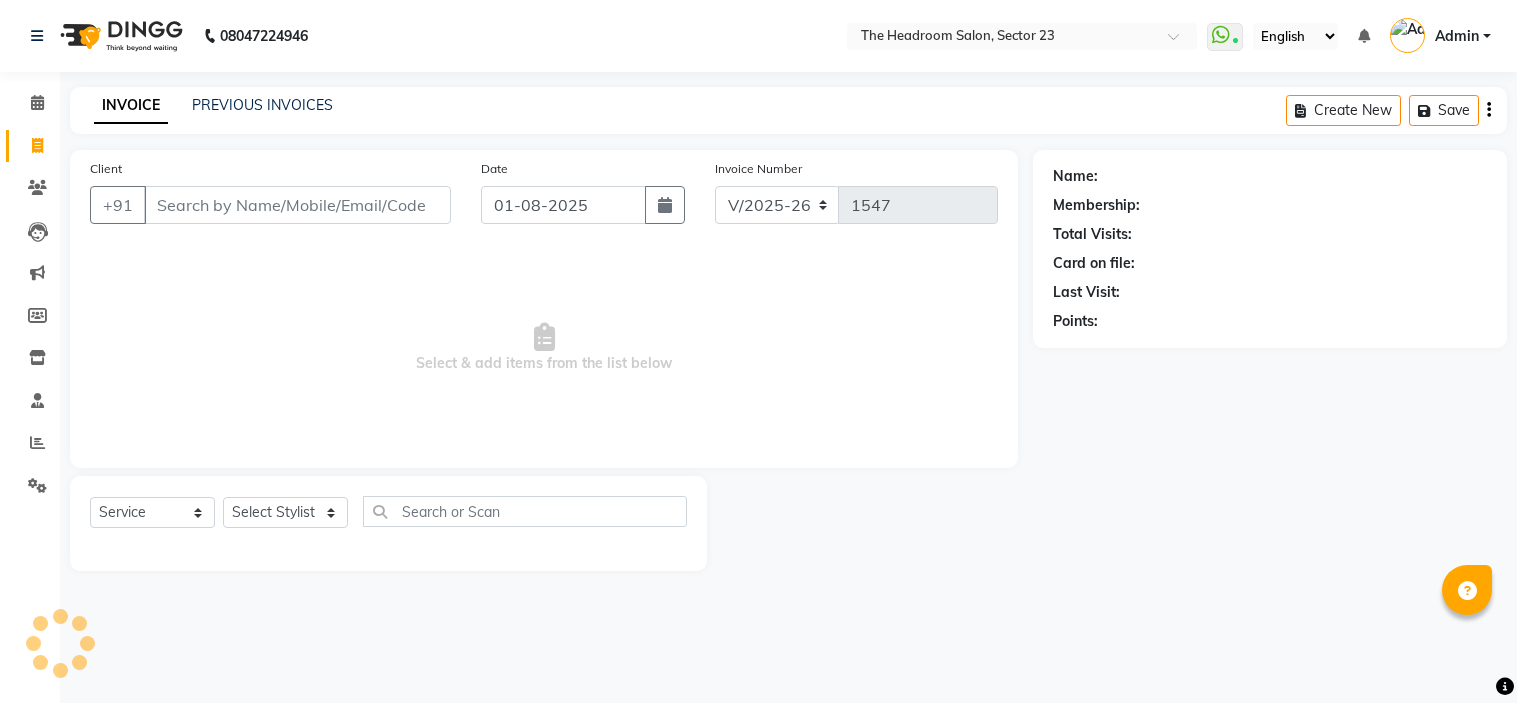 select on "6796" 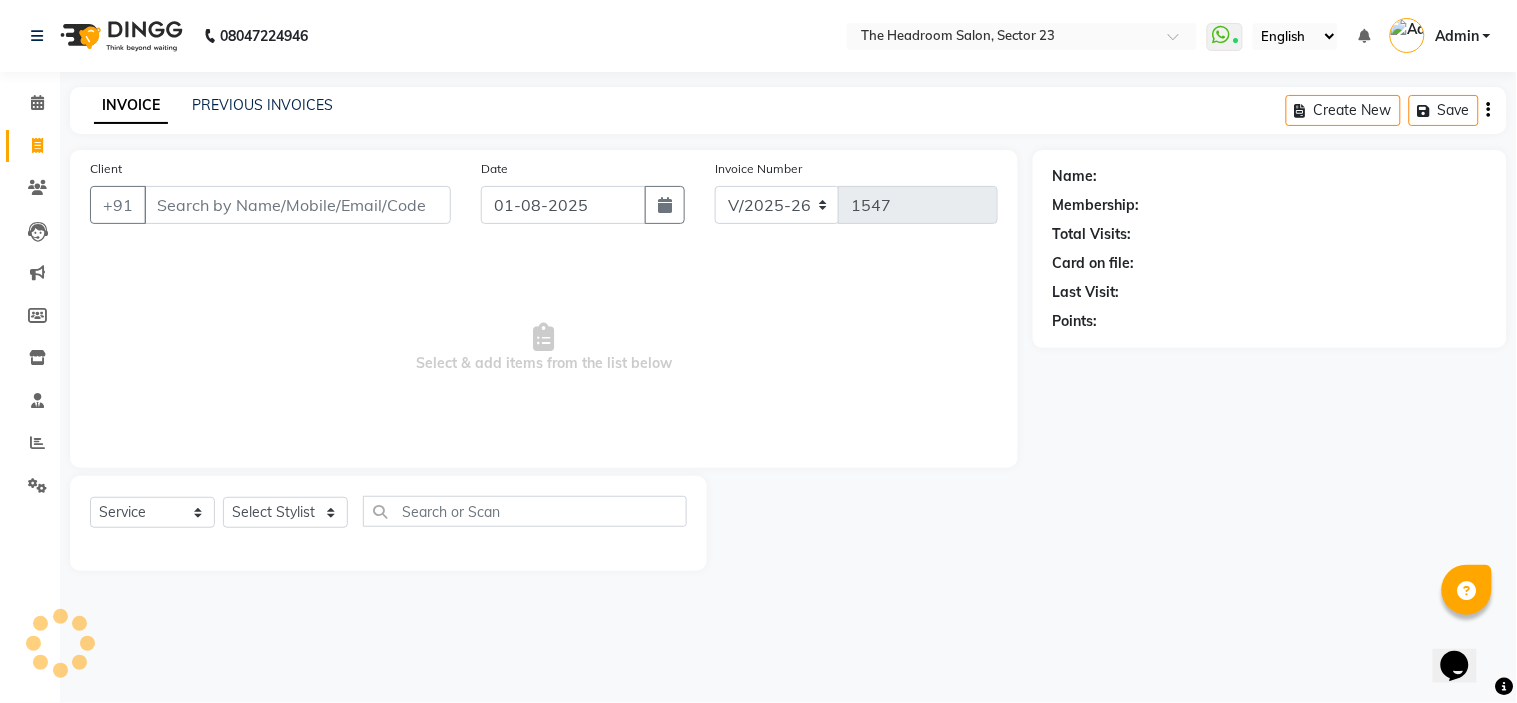 scroll, scrollTop: 0, scrollLeft: 0, axis: both 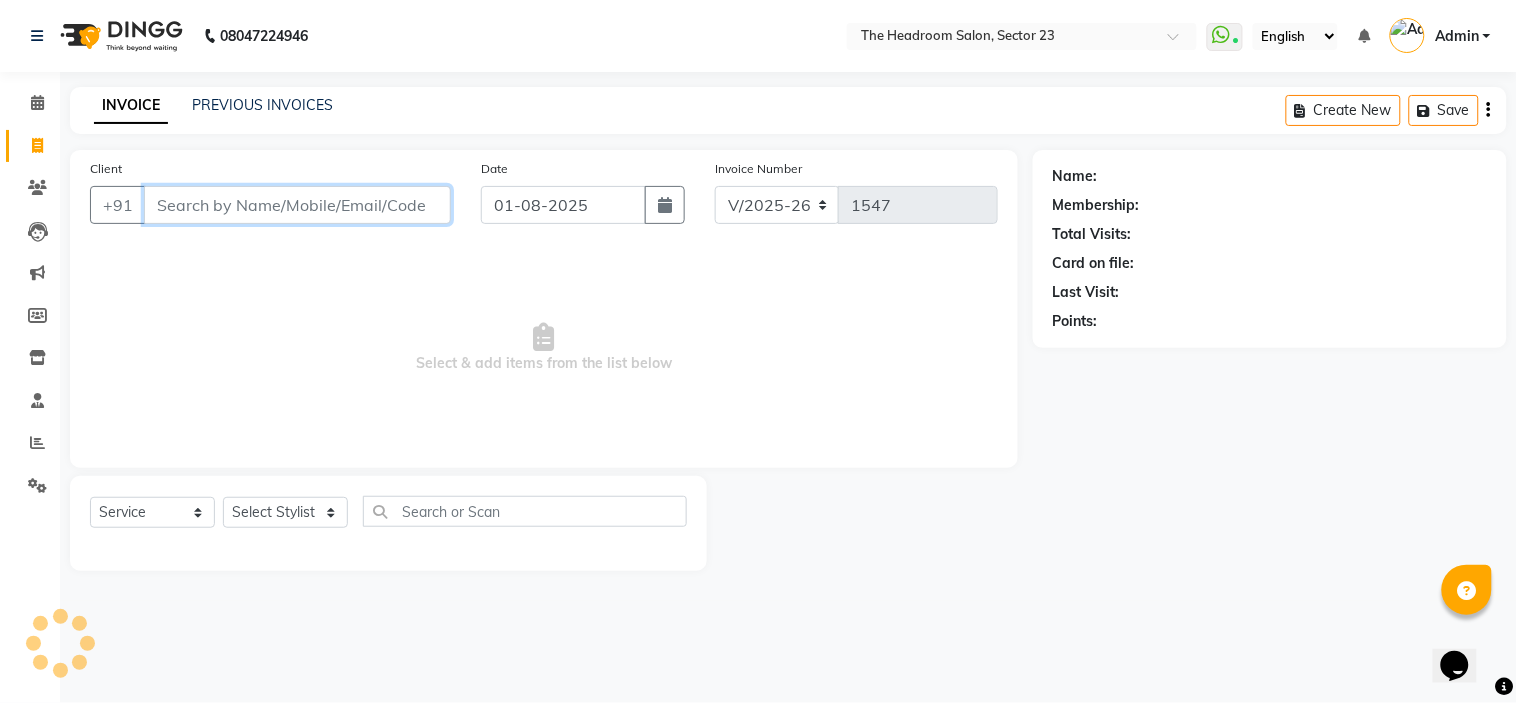 click on "Client" at bounding box center (297, 205) 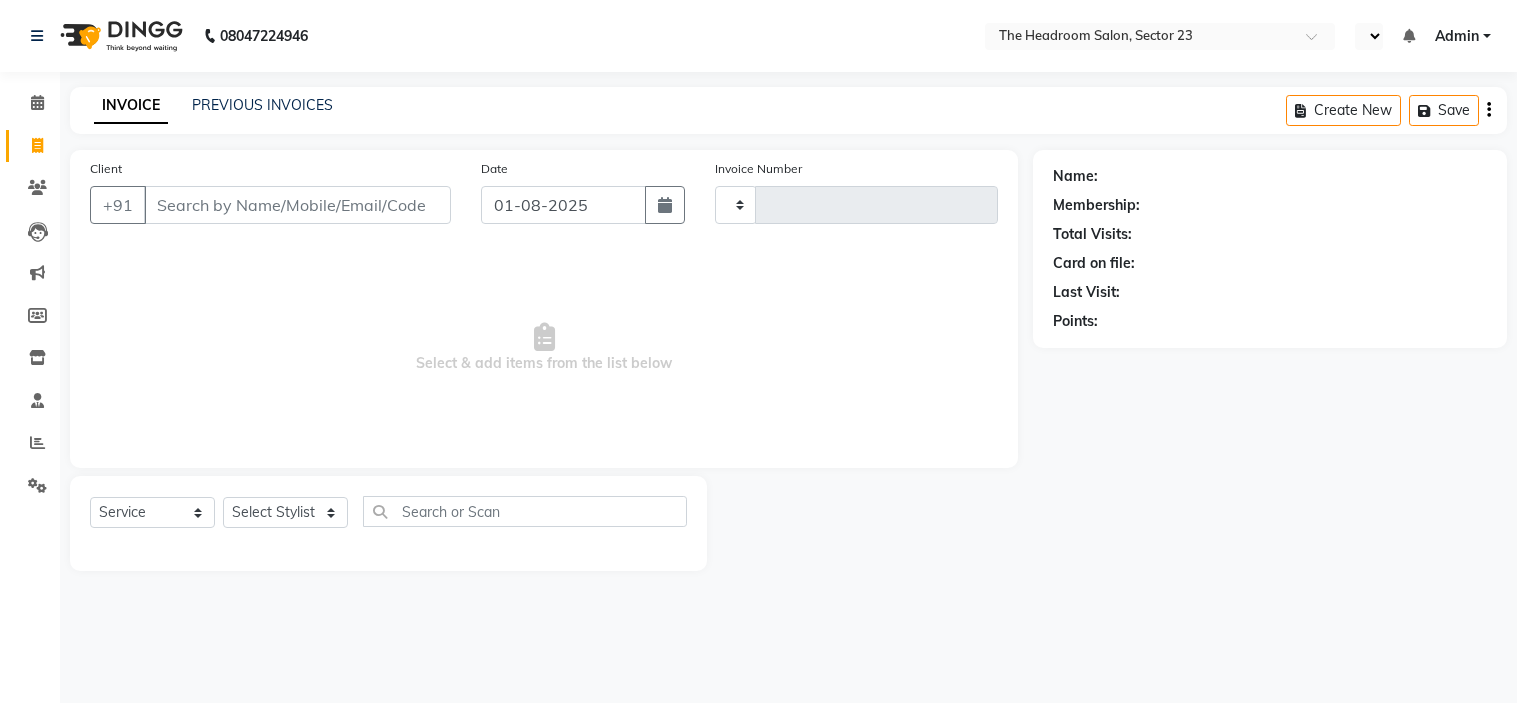 select on "service" 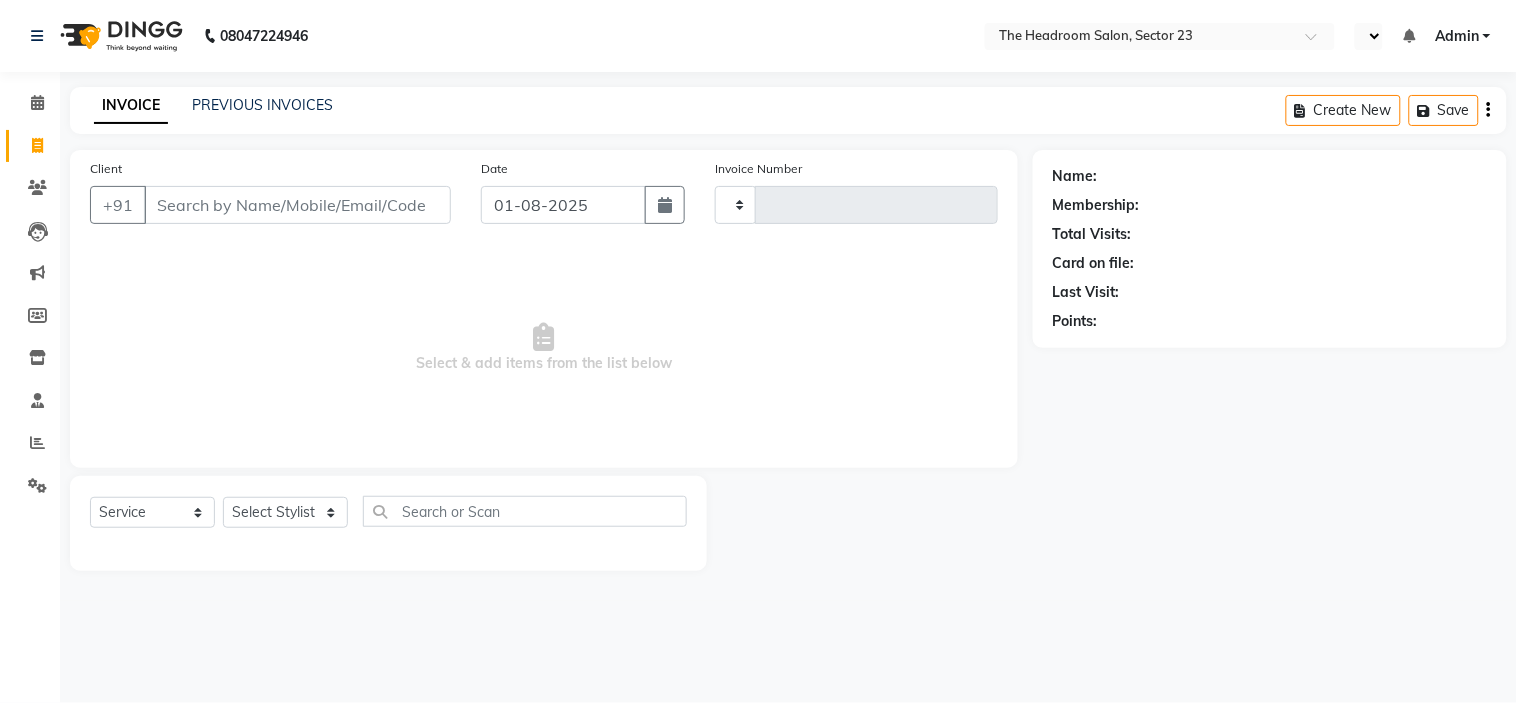 select on "en" 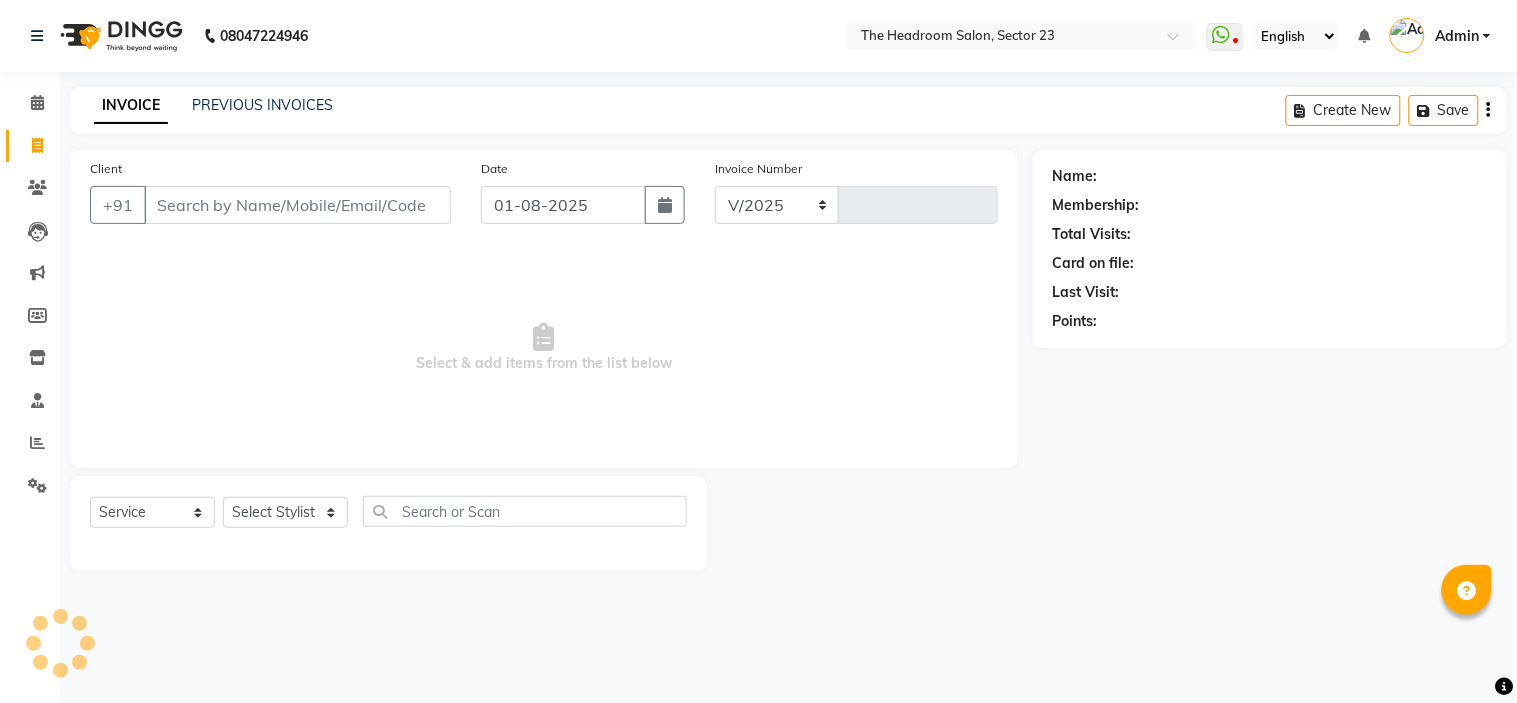 select on "6796" 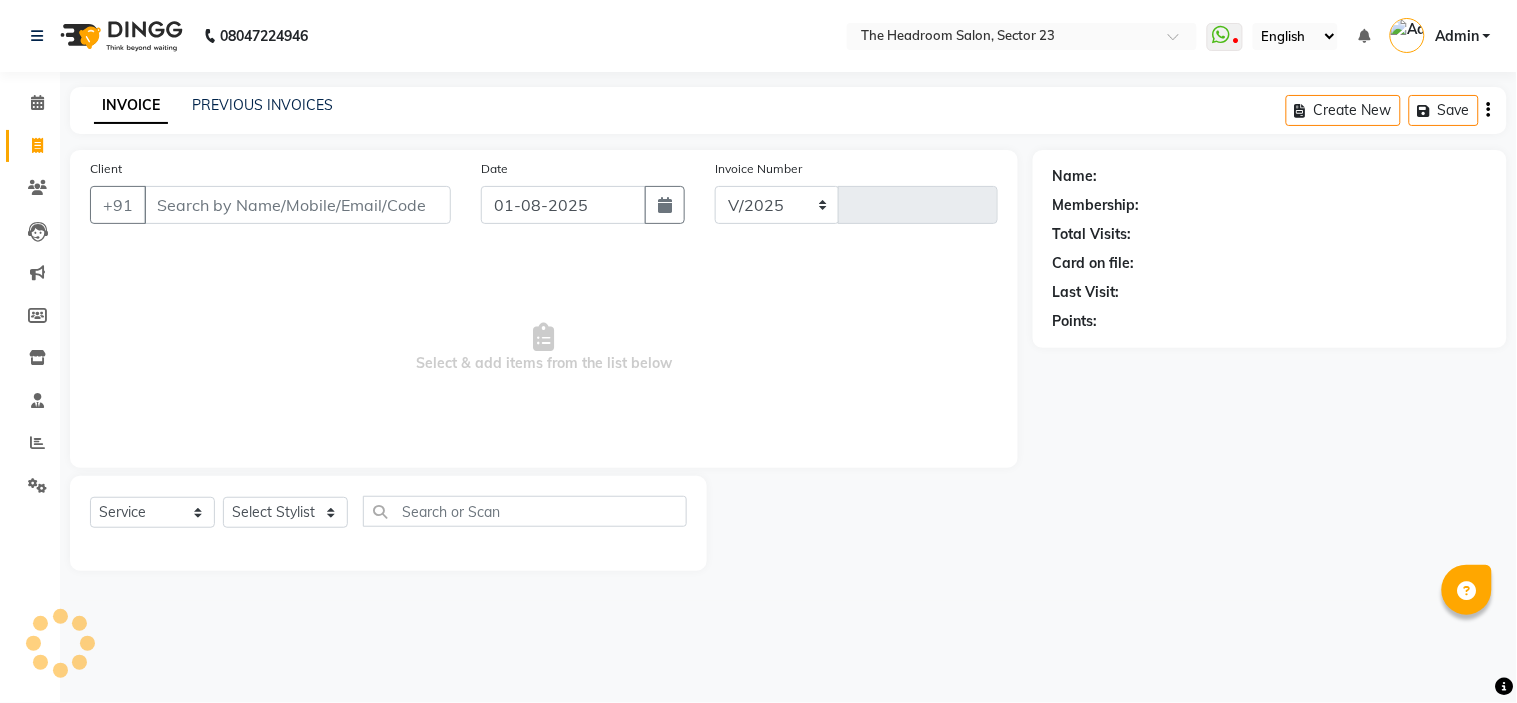 type on "1547" 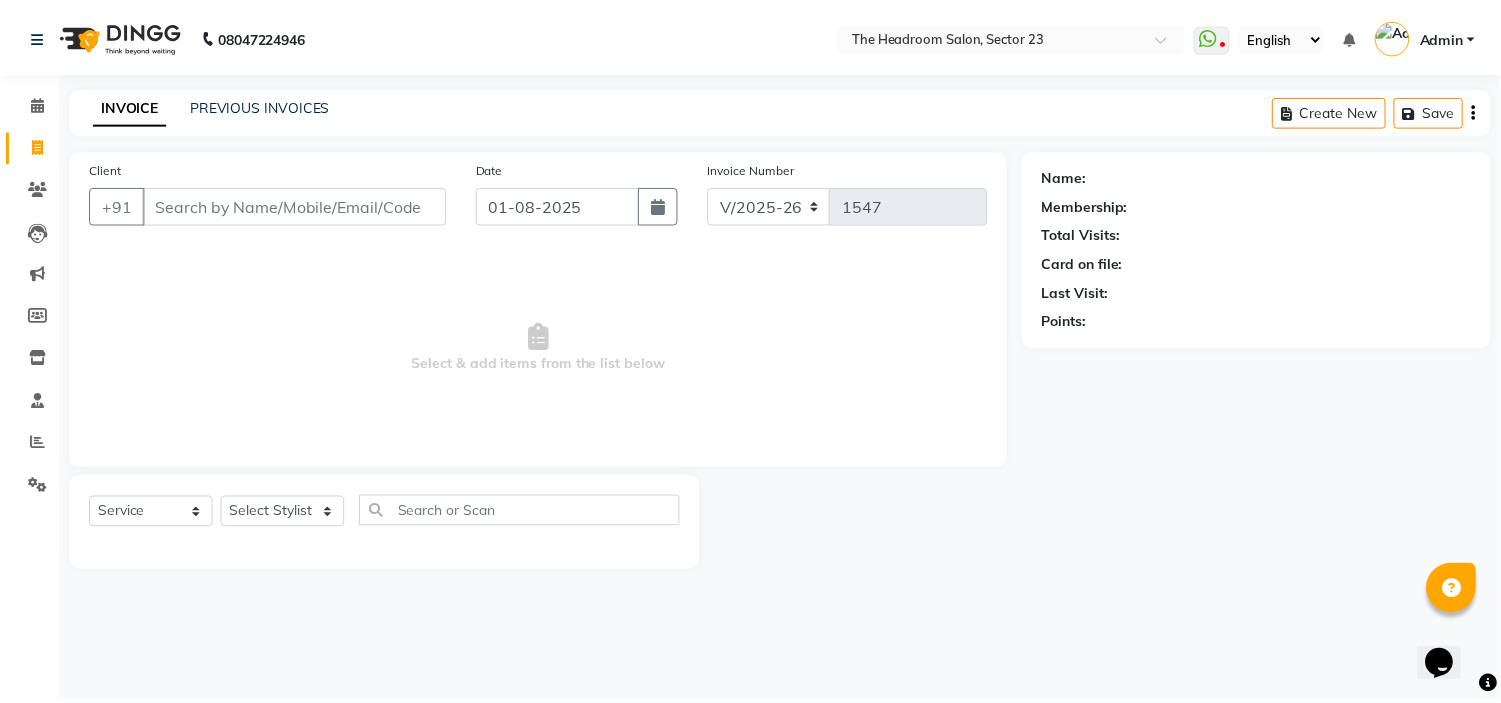 scroll, scrollTop: 0, scrollLeft: 0, axis: both 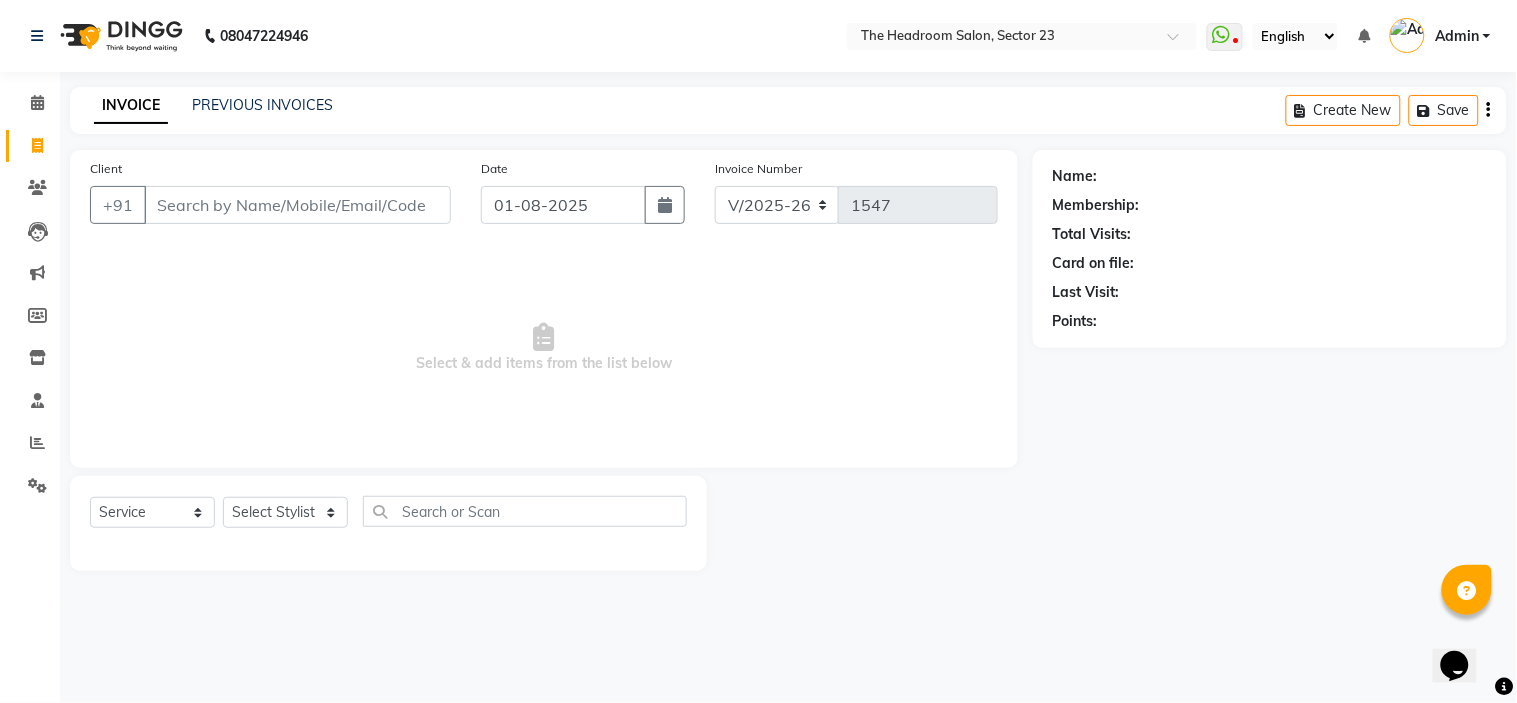 click on "Client" at bounding box center [297, 205] 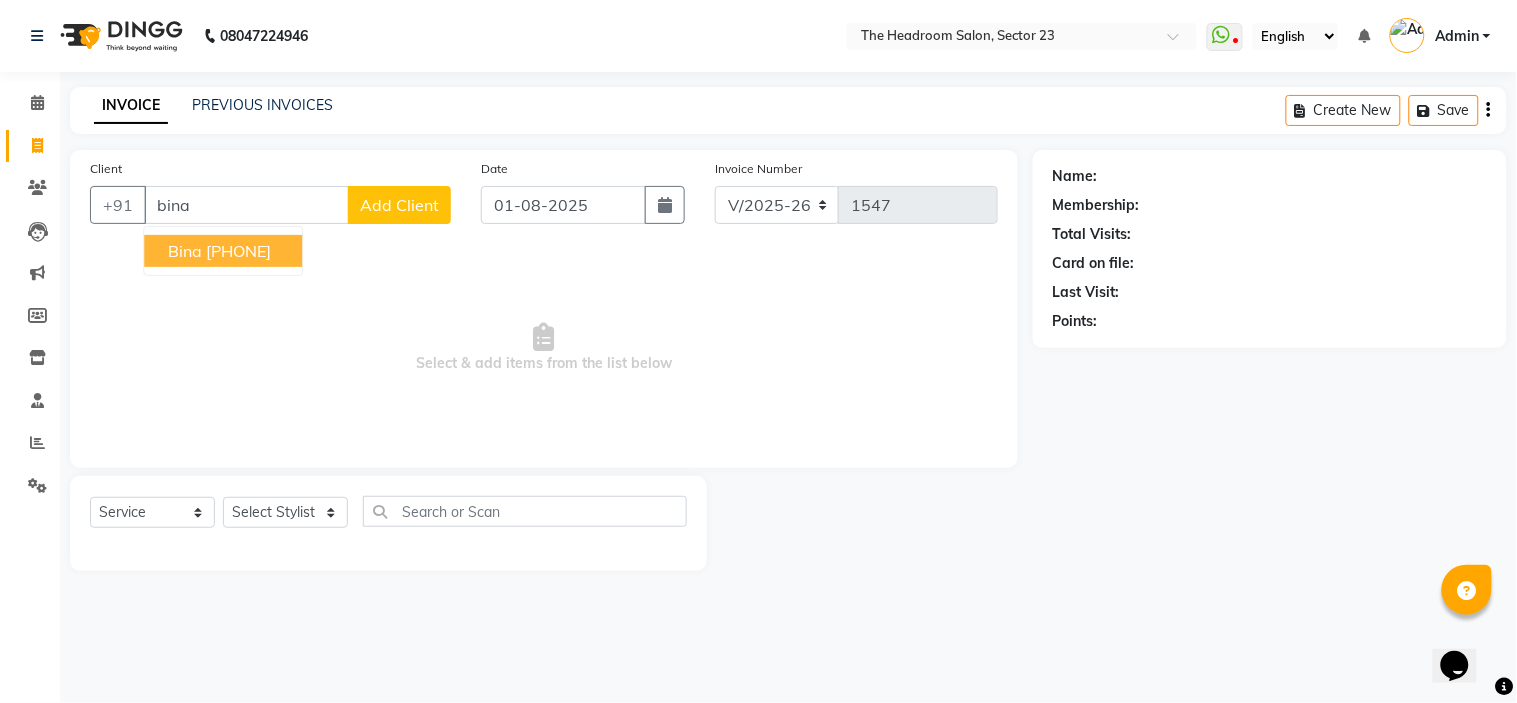 click on "[PHONE]" at bounding box center (238, 251) 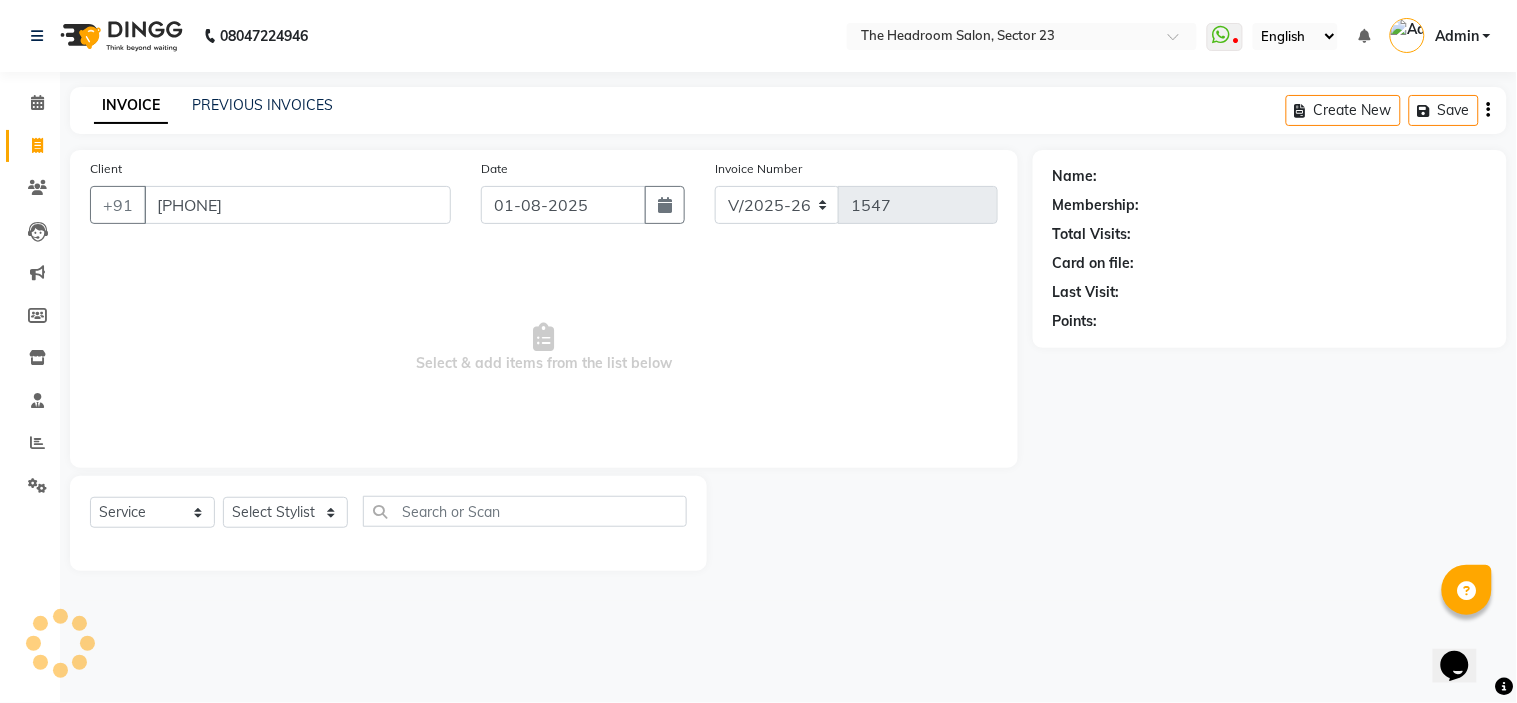 type on "9871187363" 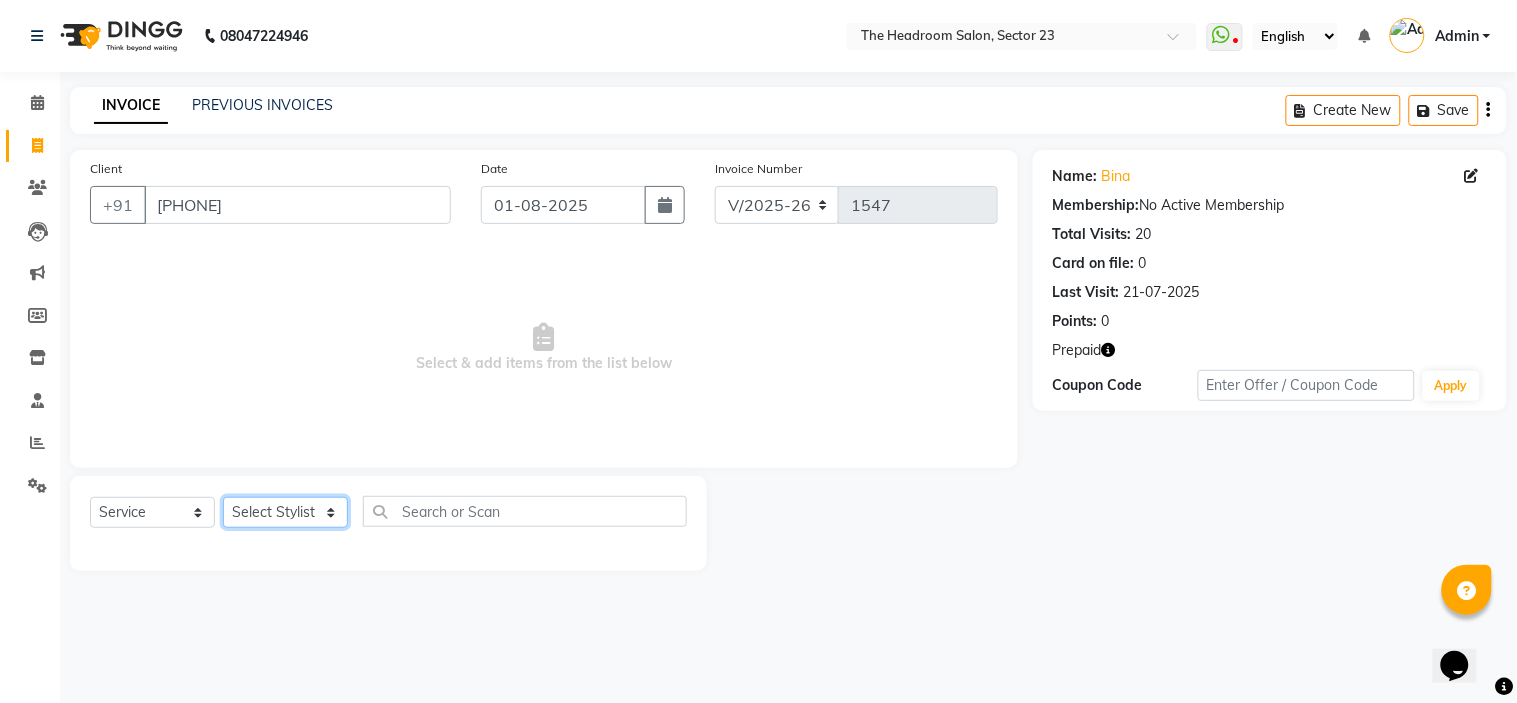 click on "Select Stylist Anjali Anubha Ashok Garima Manager Manju Raju Rohit Shahbaz" 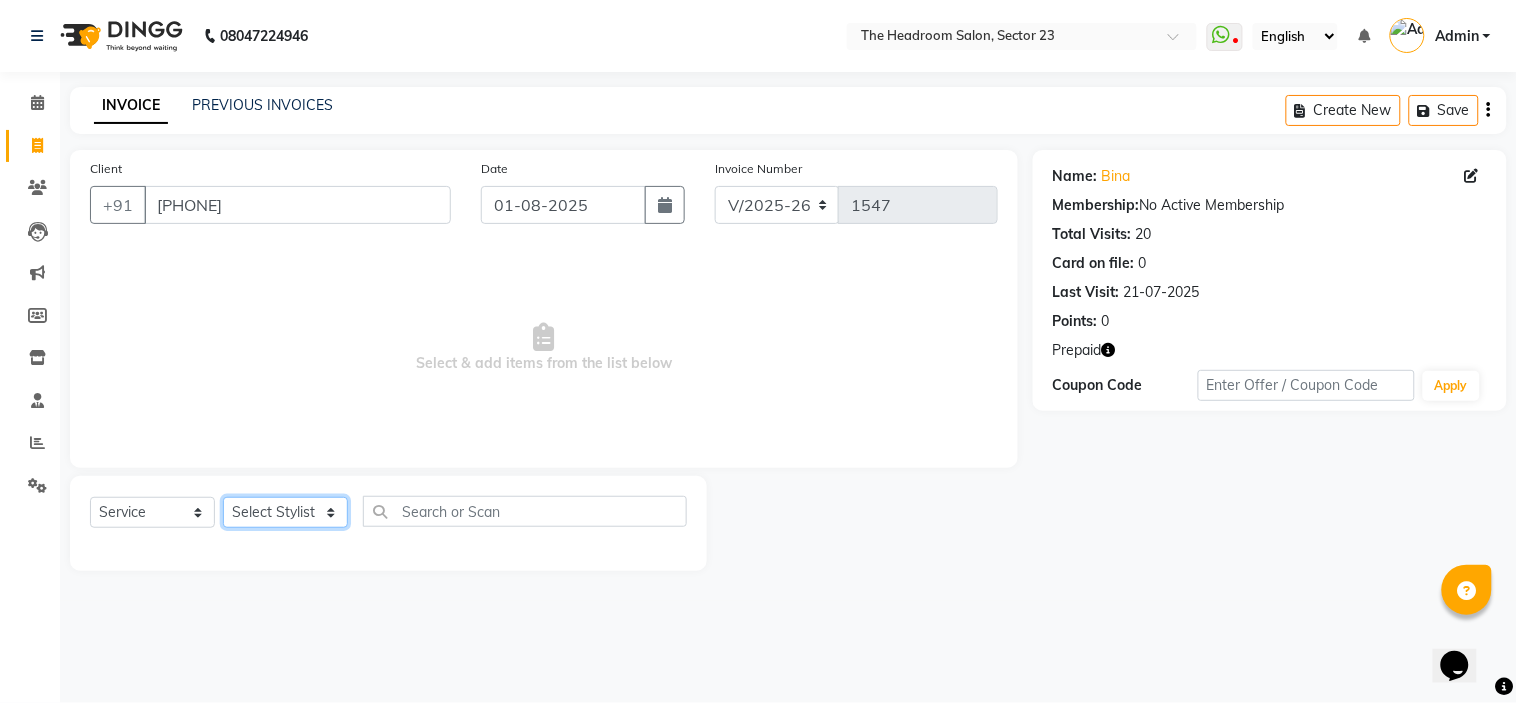 select on "53421" 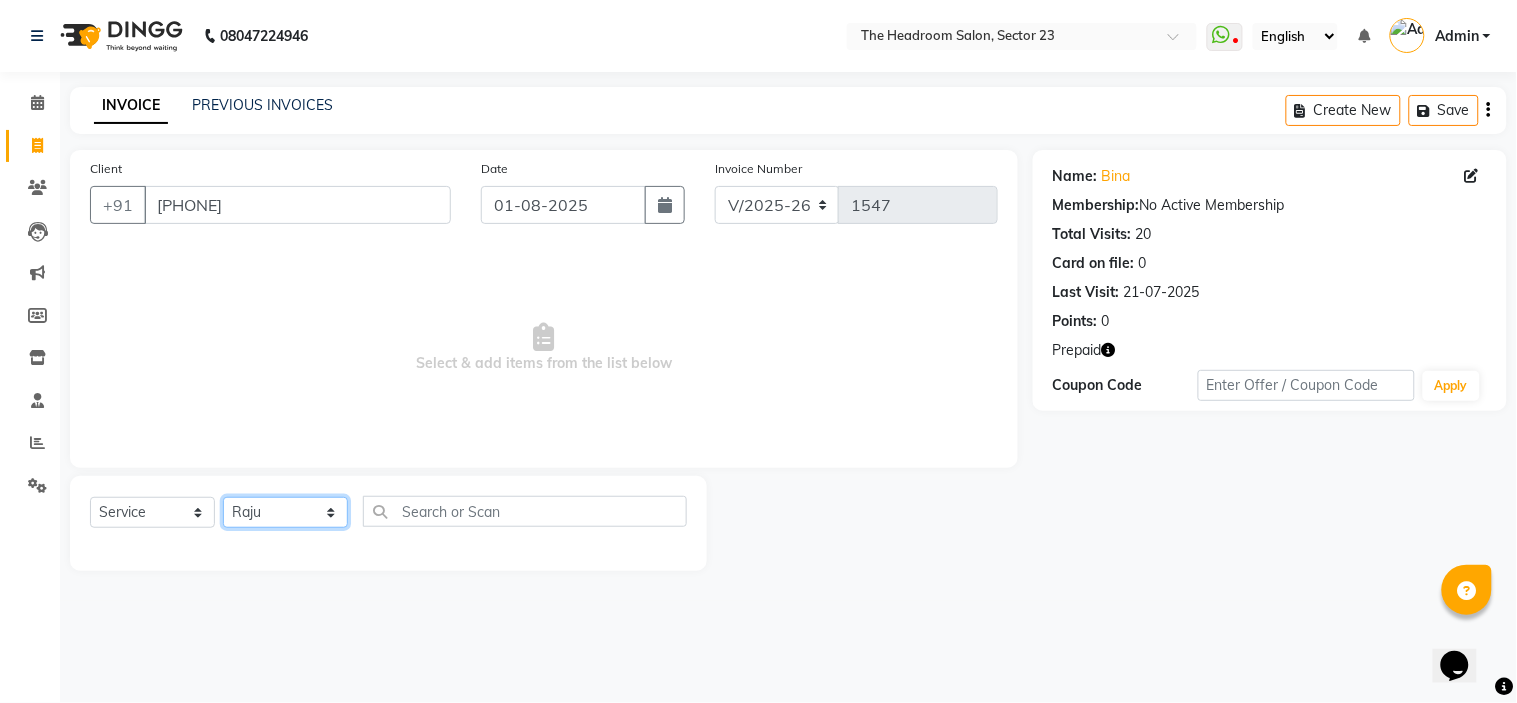 click on "Select Stylist Anjali Anubha Ashok Garima Manager Manju Raju Rohit Shahbaz" 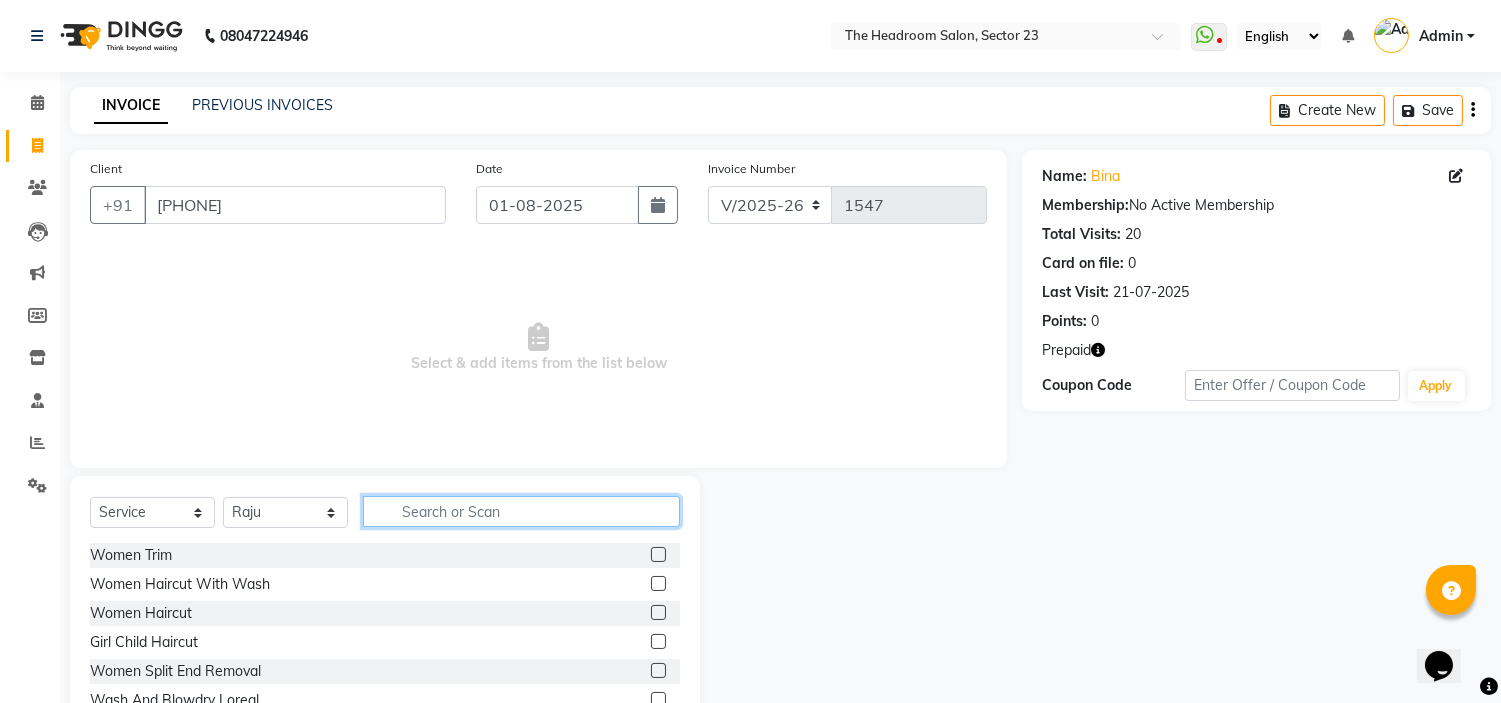 click 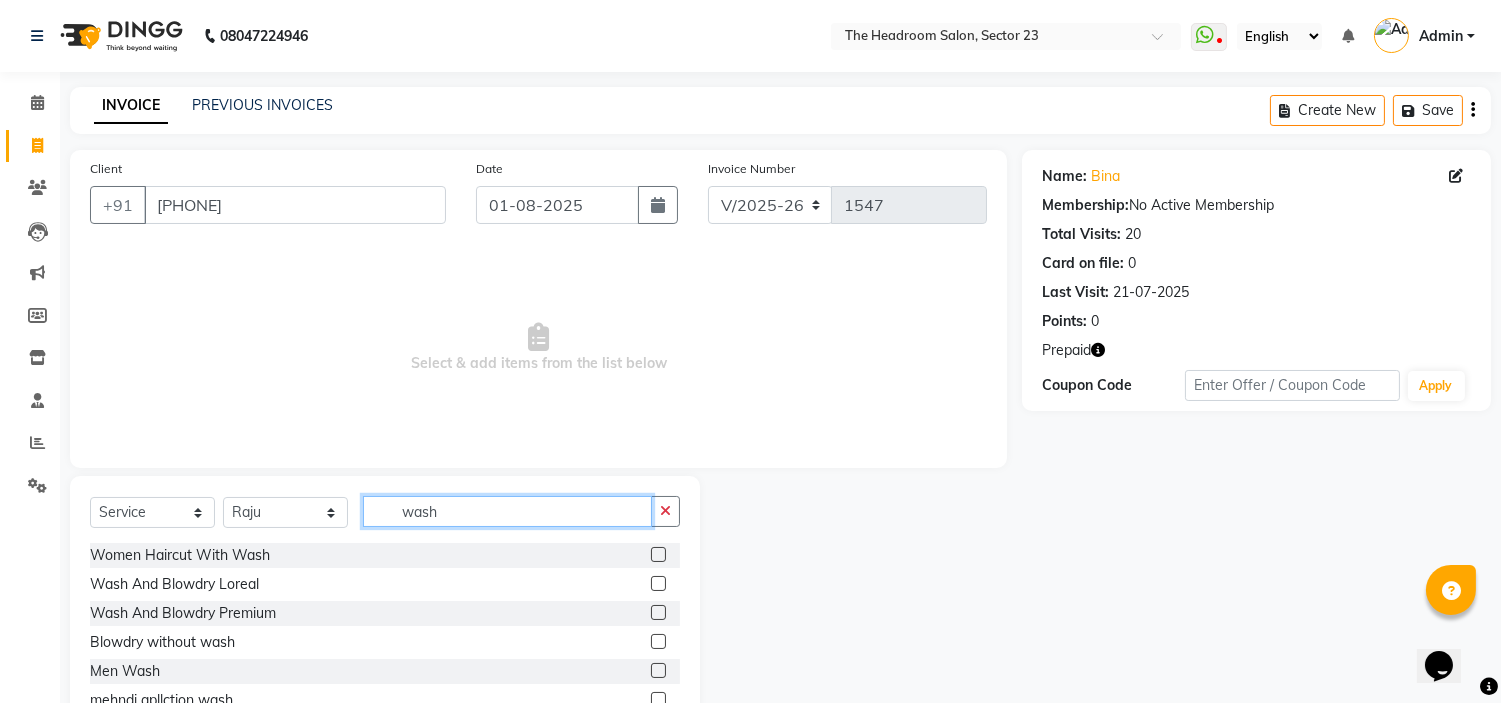 type on "wash" 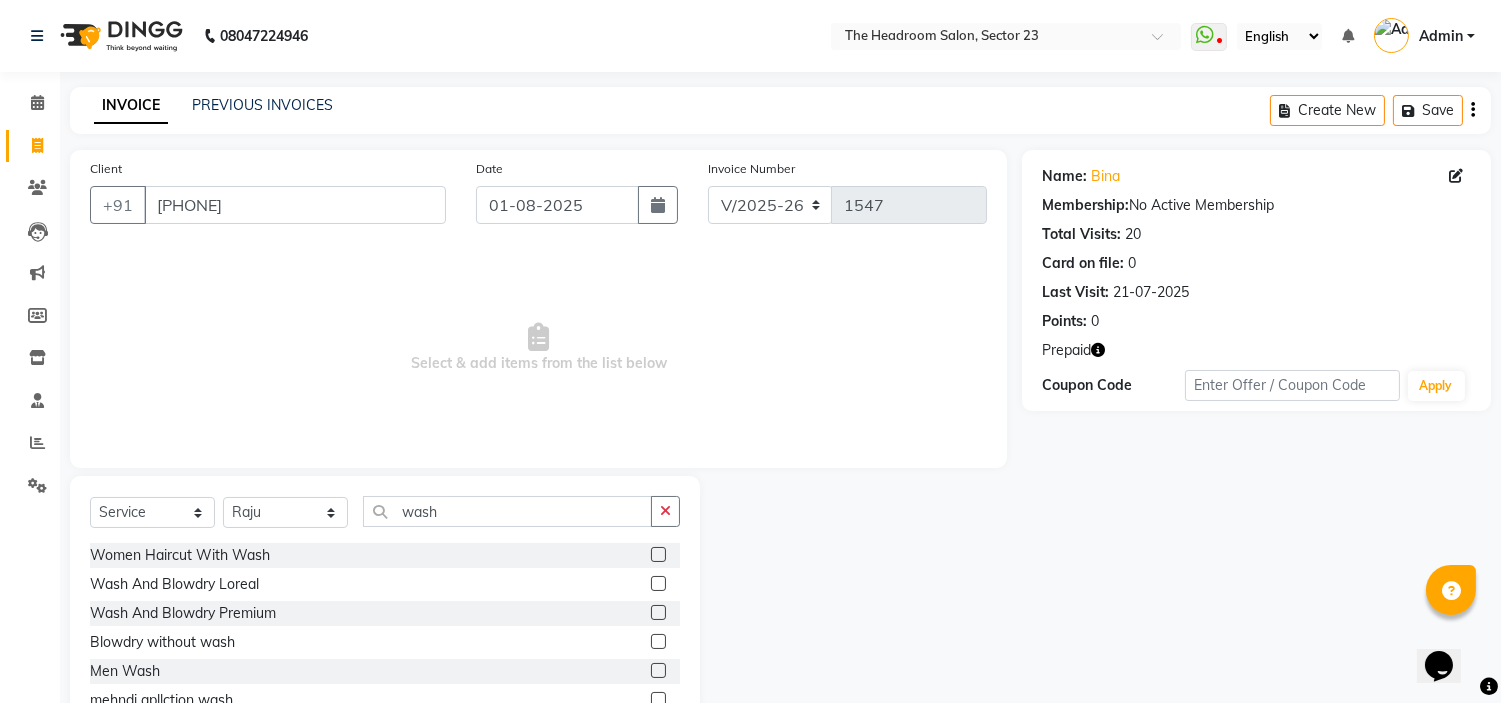 click 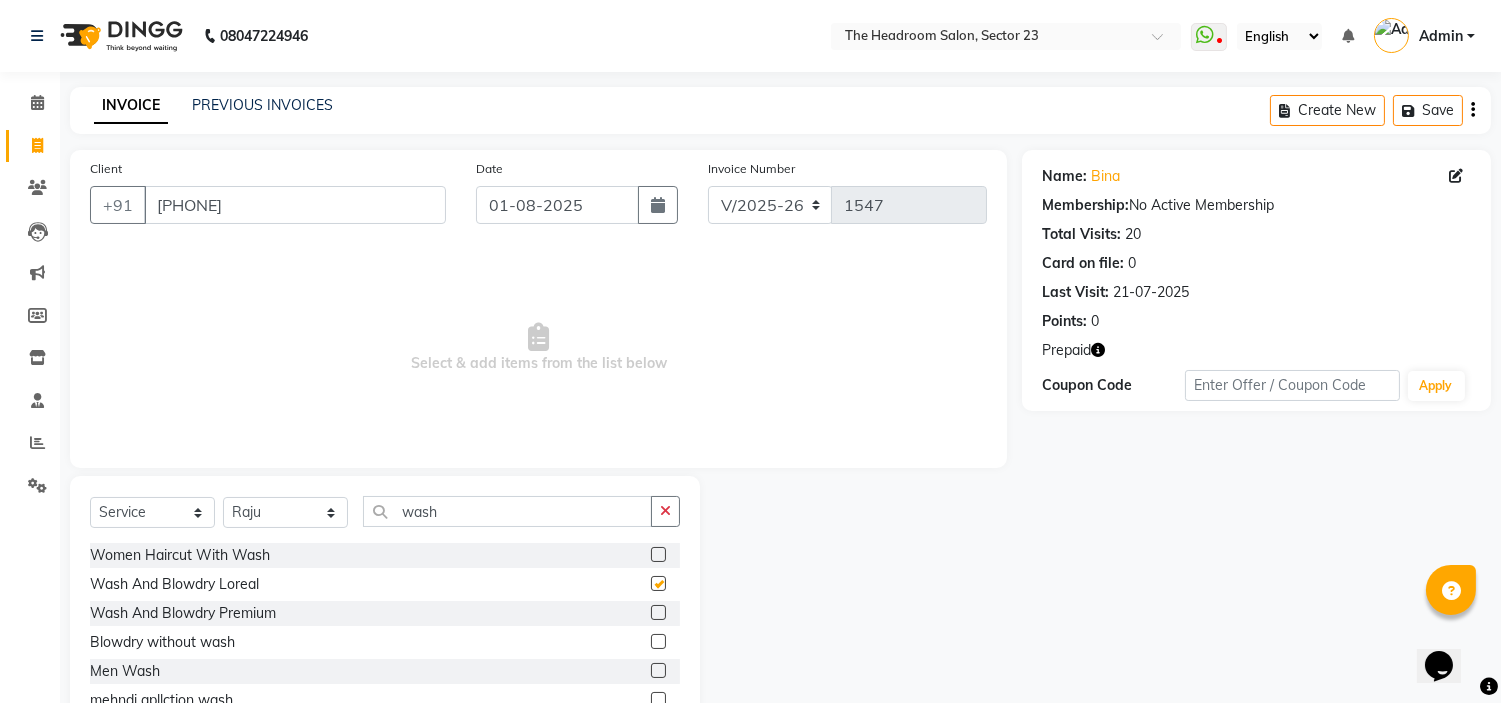 click 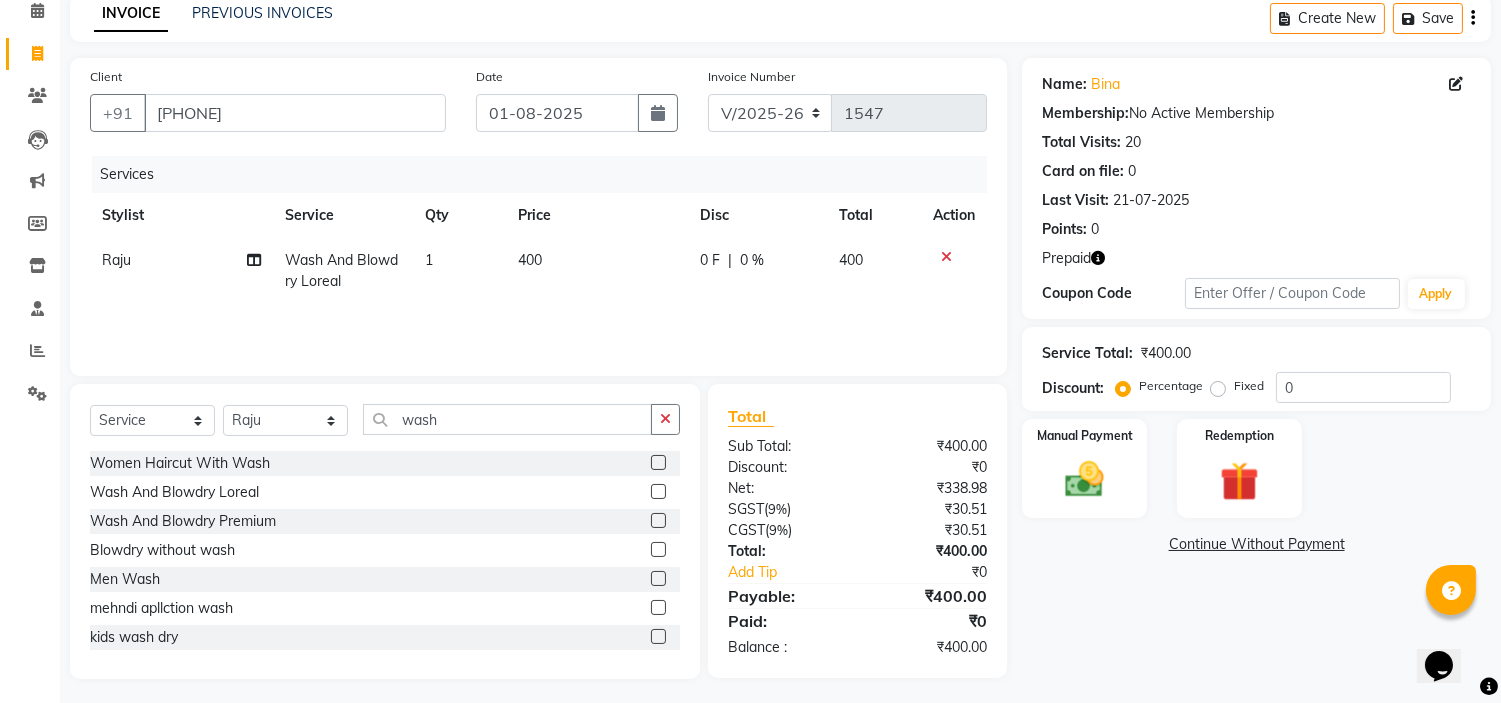 scroll, scrollTop: 97, scrollLeft: 0, axis: vertical 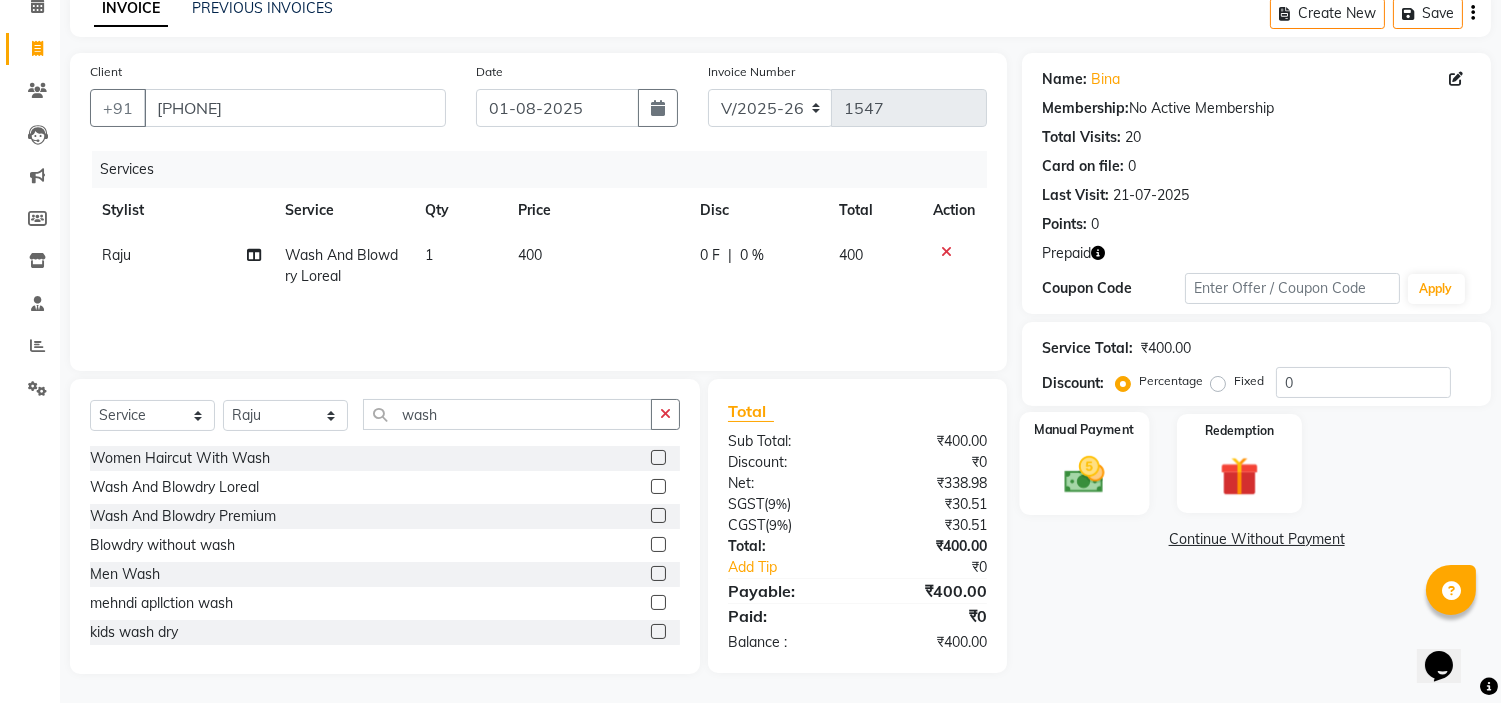 click 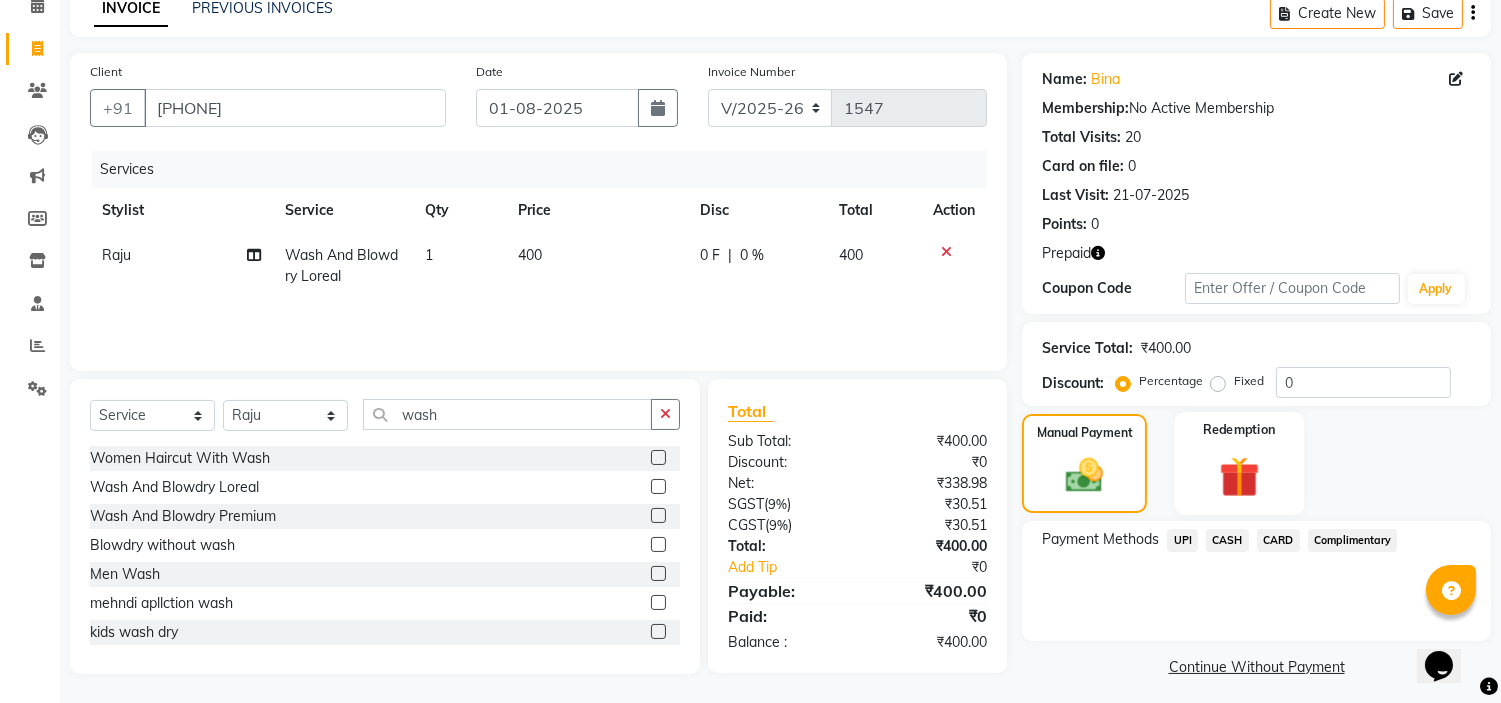 click on "Redemption" 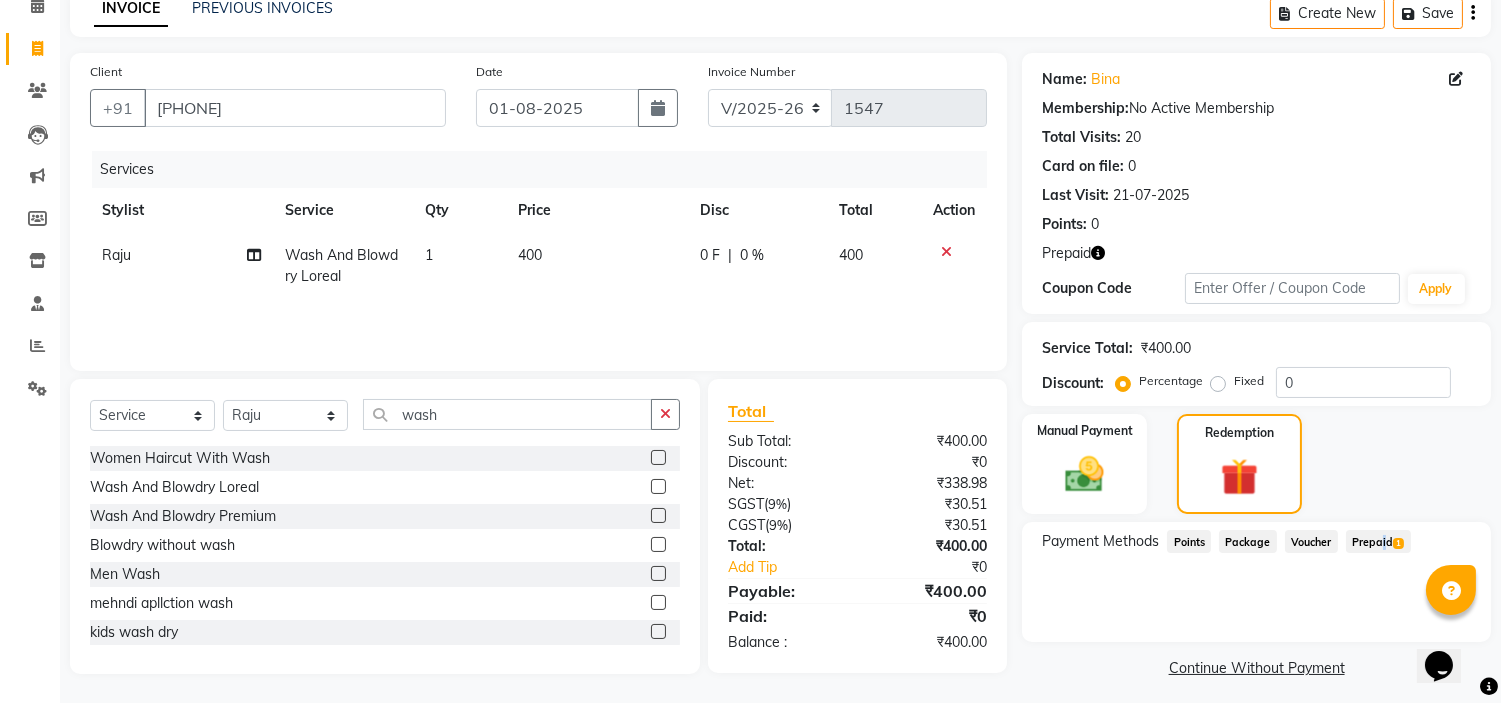 click on "Prepaid  1" 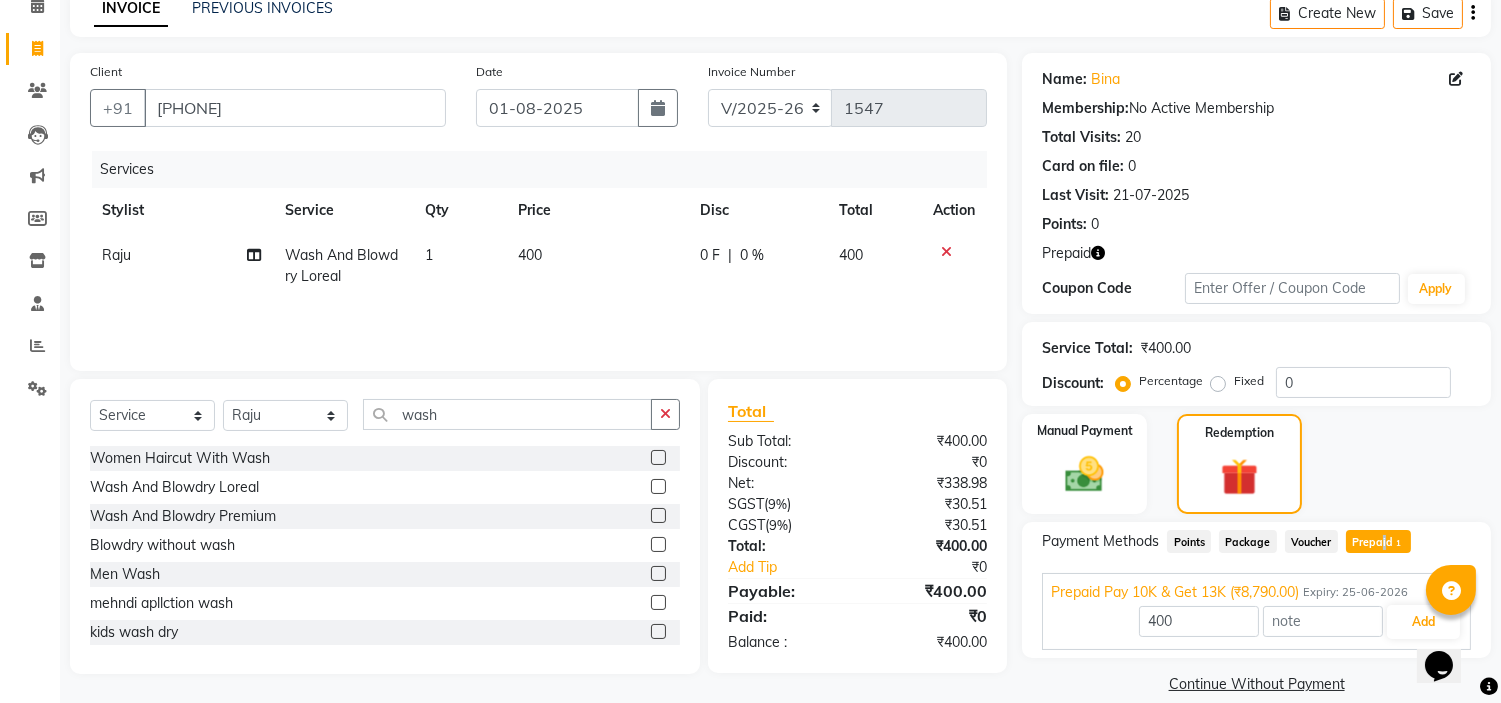 scroll, scrollTop: 122, scrollLeft: 0, axis: vertical 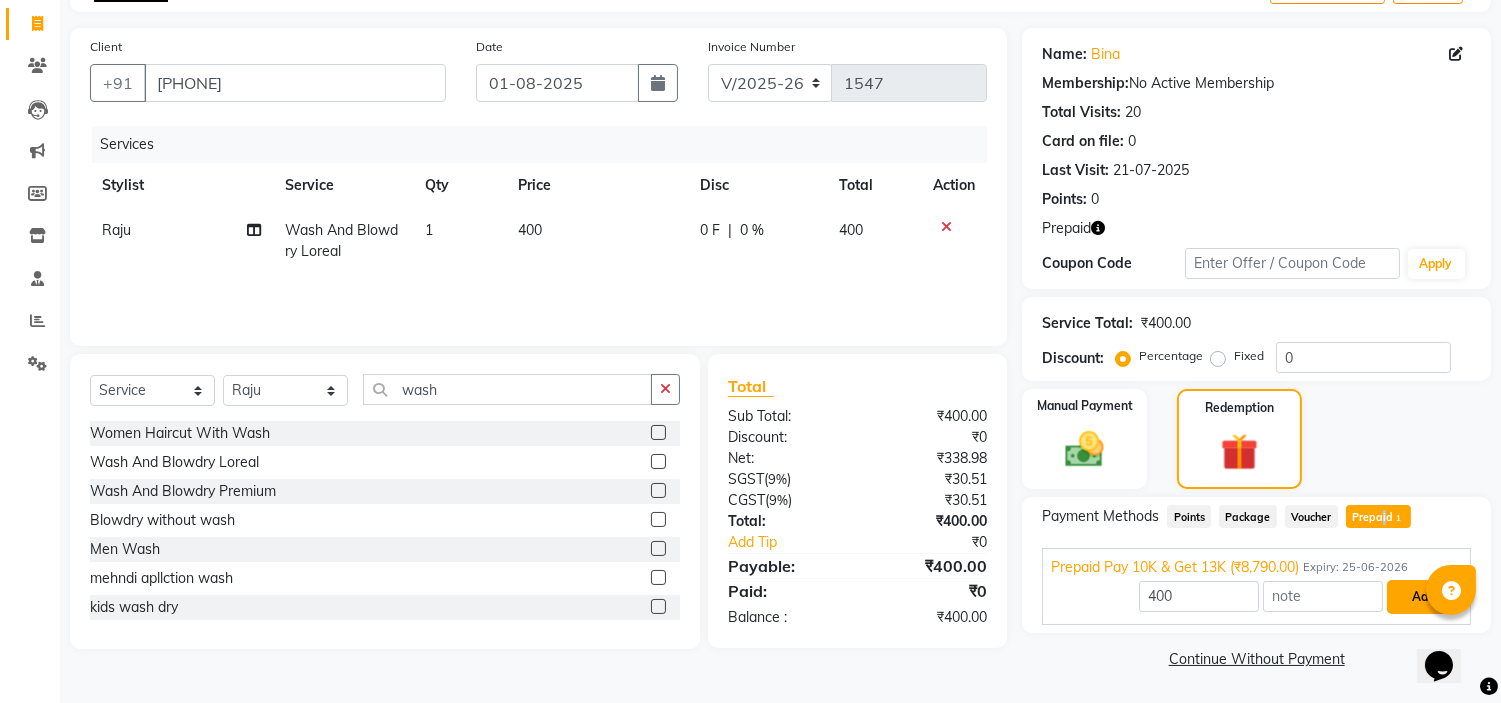 click on "Add" at bounding box center (1423, 597) 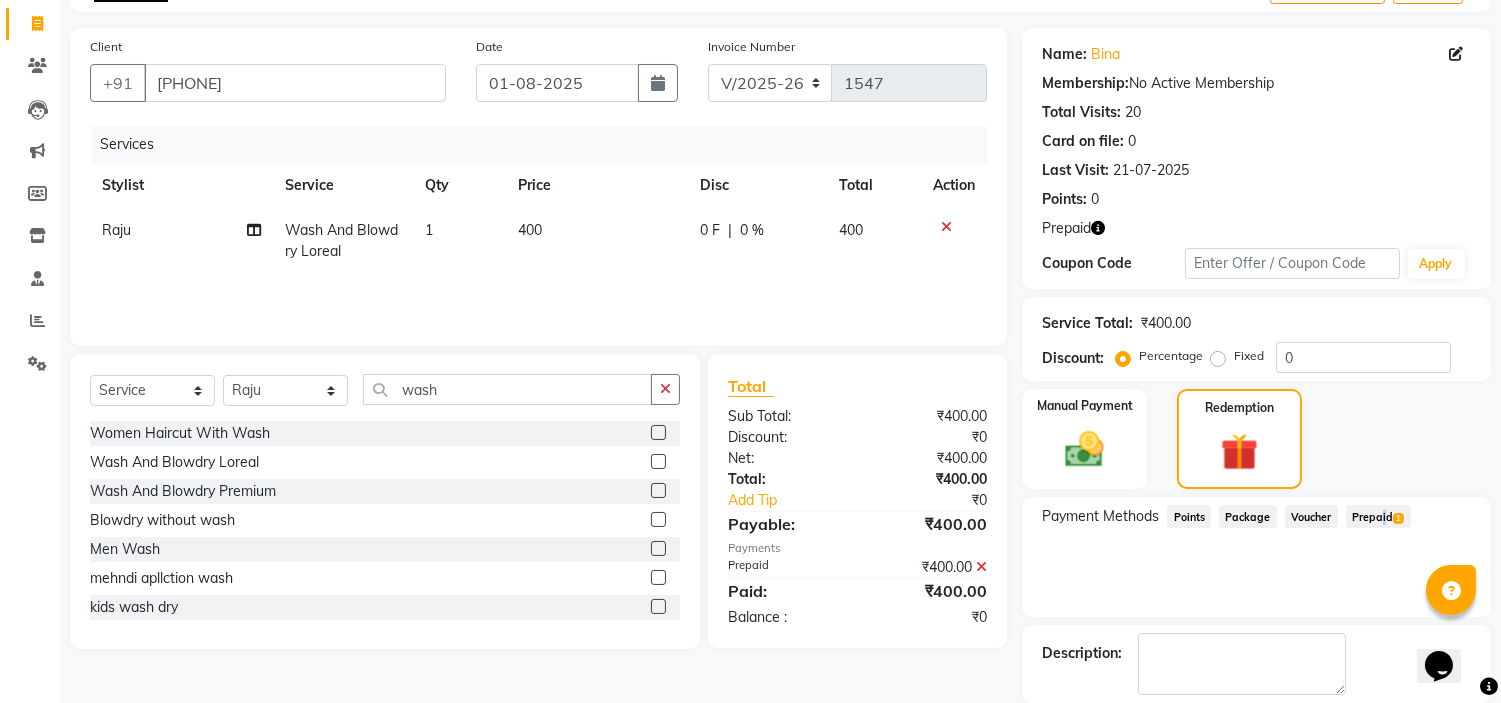 scroll, scrollTop: 218, scrollLeft: 0, axis: vertical 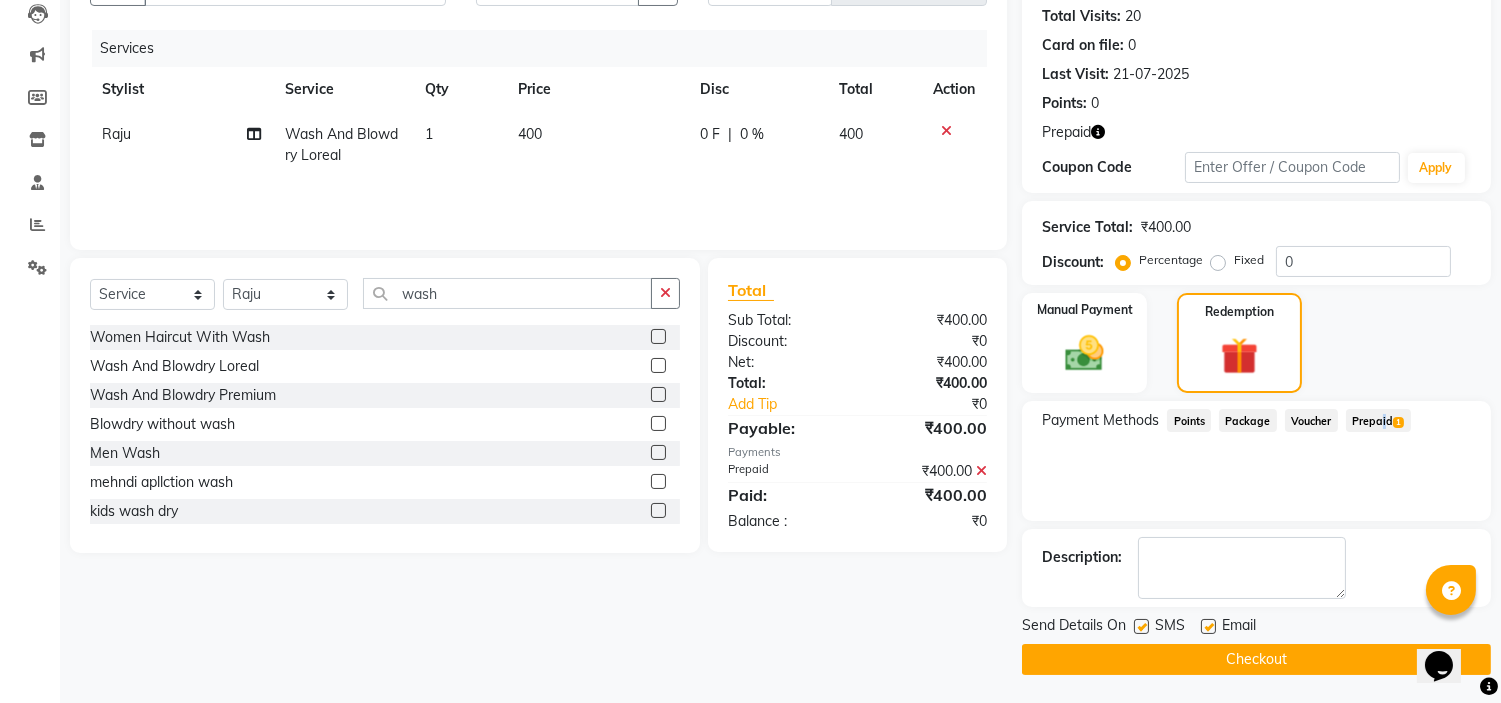 click on "Checkout" 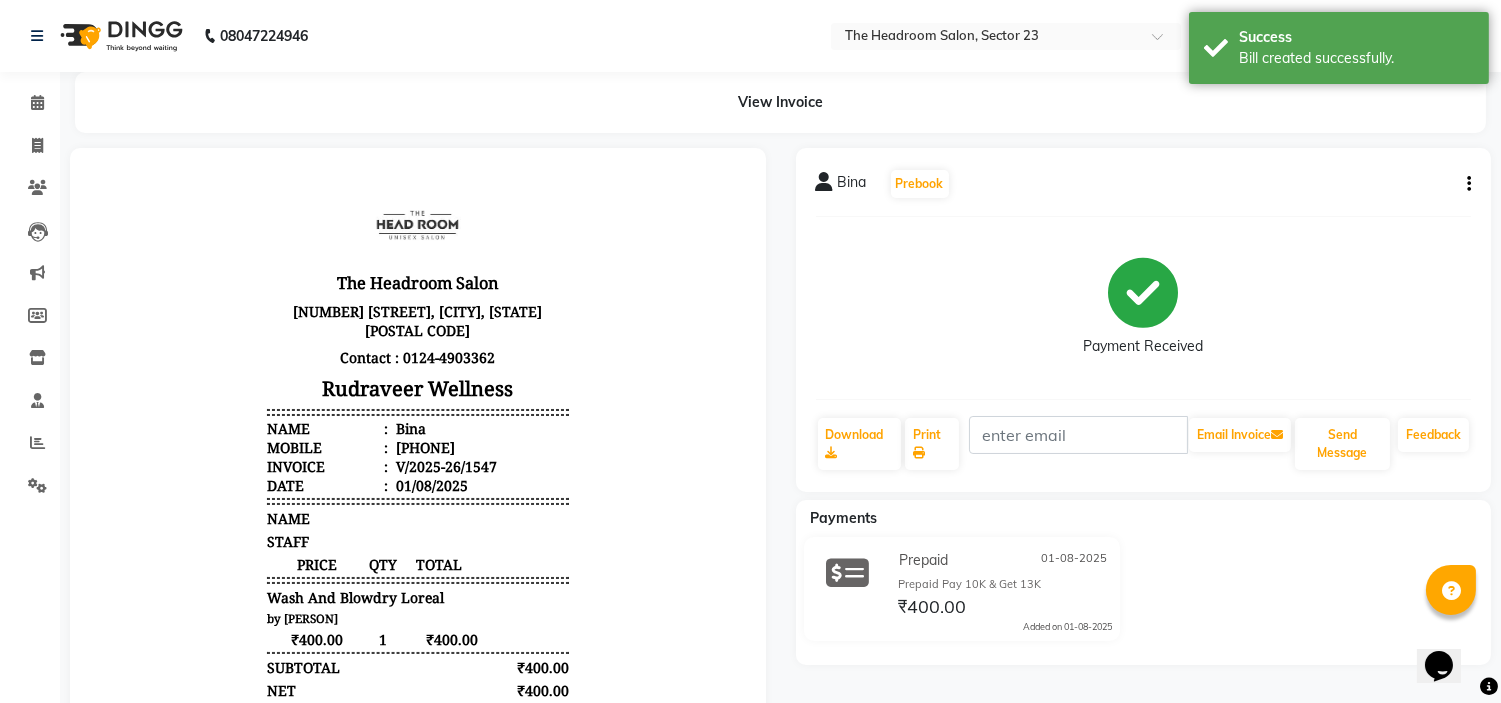 scroll, scrollTop: 0, scrollLeft: 0, axis: both 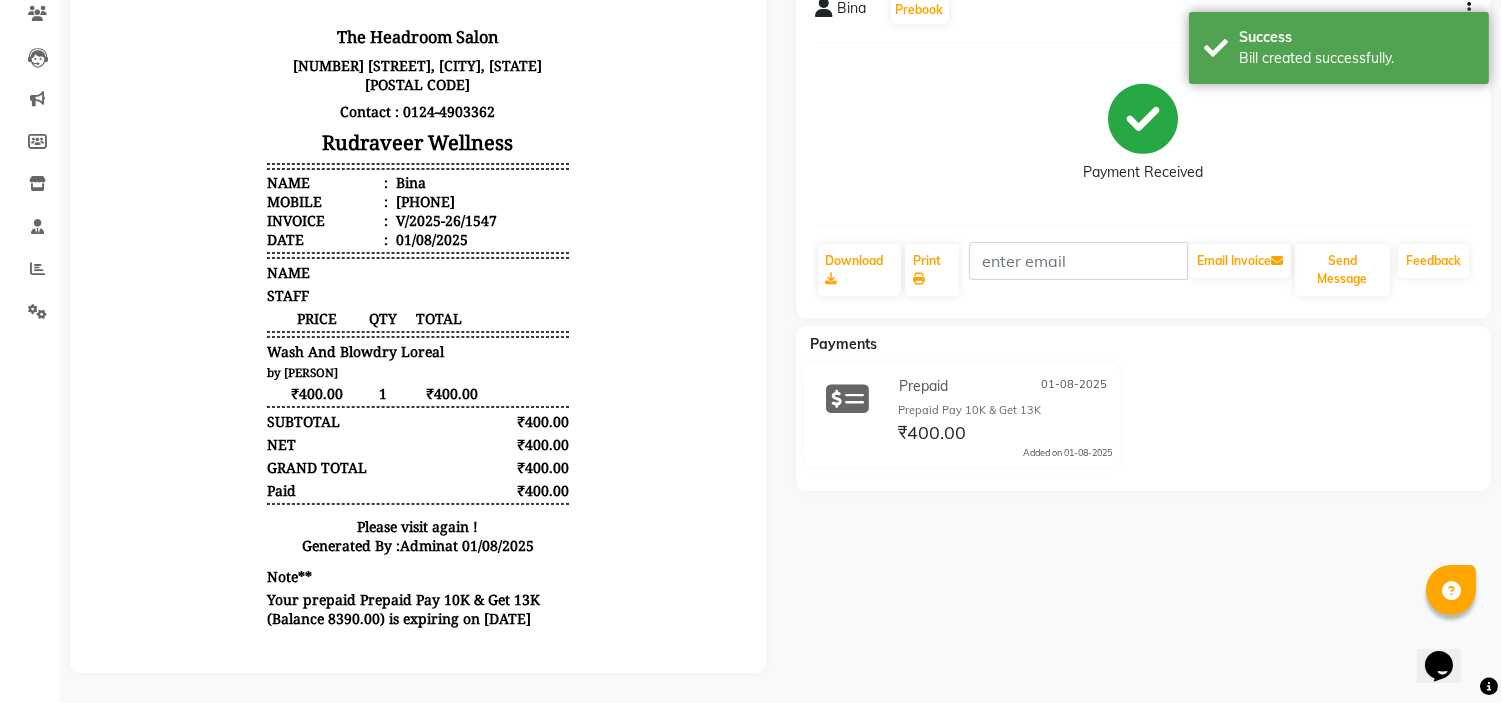 drag, startPoint x: 721, startPoint y: 469, endPoint x: 822, endPoint y: 646, distance: 203.78911 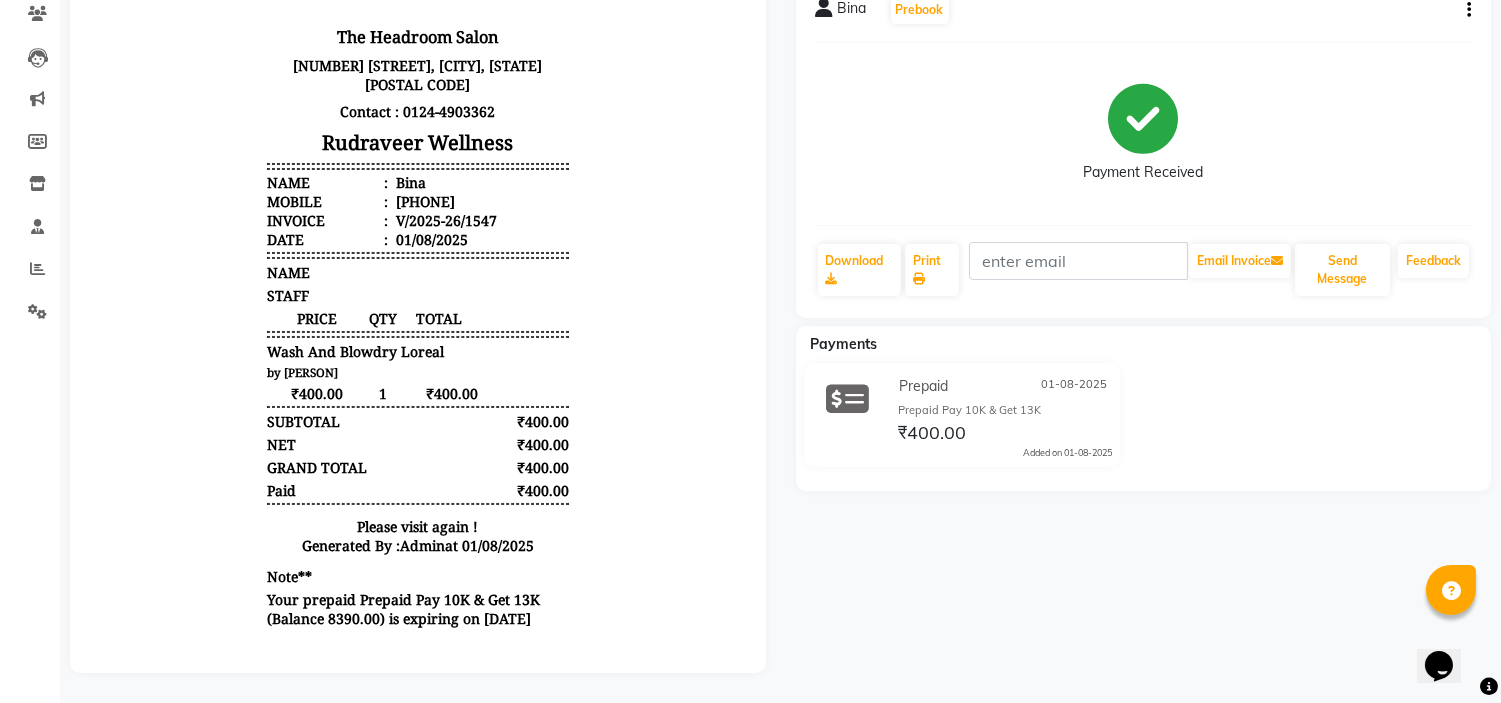 click on "The Headroom Salon
First Floor, SCO-38, Huda Market, Sector 23, Gurugram, Haryana 122017
Contact : 0124-4903362
Rudraveer Wellness
Name  :
Bina
Mobile :
919871187363
Invoice  :
V/2025-26/1547
Date  :
01/08/2025" at bounding box center [418, 285] 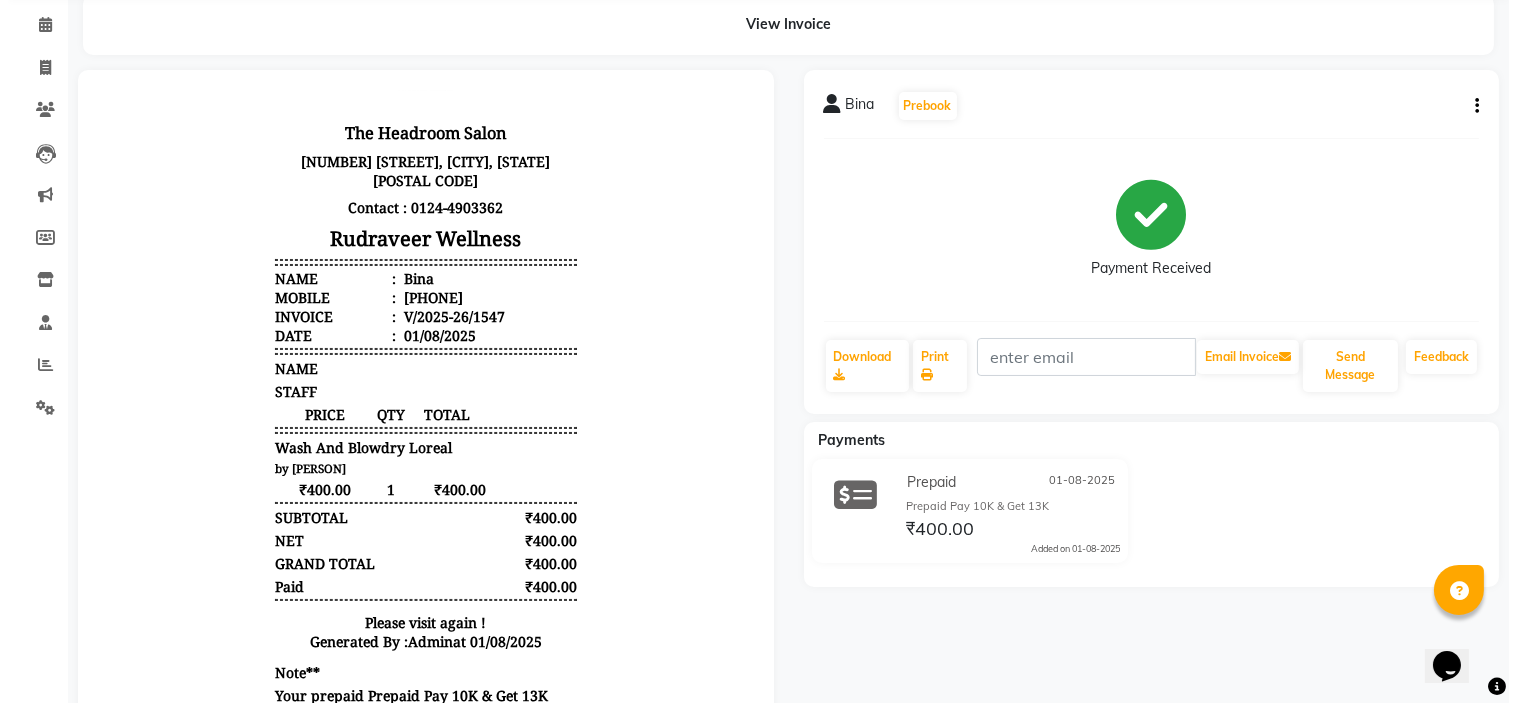 scroll, scrollTop: 0, scrollLeft: 0, axis: both 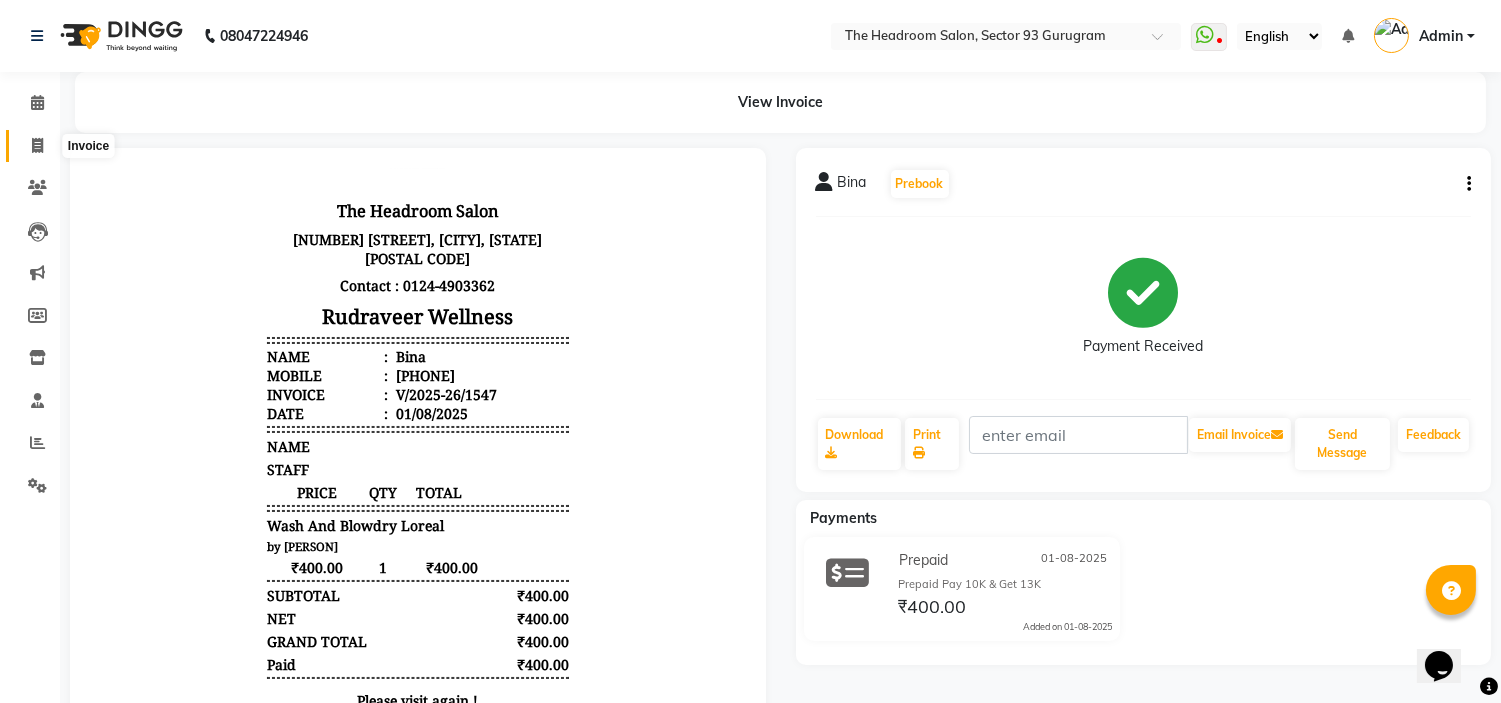 click 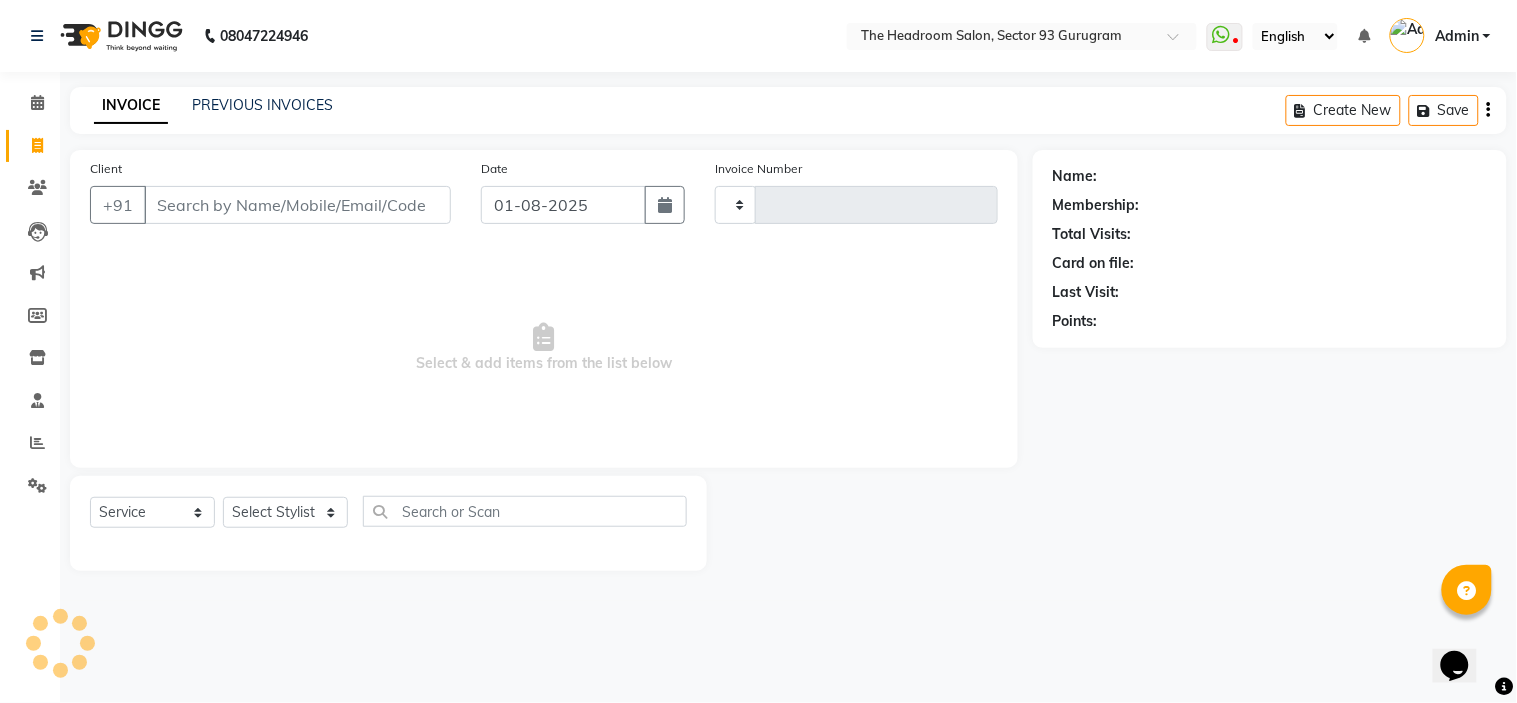 click on "Client" at bounding box center (297, 205) 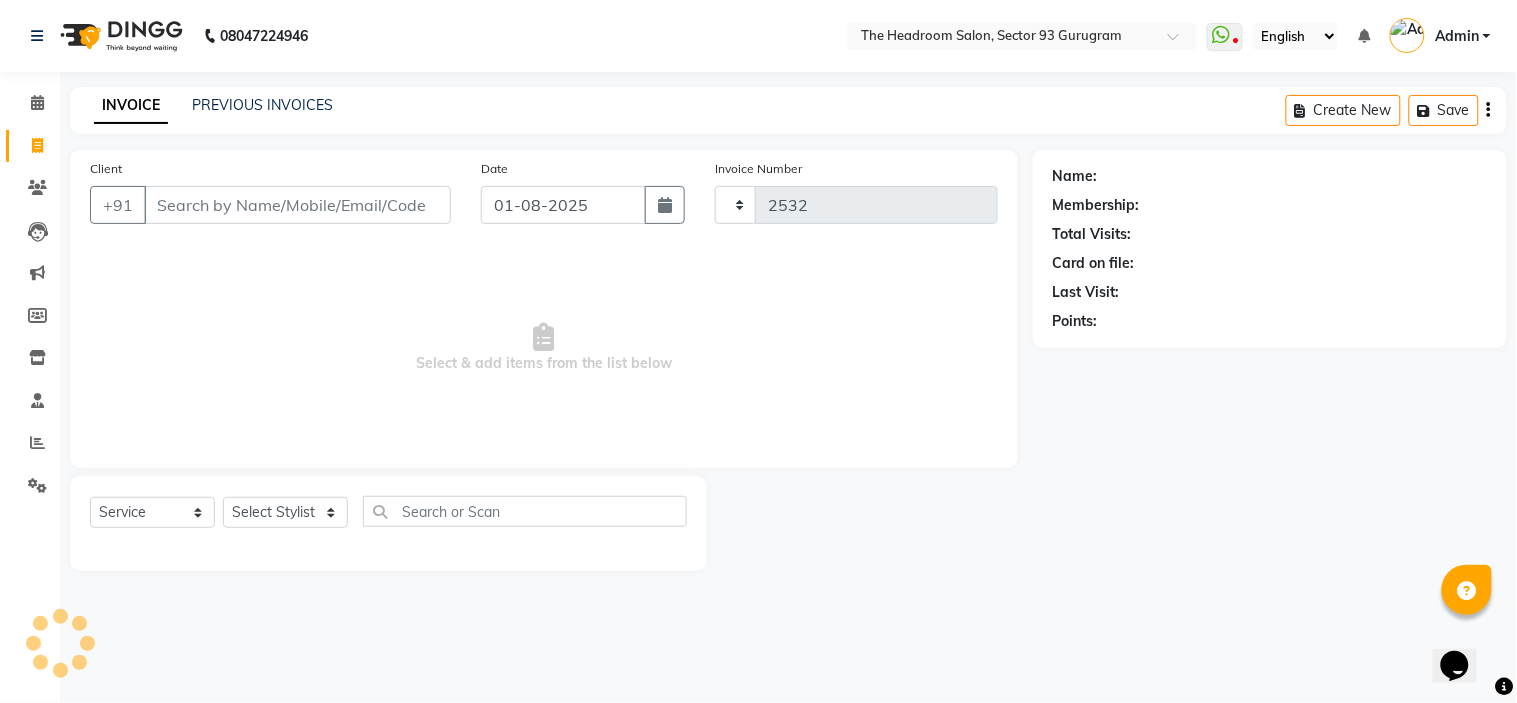 click on "Client" at bounding box center [297, 205] 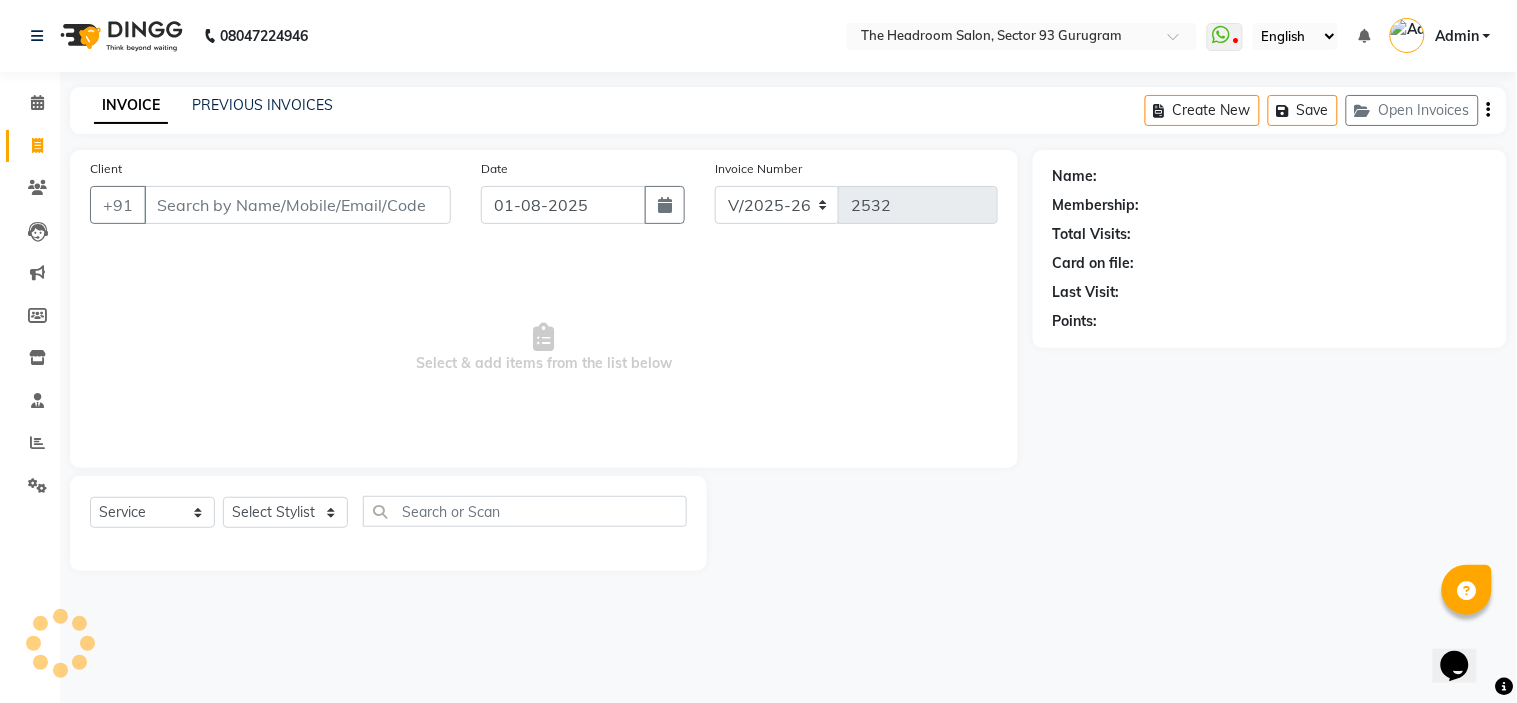 click on "Client" at bounding box center [297, 205] 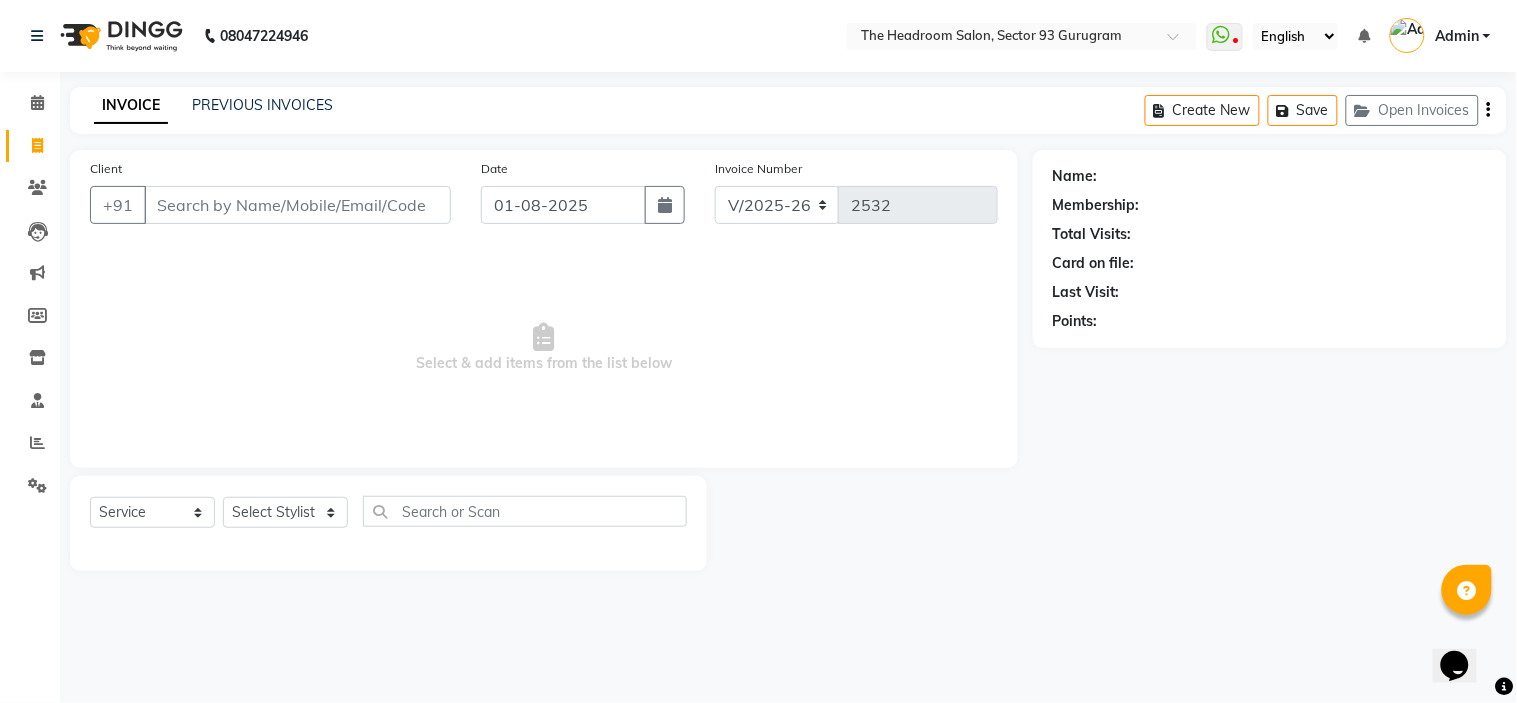 click on "Client" at bounding box center [297, 205] 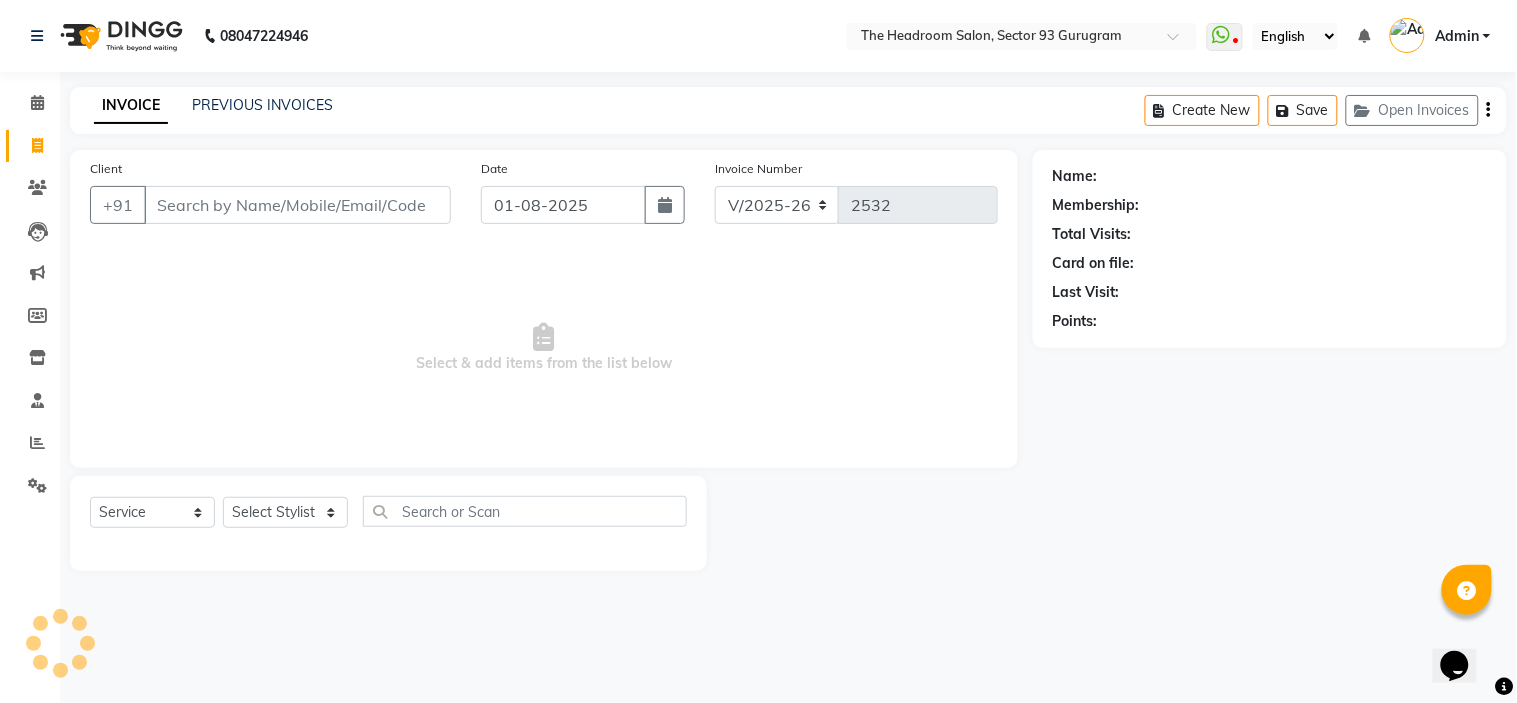 click on "Client" at bounding box center (297, 205) 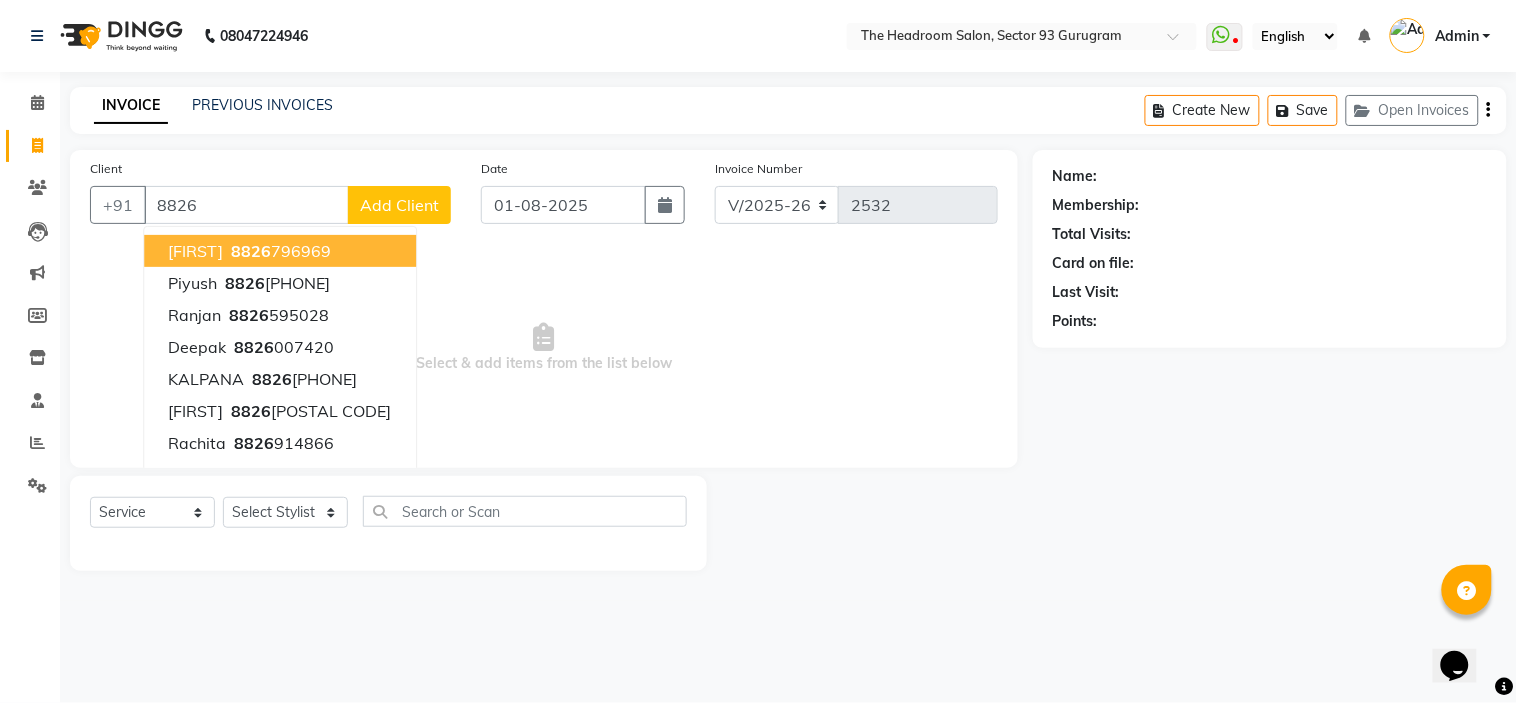 drag, startPoint x: 312, startPoint y: 207, endPoint x: 255, endPoint y: 191, distance: 59.20304 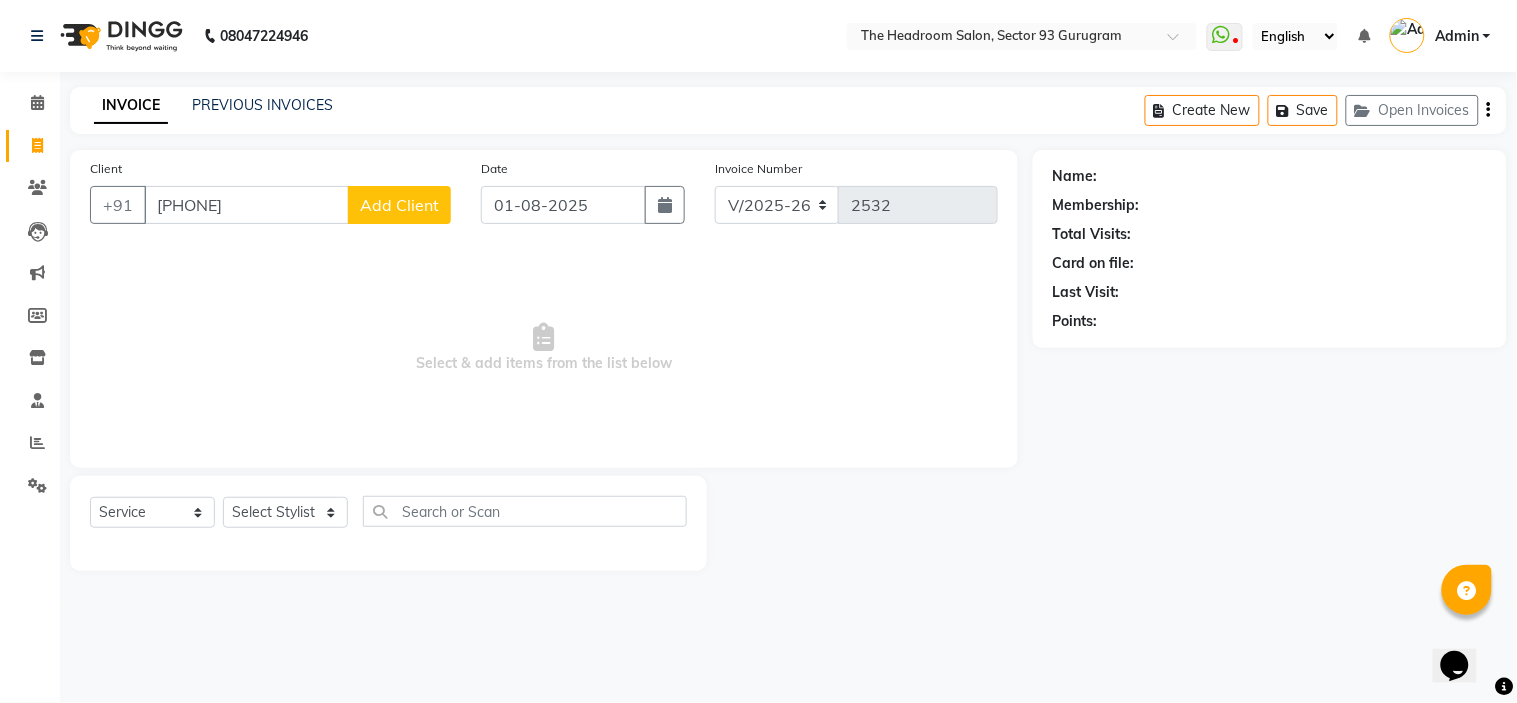 type on "[PHONE]" 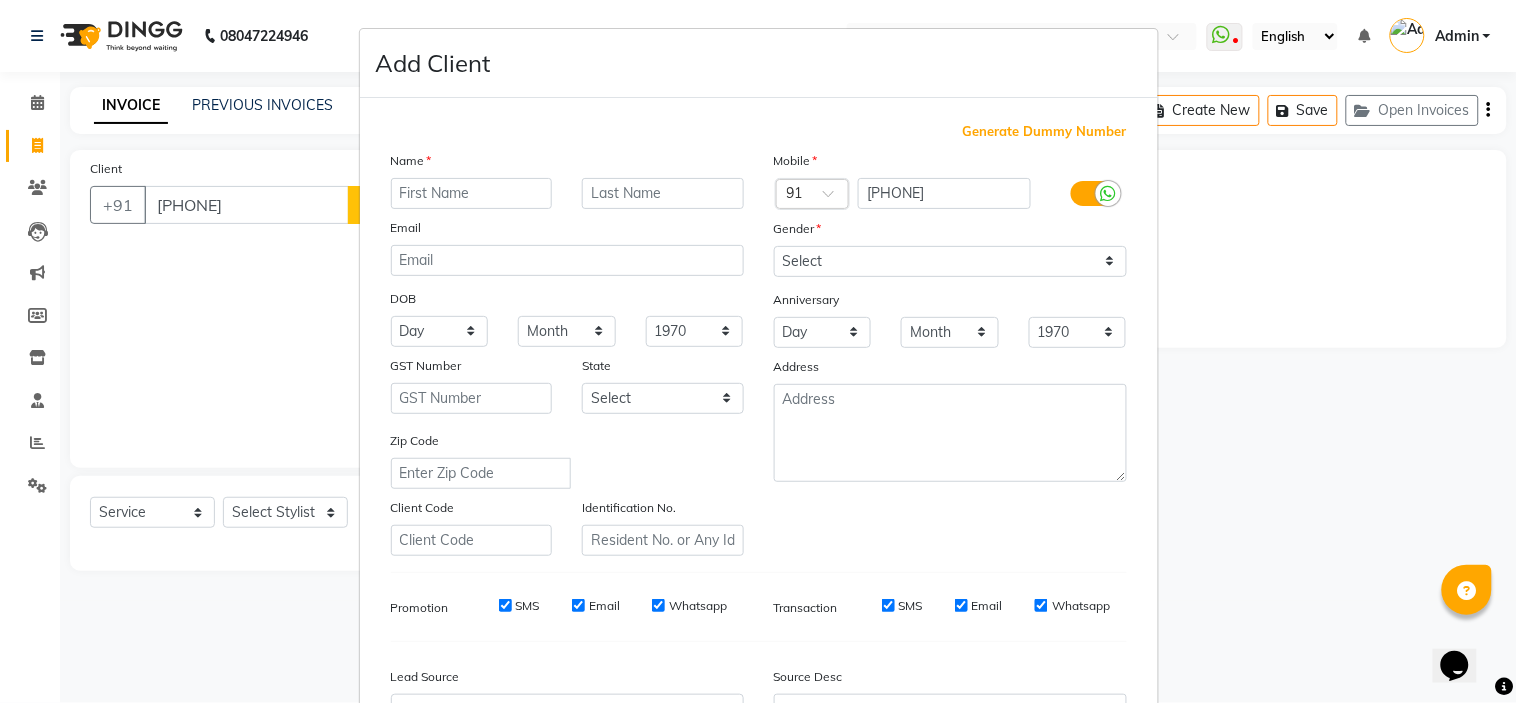 click at bounding box center [472, 193] 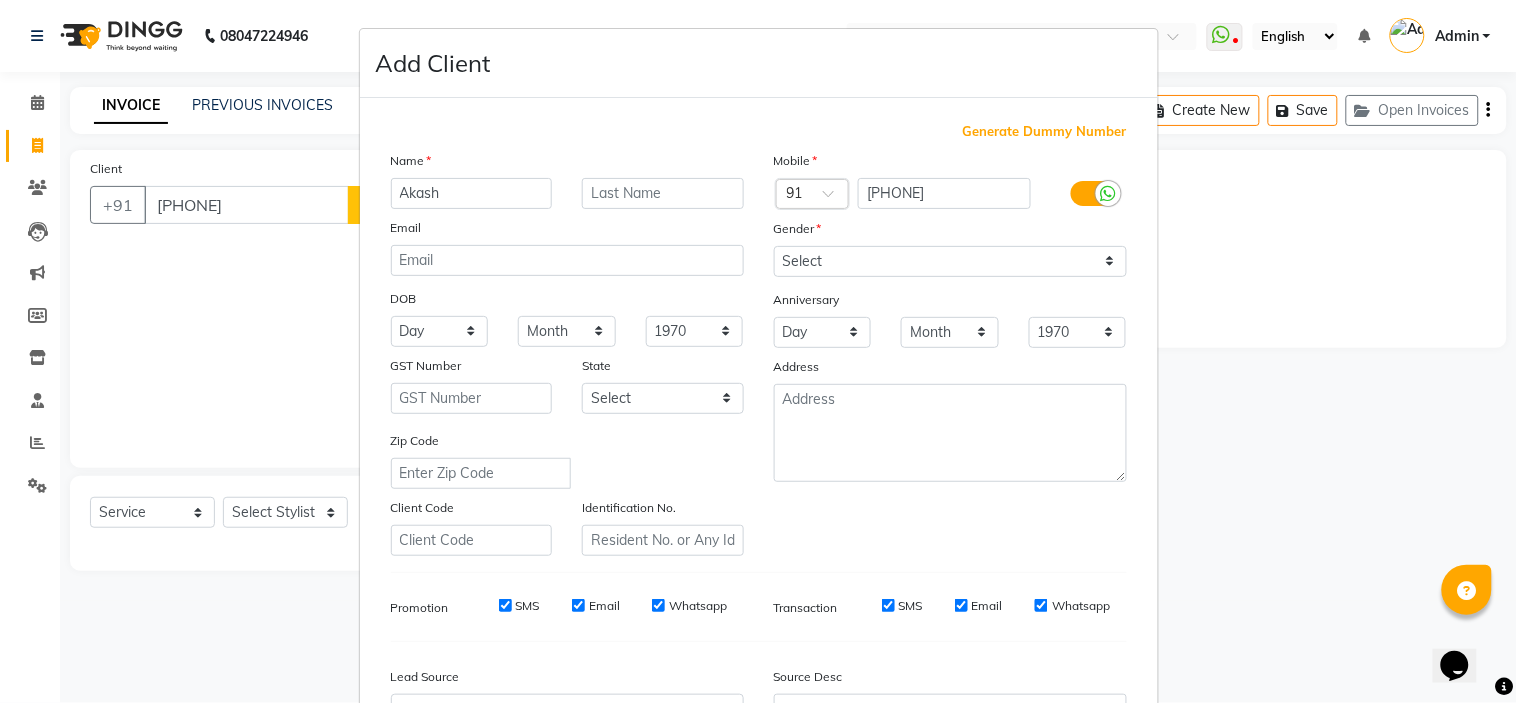 type on "Akash" 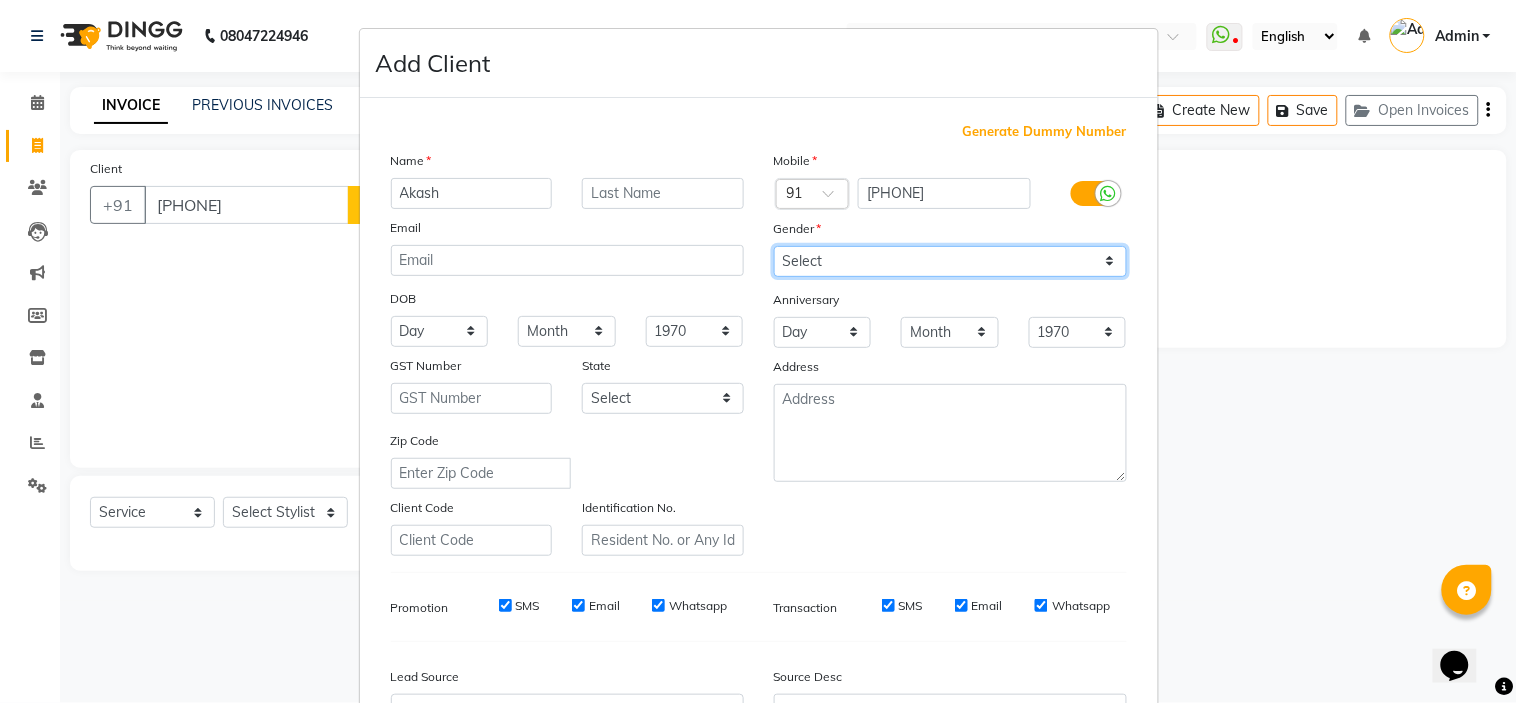 click on "Select Male Female Other Prefer Not To Say" at bounding box center (950, 261) 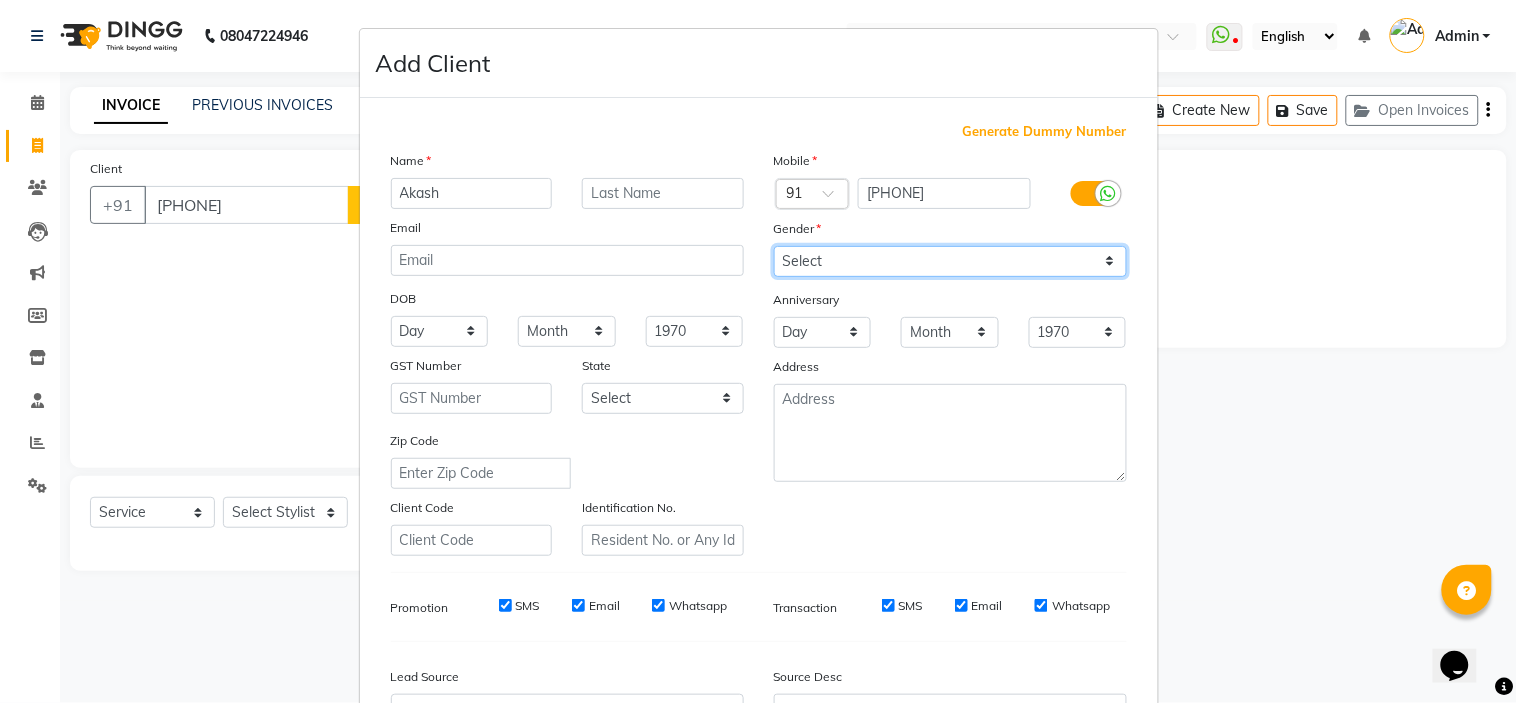select on "male" 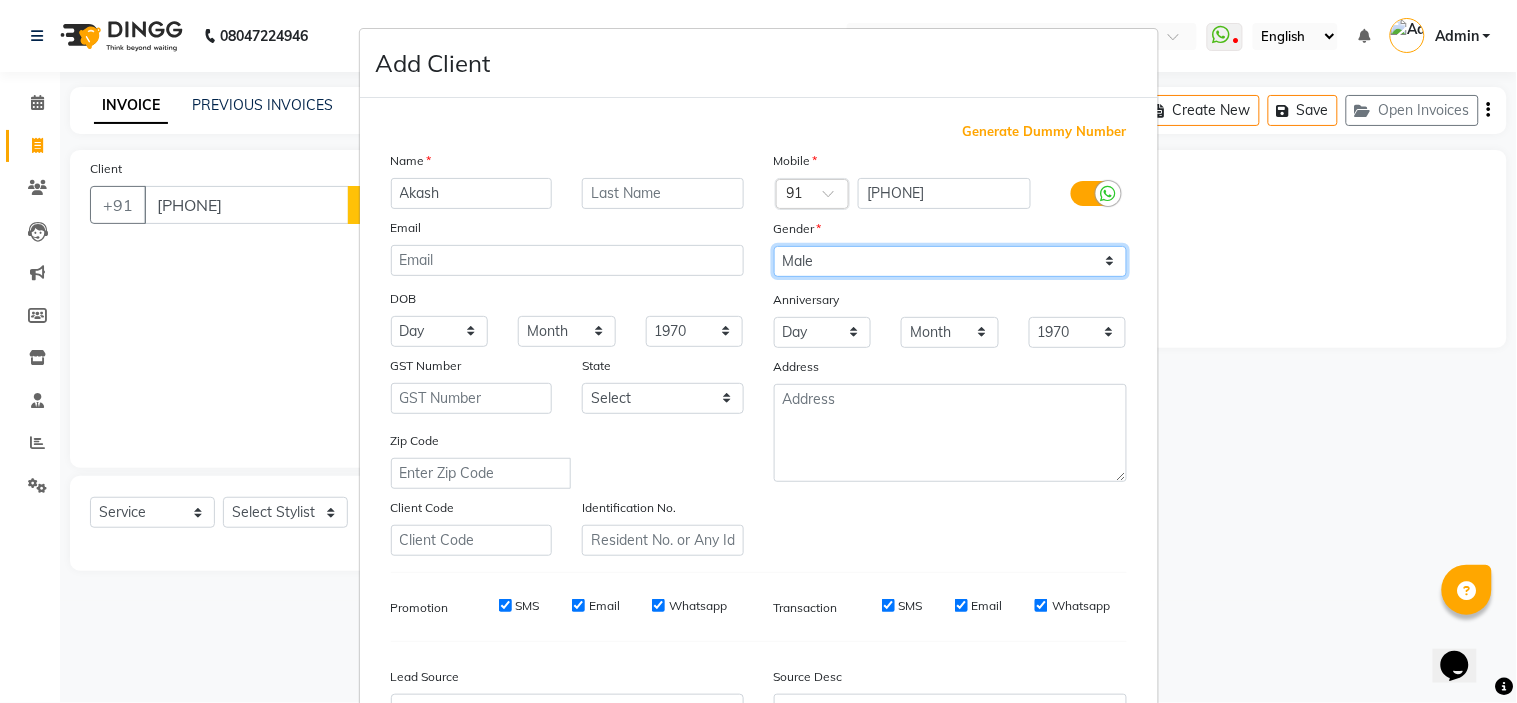 click on "Select Male Female Other Prefer Not To Say" at bounding box center [950, 261] 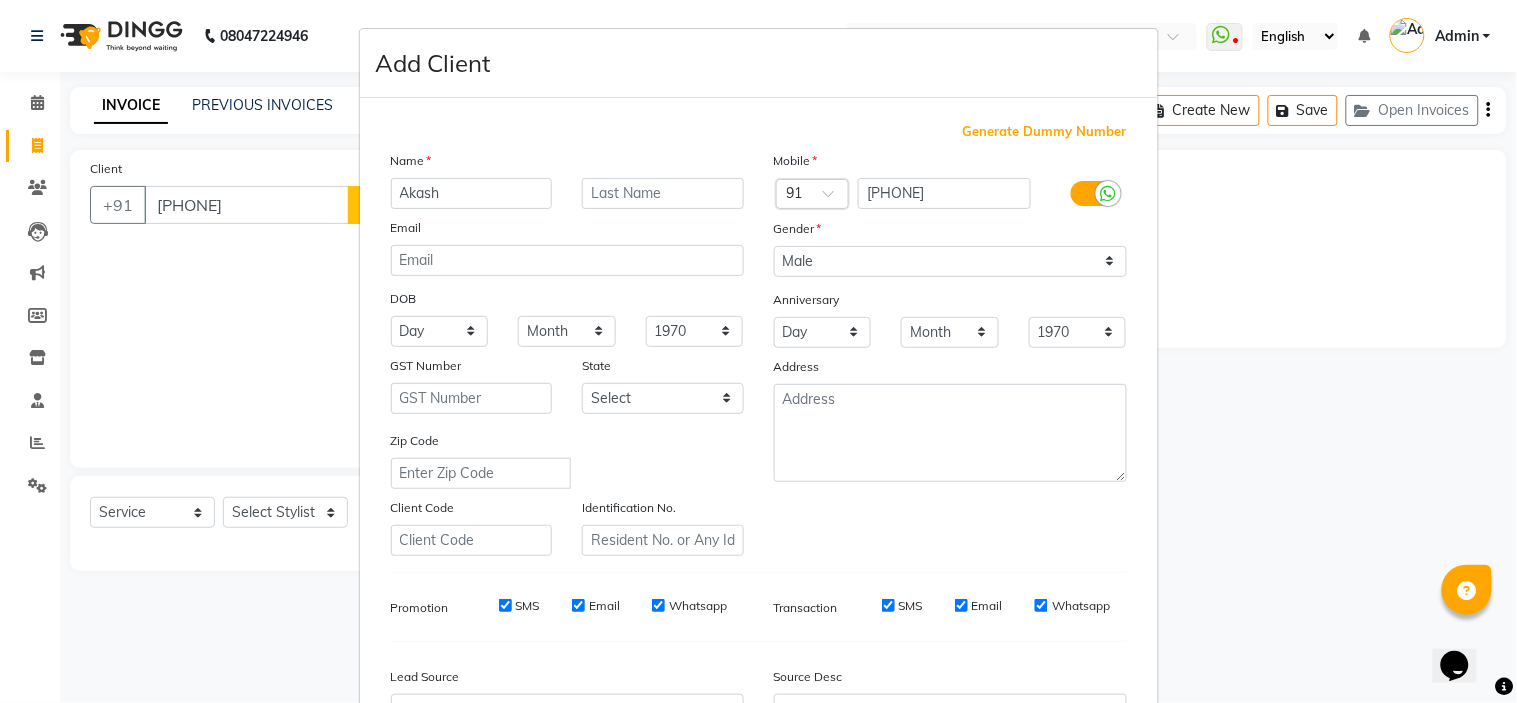 scroll, scrollTop: 221, scrollLeft: 0, axis: vertical 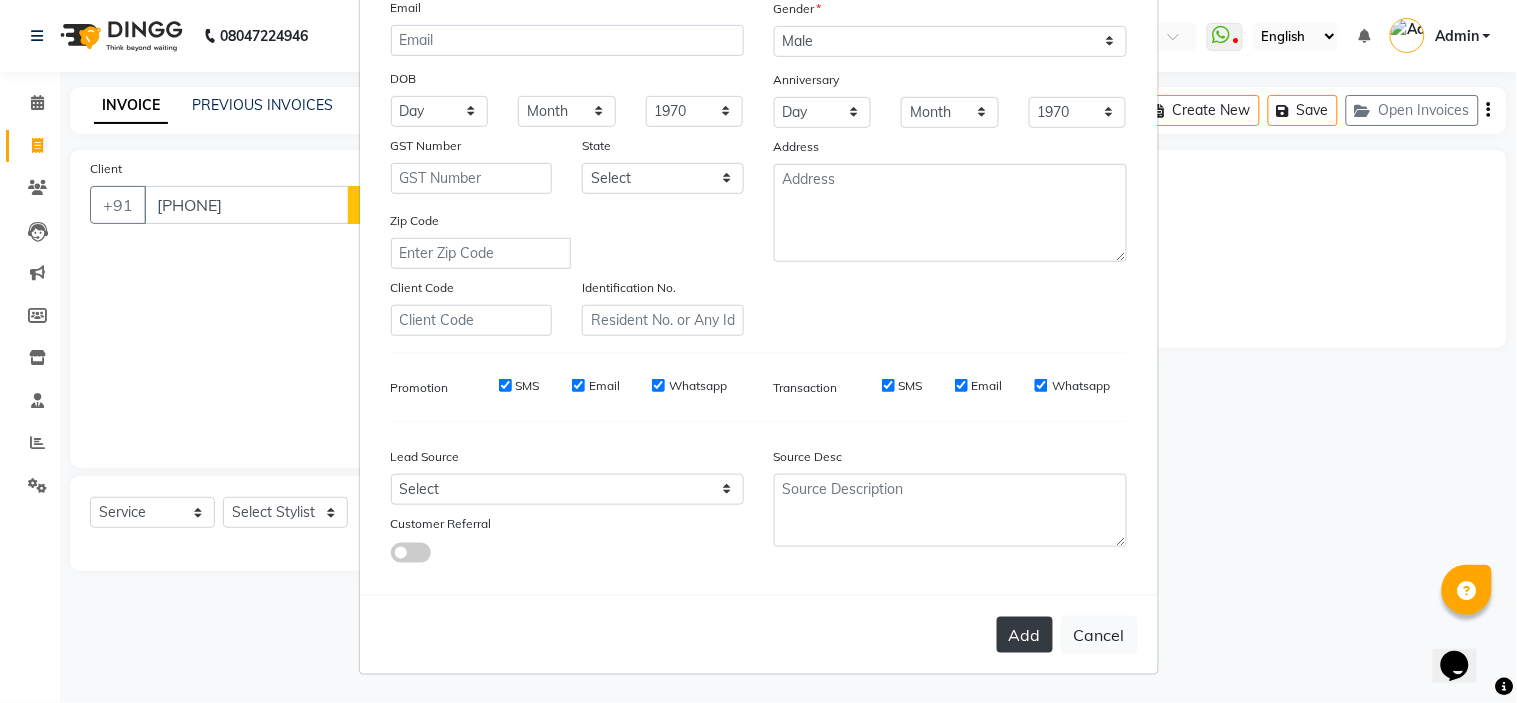 click on "Add" at bounding box center [1025, 635] 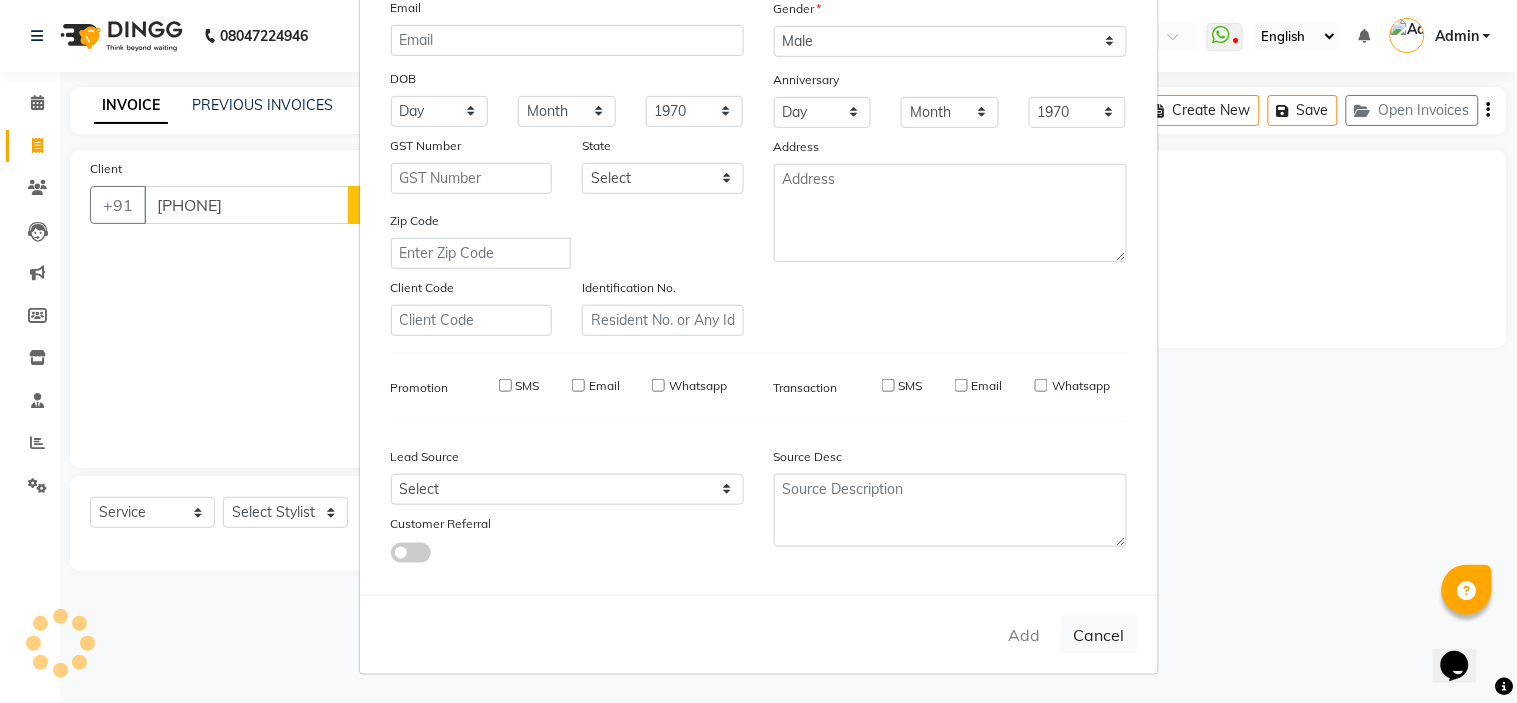 type 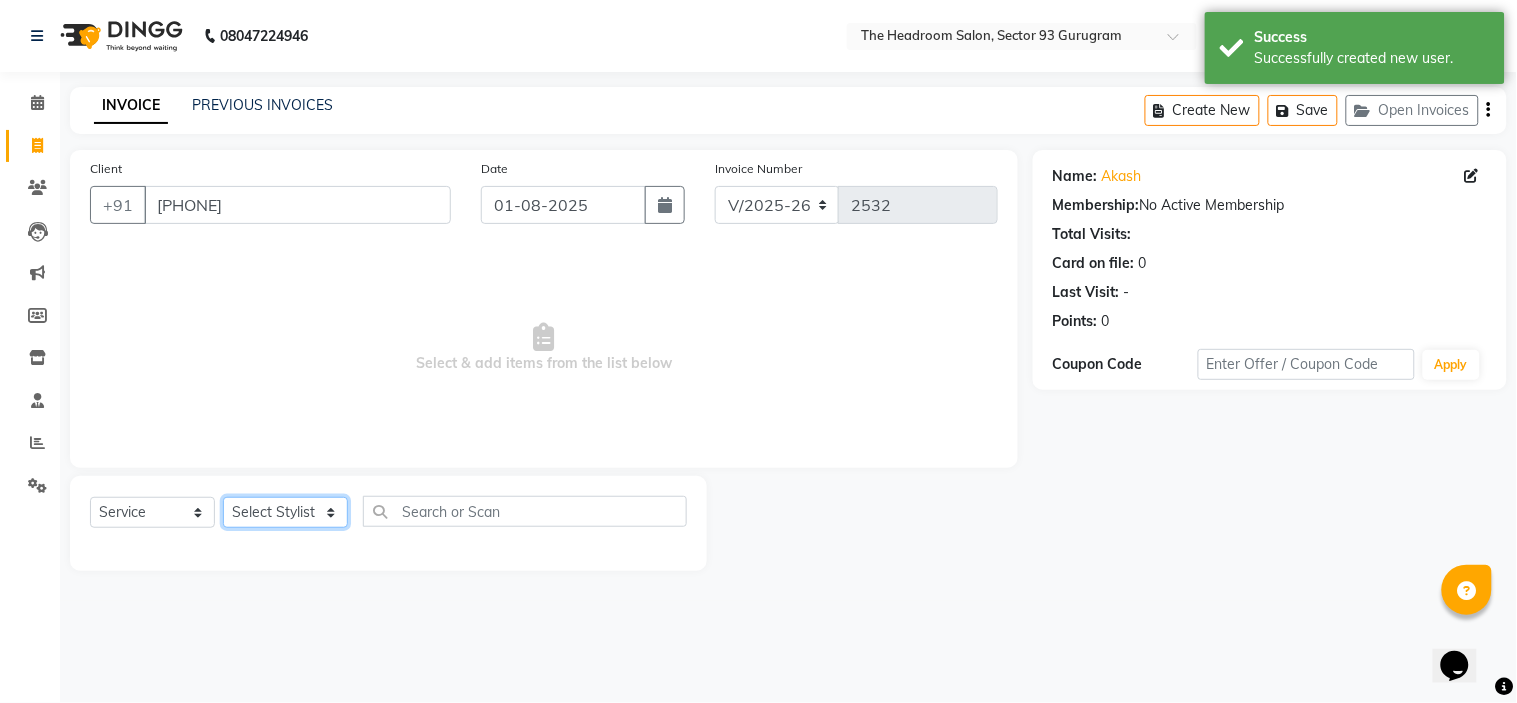 click on "Select Stylist Aditya Ajit Anubha Deepali Faizan Firoz Manager Monika Nakul Shokeen Neetu Pooja Rahul Siraj" 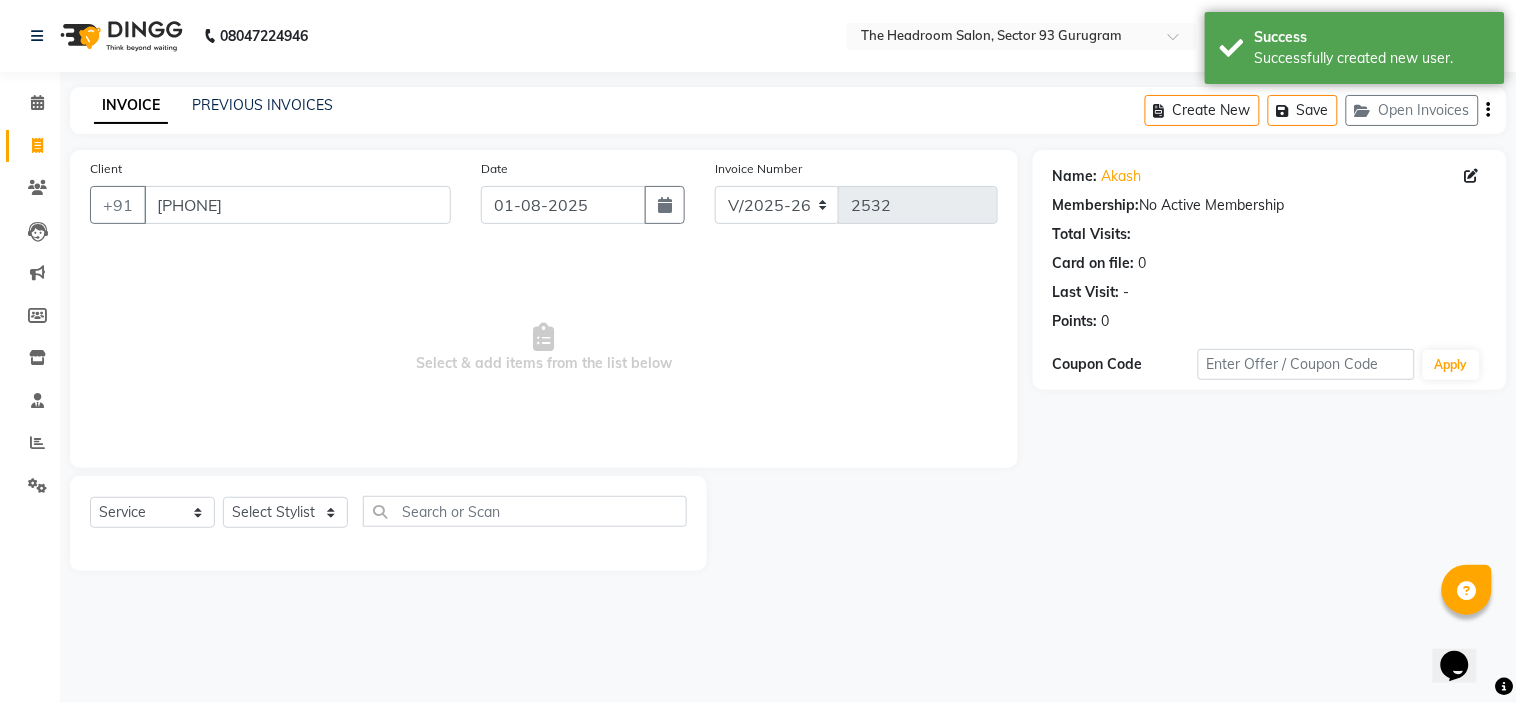 click 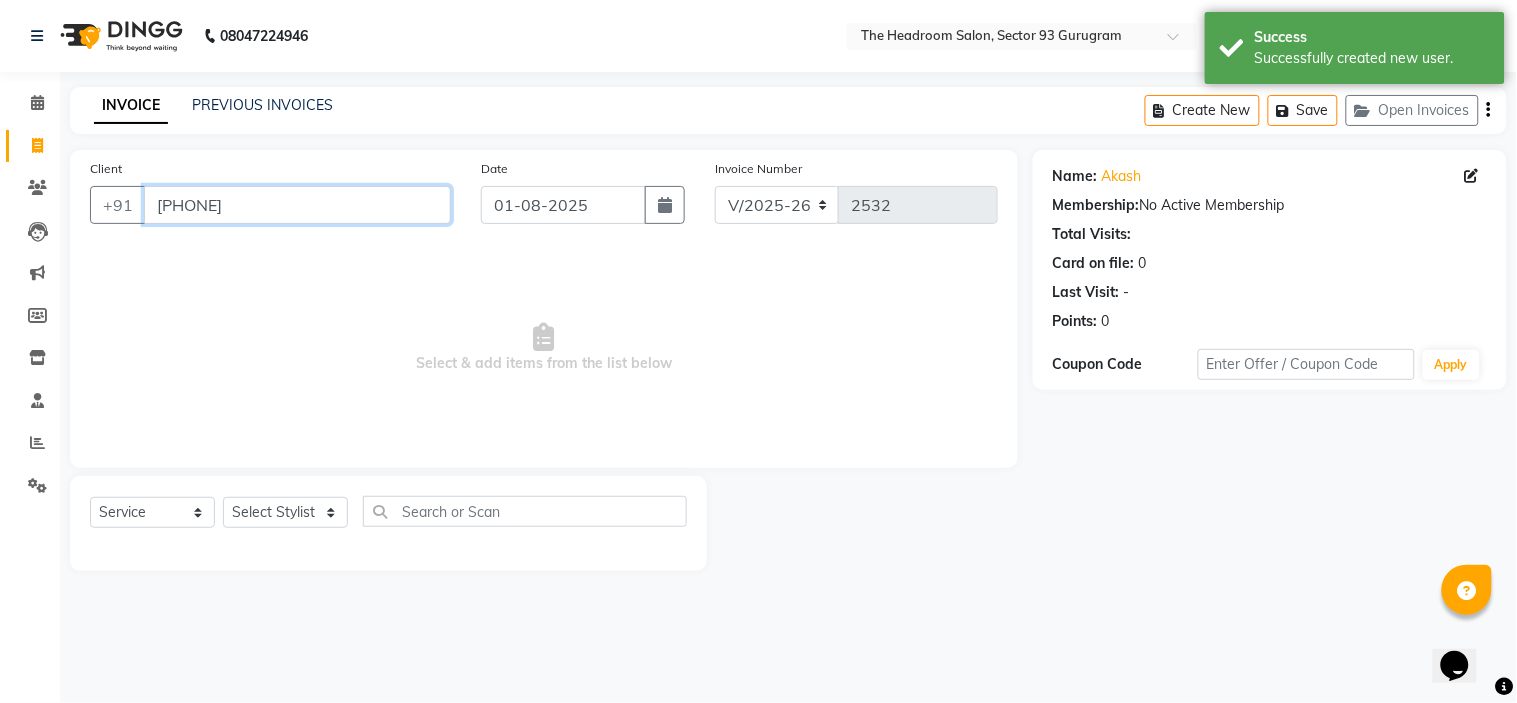 drag, startPoint x: 314, startPoint y: 215, endPoint x: 64, endPoint y: 203, distance: 250.28784 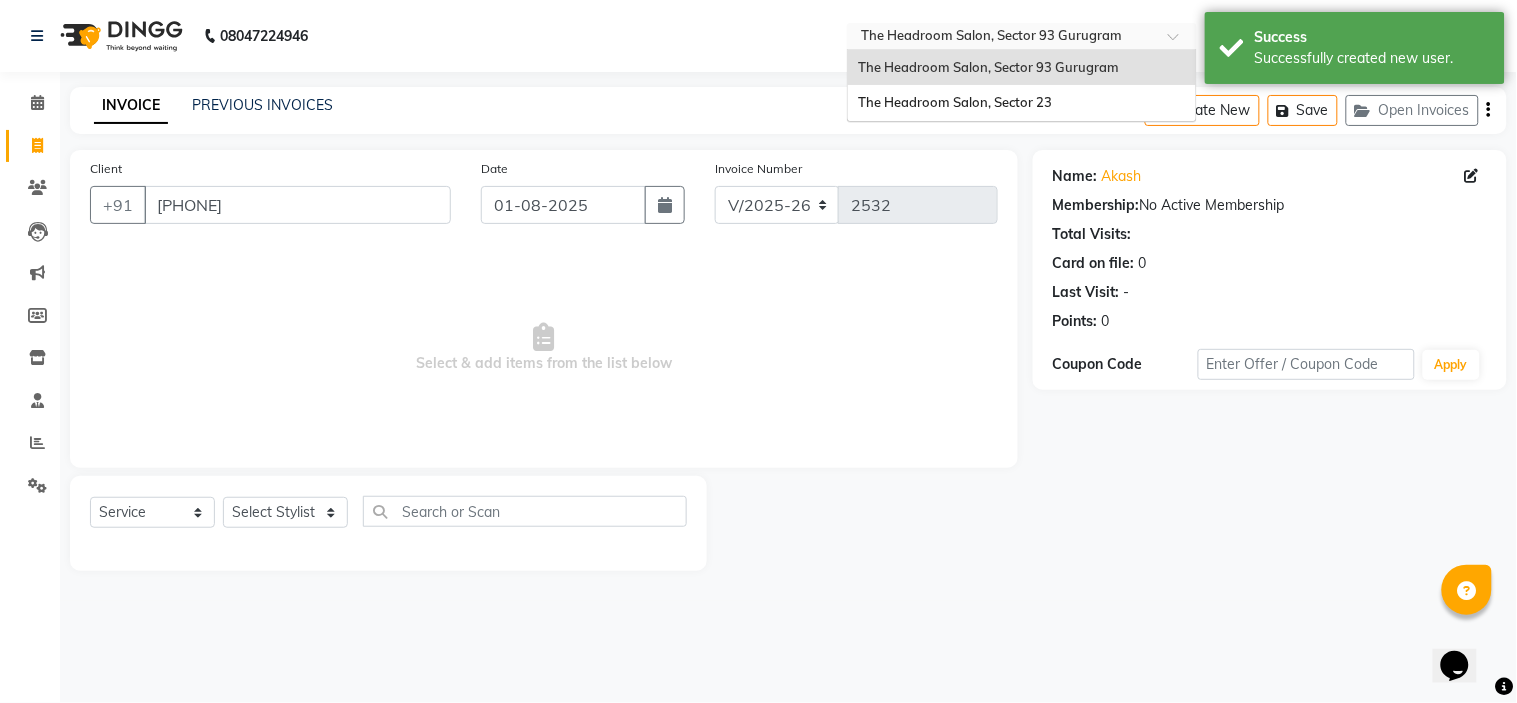 click at bounding box center [1022, 38] 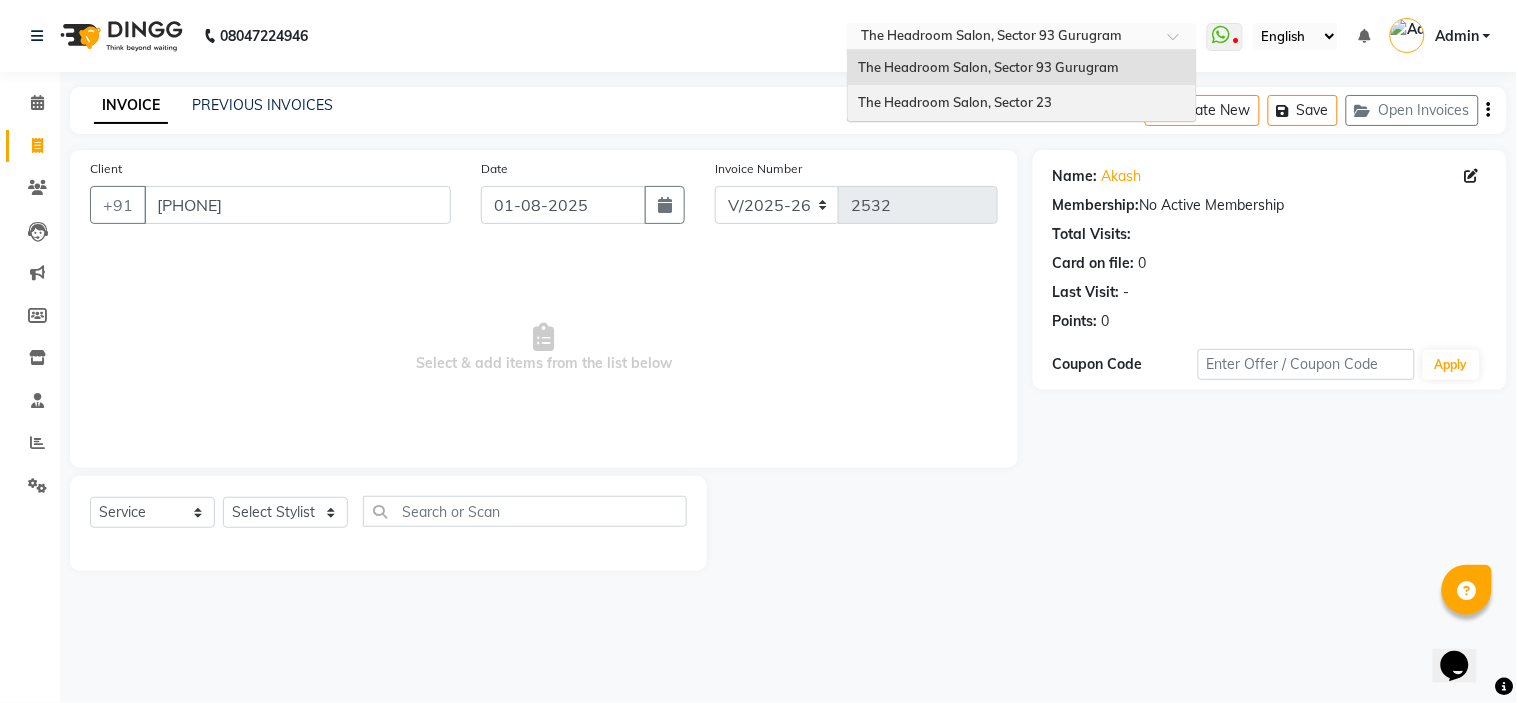 click on "The Headroom Salon, Sector 23" at bounding box center [955, 102] 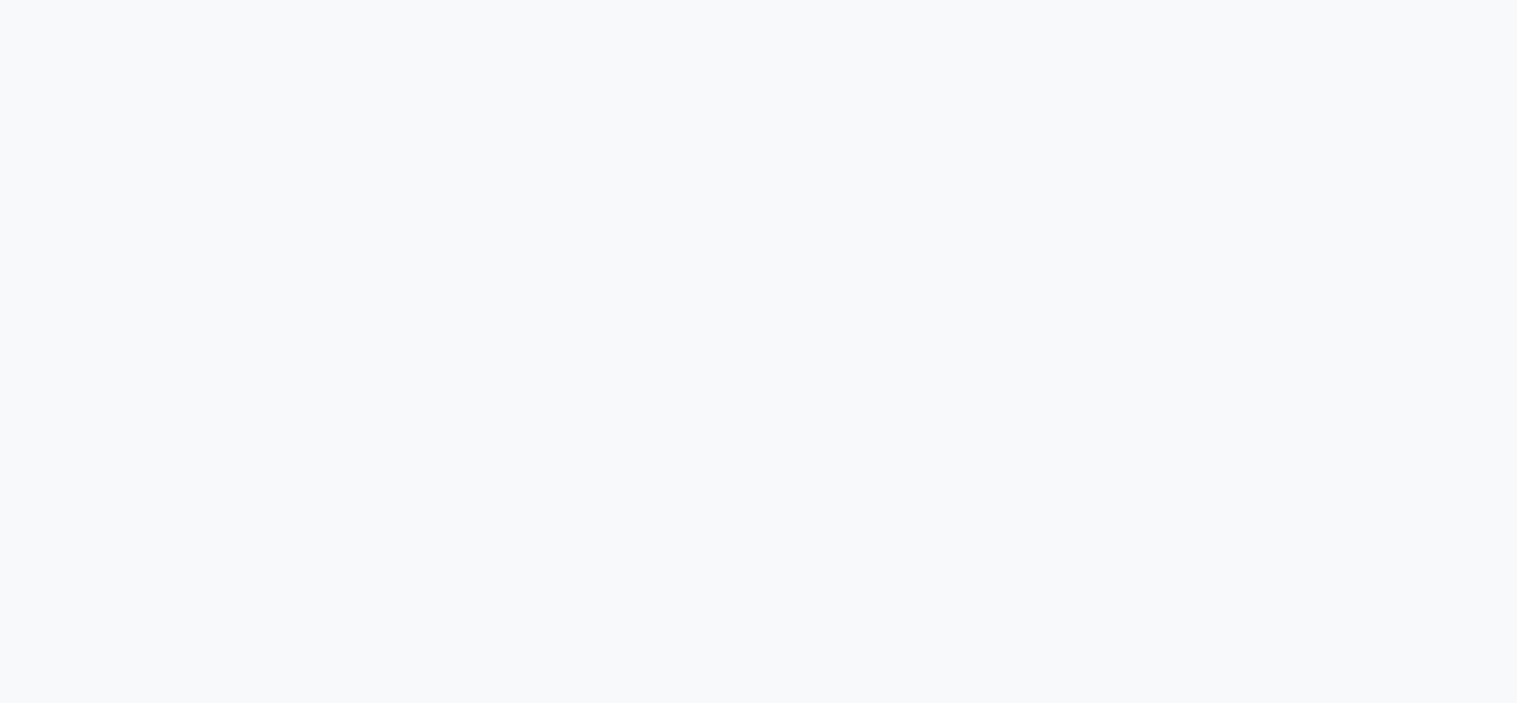 scroll, scrollTop: 0, scrollLeft: 0, axis: both 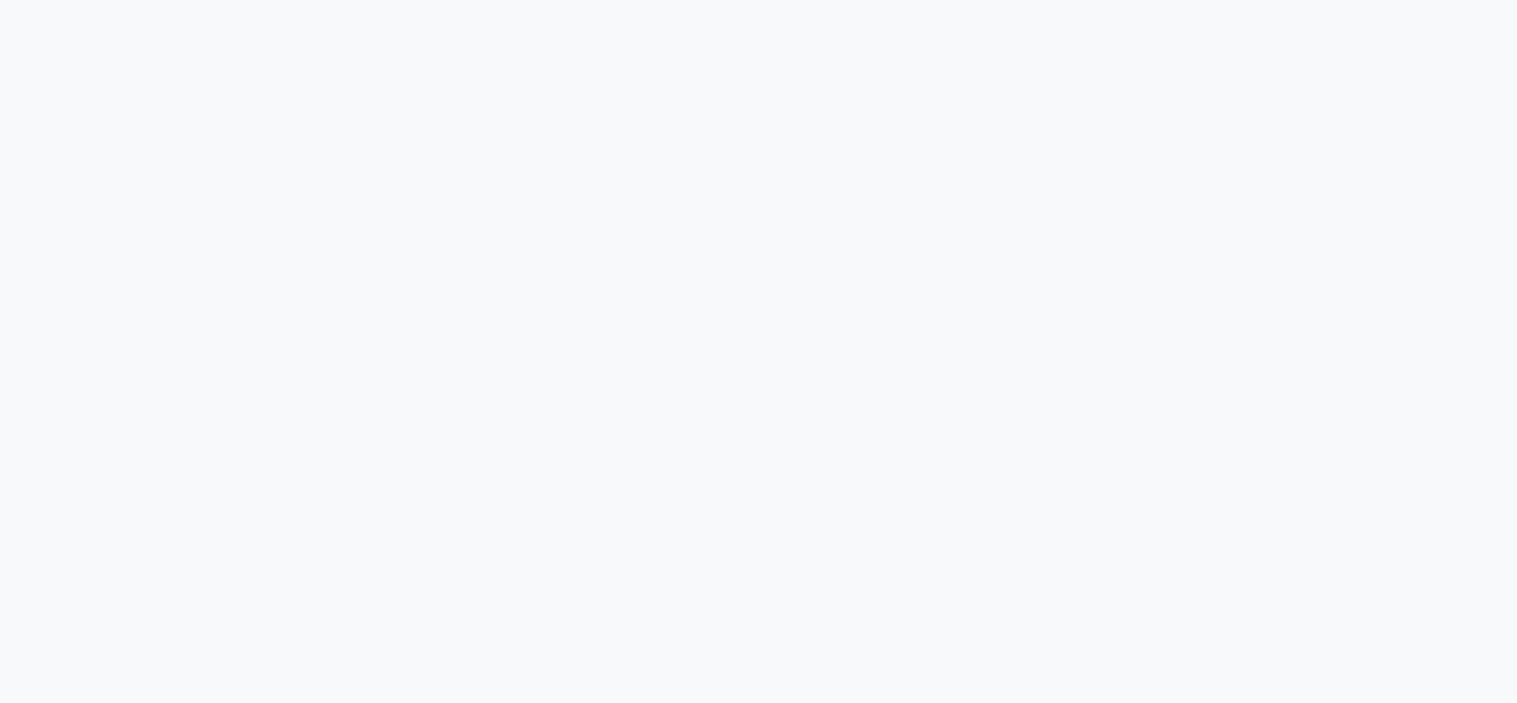 select on "service" 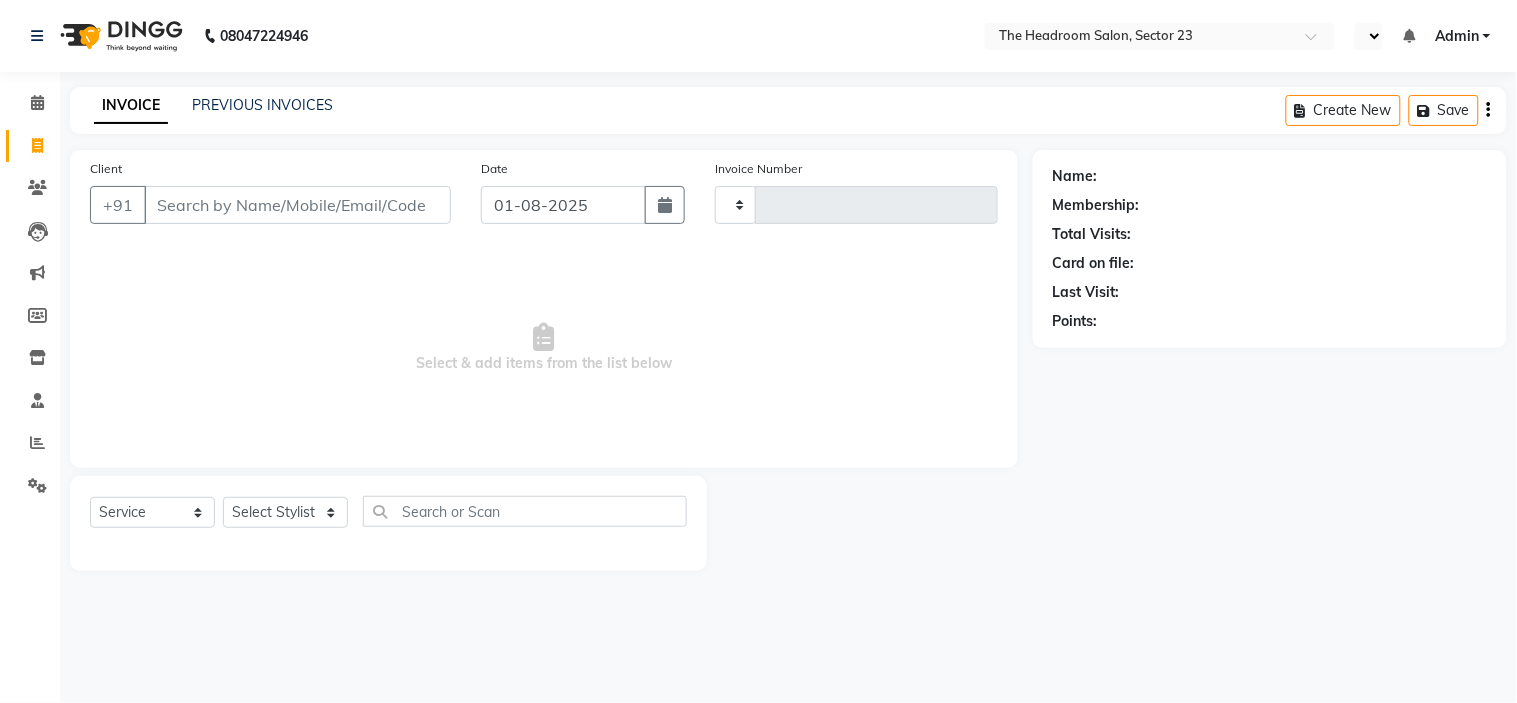 type on "1548" 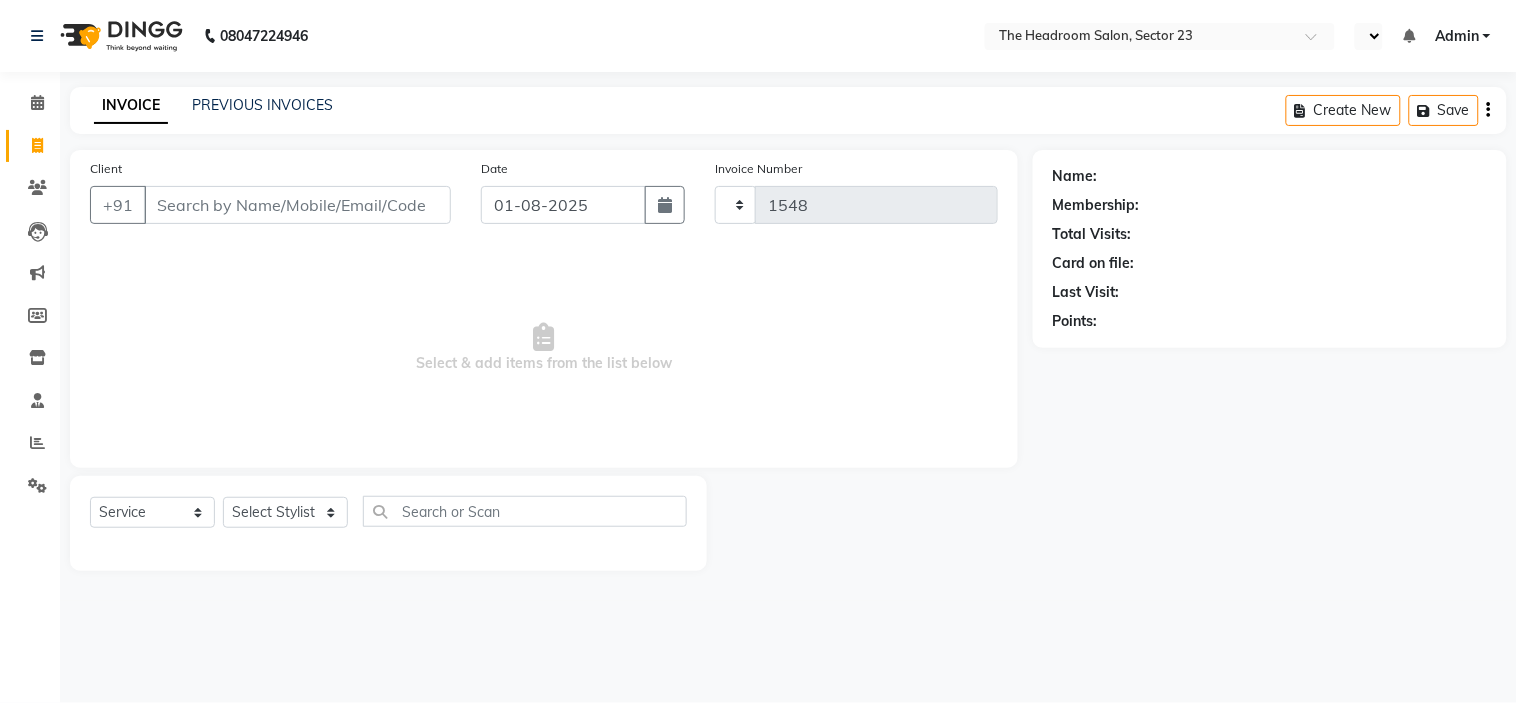 select on "en" 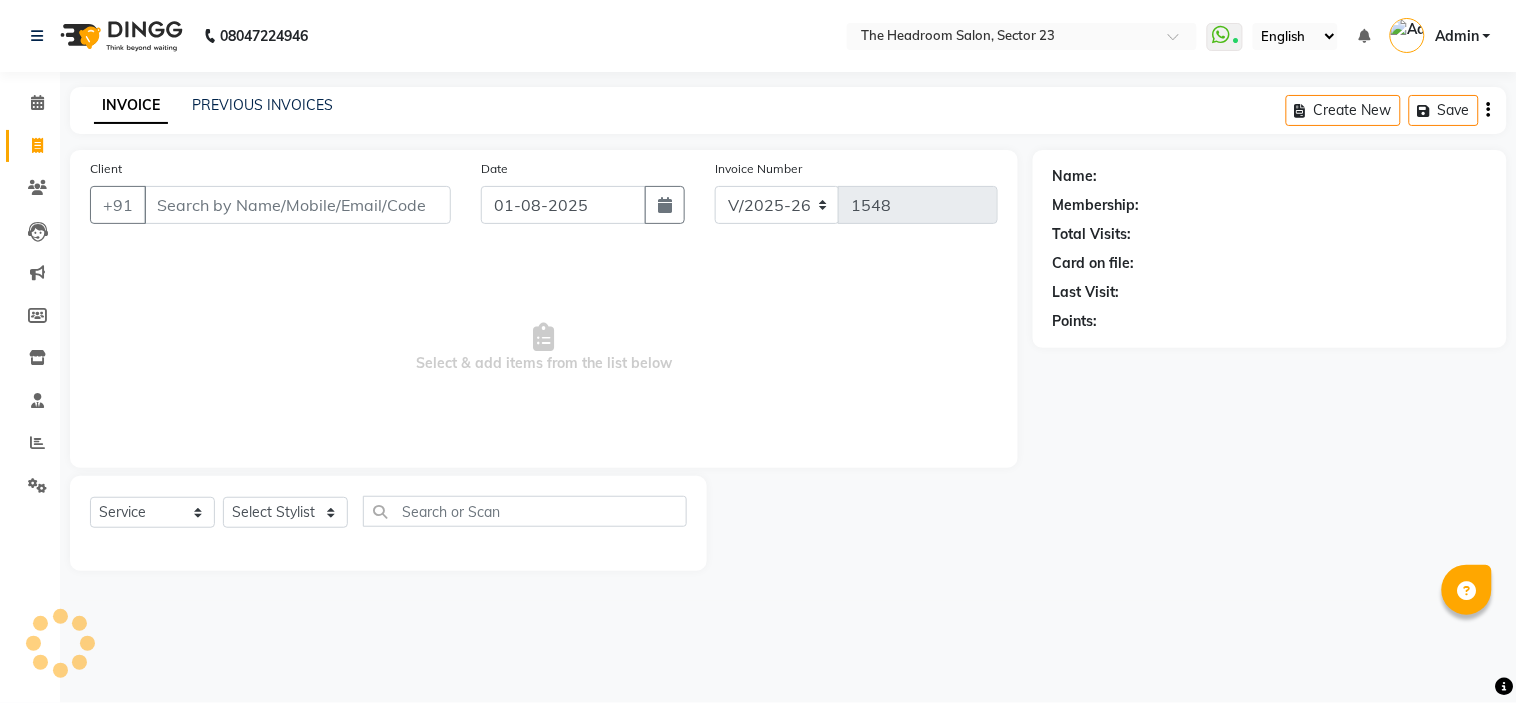 click on "Client" at bounding box center [297, 205] 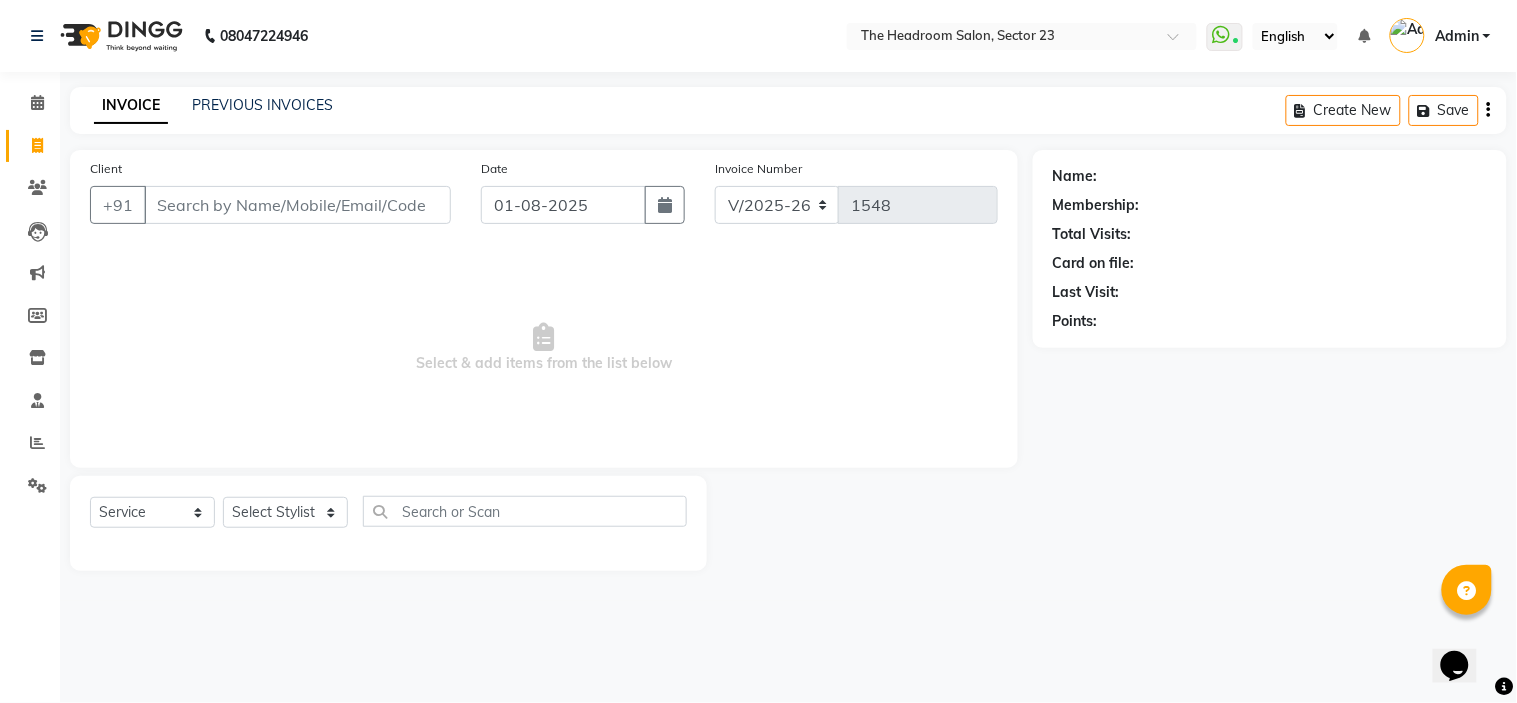 scroll, scrollTop: 0, scrollLeft: 0, axis: both 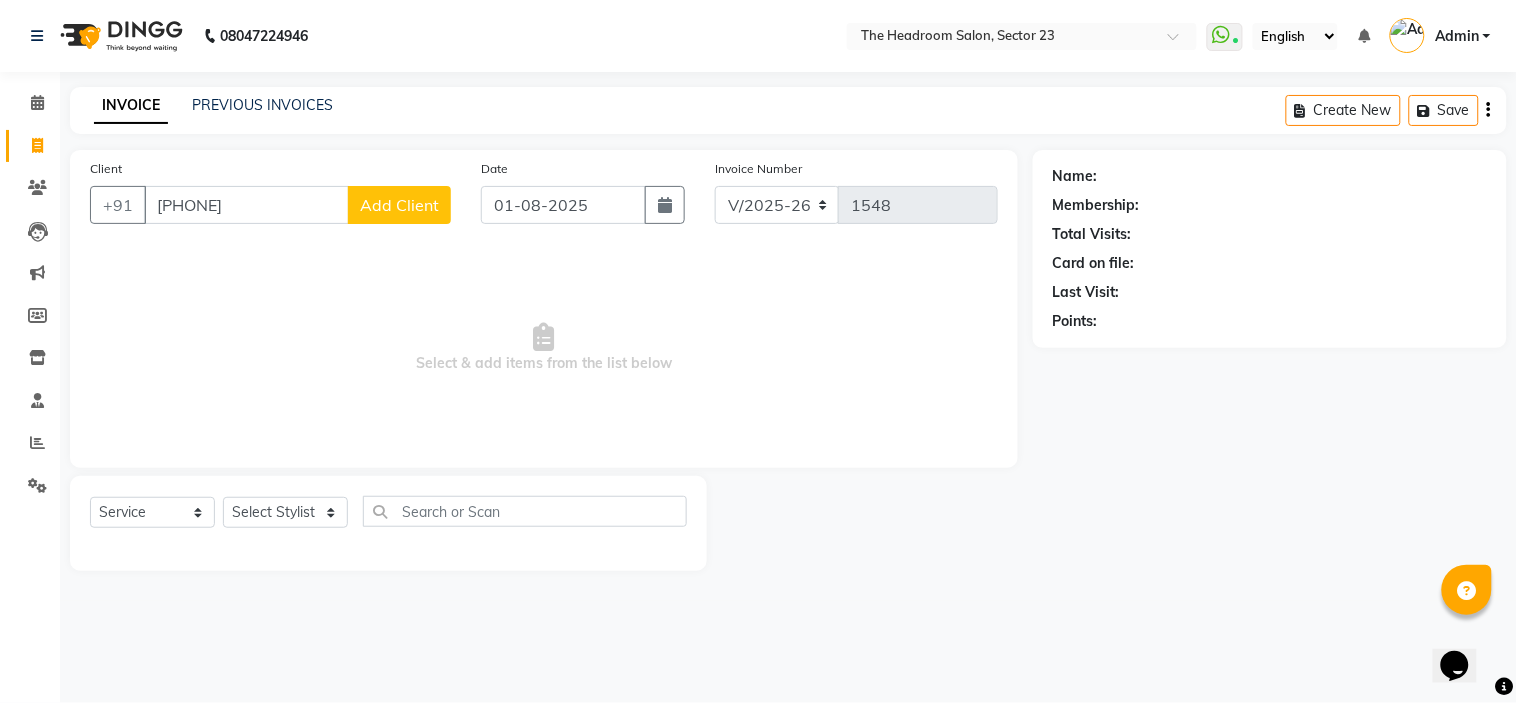 type on "8826609384" 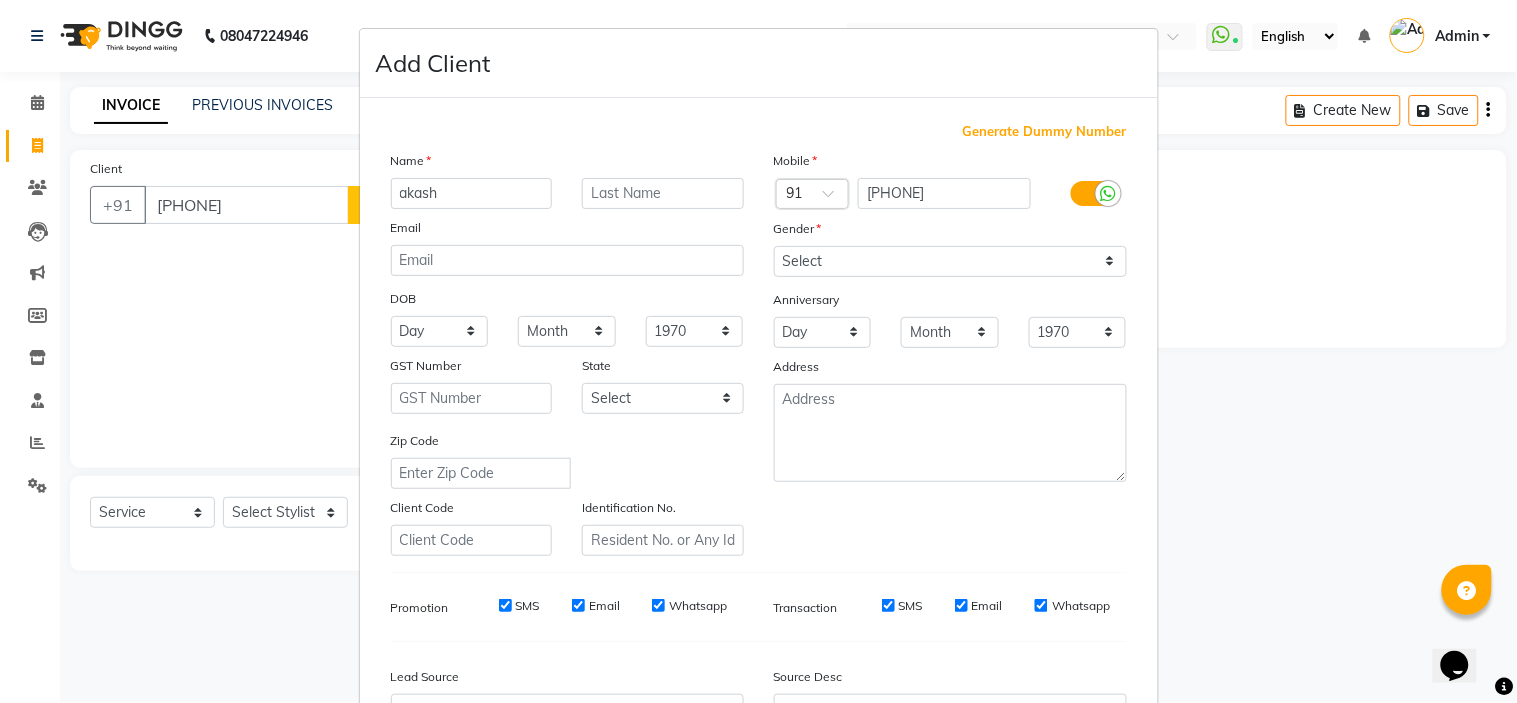 type on "akash" 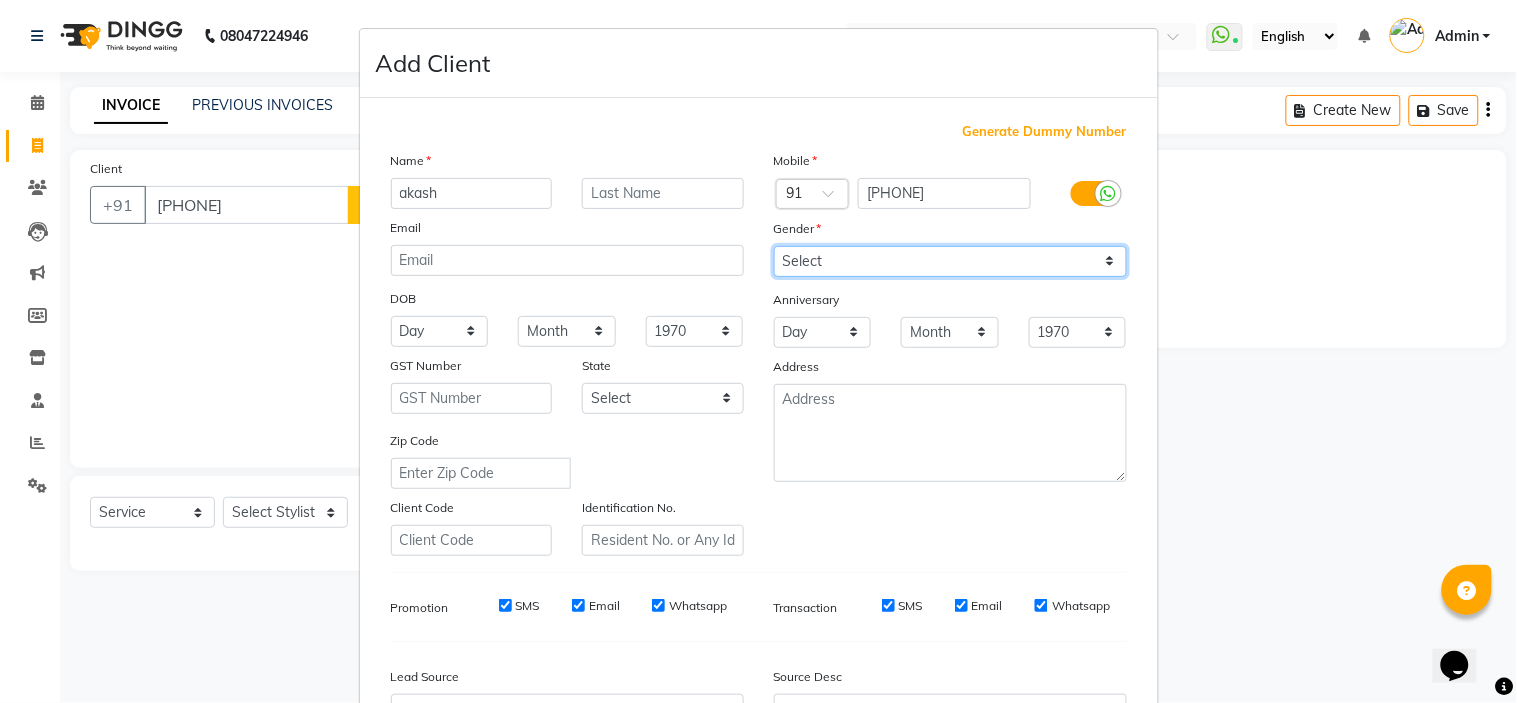 click on "Select Male Female Other Prefer Not To Say" at bounding box center (950, 261) 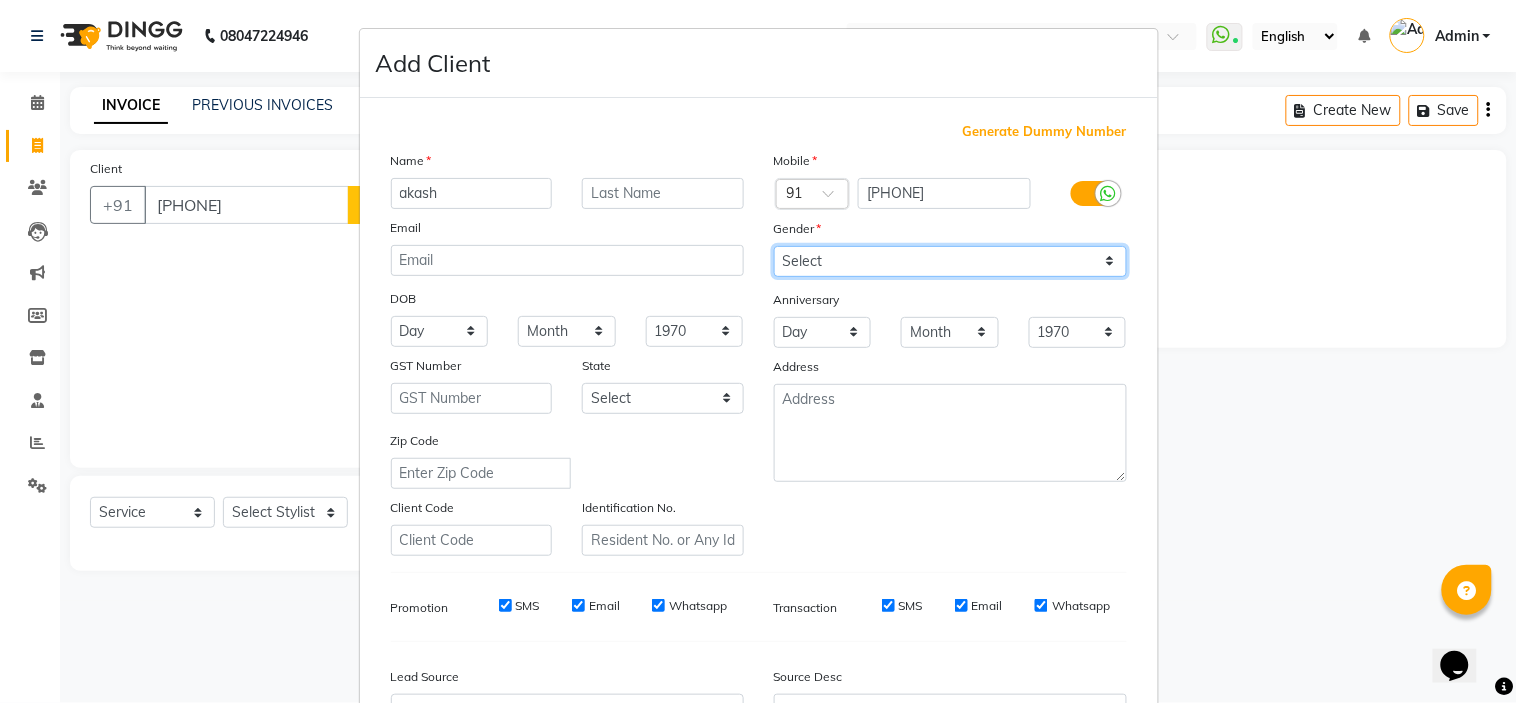 select on "male" 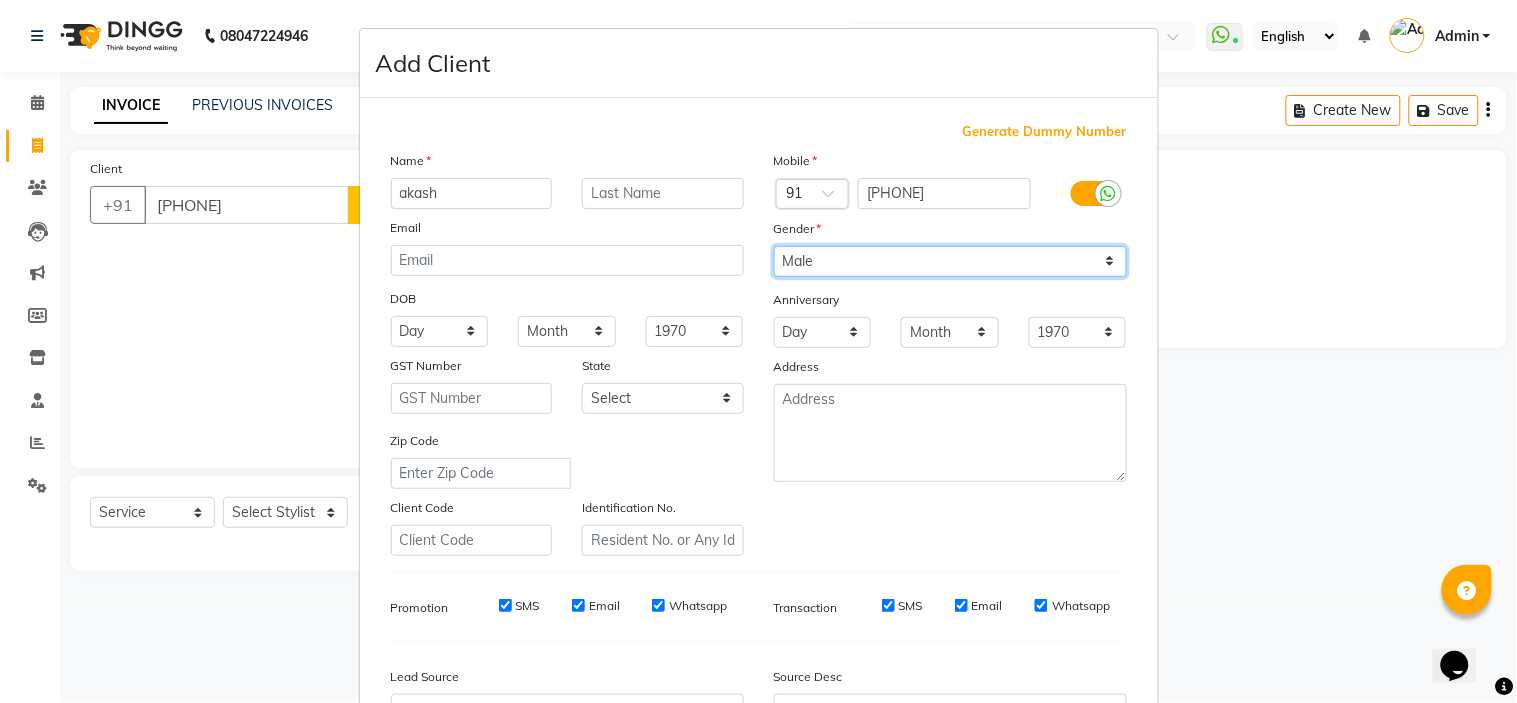 click on "Select Male Female Other Prefer Not To Say" at bounding box center [950, 261] 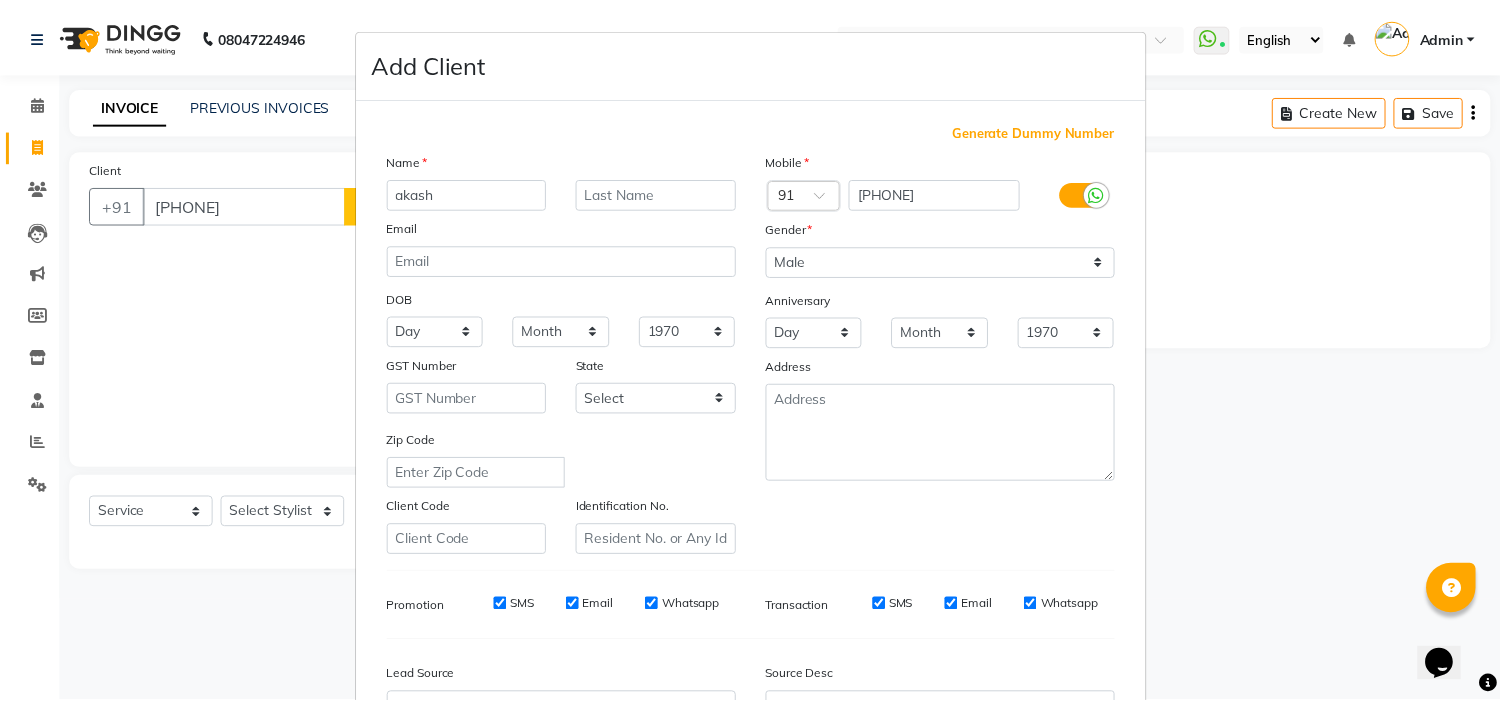 scroll, scrollTop: 221, scrollLeft: 0, axis: vertical 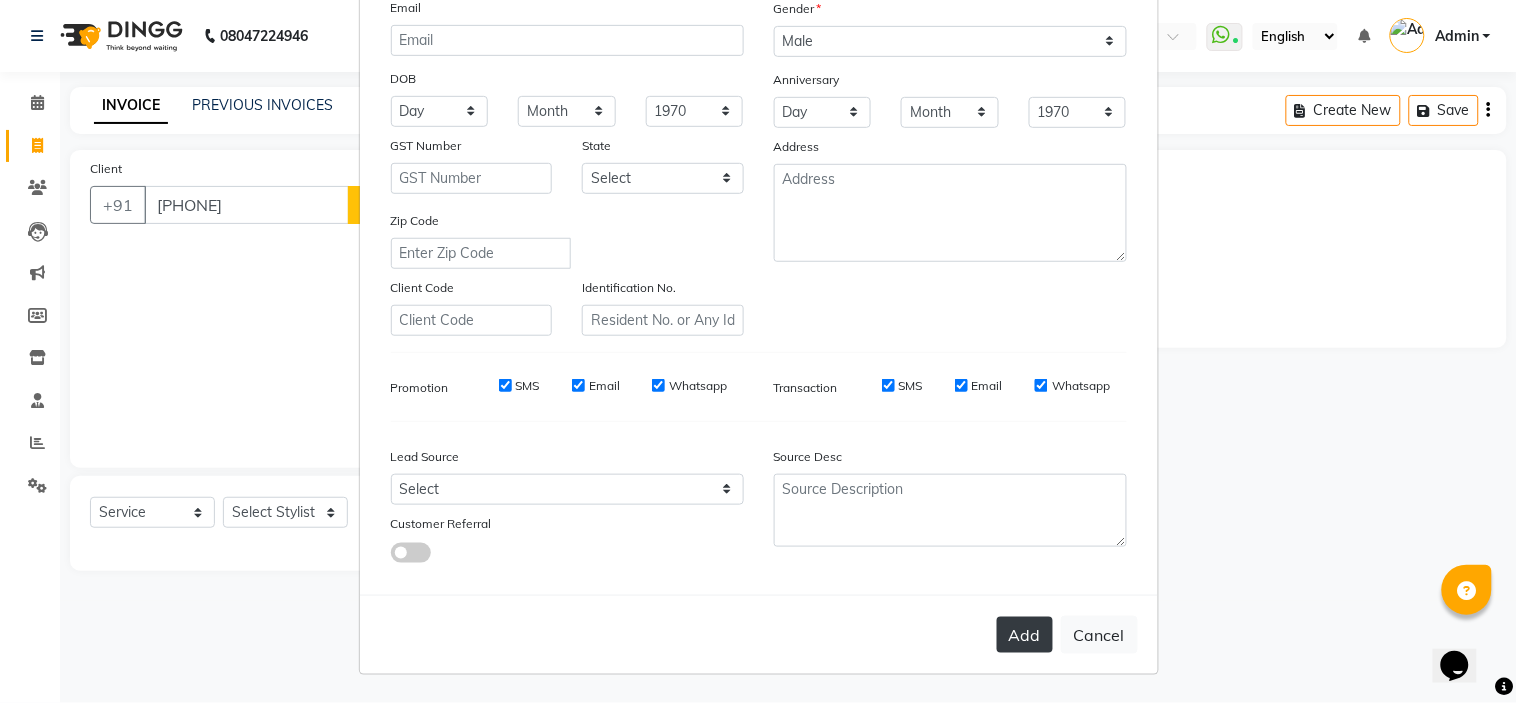 click on "Add" at bounding box center (1025, 635) 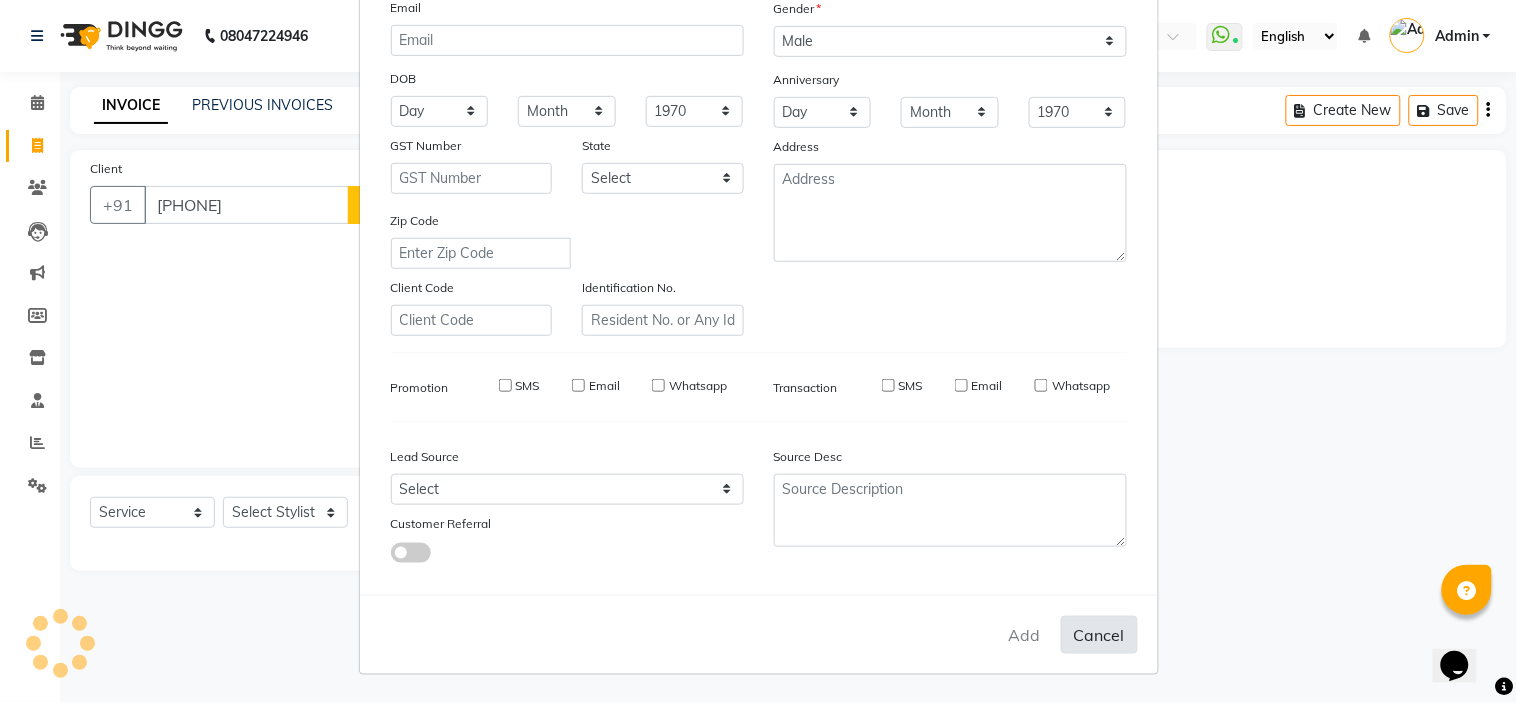 type 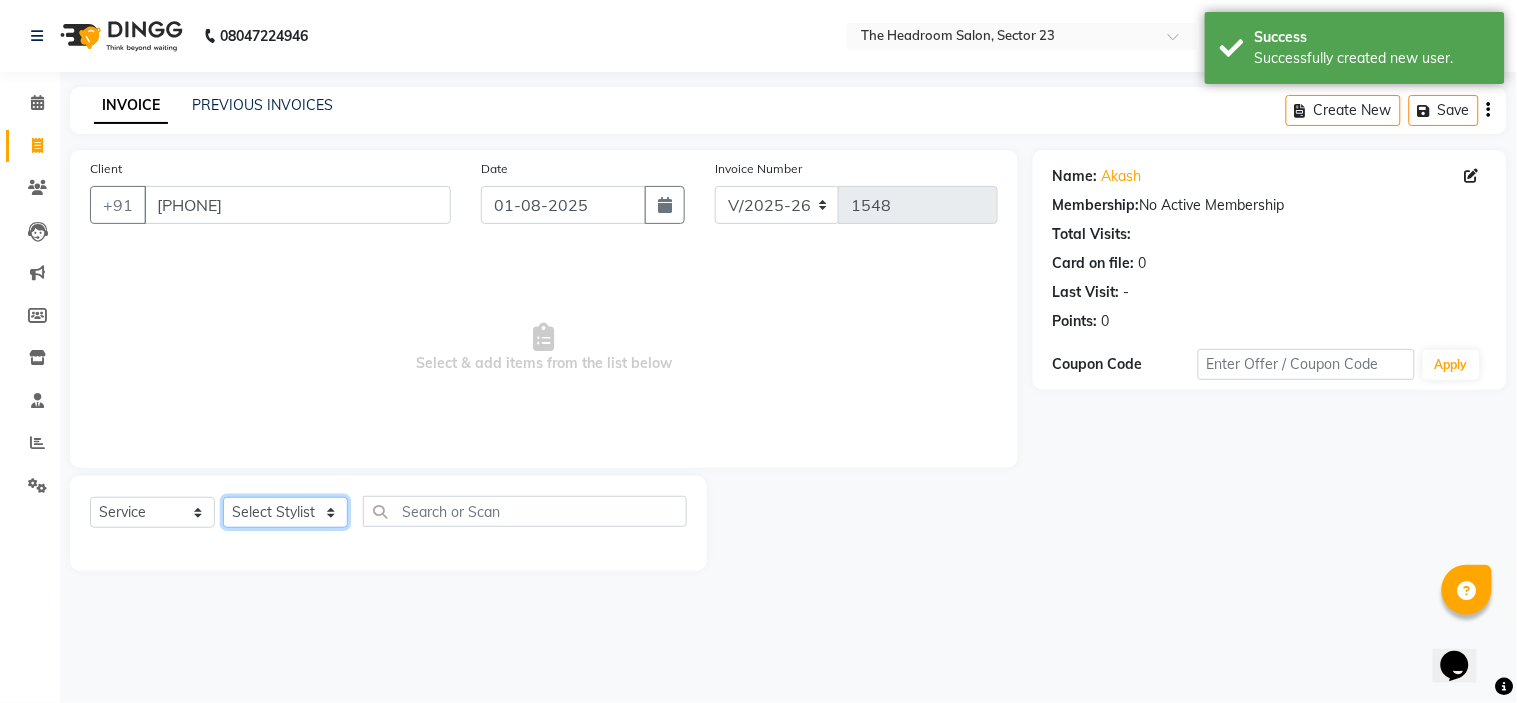 click on "Select Stylist Anjali Anubha Ashok Garima Manager Manju Raju Rohit Shahbaz" 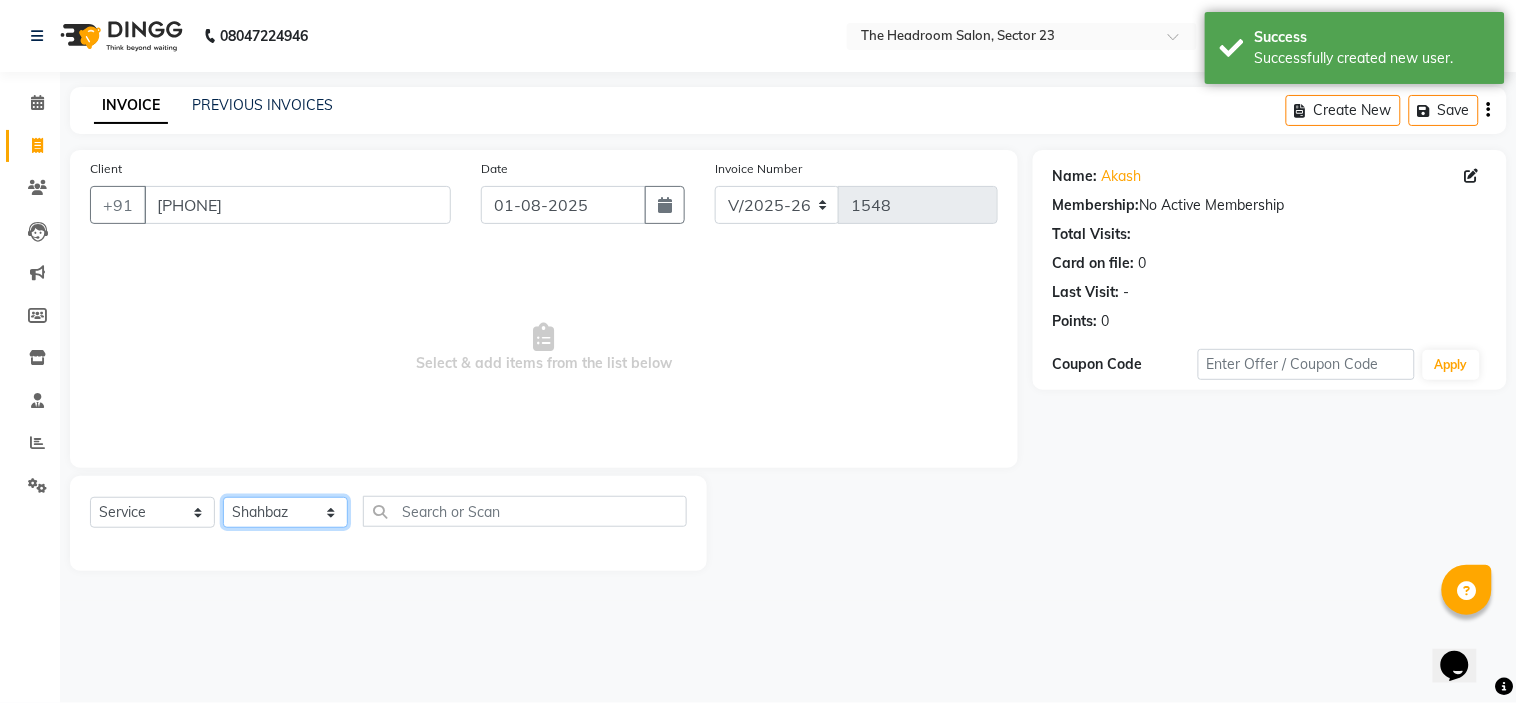 click on "Select Stylist Anjali Anubha Ashok Garima Manager Manju Raju Rohit Shahbaz" 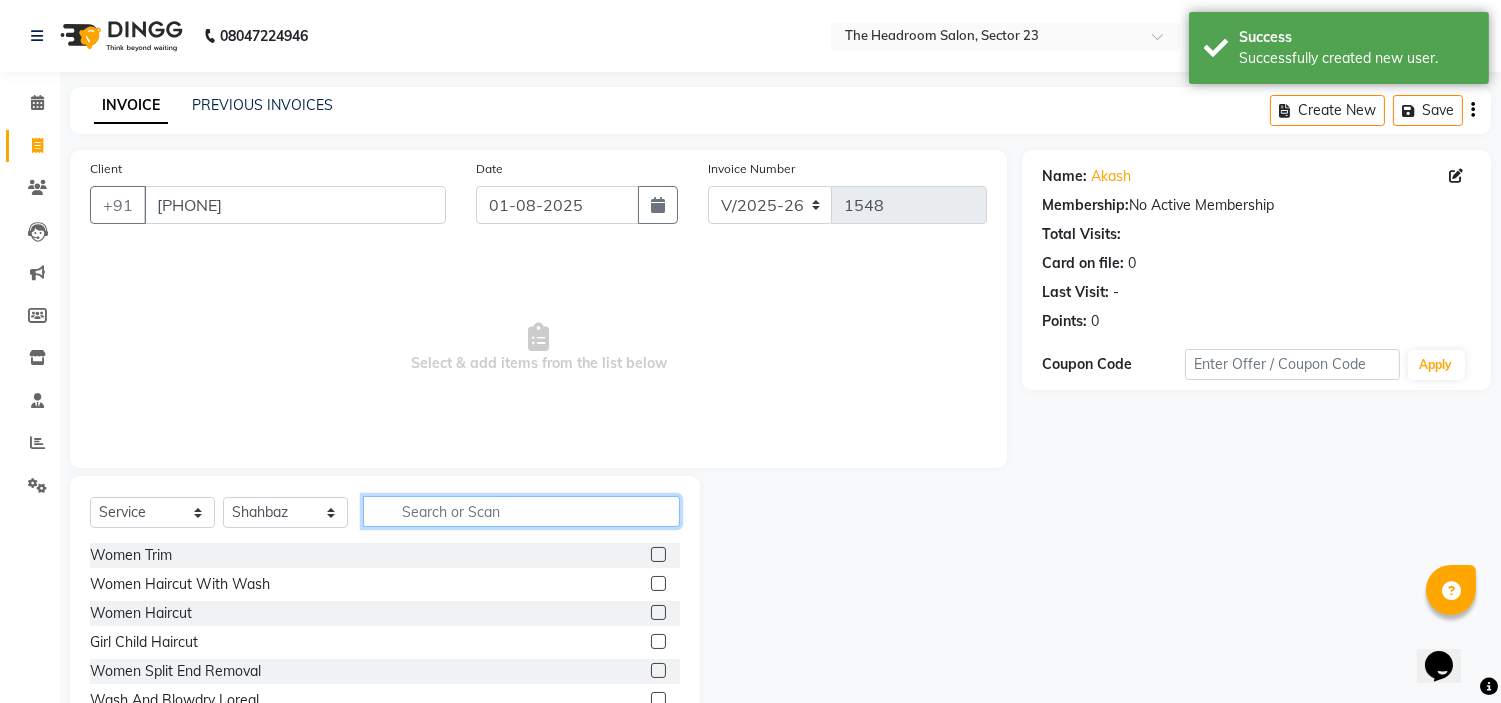 click 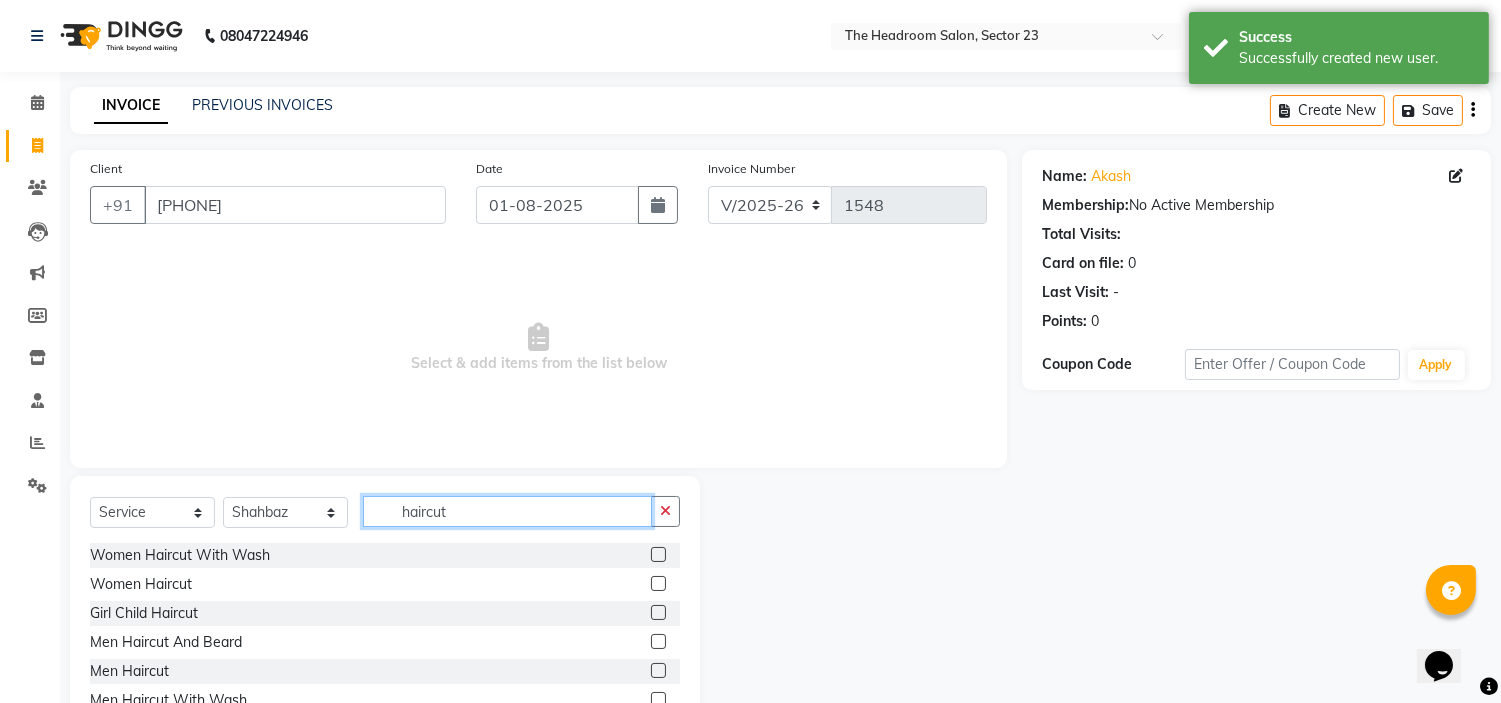 type on "haircut" 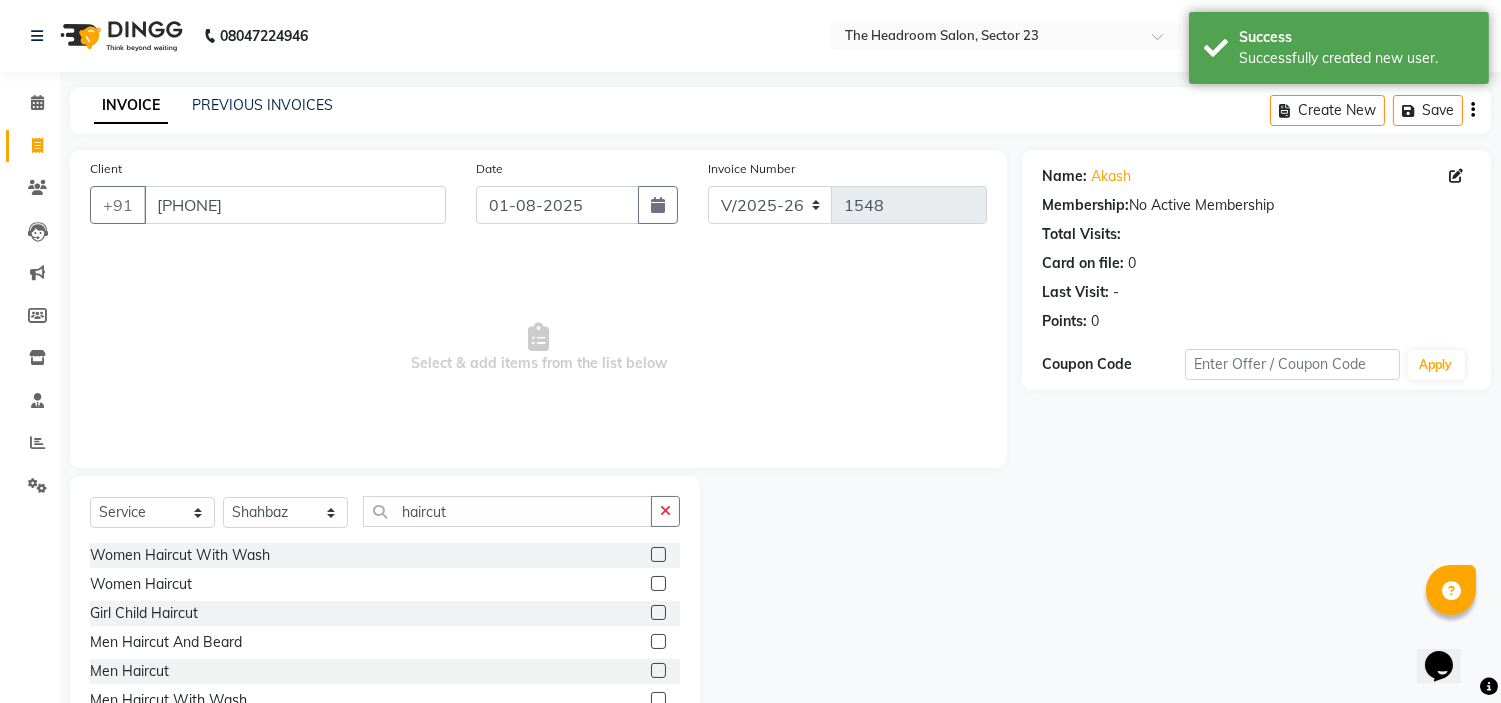 click 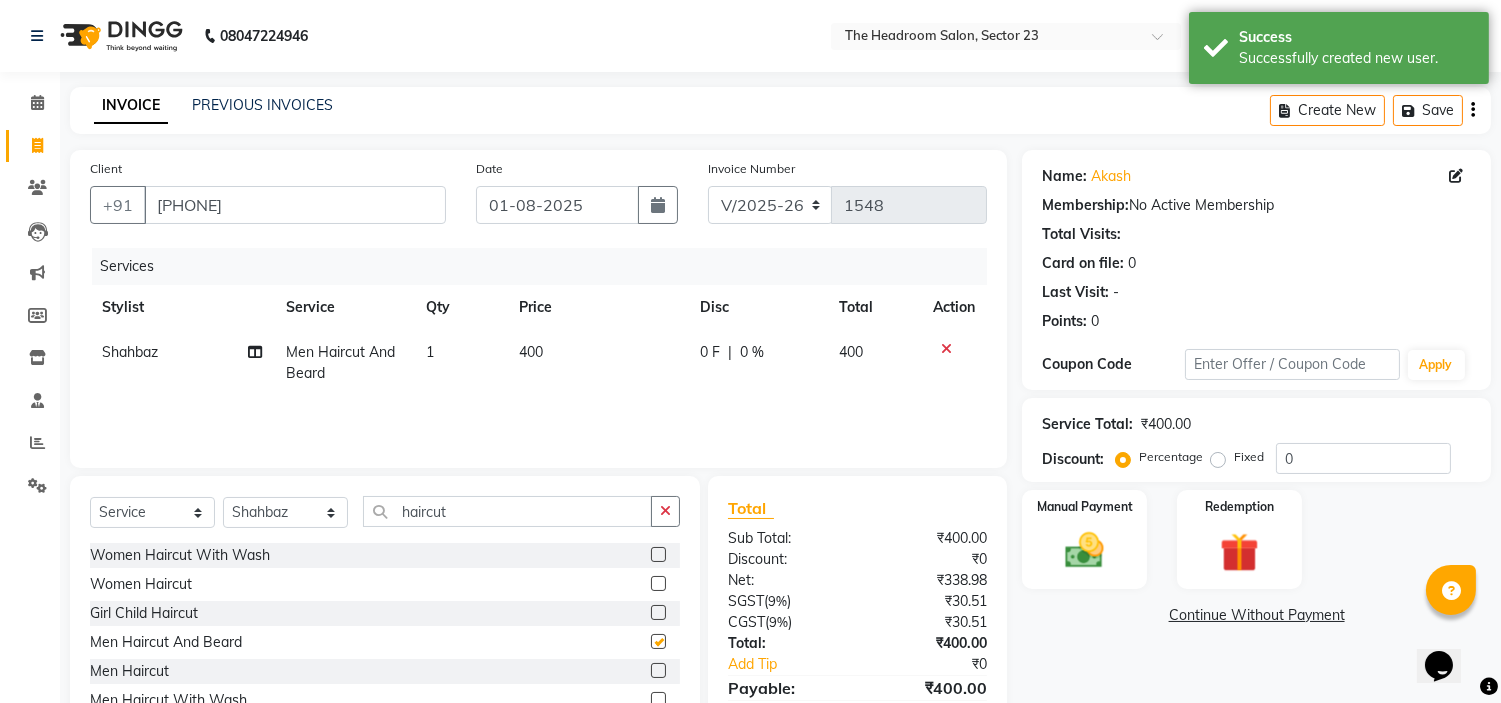 checkbox on "false" 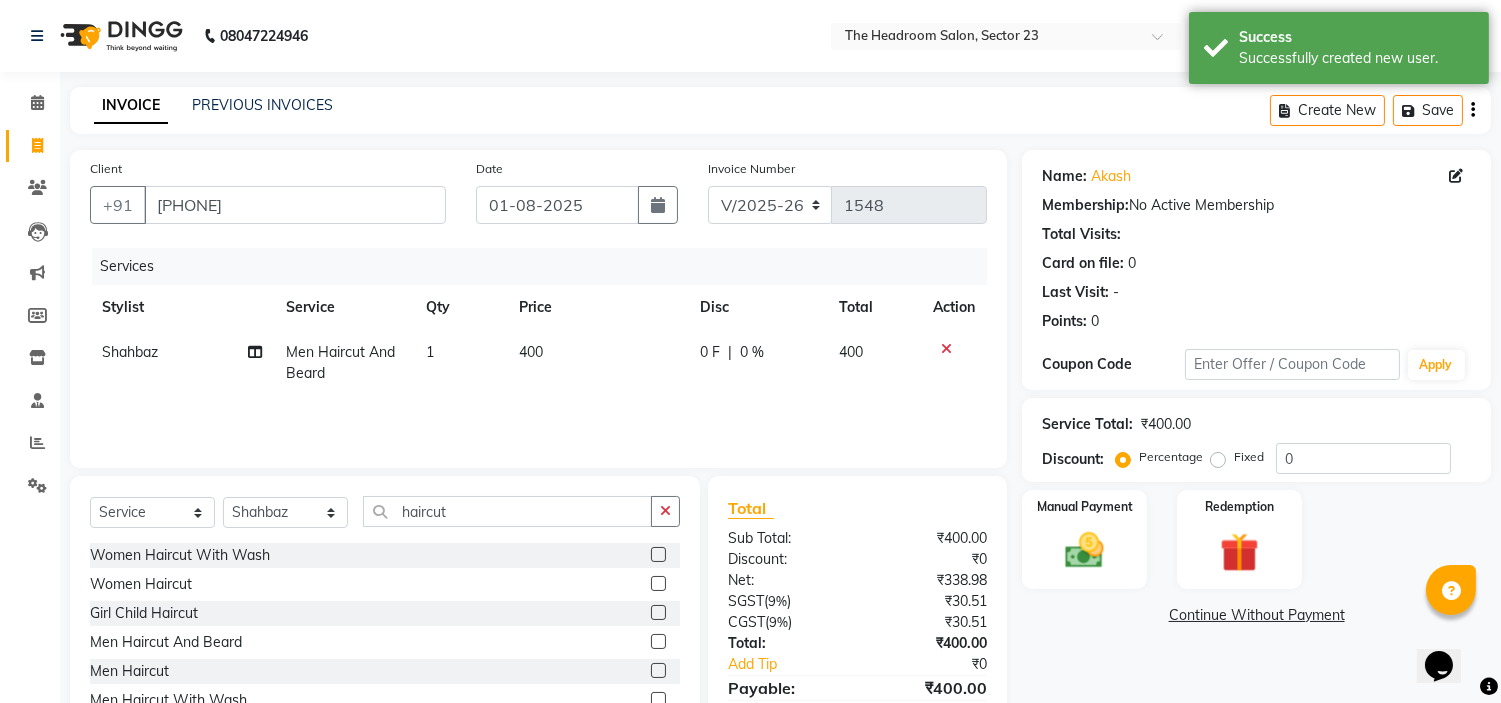 scroll, scrollTop: 97, scrollLeft: 0, axis: vertical 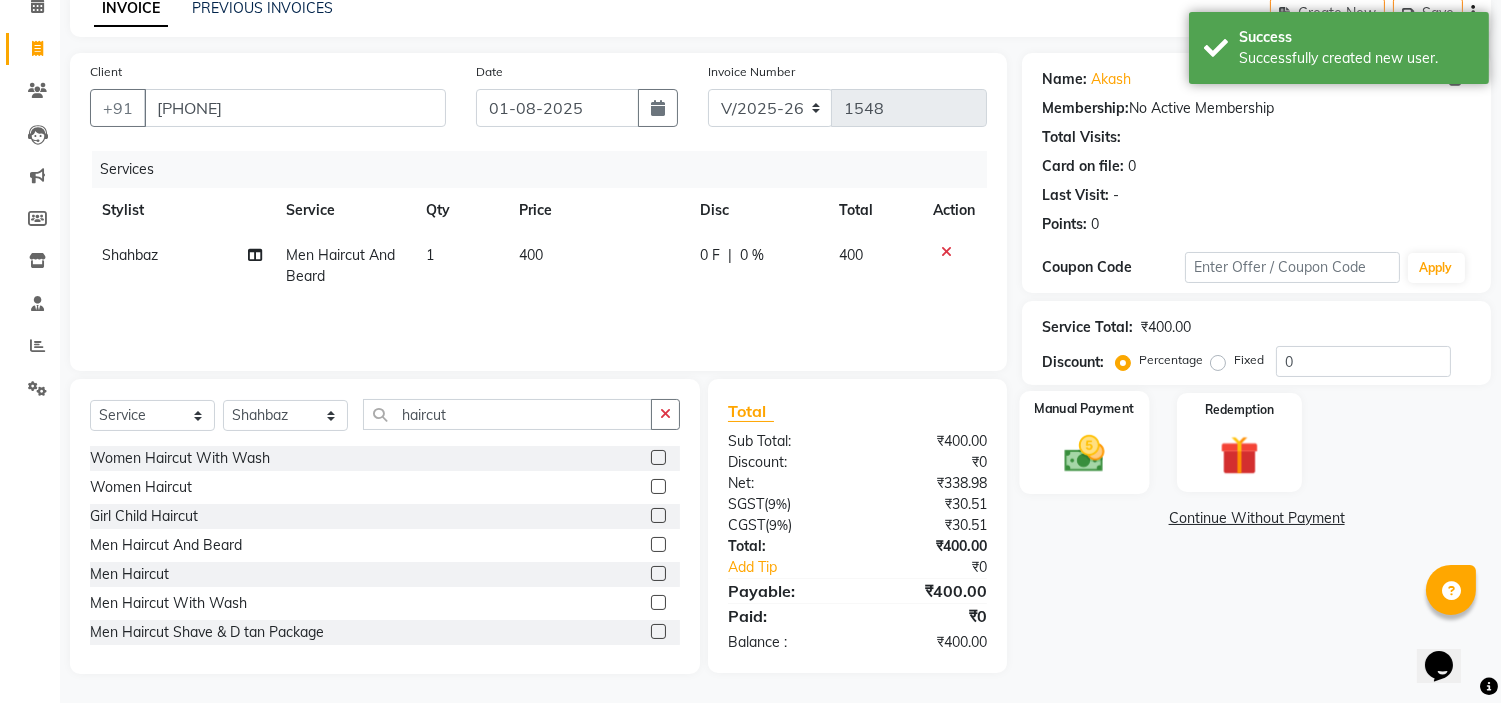 click 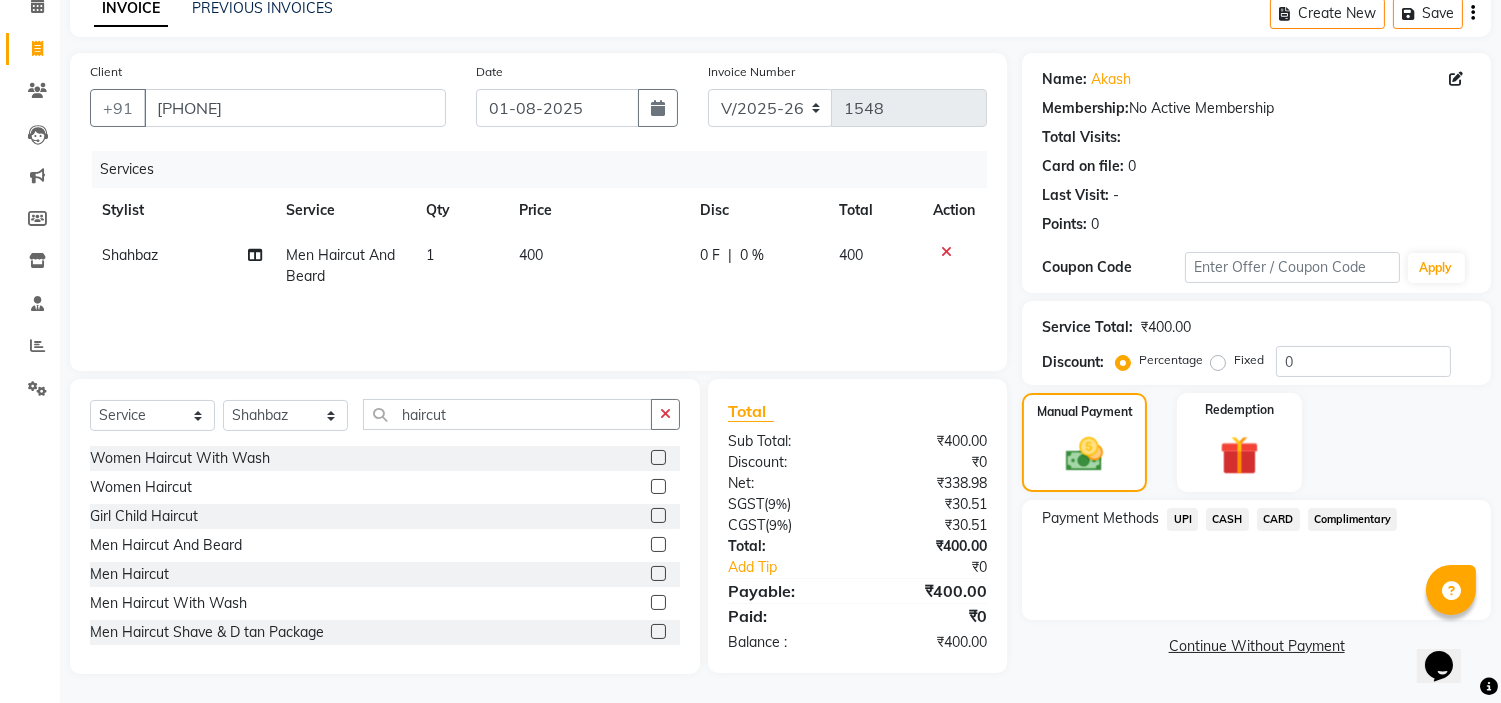 click on "UPI" 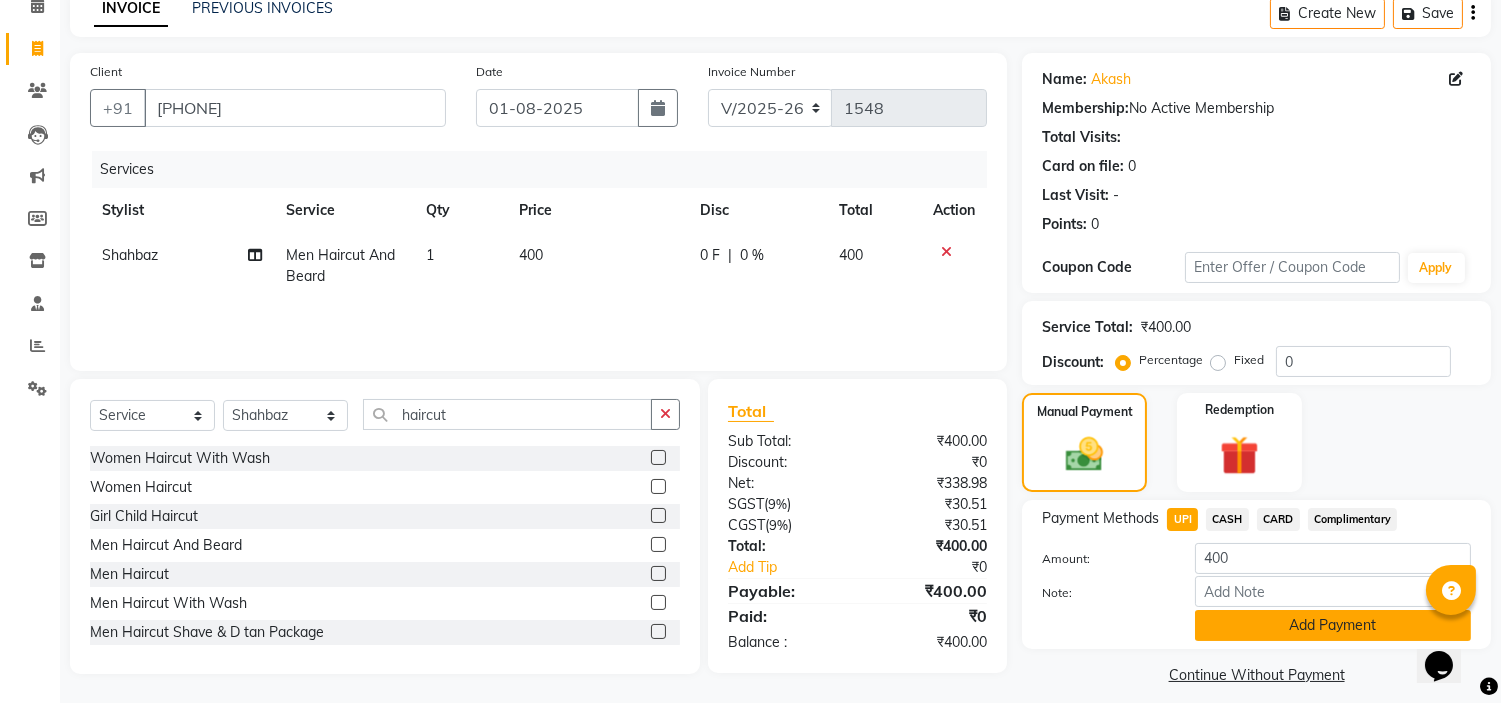 click on "Add Payment" 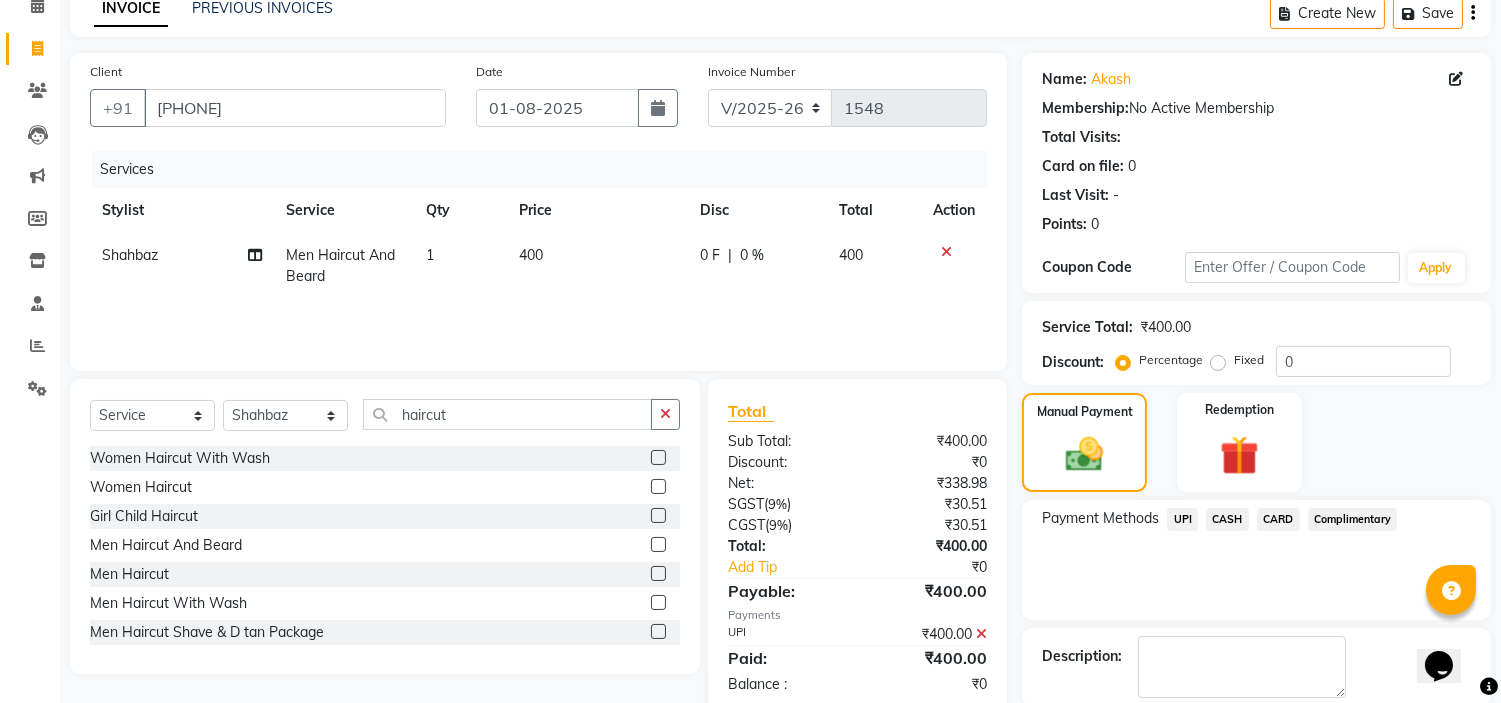 scroll, scrollTop: 196, scrollLeft: 0, axis: vertical 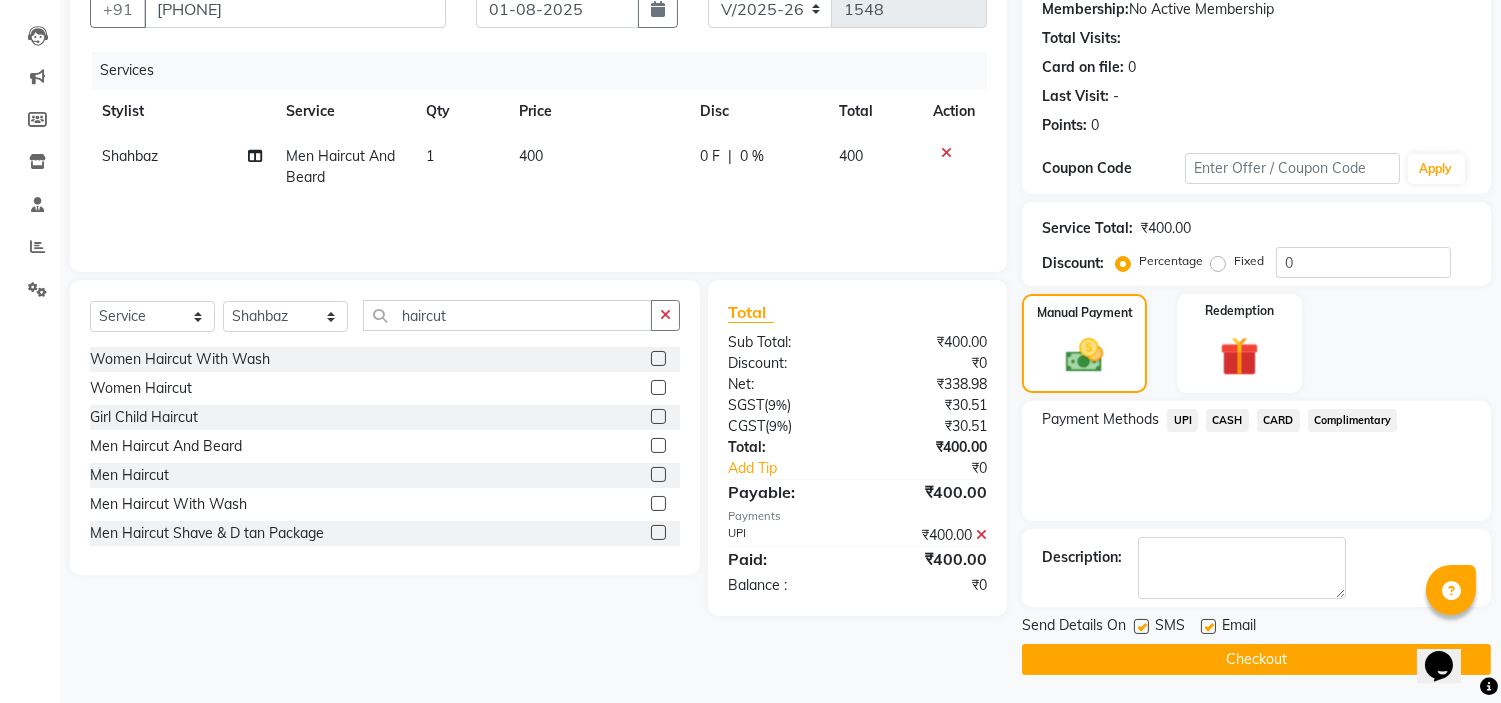 click on "Checkout" 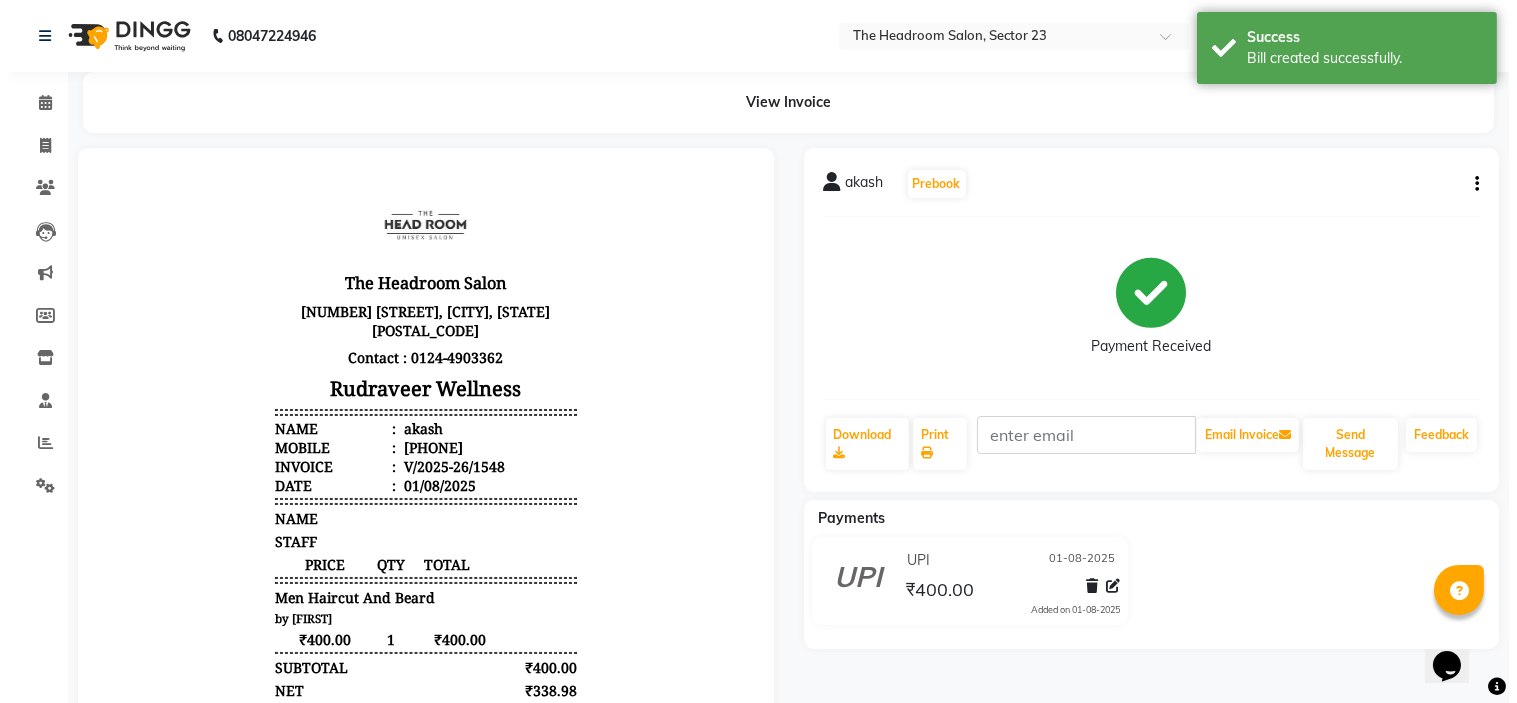 scroll, scrollTop: 0, scrollLeft: 0, axis: both 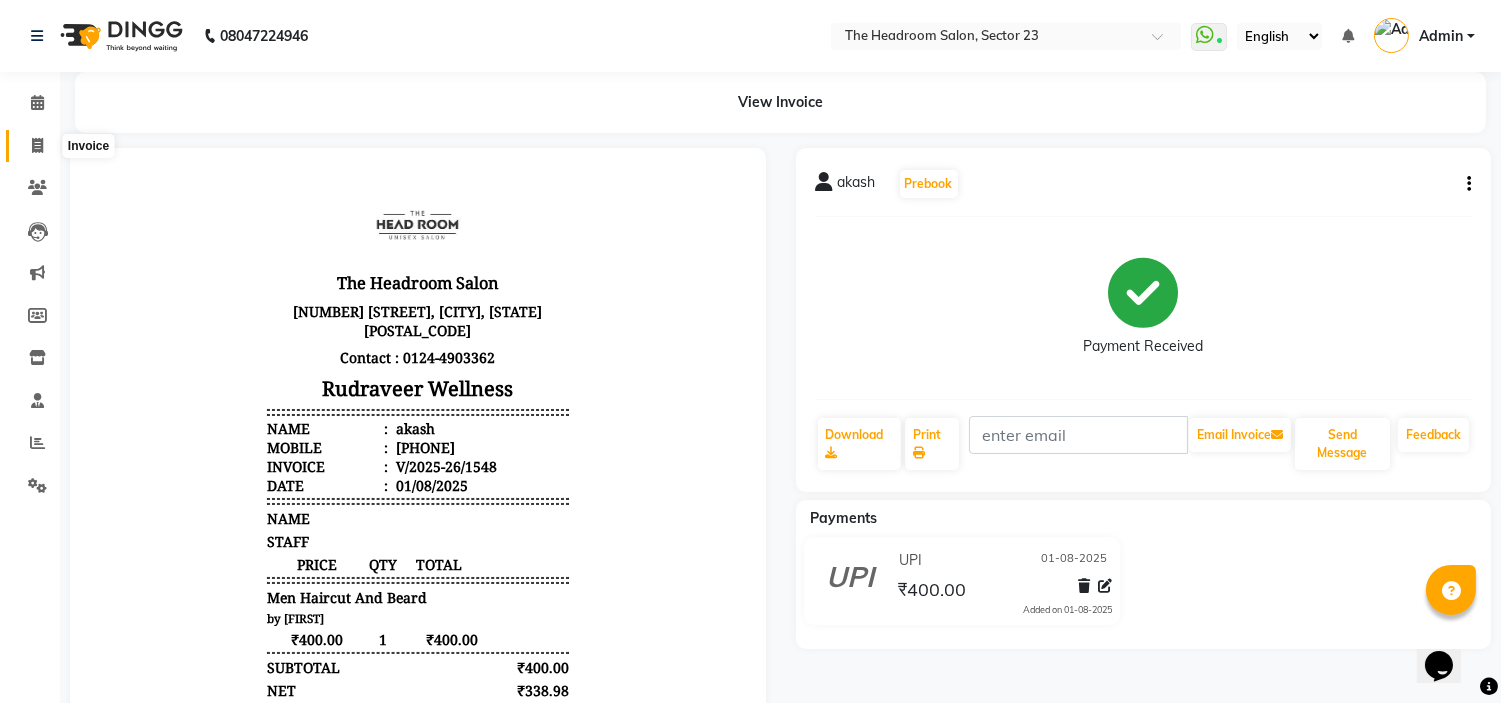 click 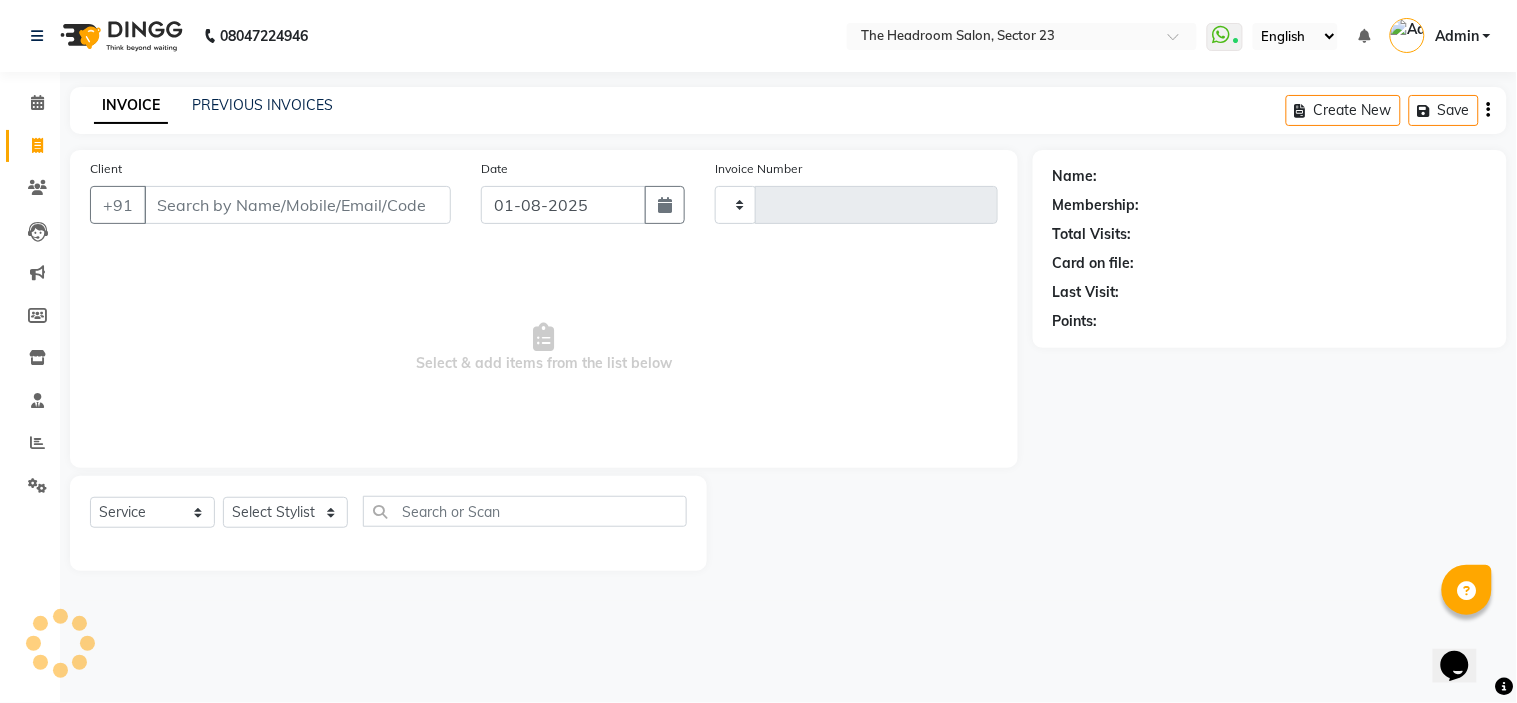 type on "1549" 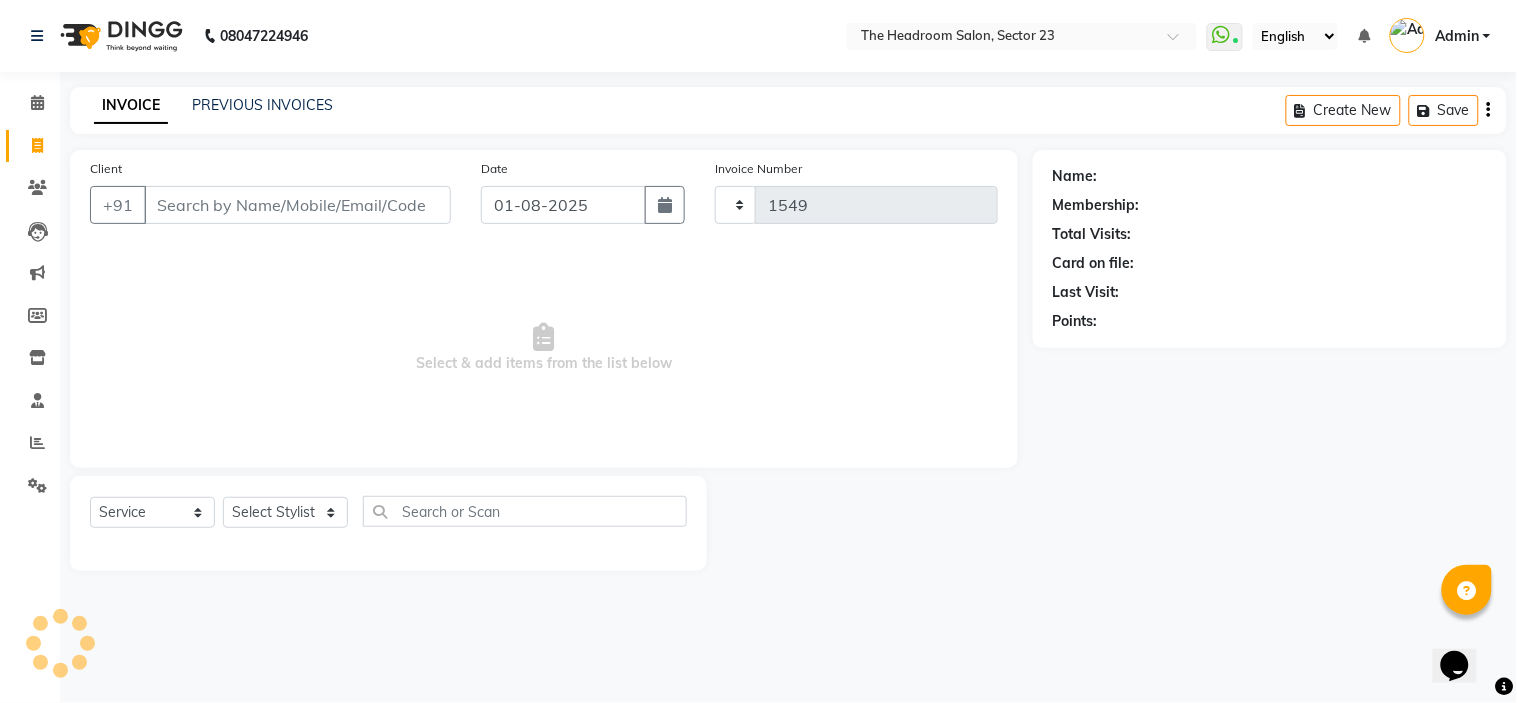 select on "6796" 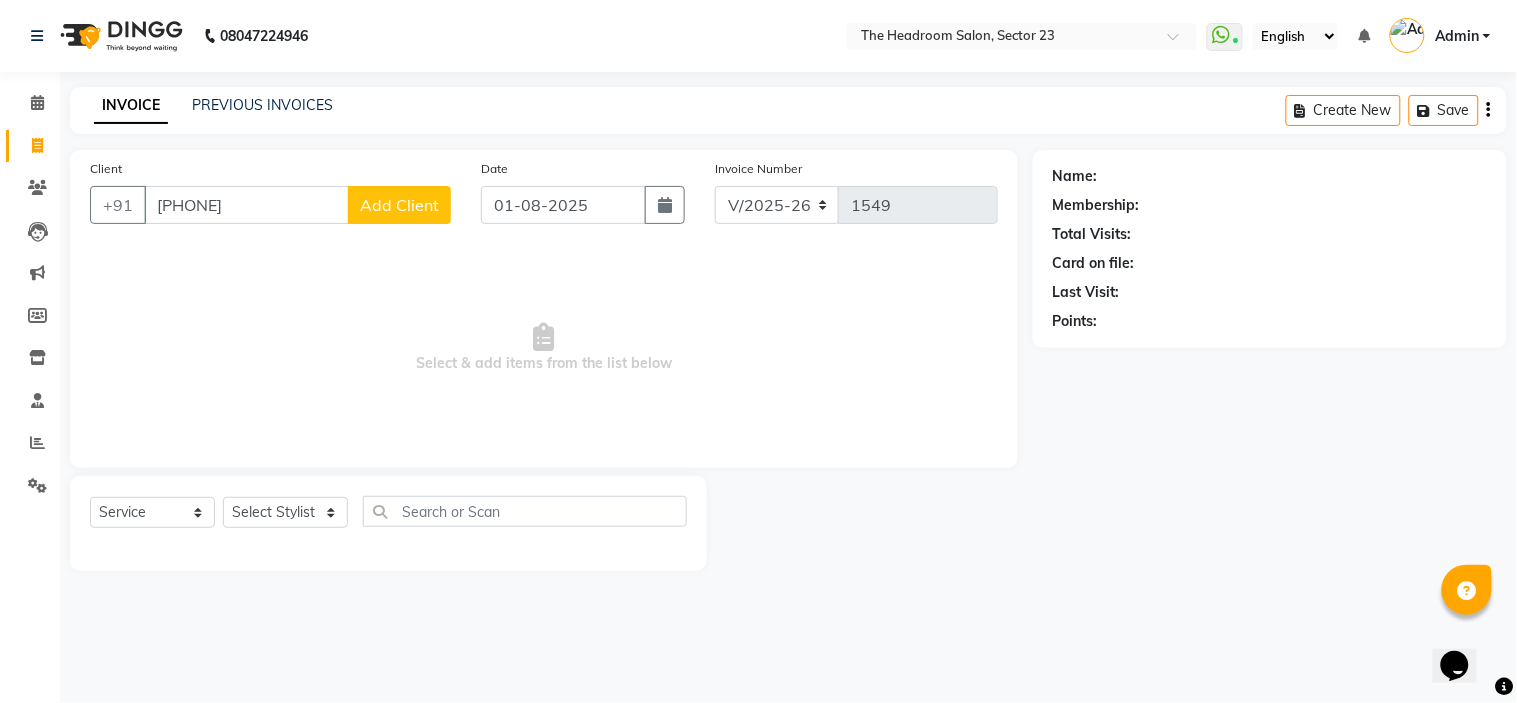 type on "887920211" 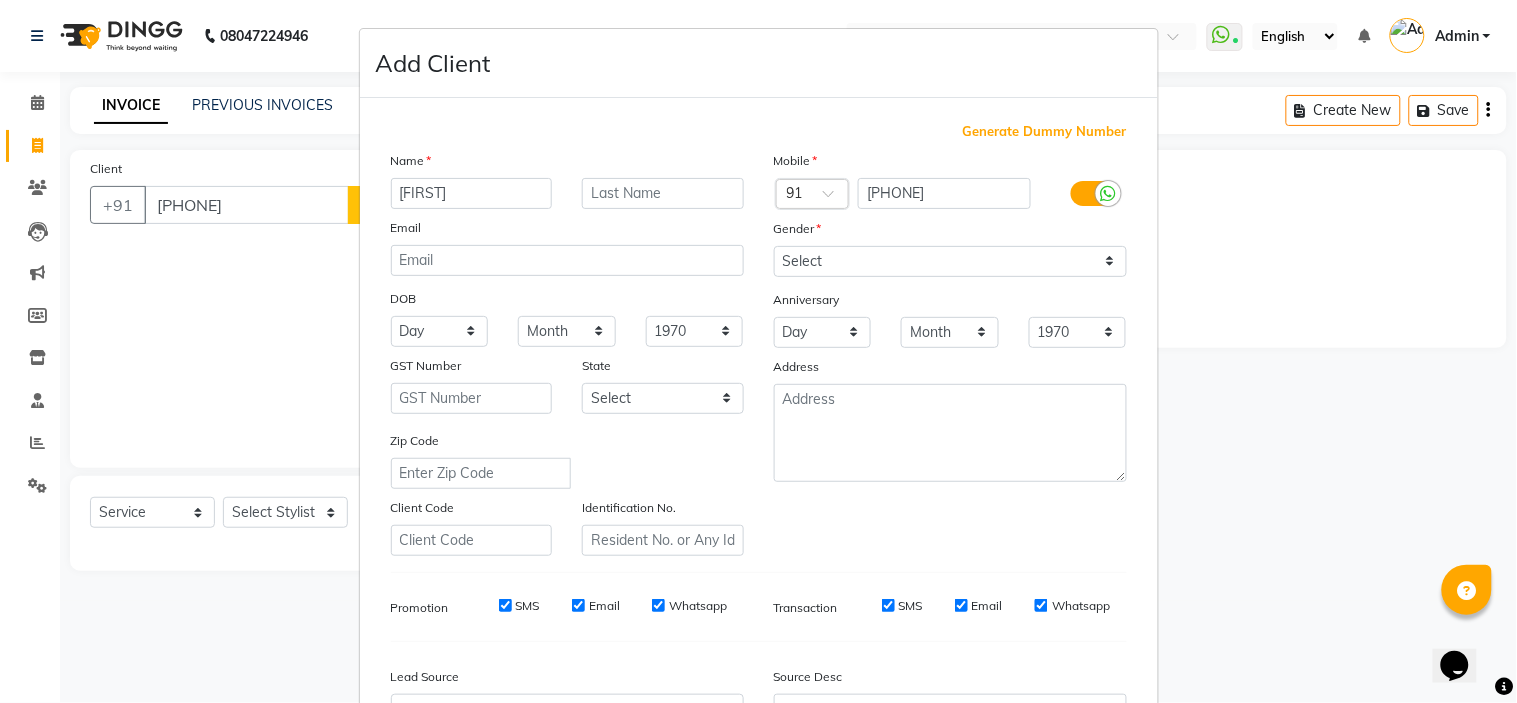 type on "Shatakshi" 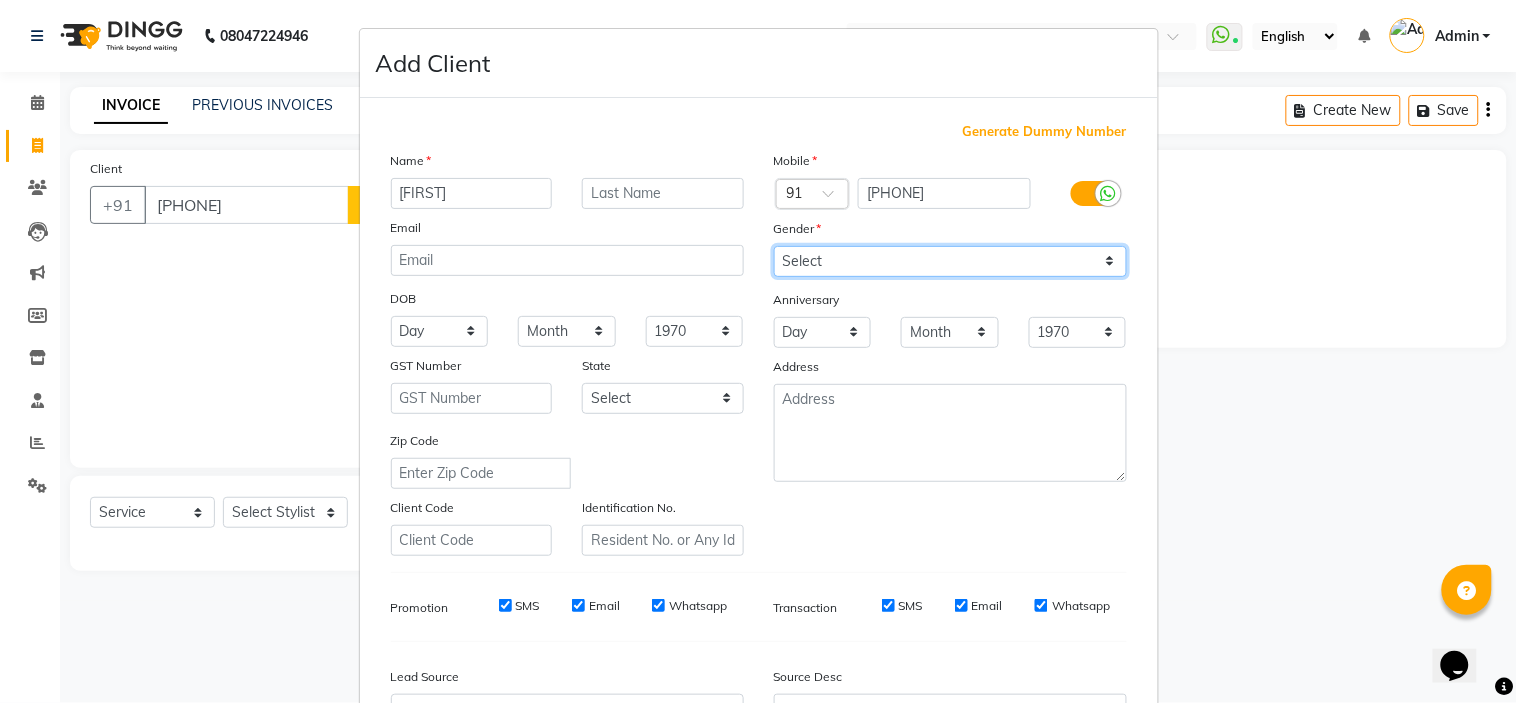 click on "Select Male Female Other Prefer Not To Say" at bounding box center [950, 261] 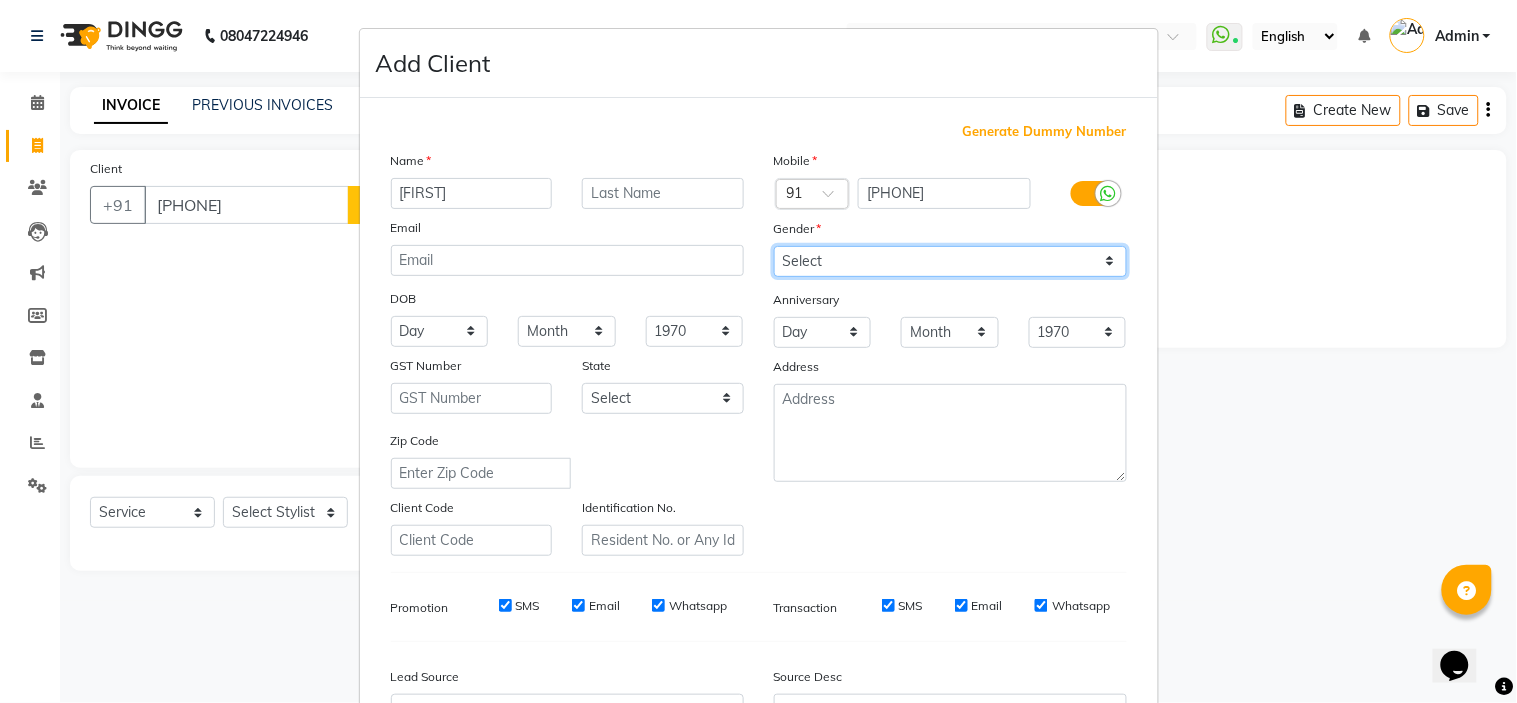 select on "female" 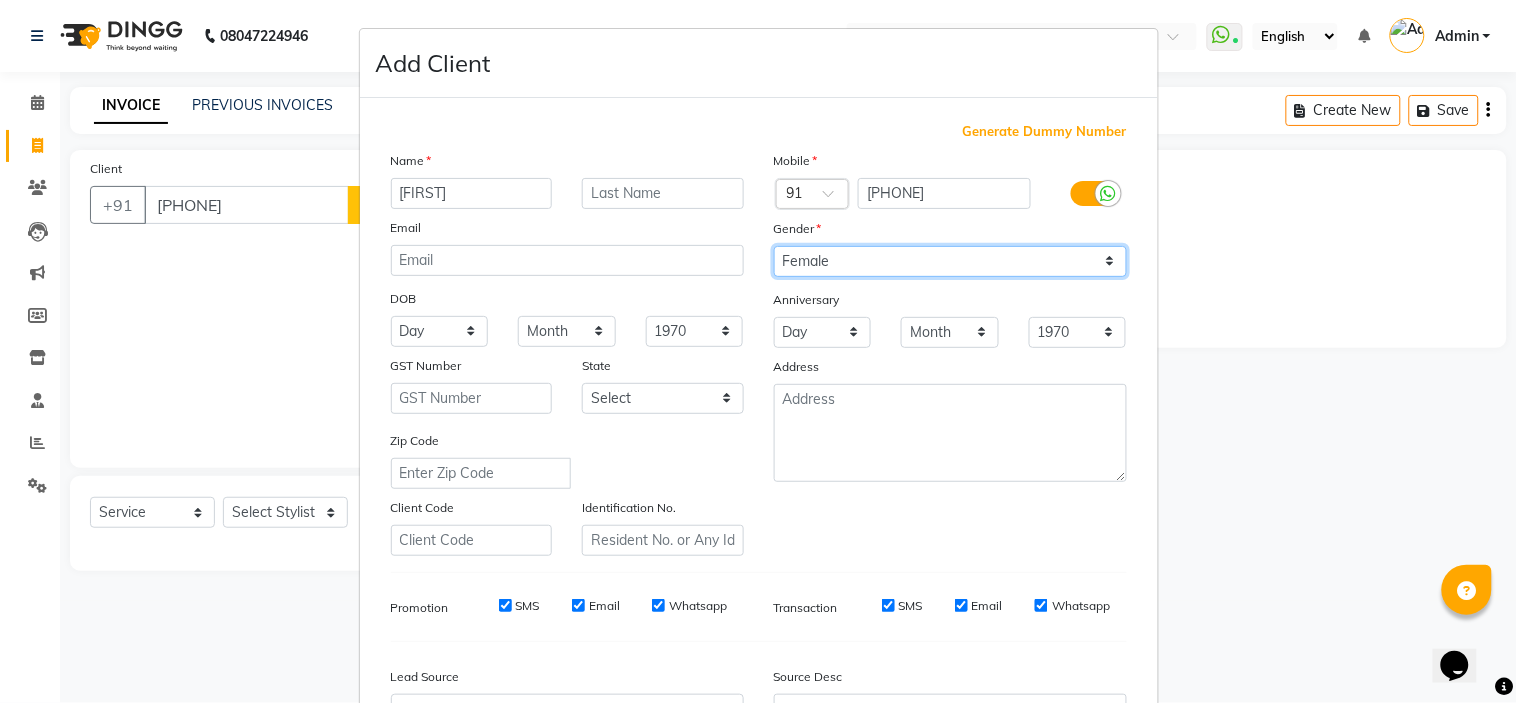 click on "Select Male Female Other Prefer Not To Say" at bounding box center (950, 261) 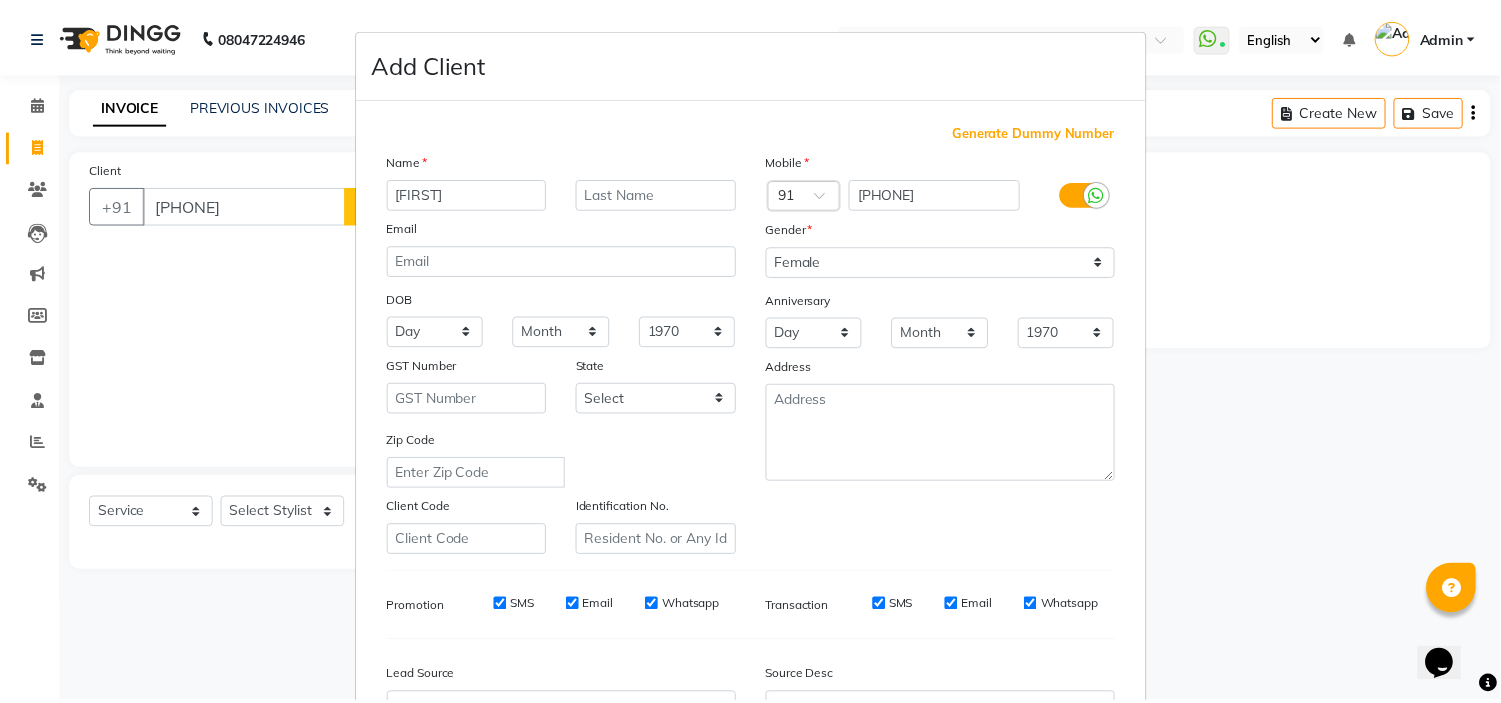 scroll, scrollTop: 221, scrollLeft: 0, axis: vertical 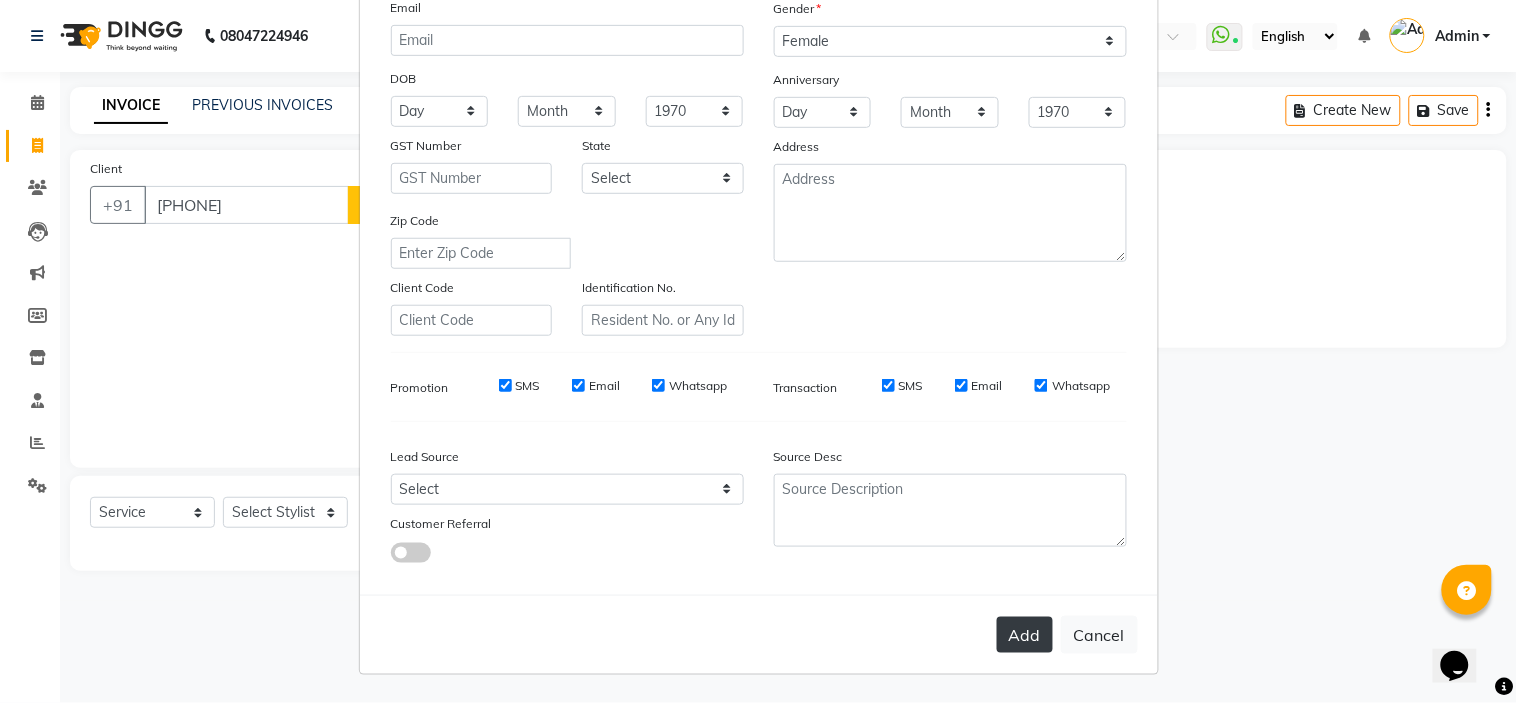 click on "Add" at bounding box center (1025, 635) 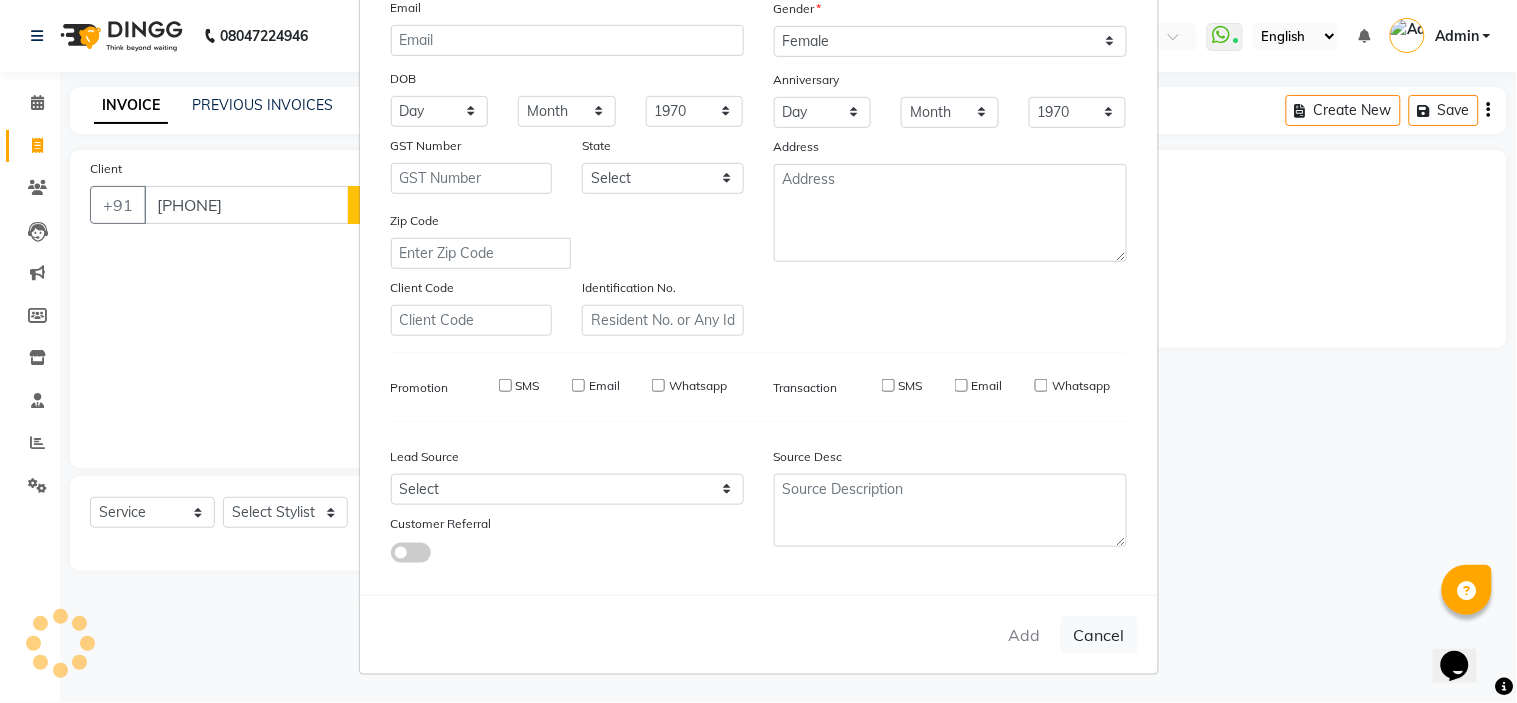 type 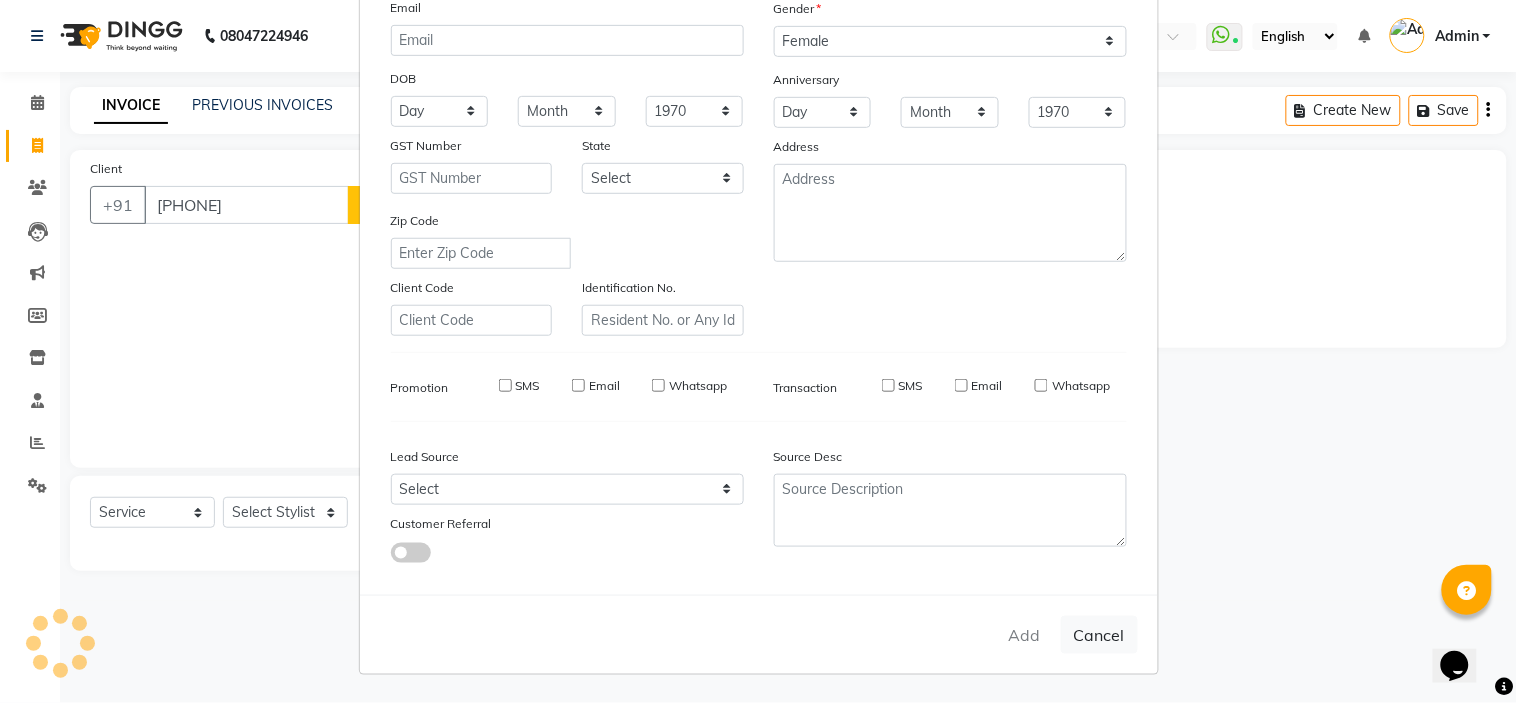 select 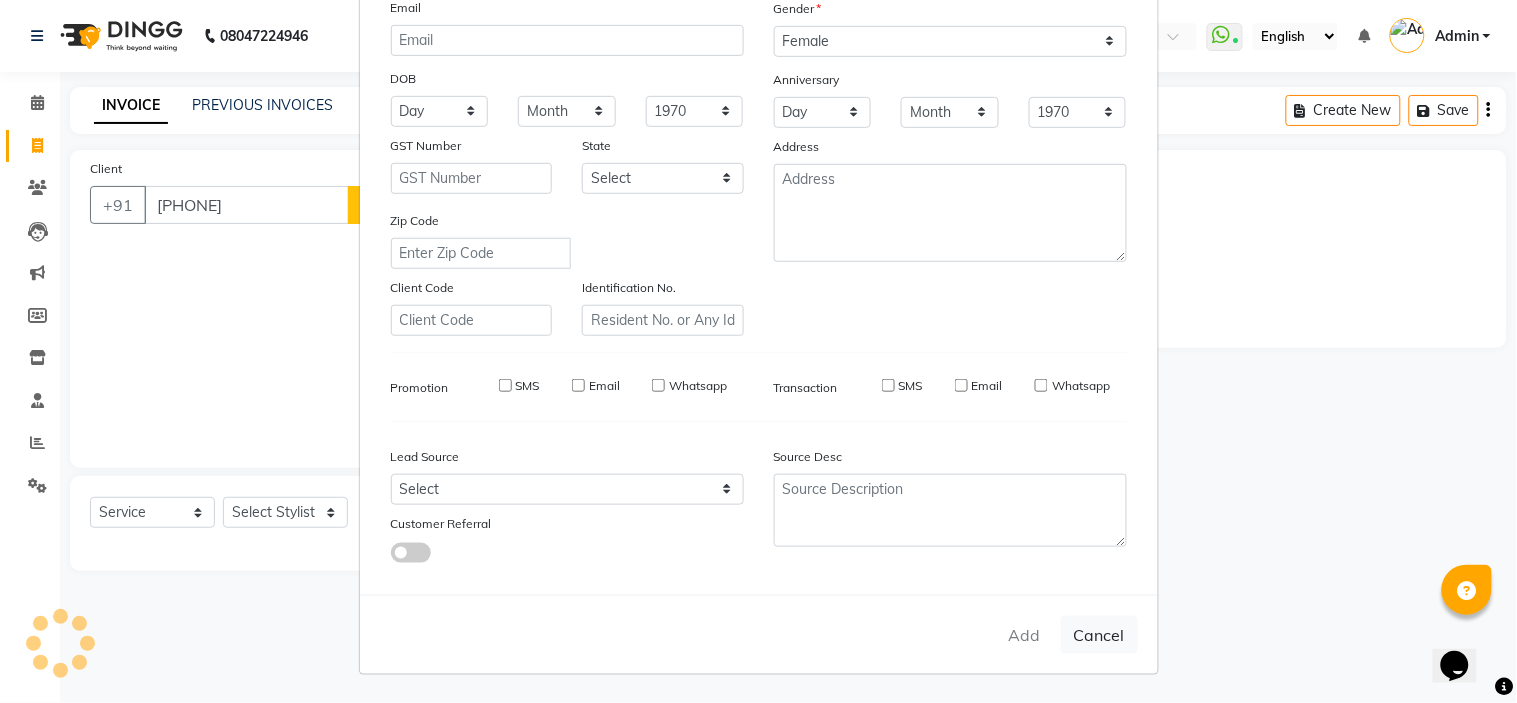 select 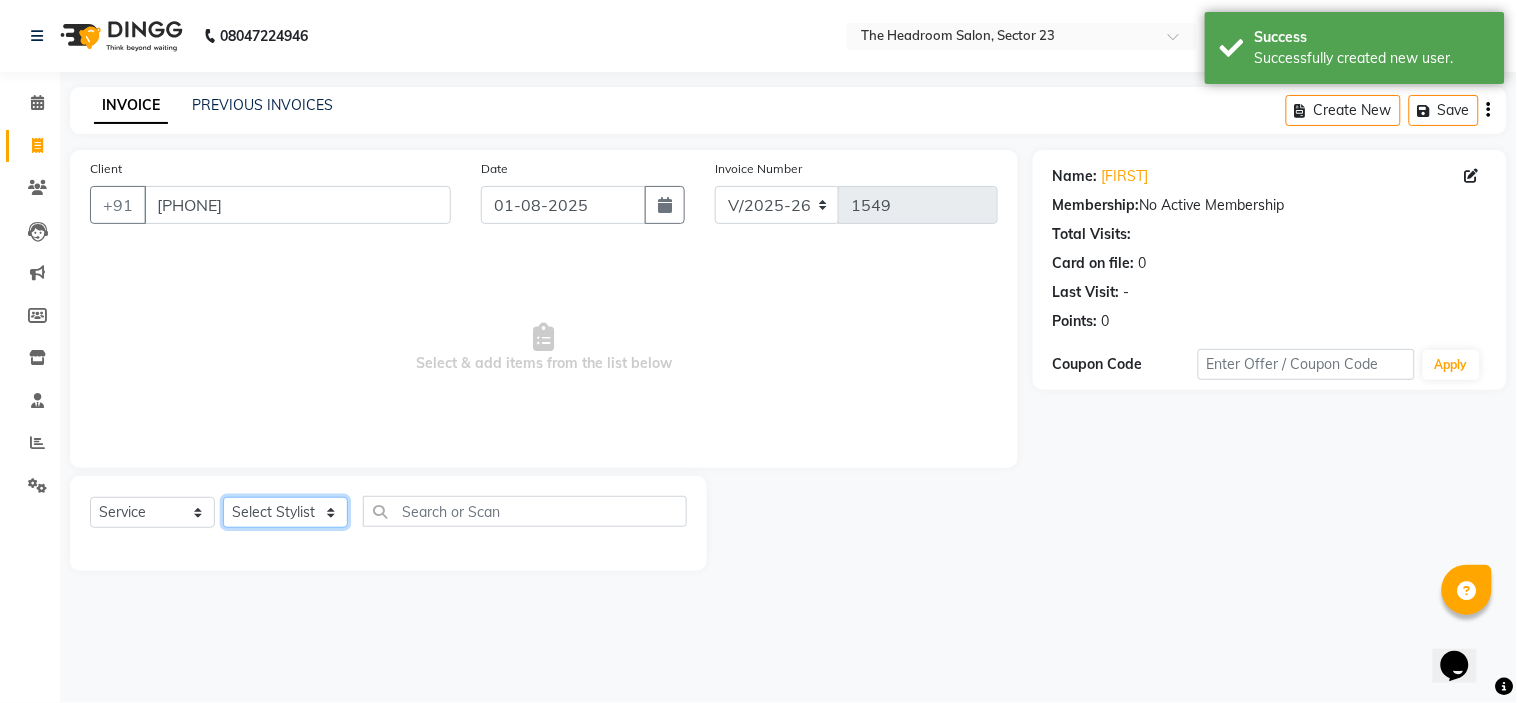 click on "Select Stylist Anjali Anubha Ashok Garima Manager Manju Raju Rohit Shahbaz" 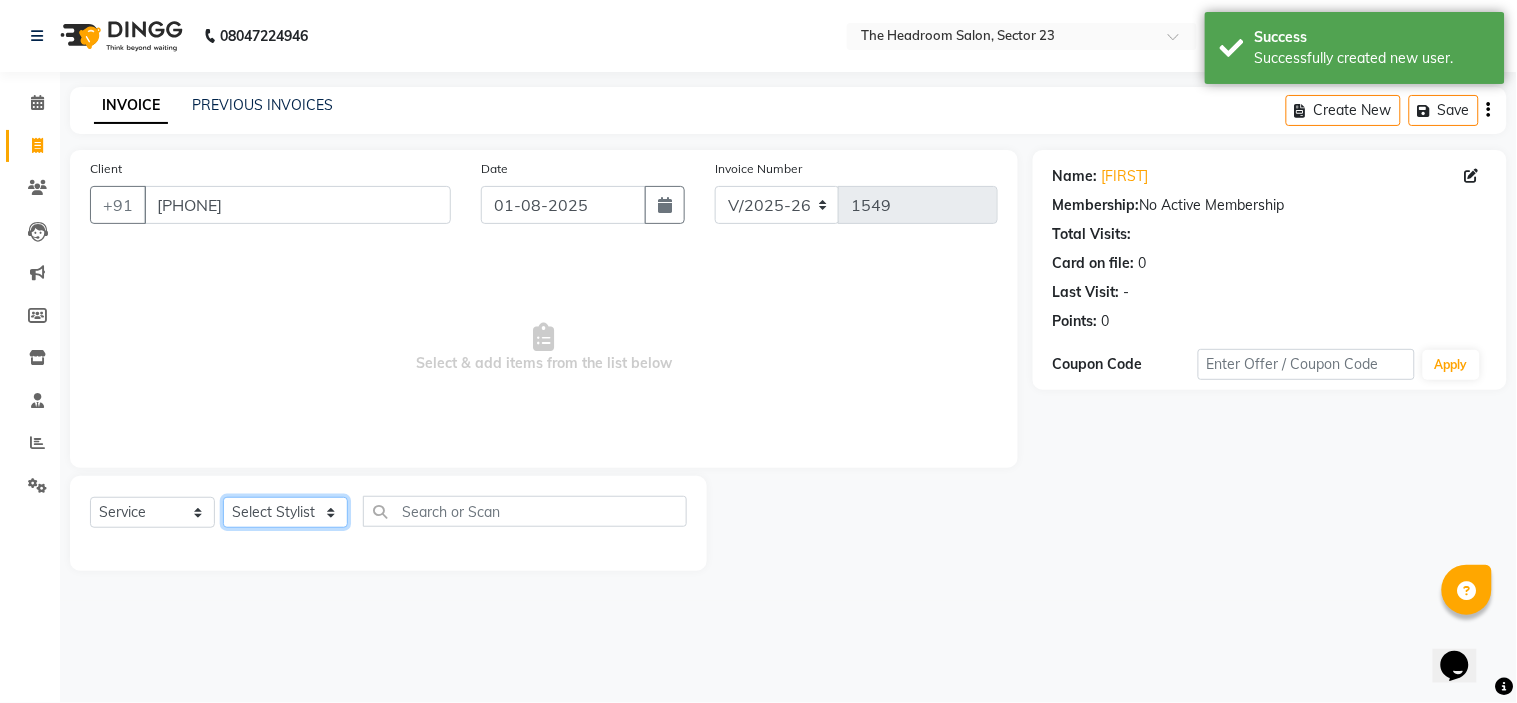 select on "64907" 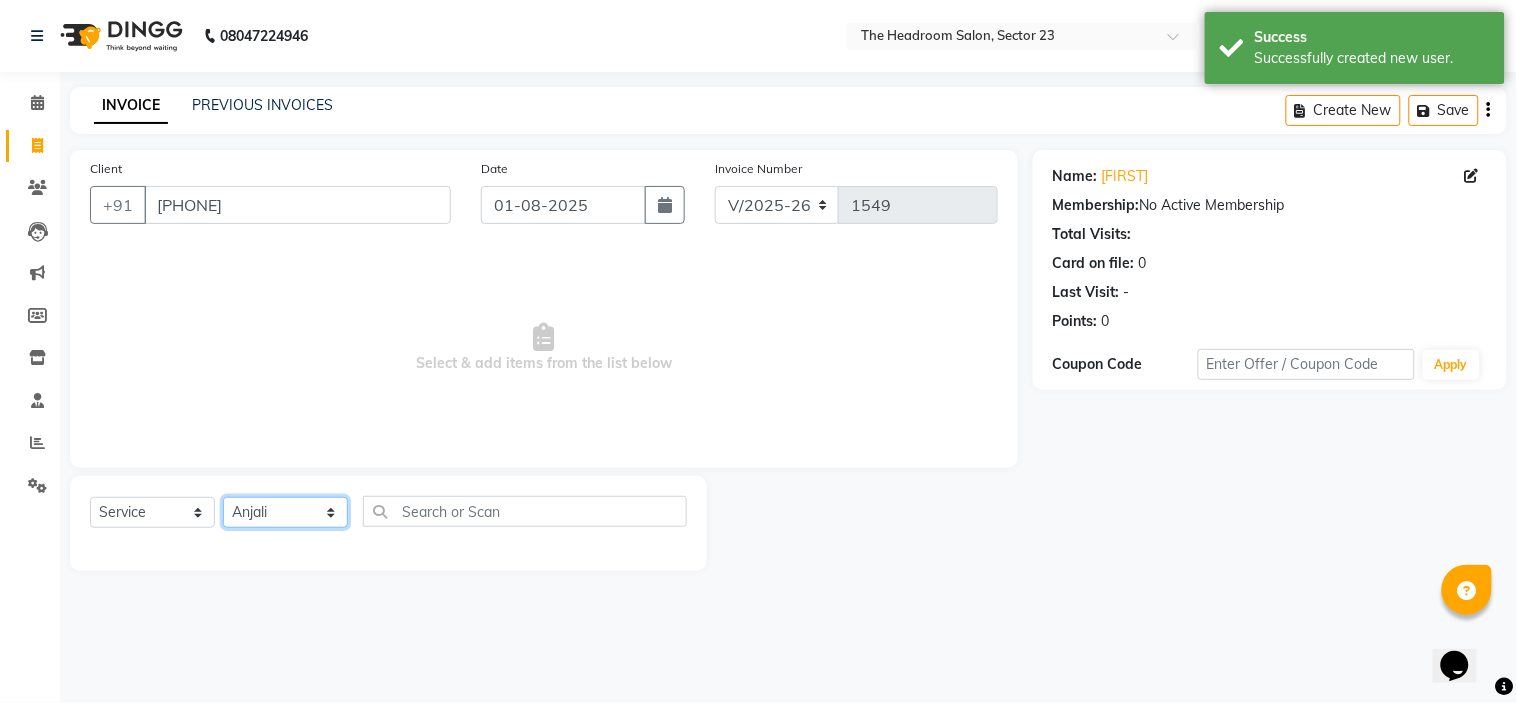 click on "Select Stylist Anjali Anubha Ashok Garima Manager Manju Raju Rohit Shahbaz" 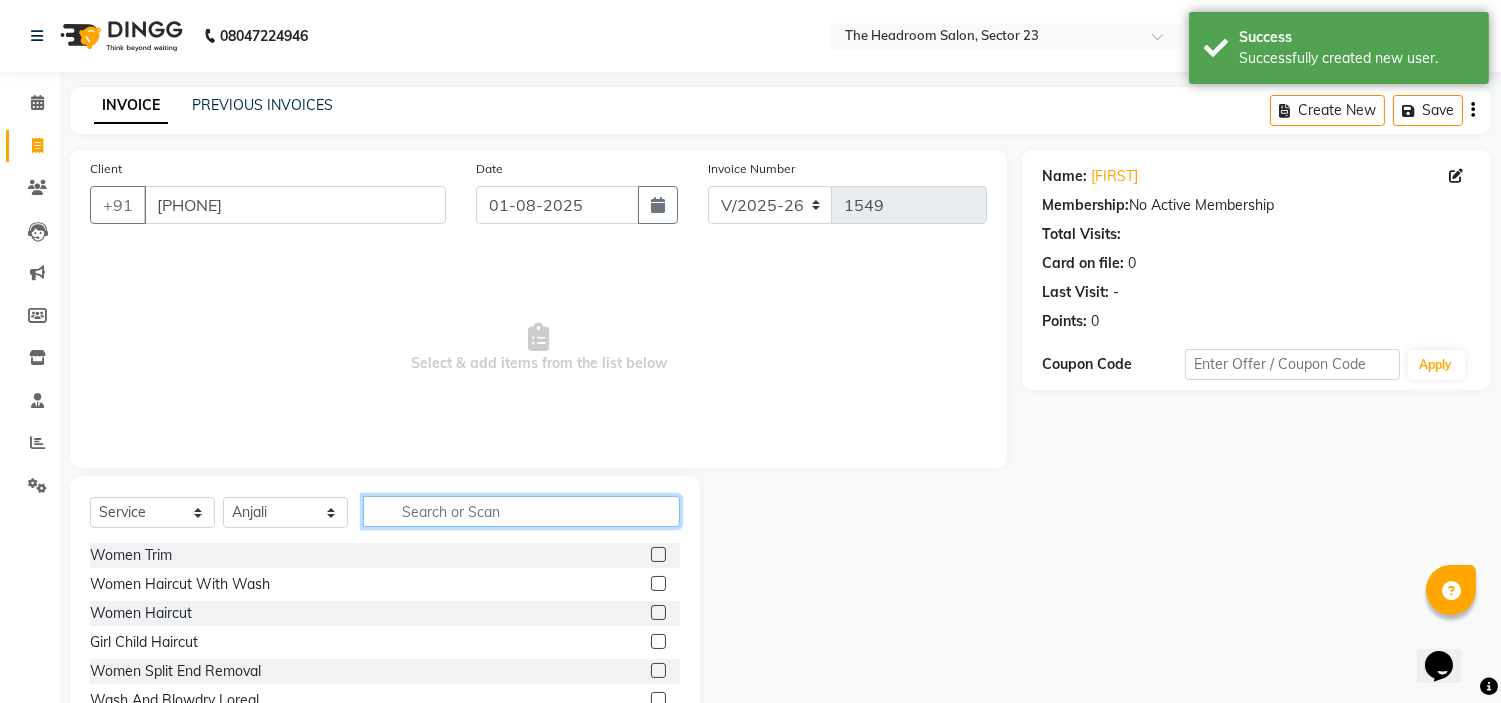 click 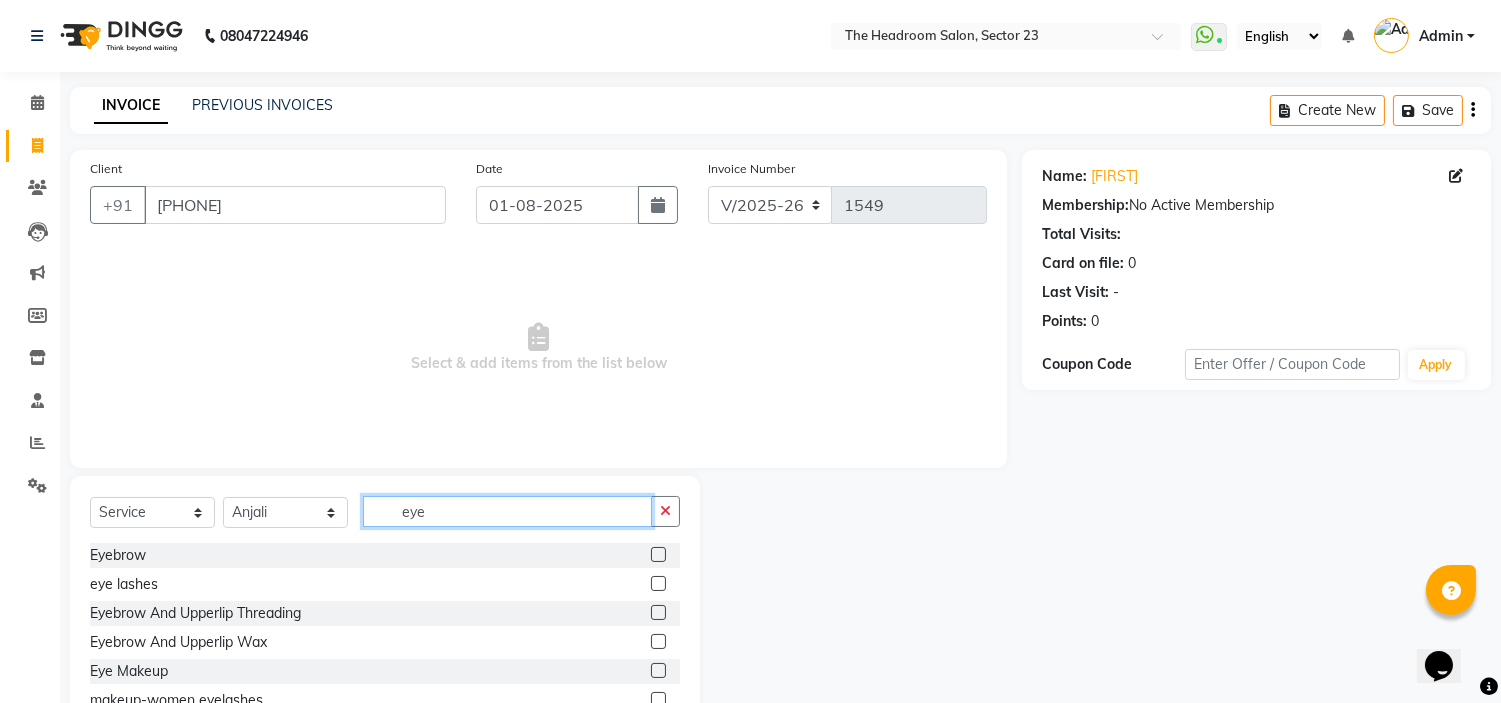 type on "eye" 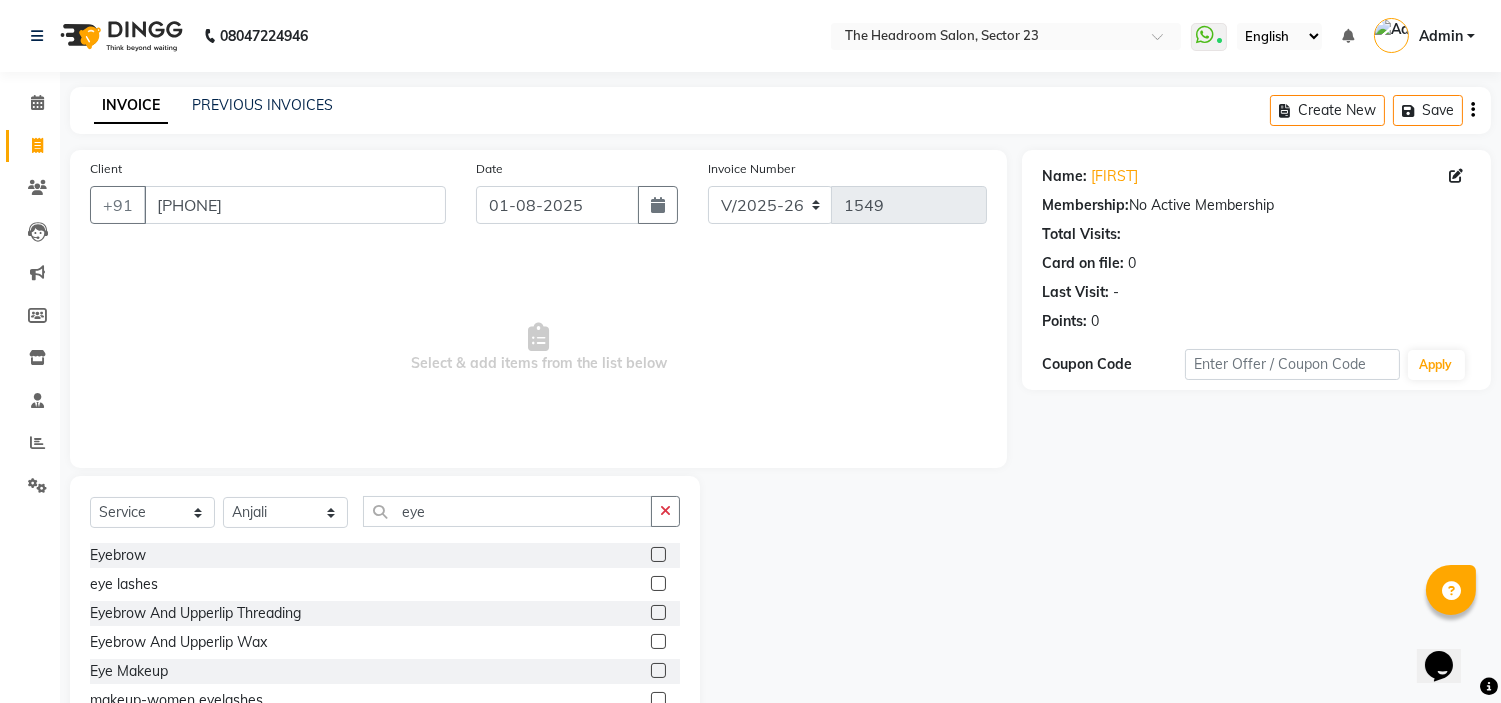 click 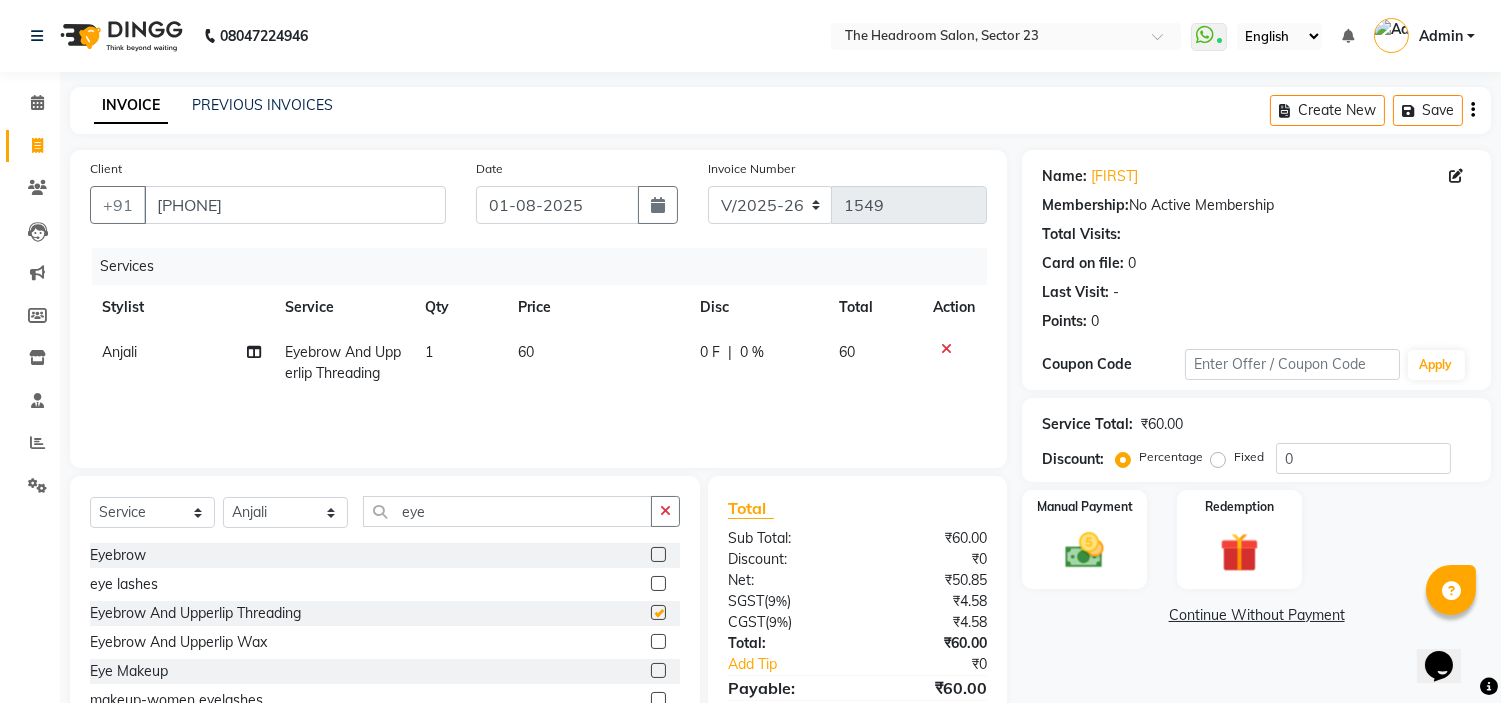checkbox on "false" 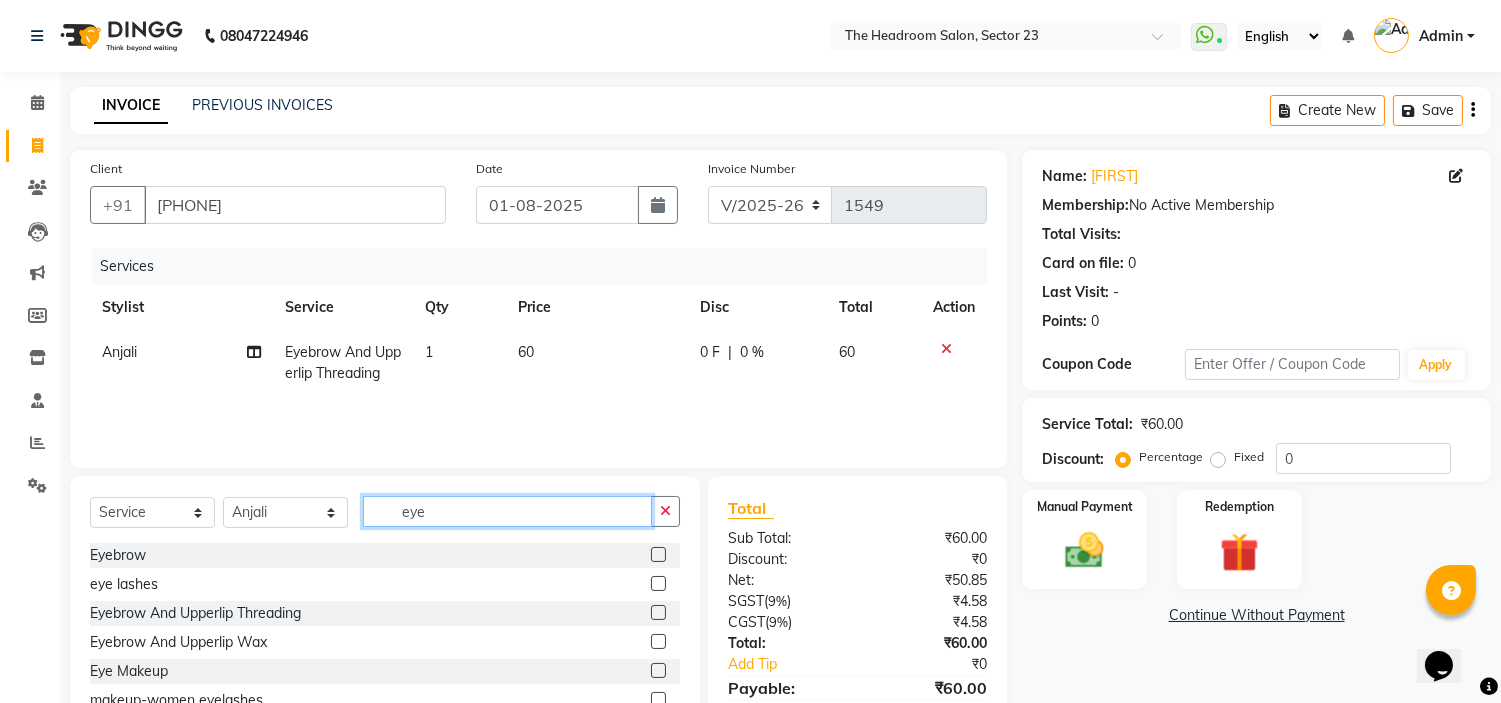 click on "eye" 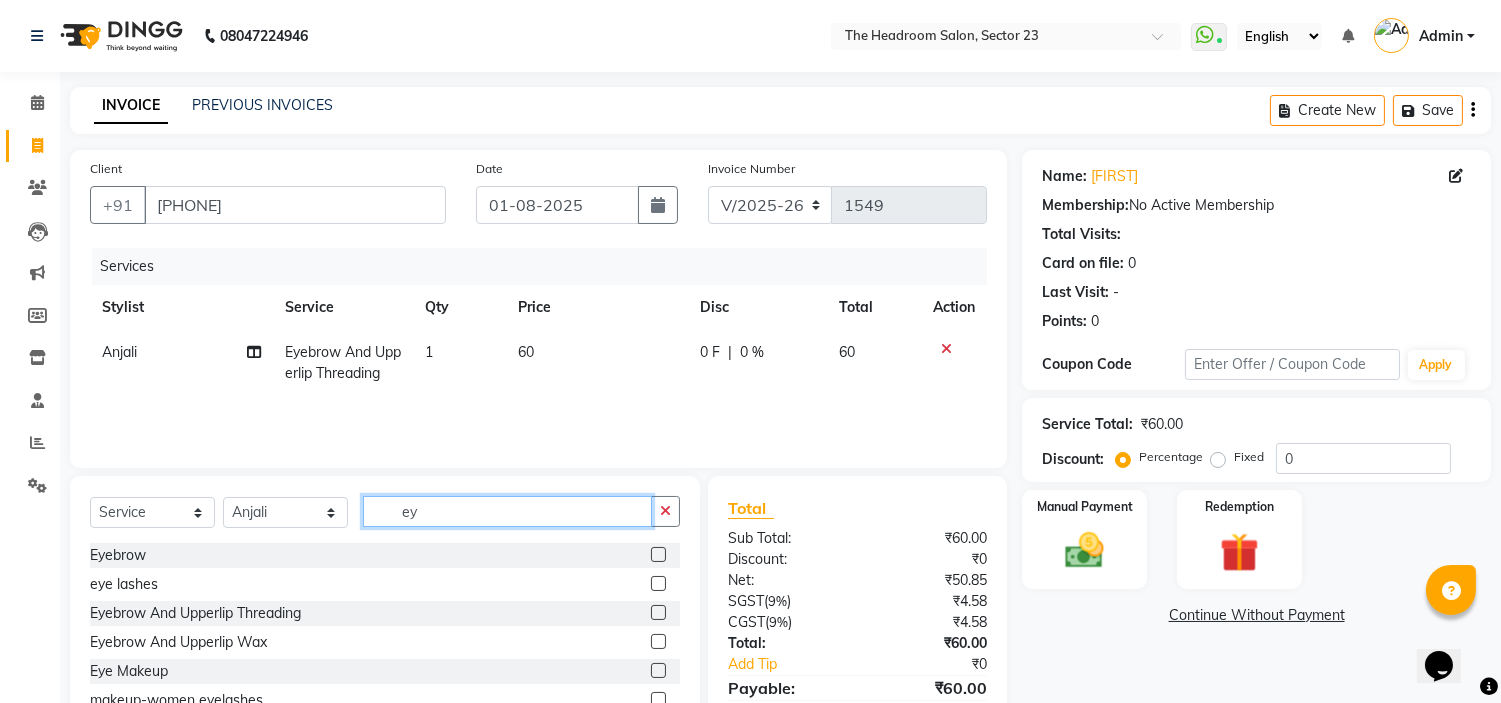 type on "e" 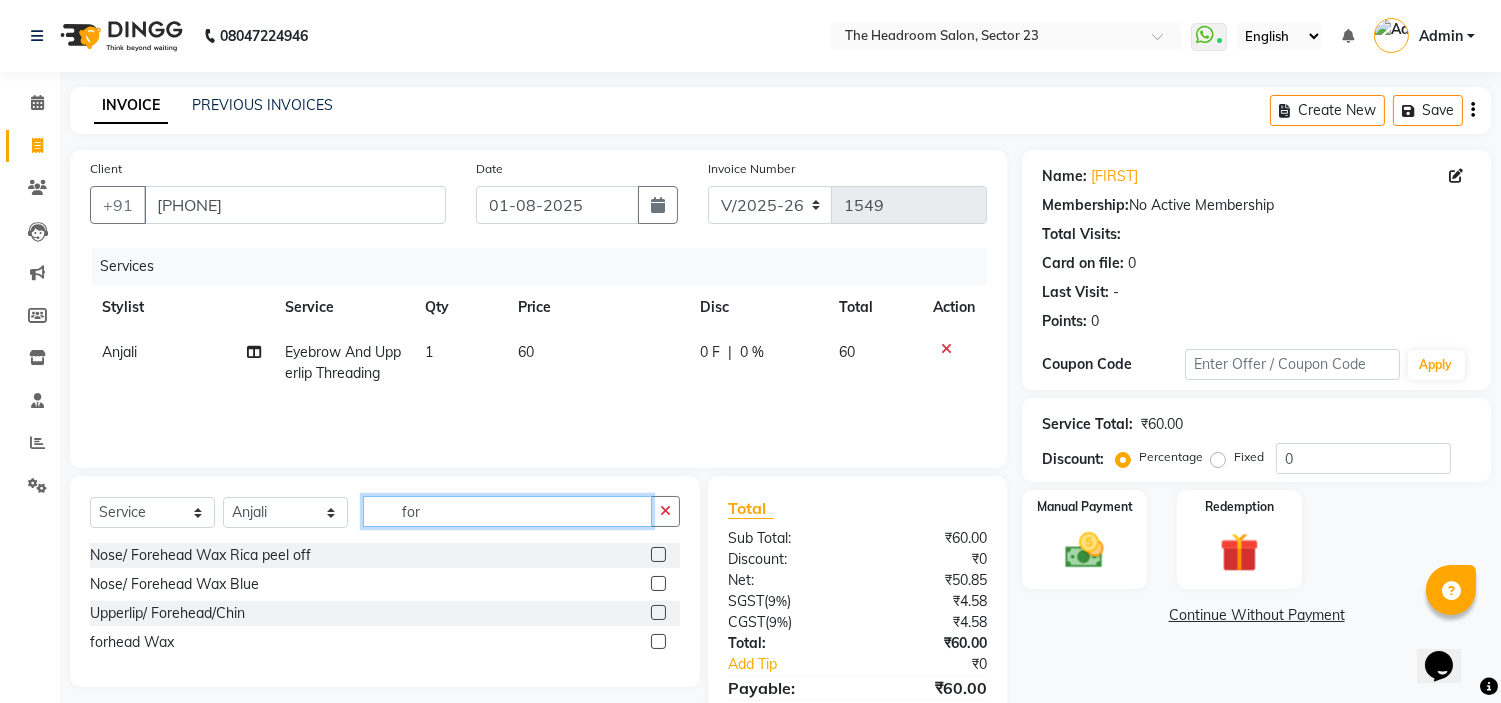 type on "for" 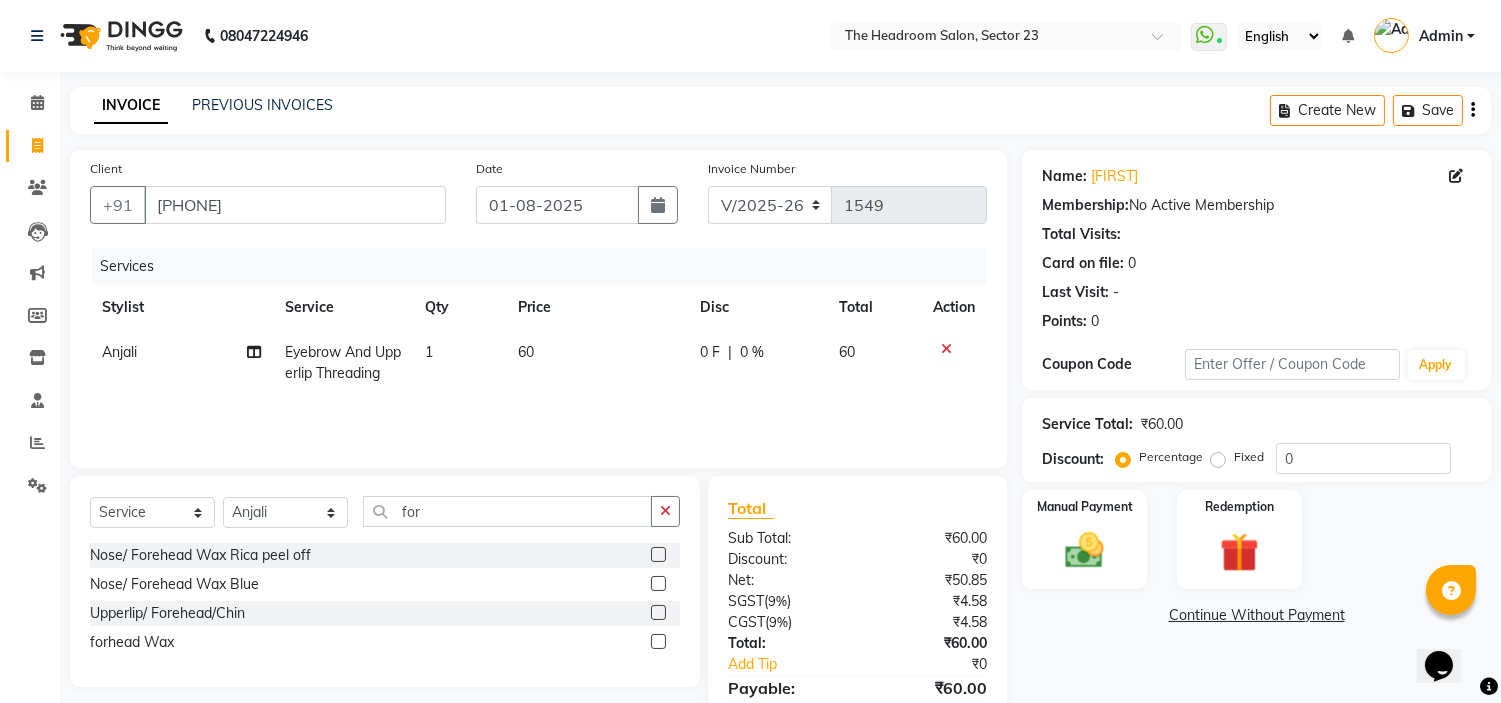 click 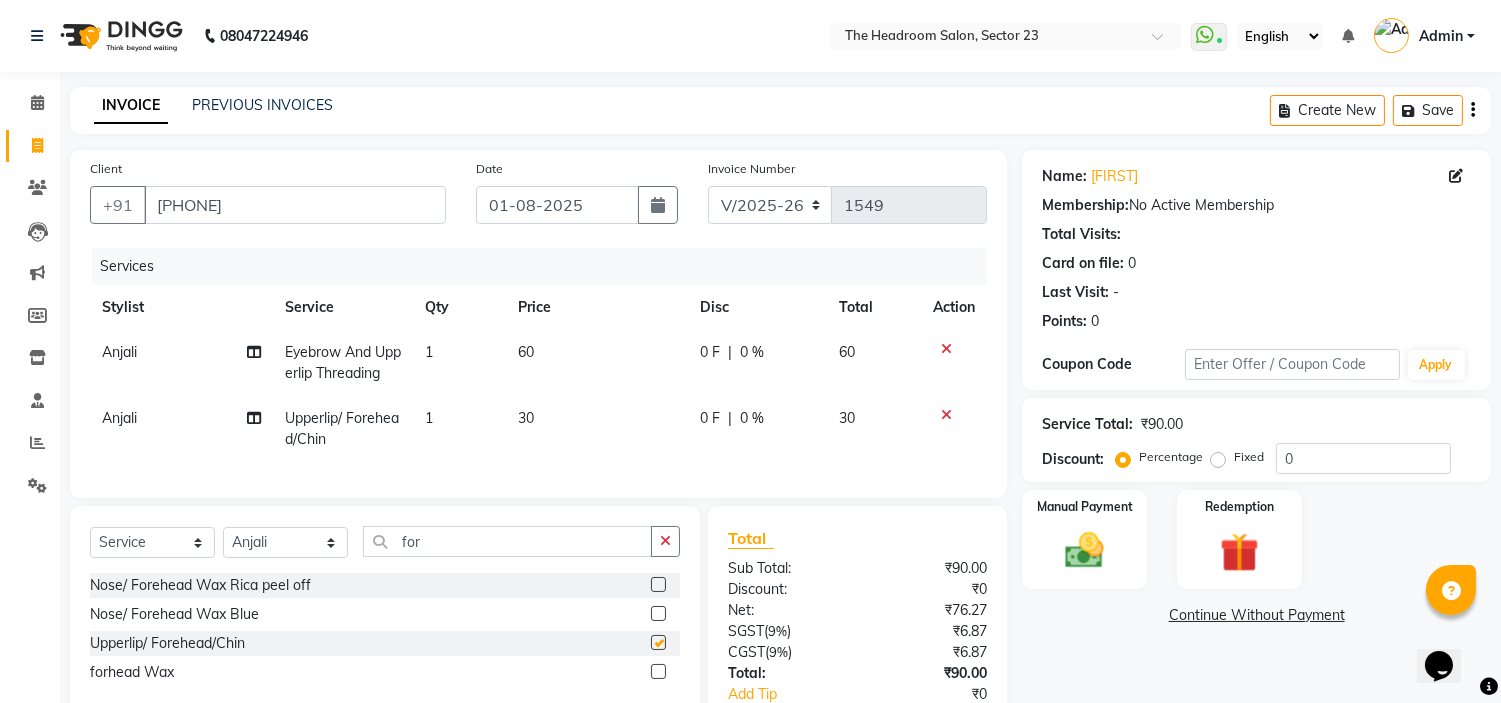 checkbox on "false" 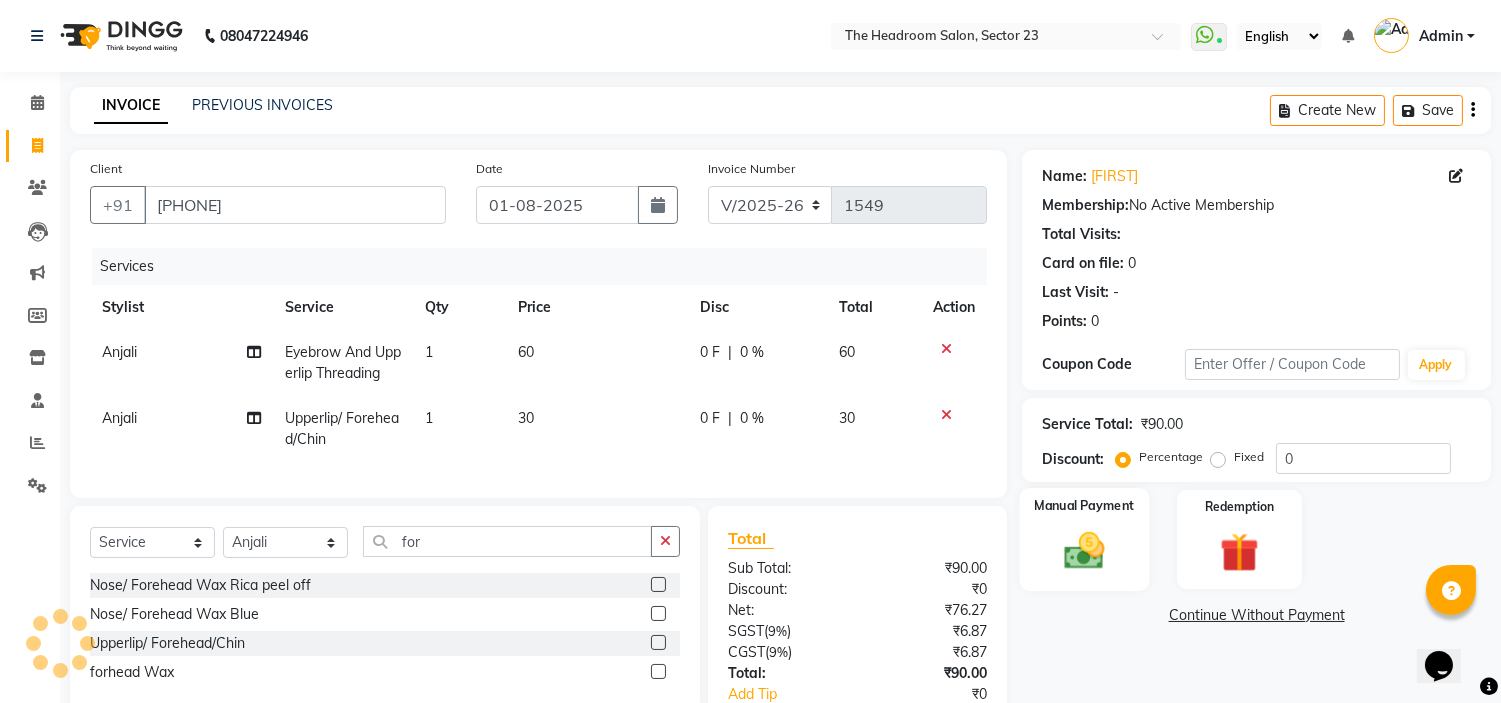click 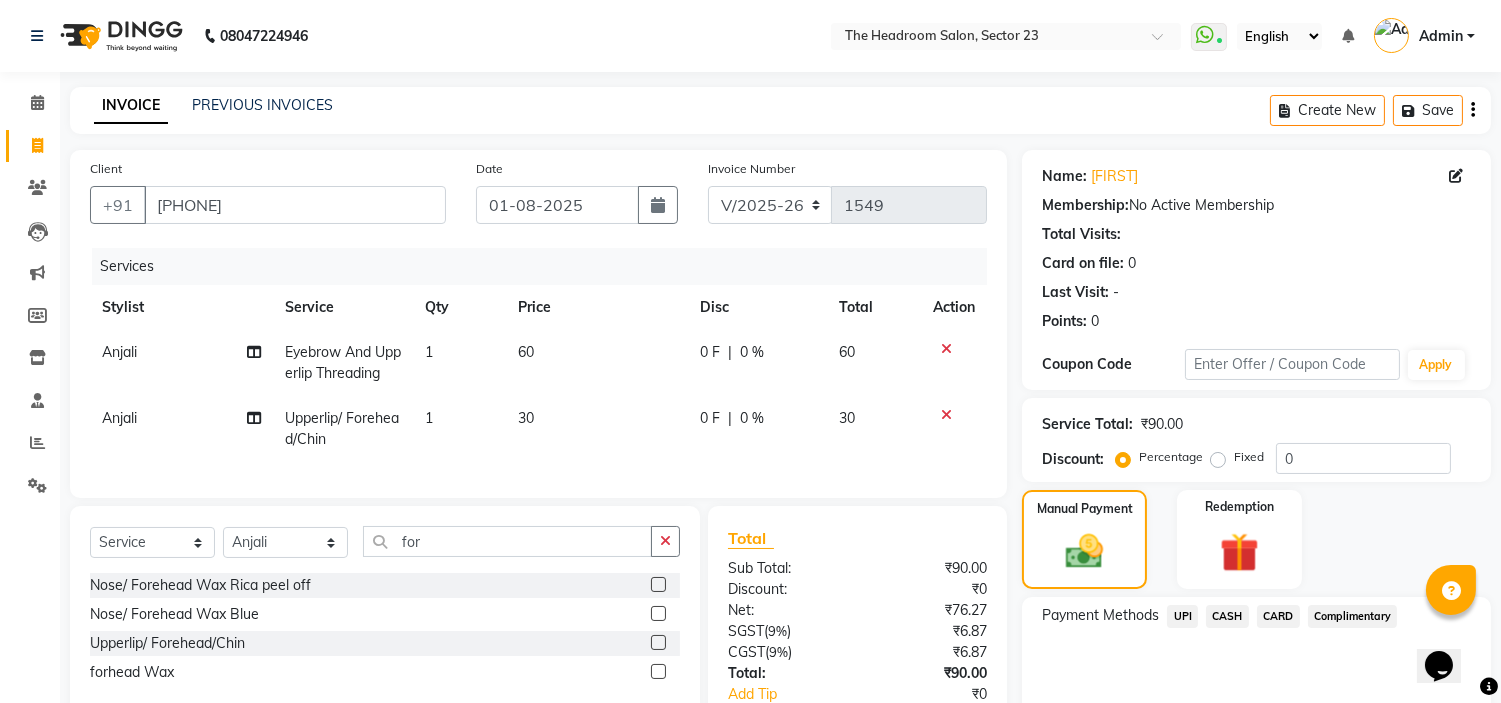 click on "CASH" 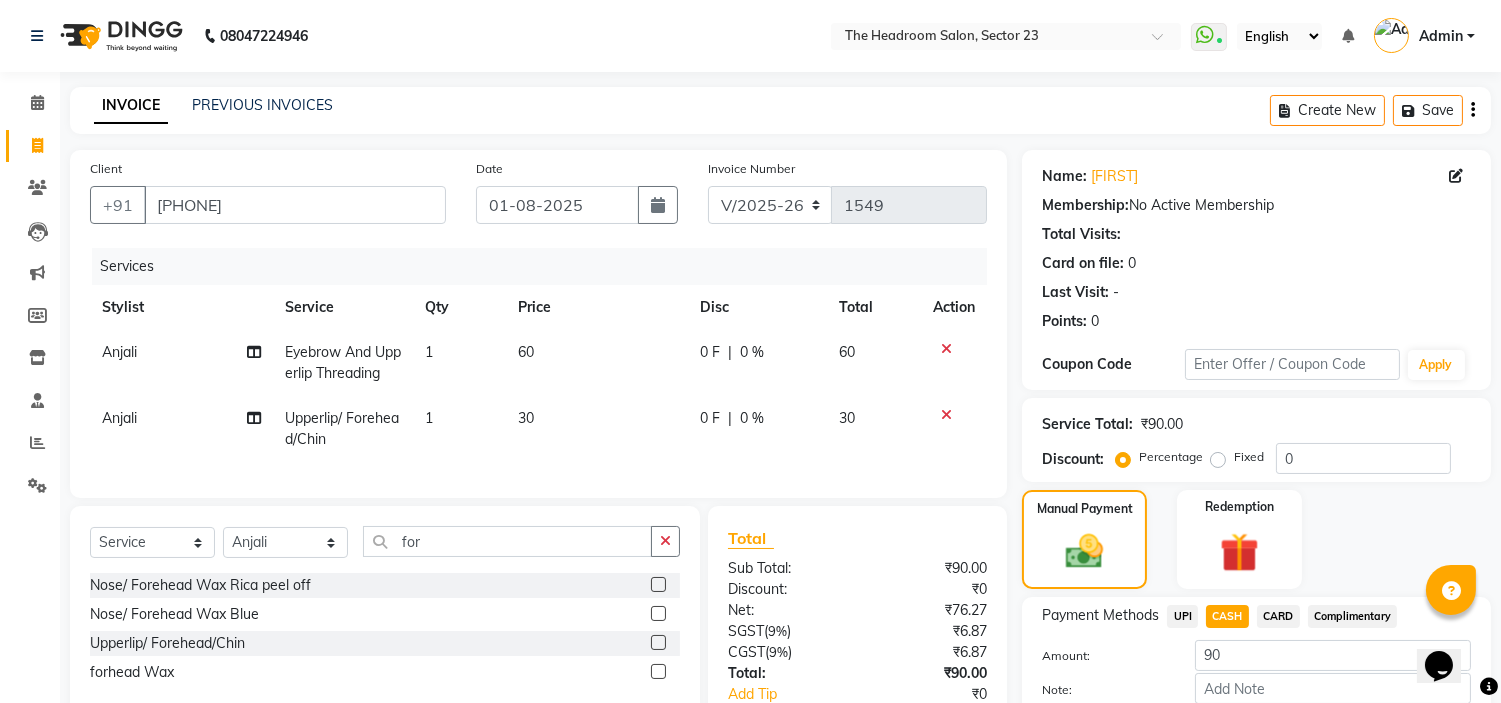 scroll, scrollTop: 143, scrollLeft: 0, axis: vertical 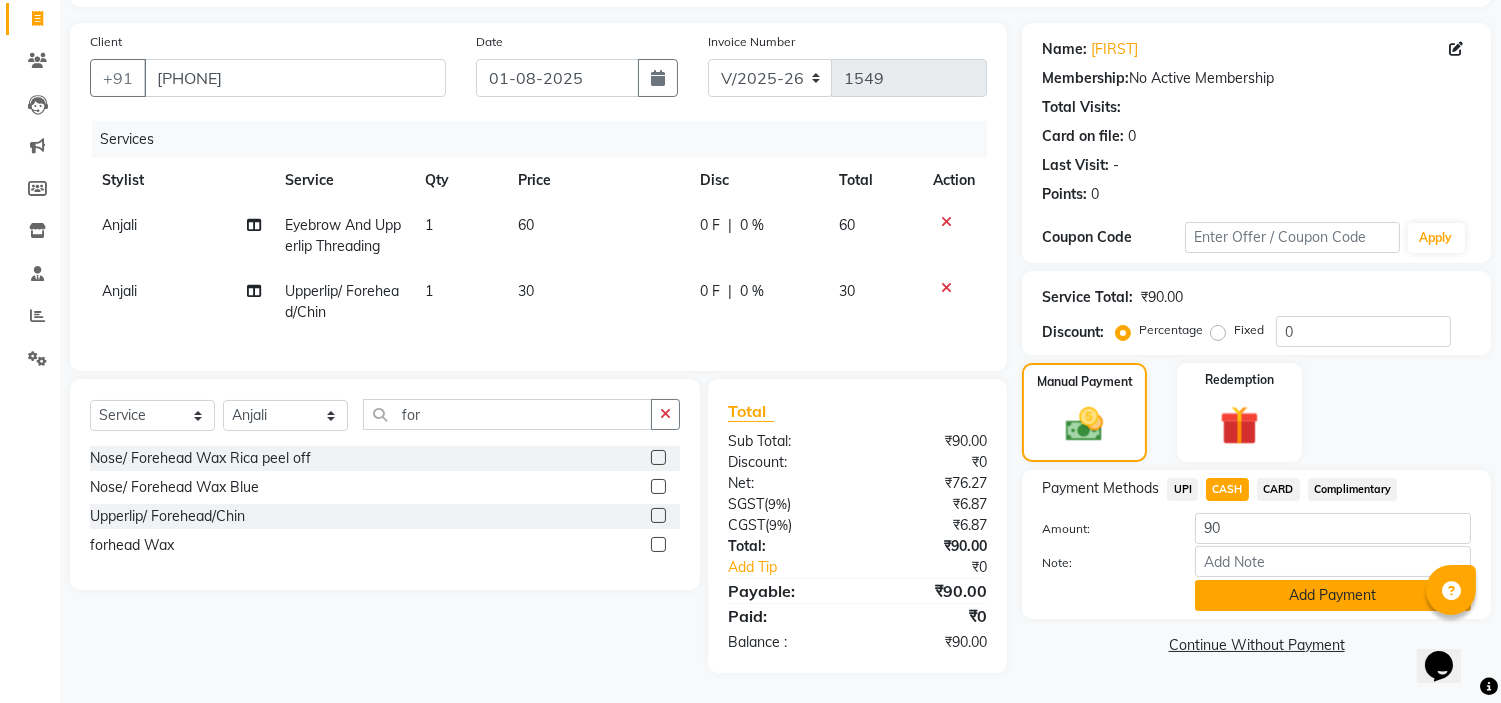 click on "Add Payment" 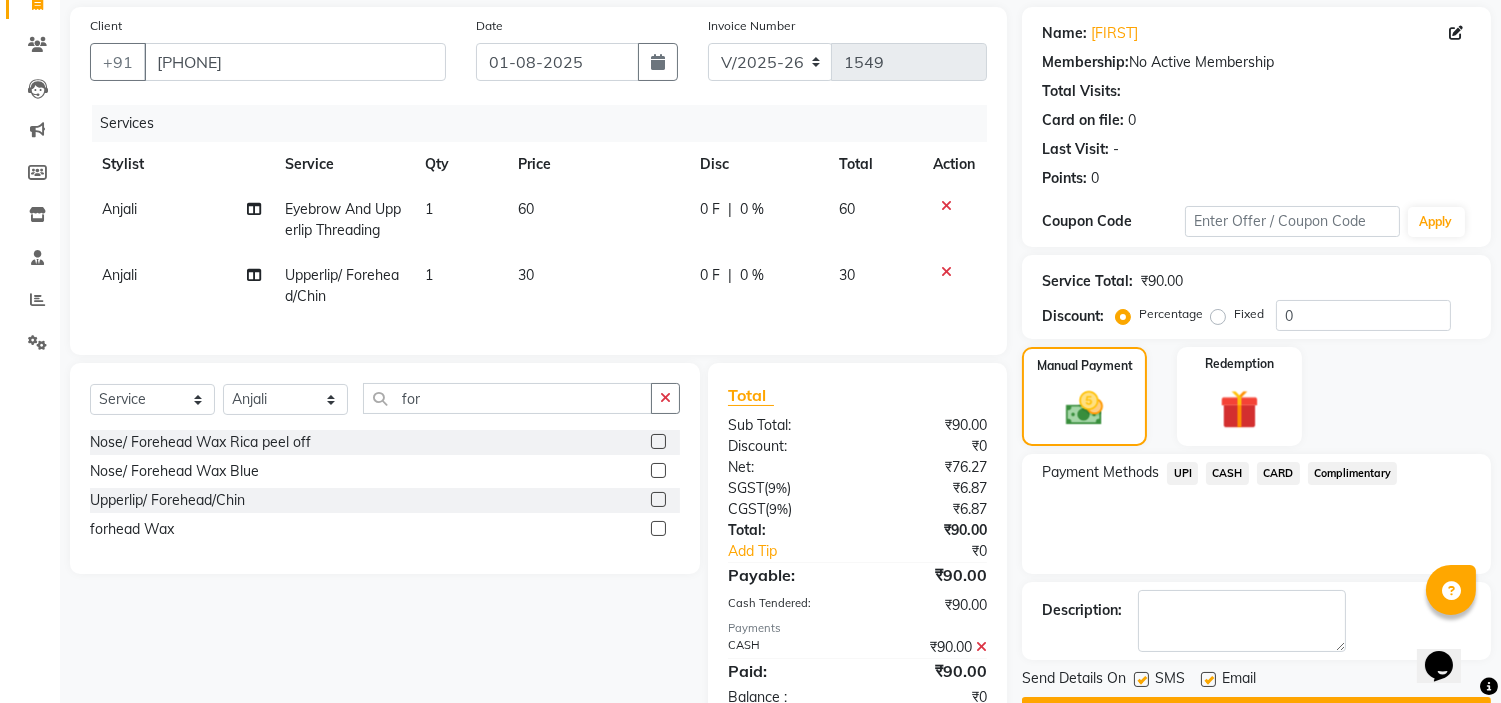 scroll, scrollTop: 214, scrollLeft: 0, axis: vertical 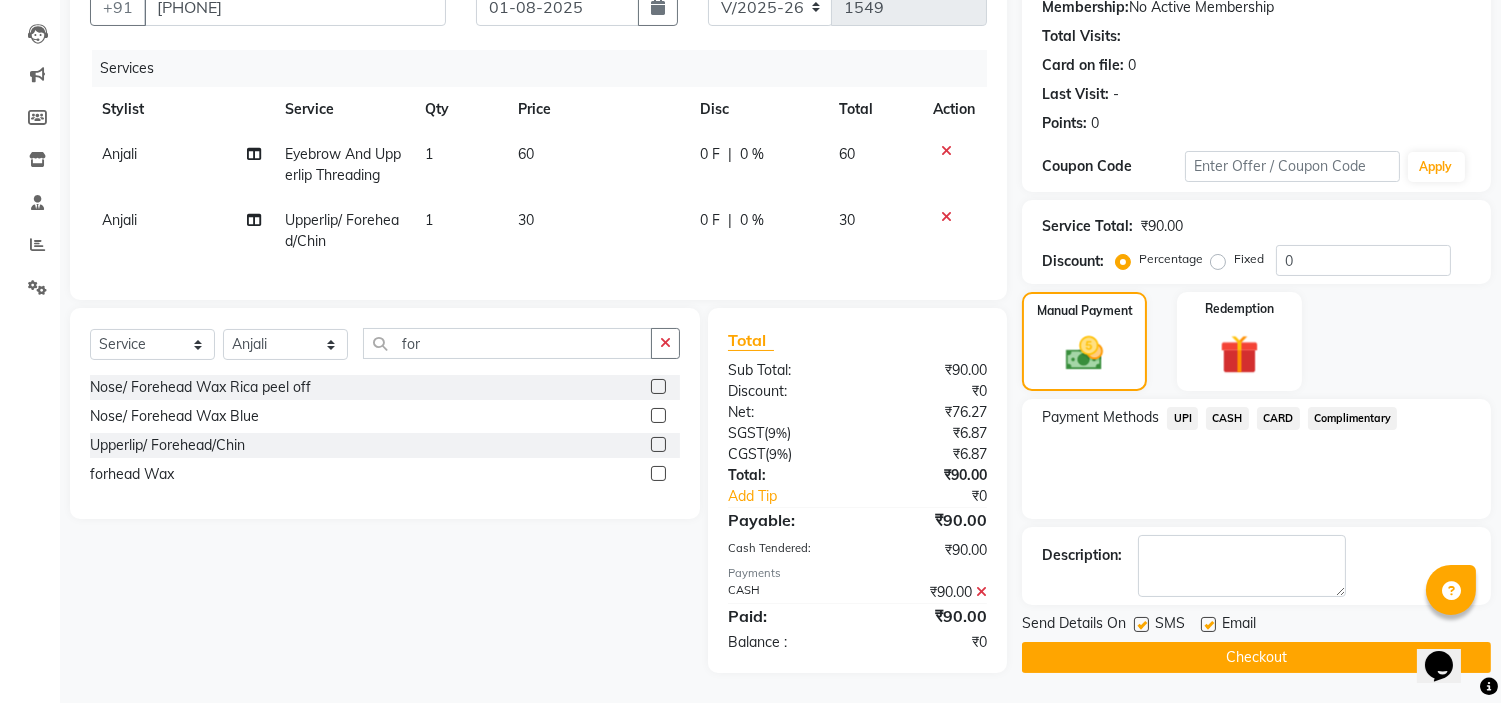 click on "Checkout" 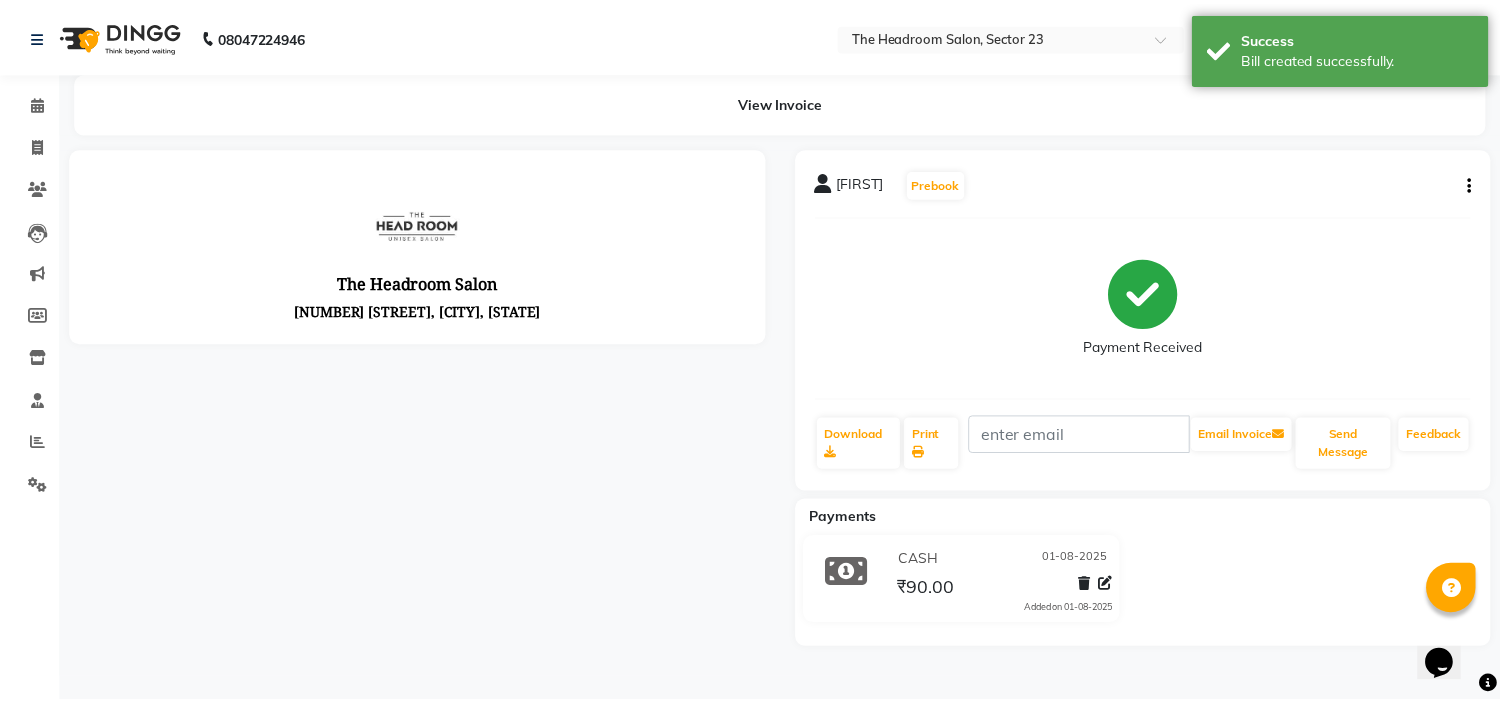 scroll, scrollTop: 0, scrollLeft: 0, axis: both 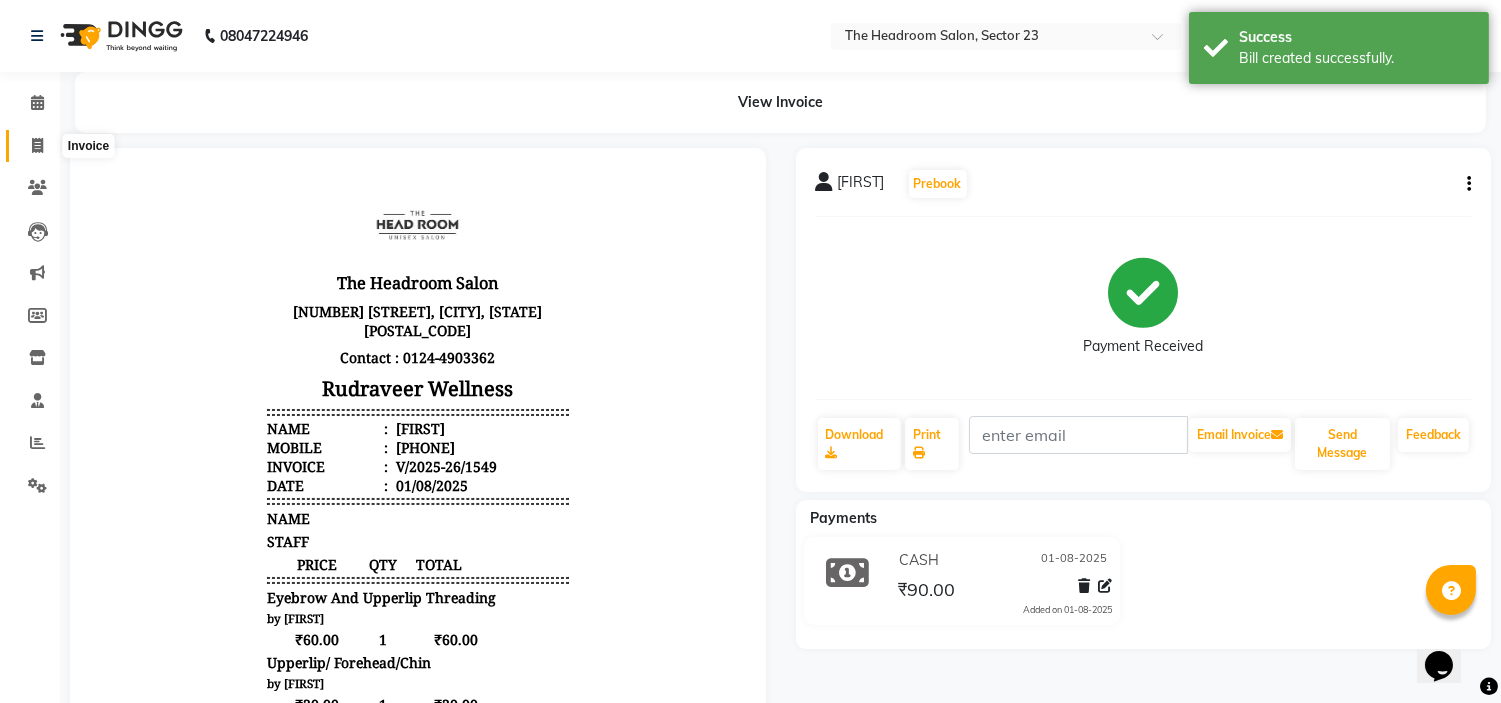 click 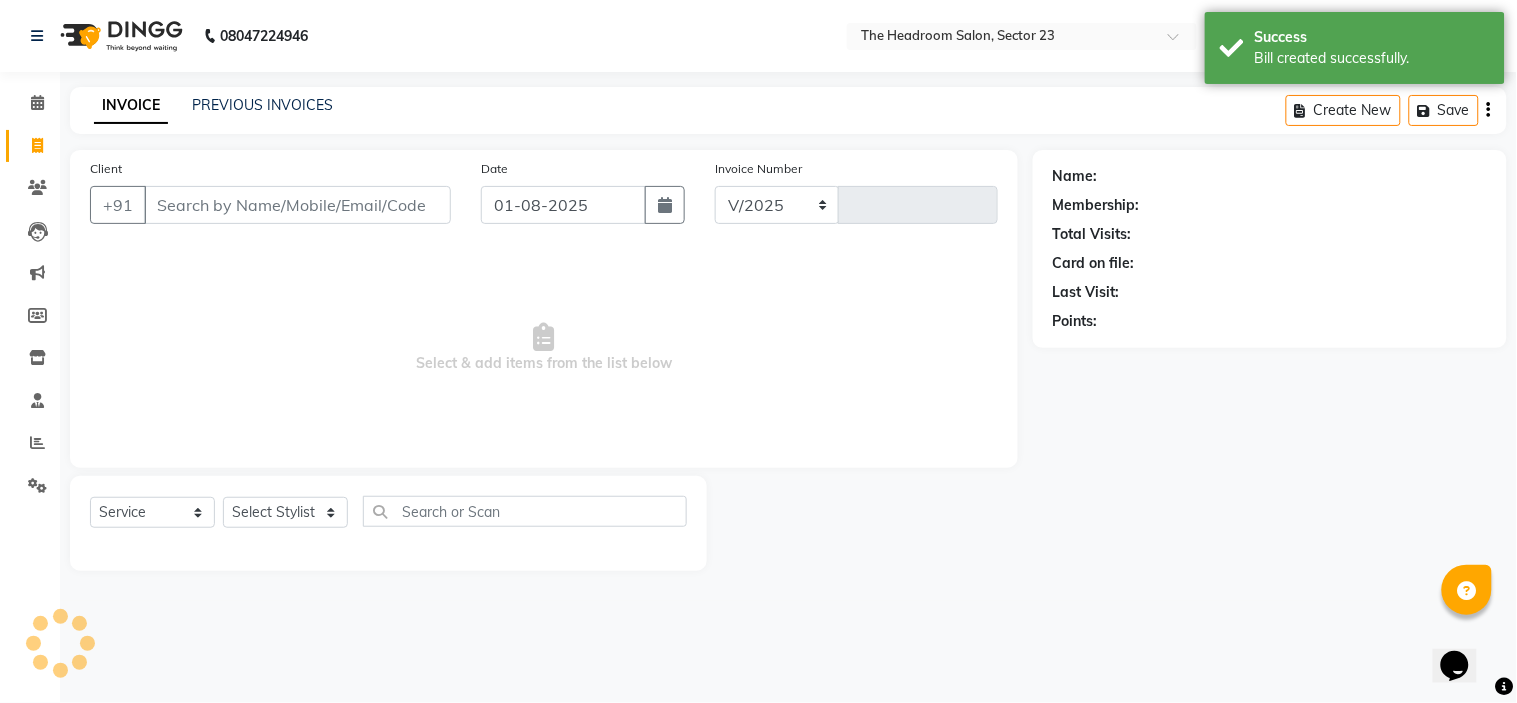 select on "6796" 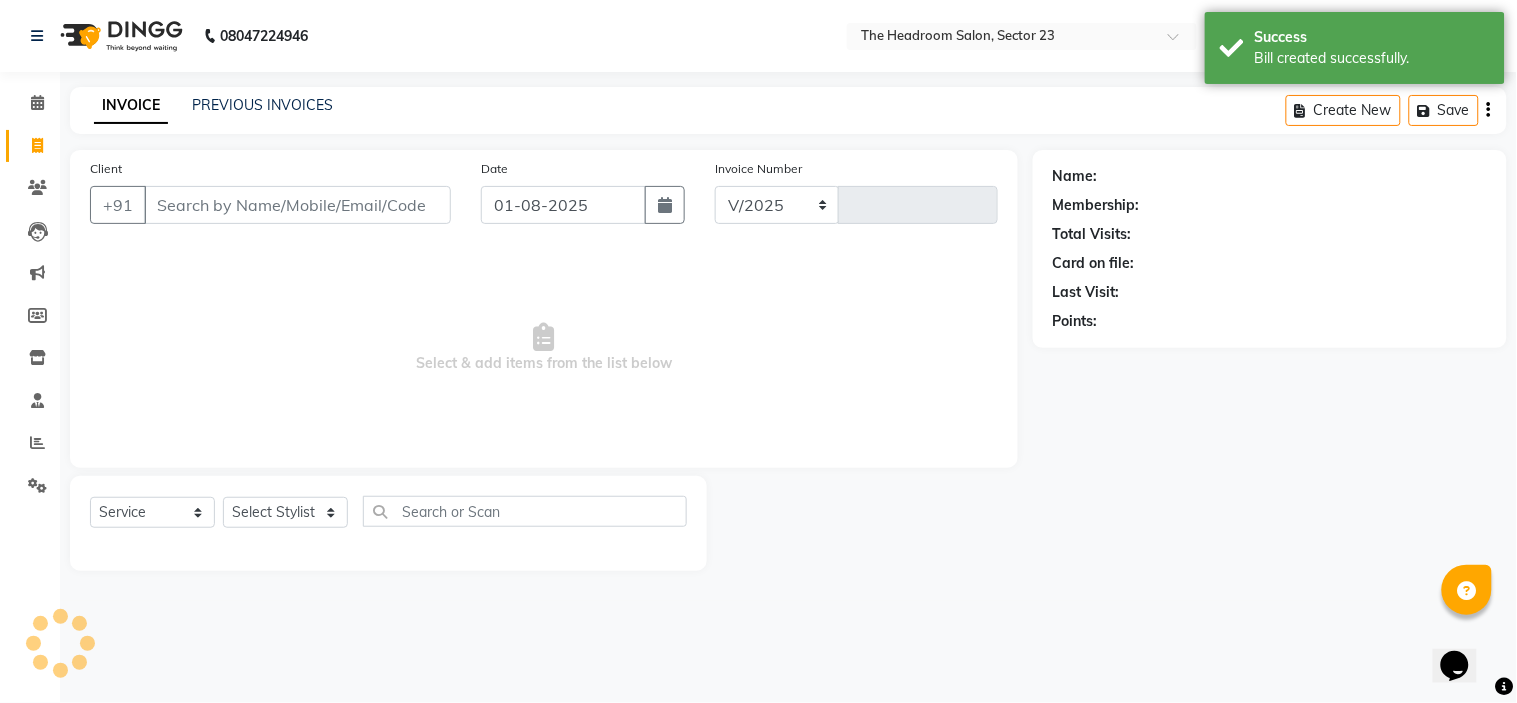 type on "1550" 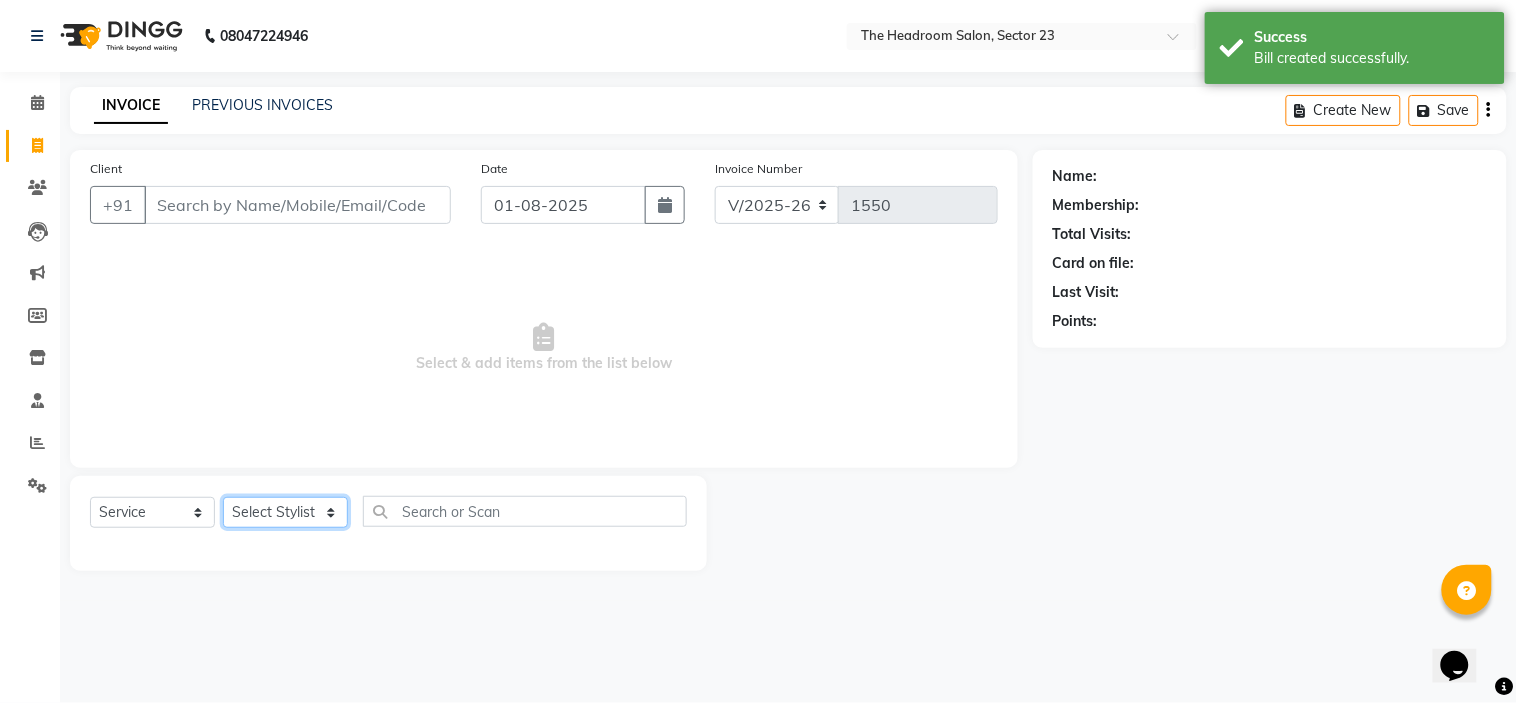 click on "Select Stylist Anjali Anubha Ashok Garima Manager Manju Raju Rohit Shahbaz" 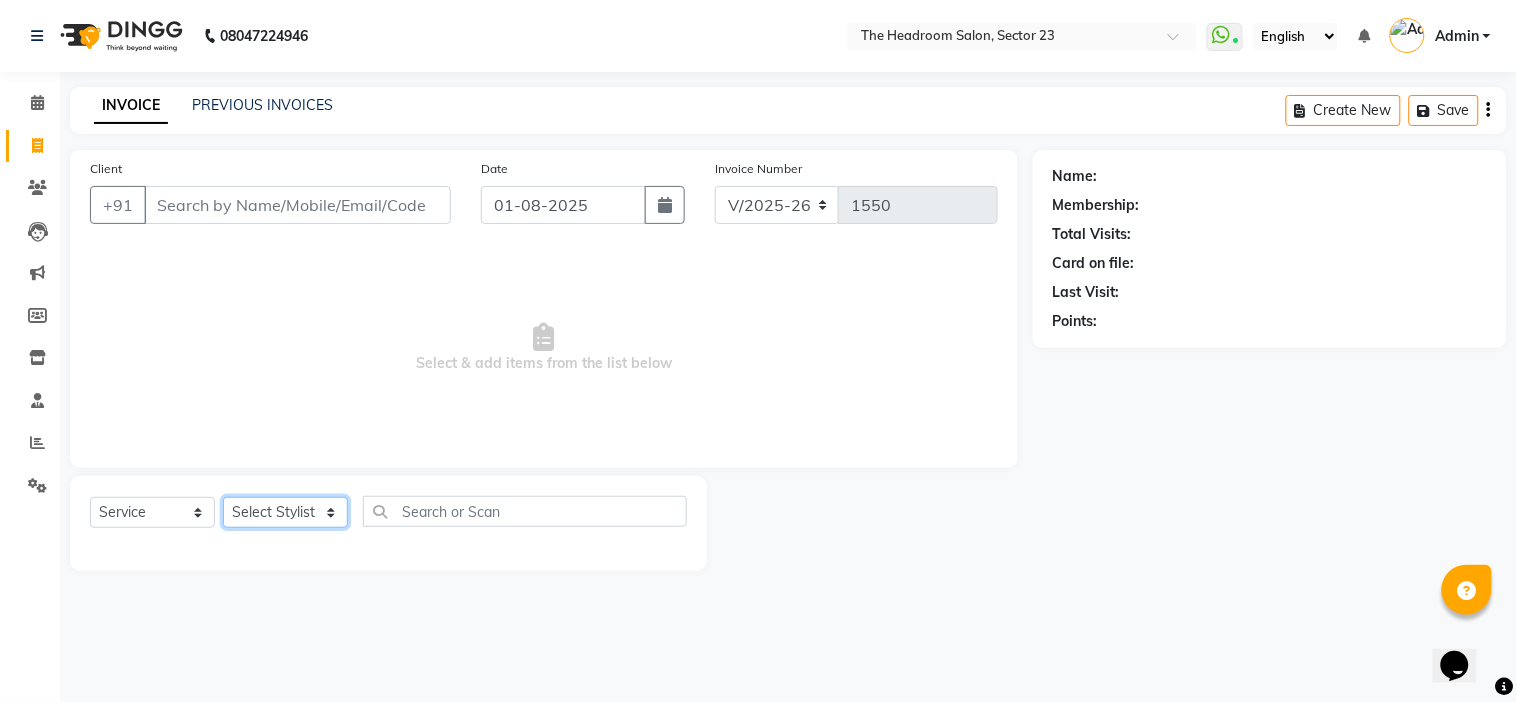 select on "81462" 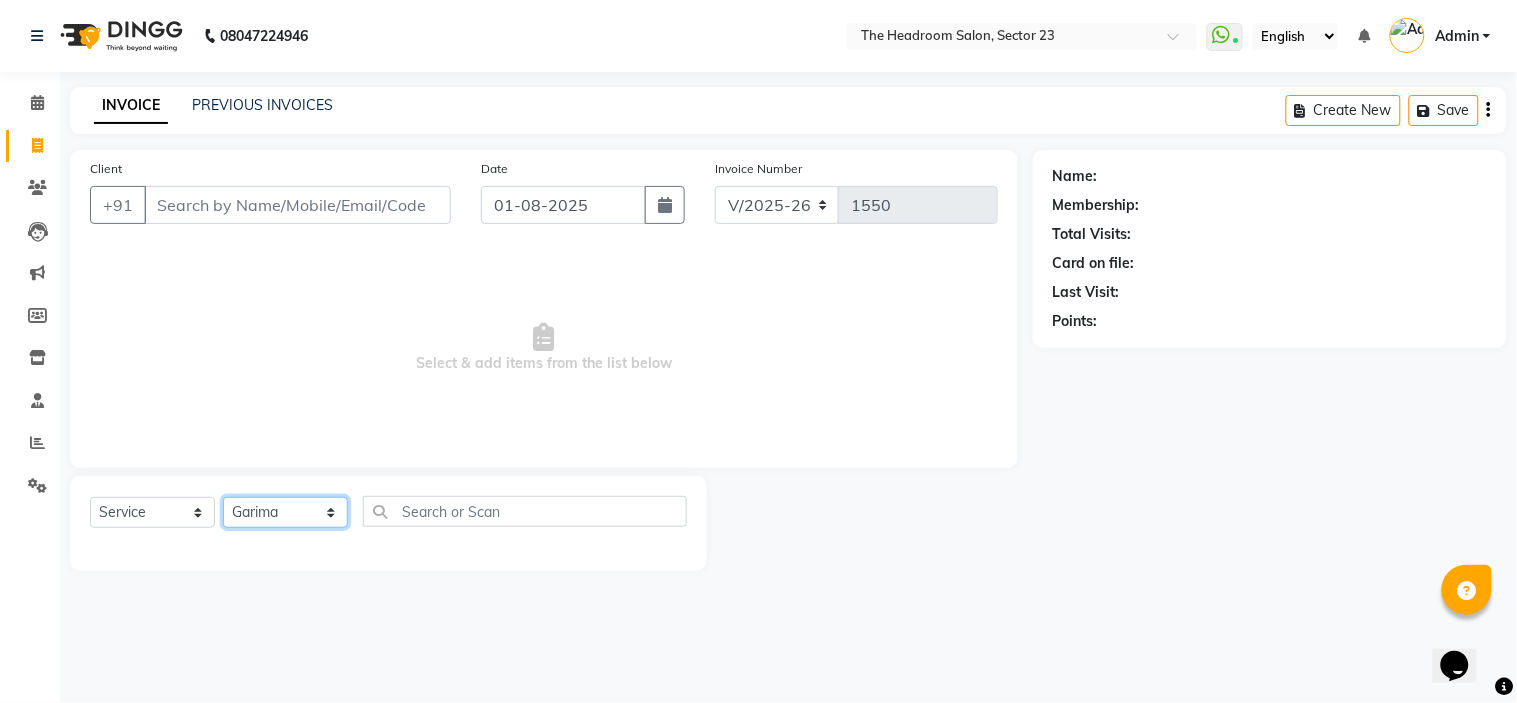 click on "Select Stylist Anjali Anubha Ashok Garima Manager Manju Raju Rohit Shahbaz" 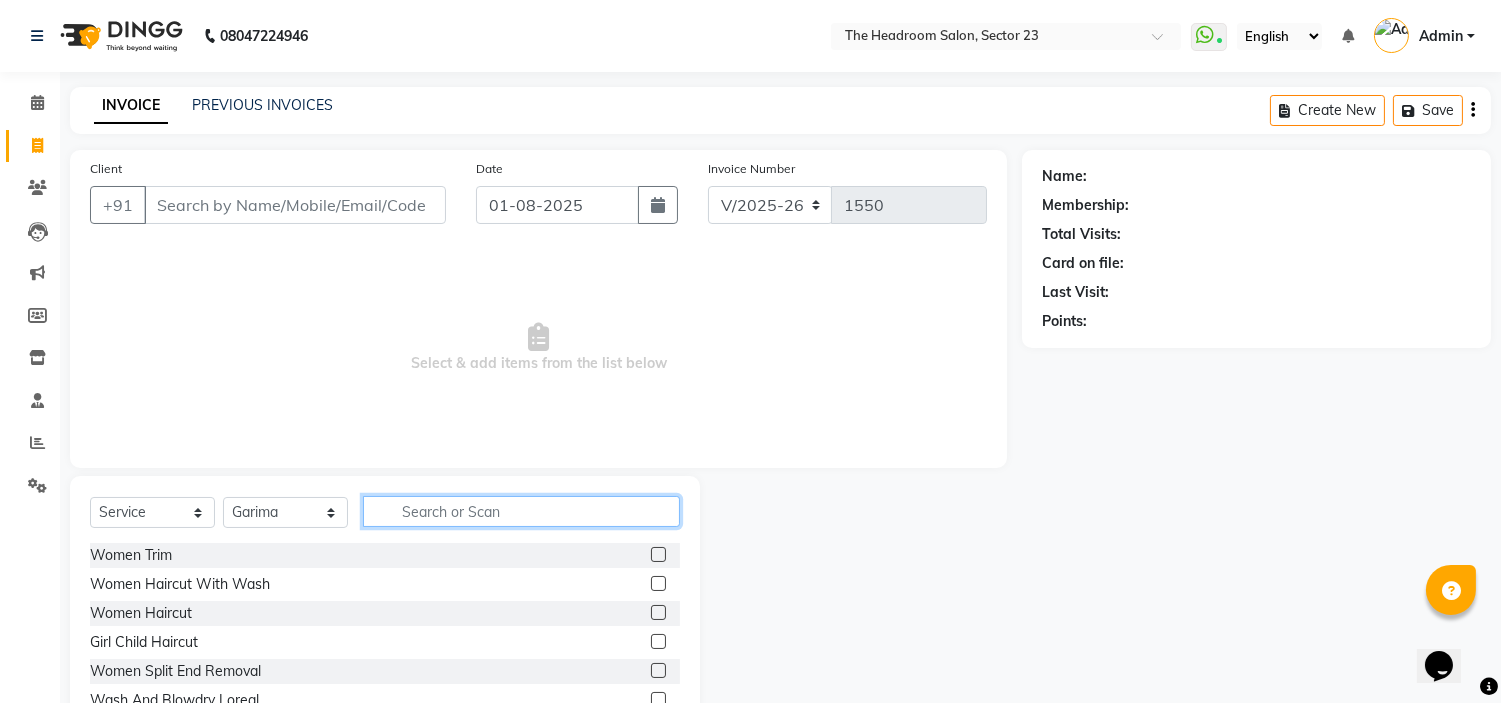 click 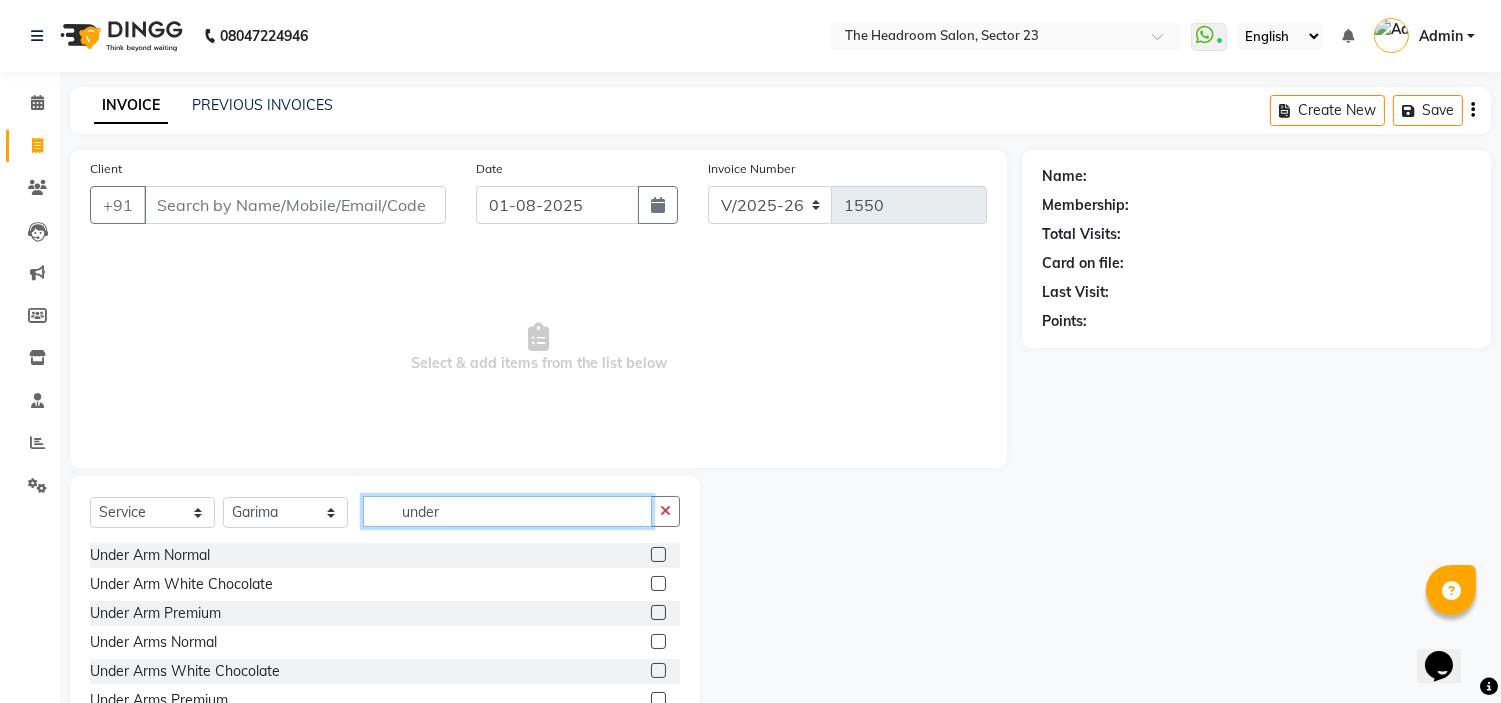 type on "under" 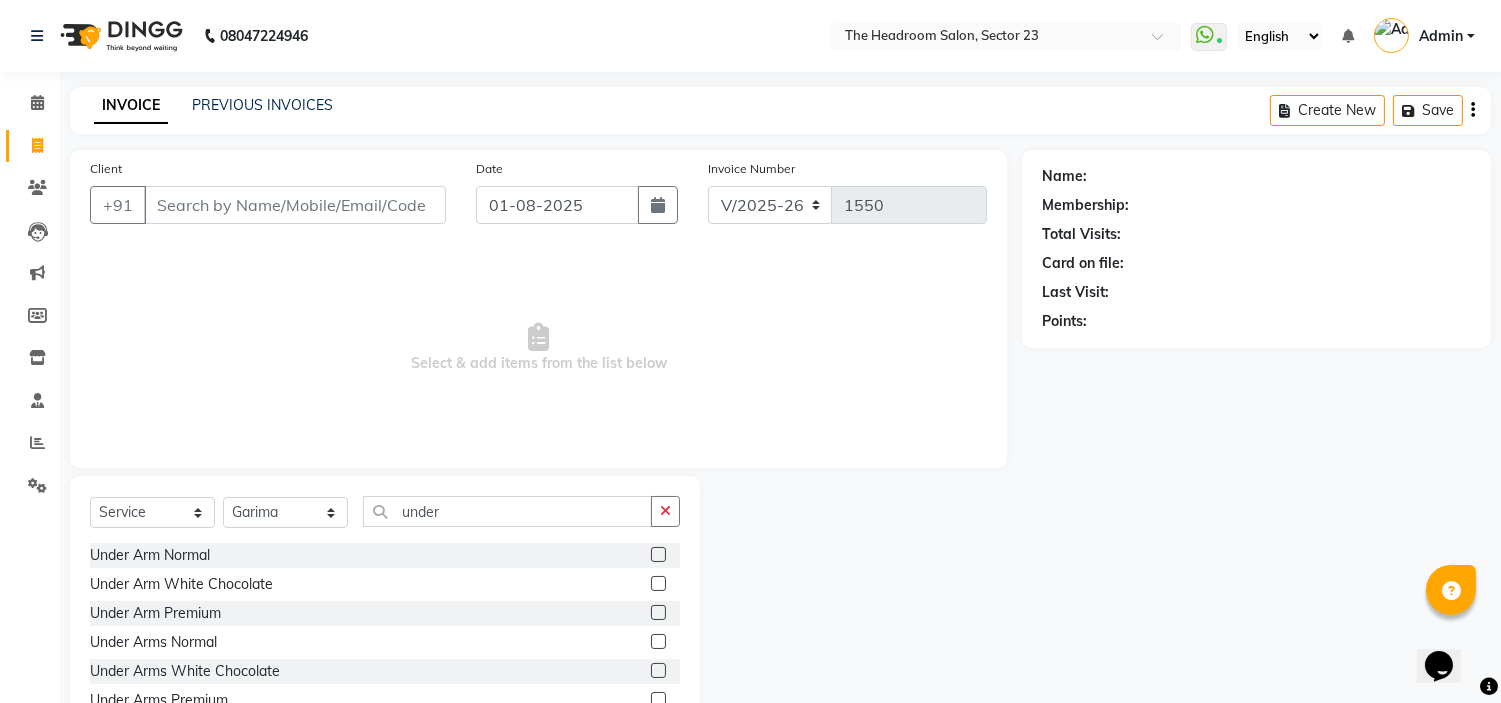 click 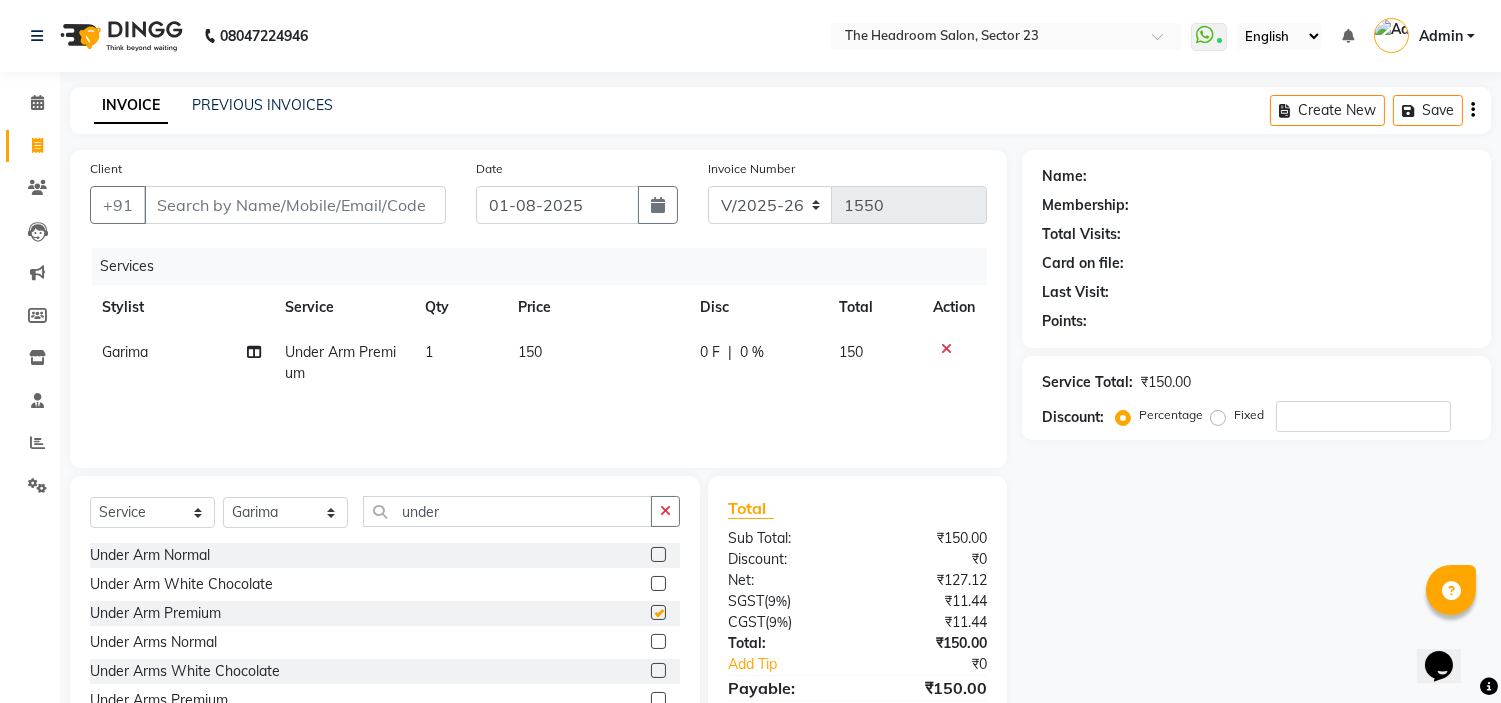 checkbox on "false" 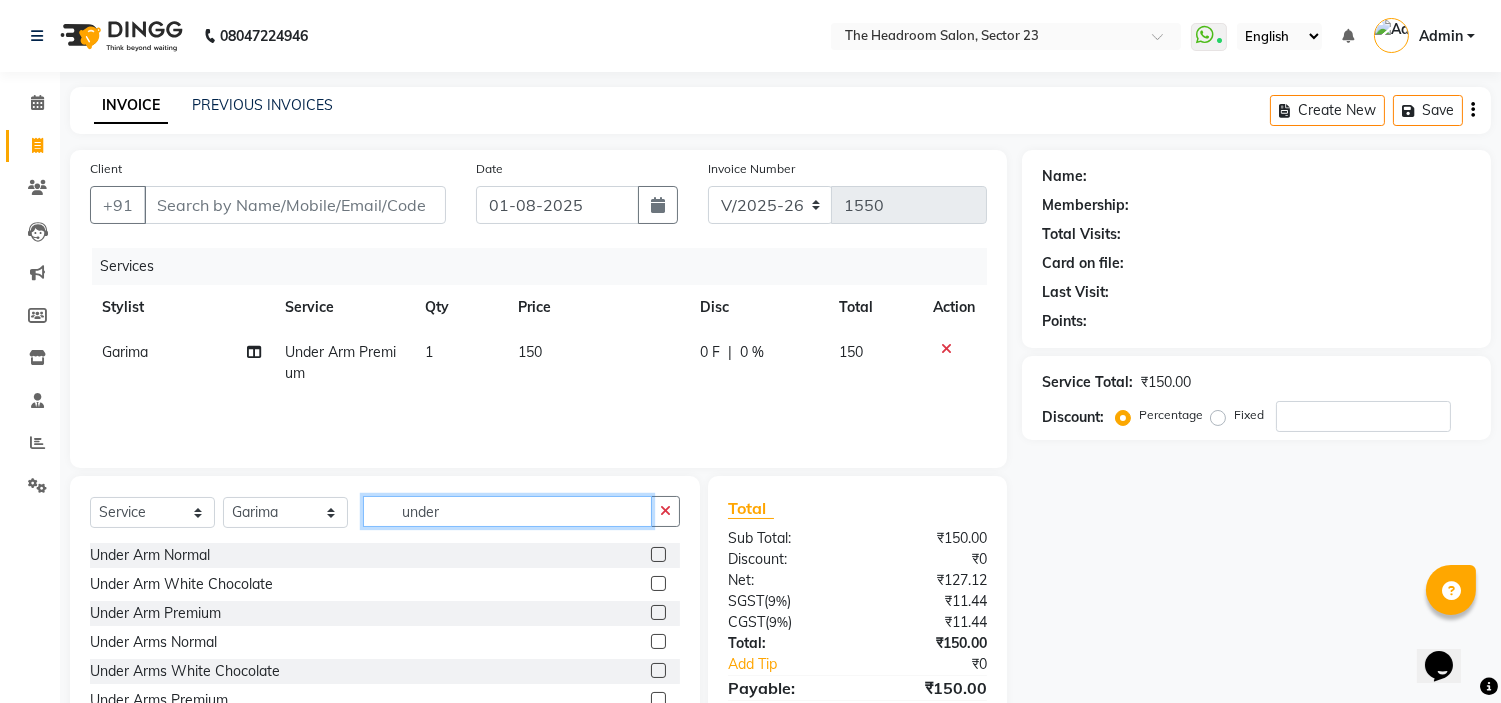click on "under" 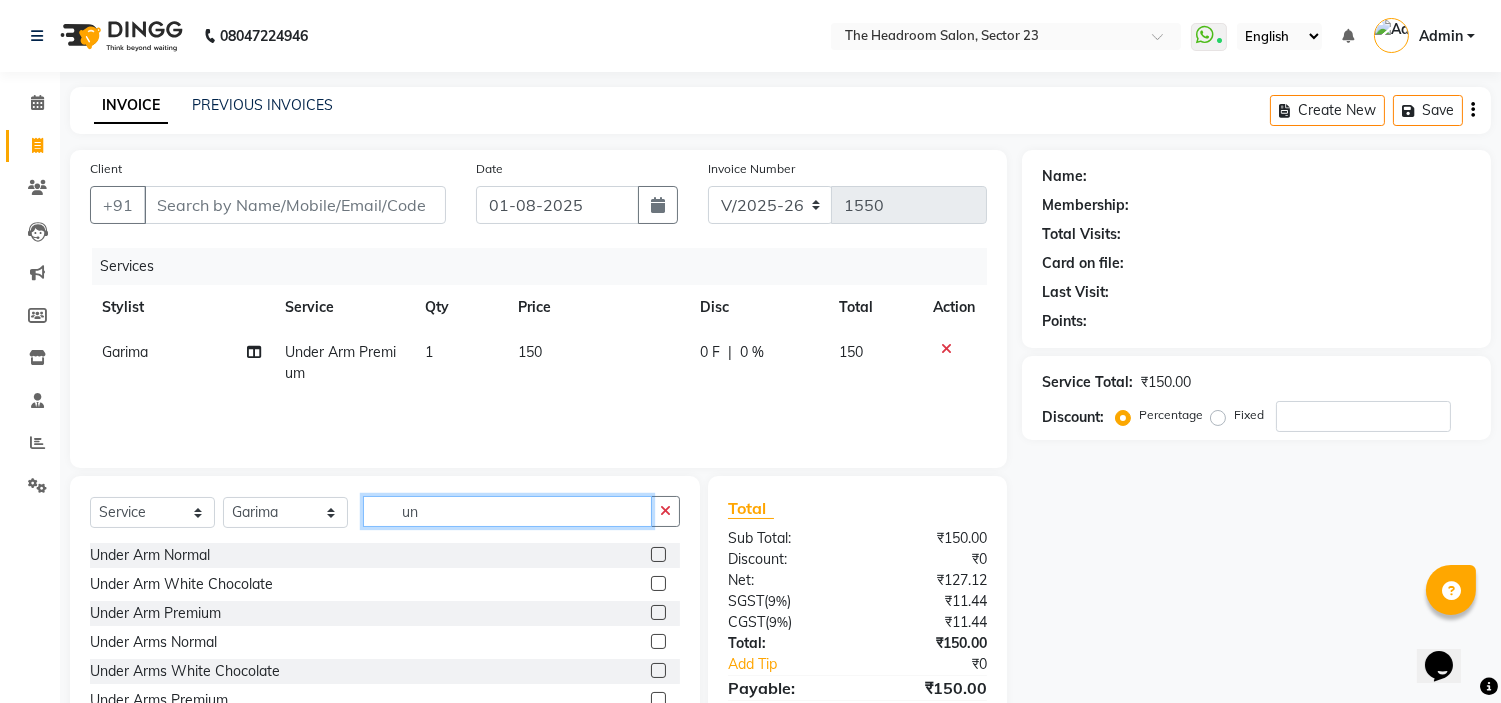 type on "u" 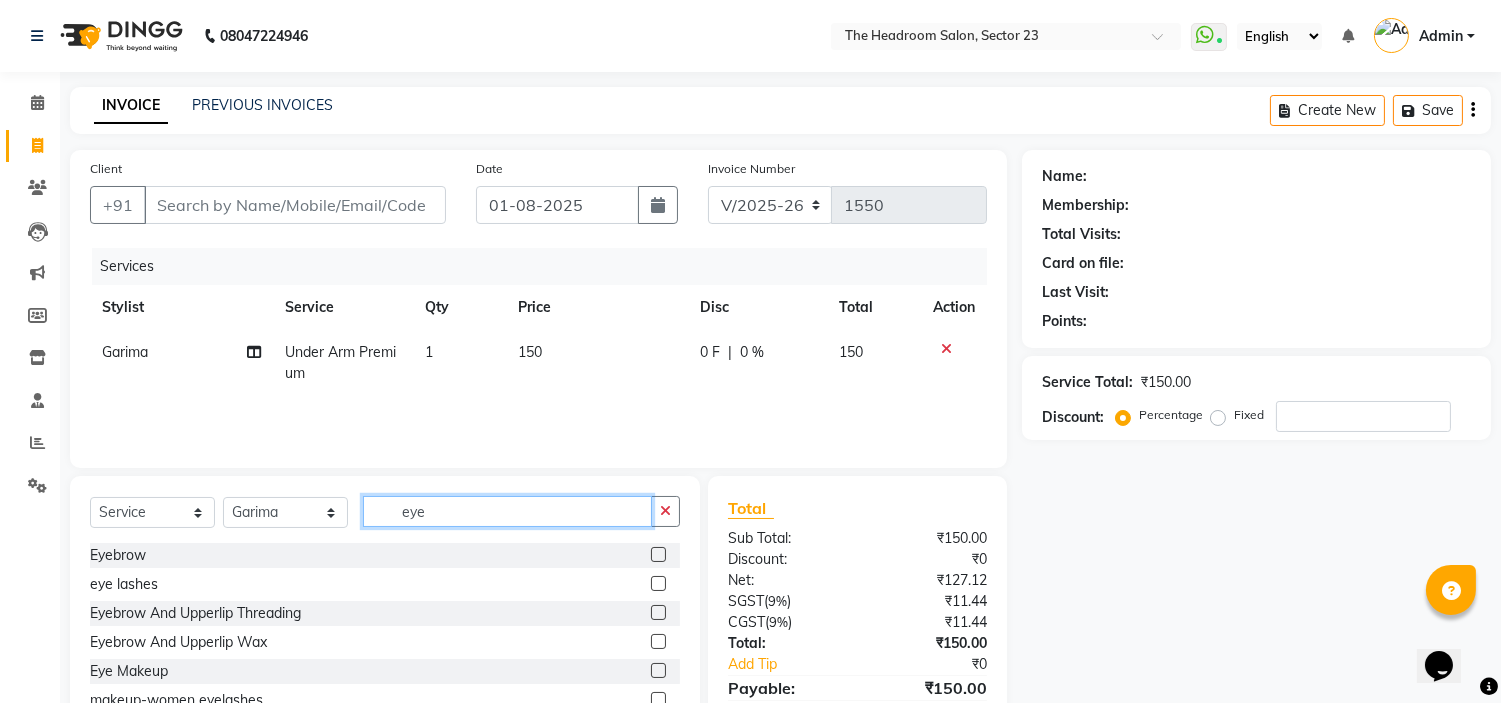 type on "eye" 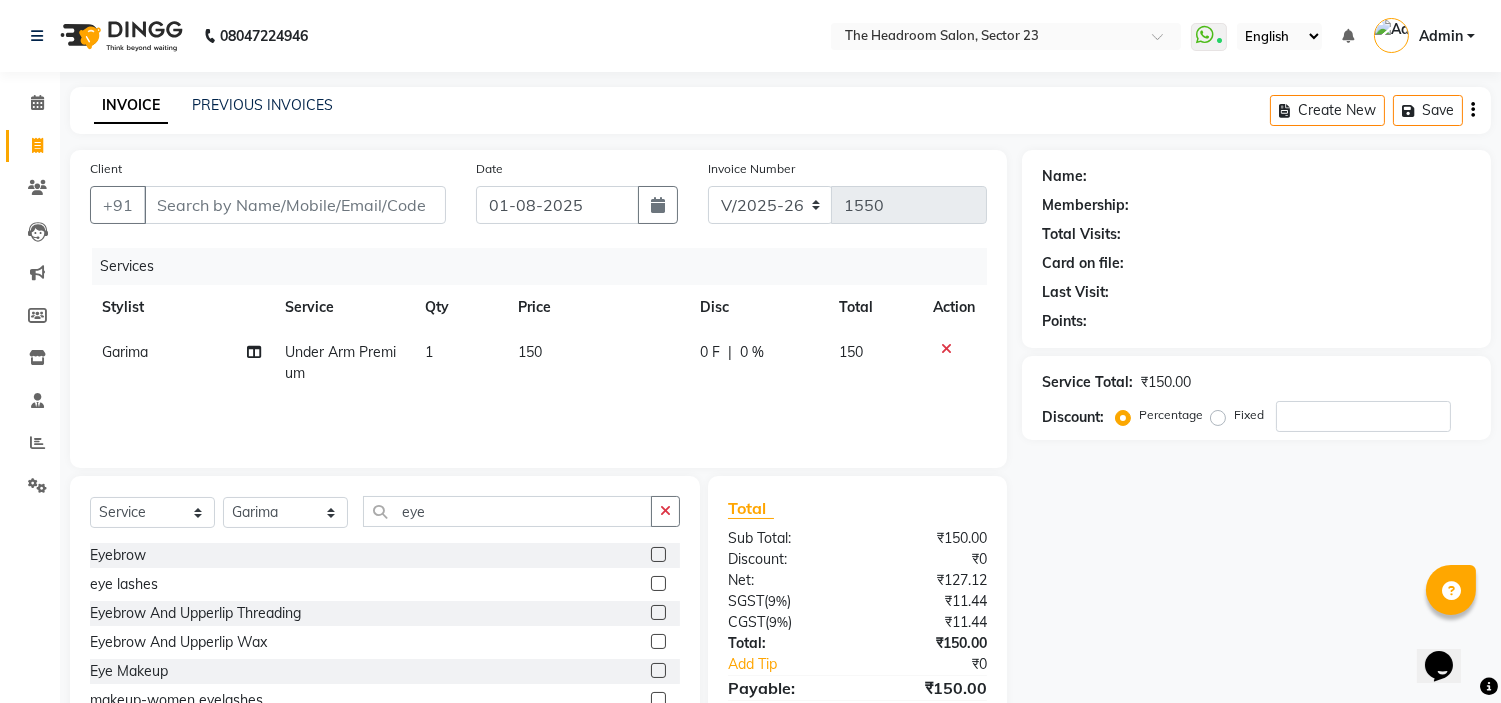 click 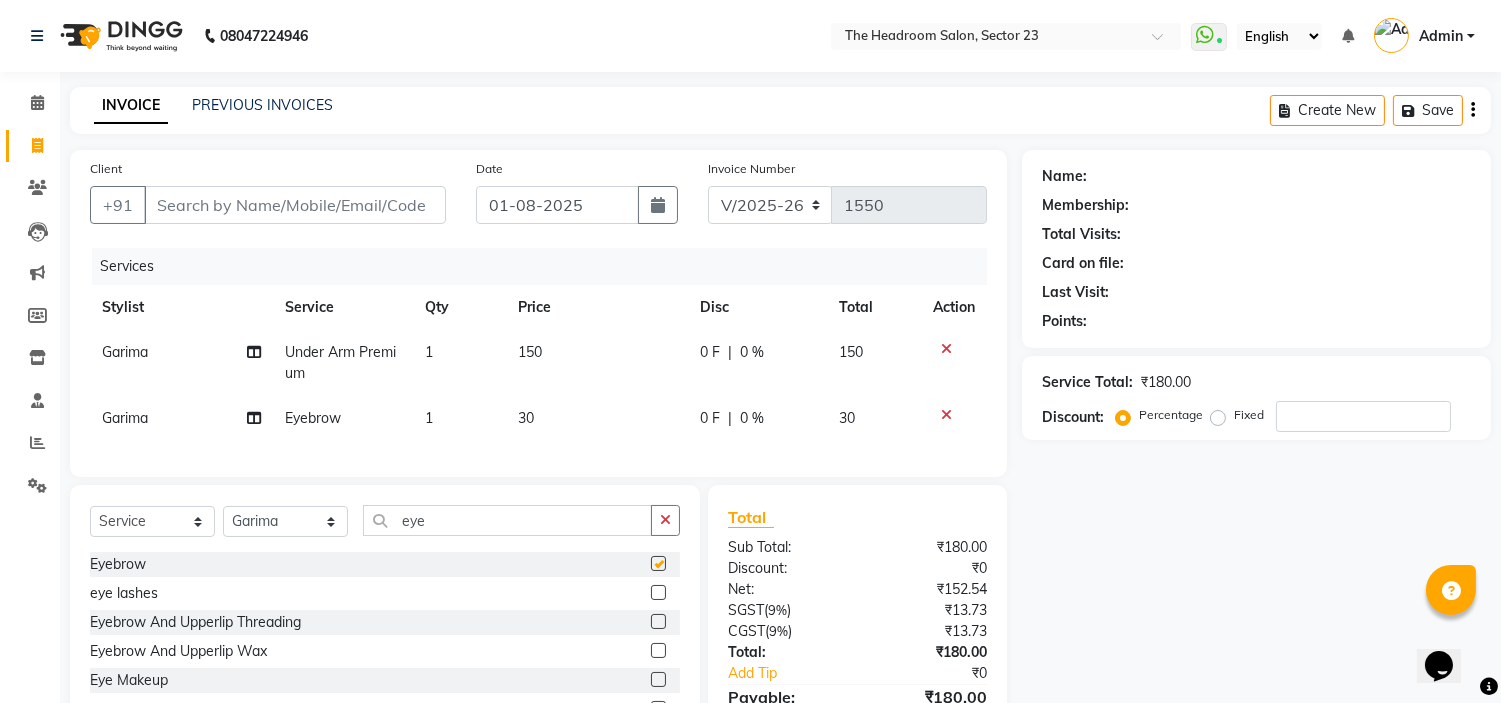 checkbox on "false" 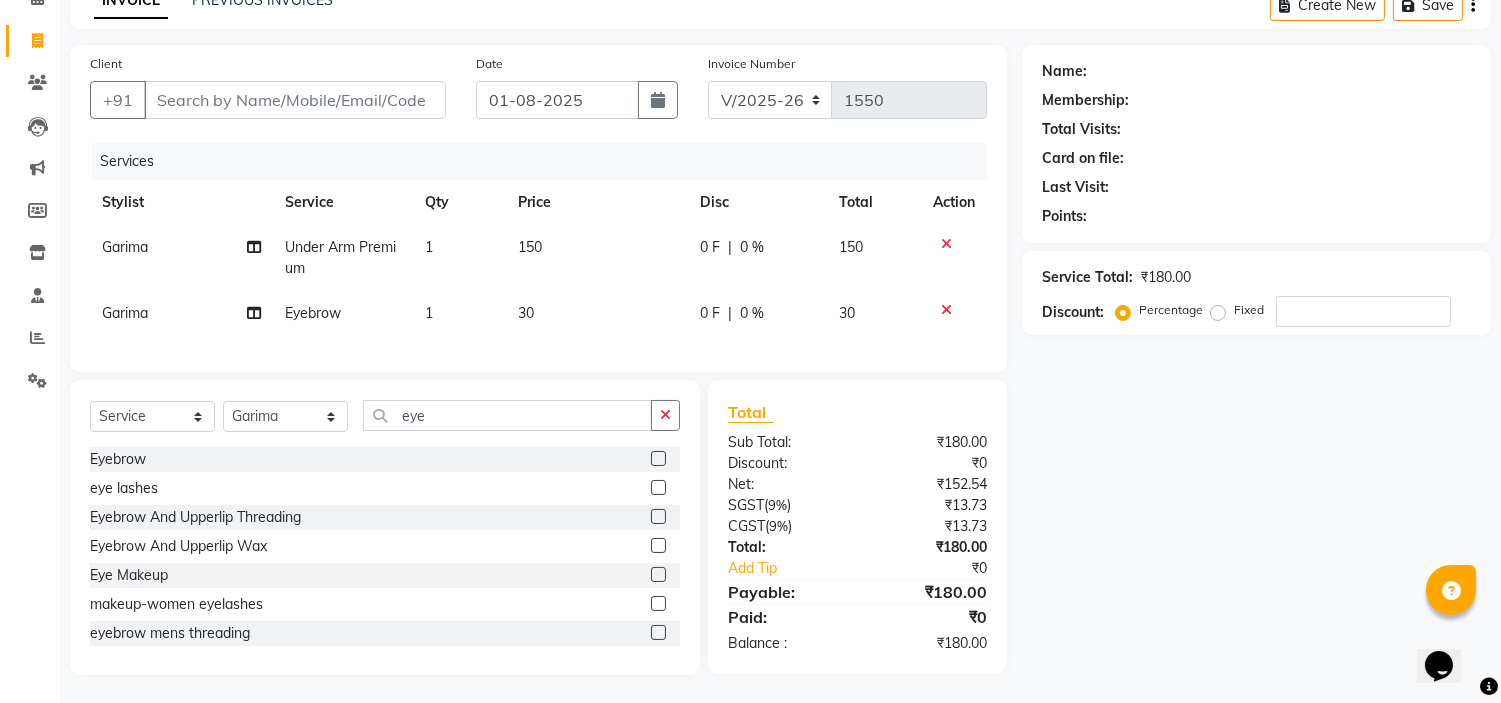 scroll, scrollTop: 0, scrollLeft: 0, axis: both 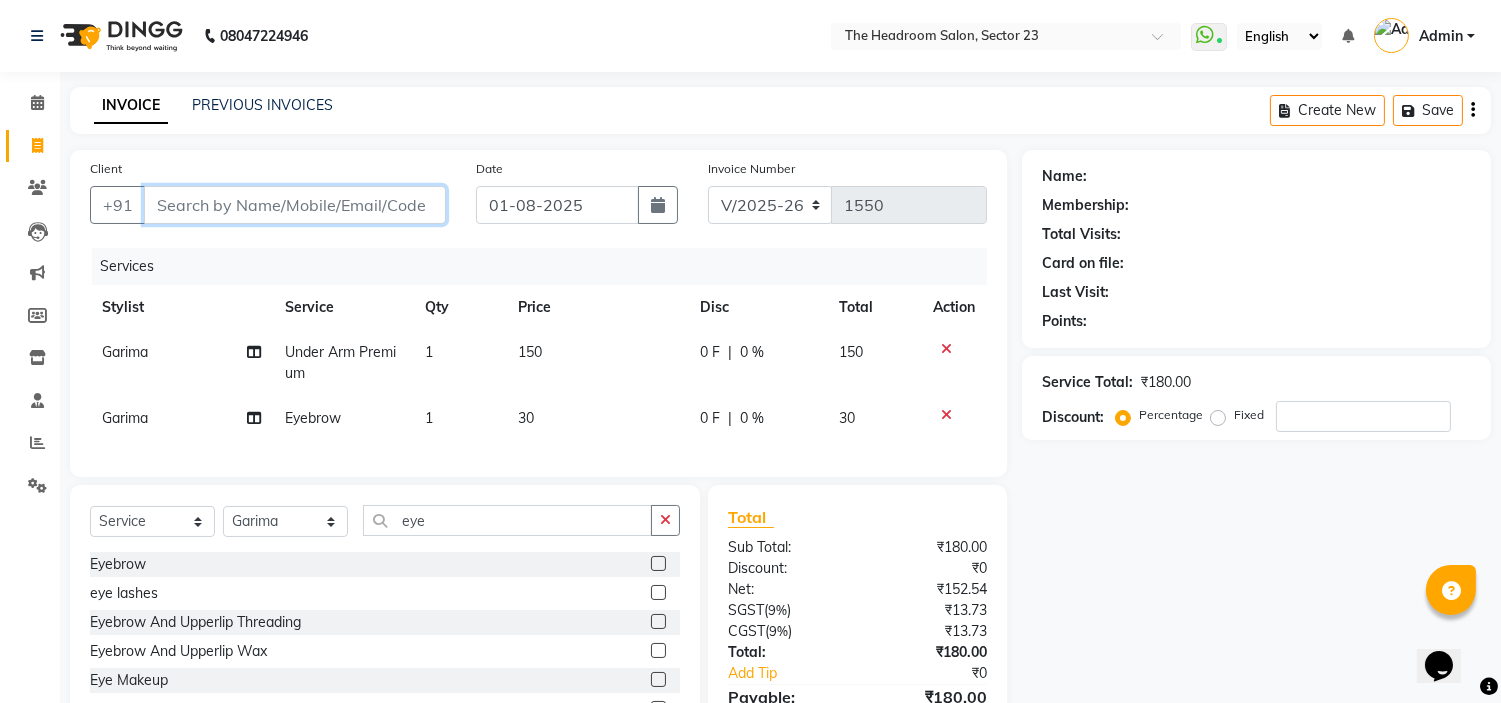 click on "Client" at bounding box center (295, 205) 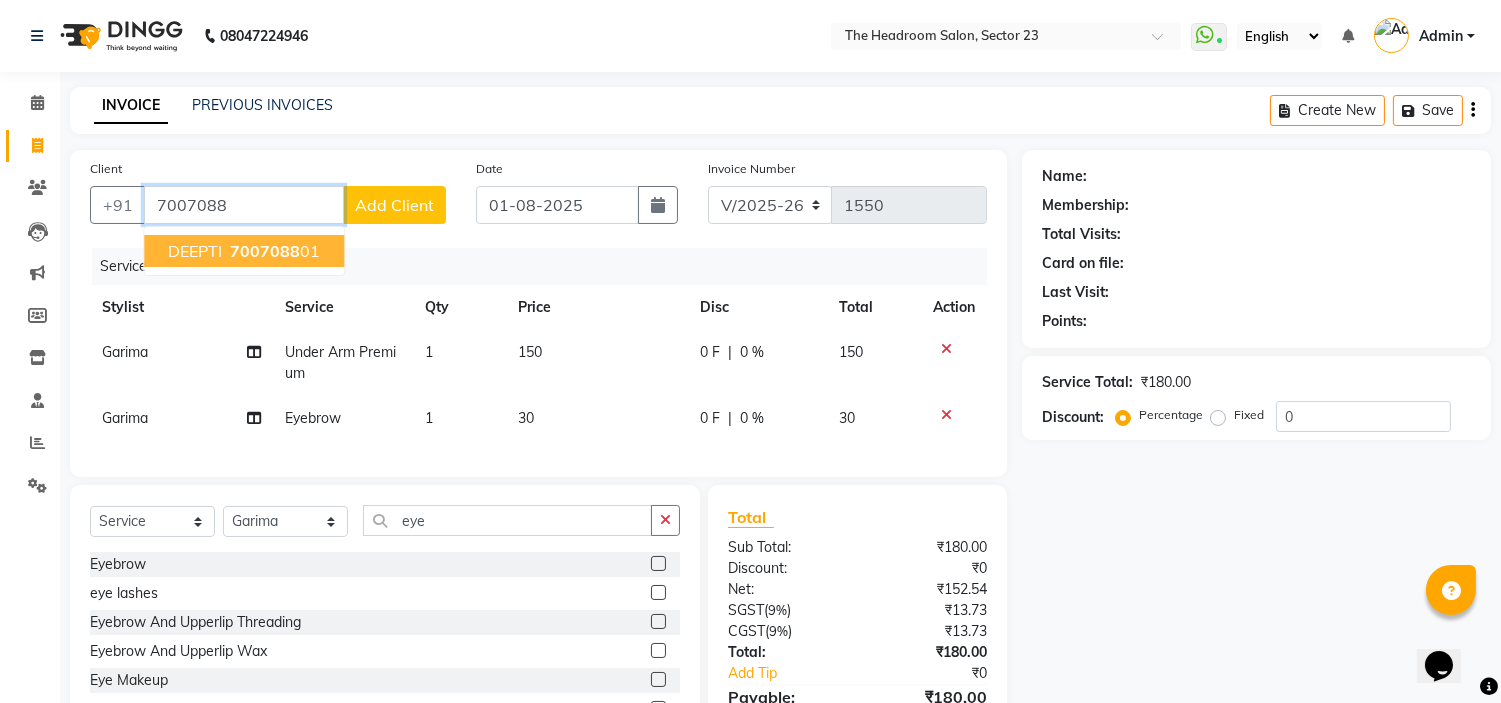 click on "7007088" at bounding box center (265, 251) 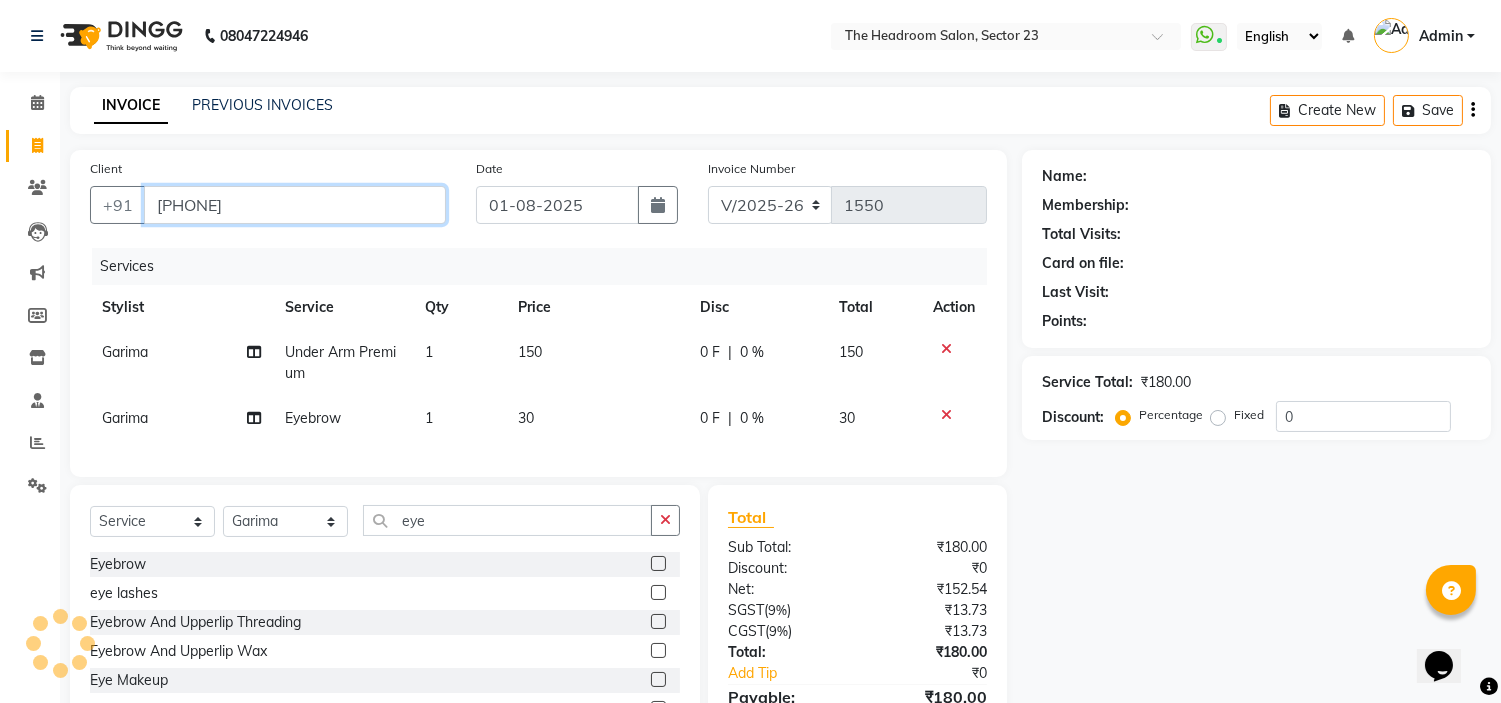 type on "700708801" 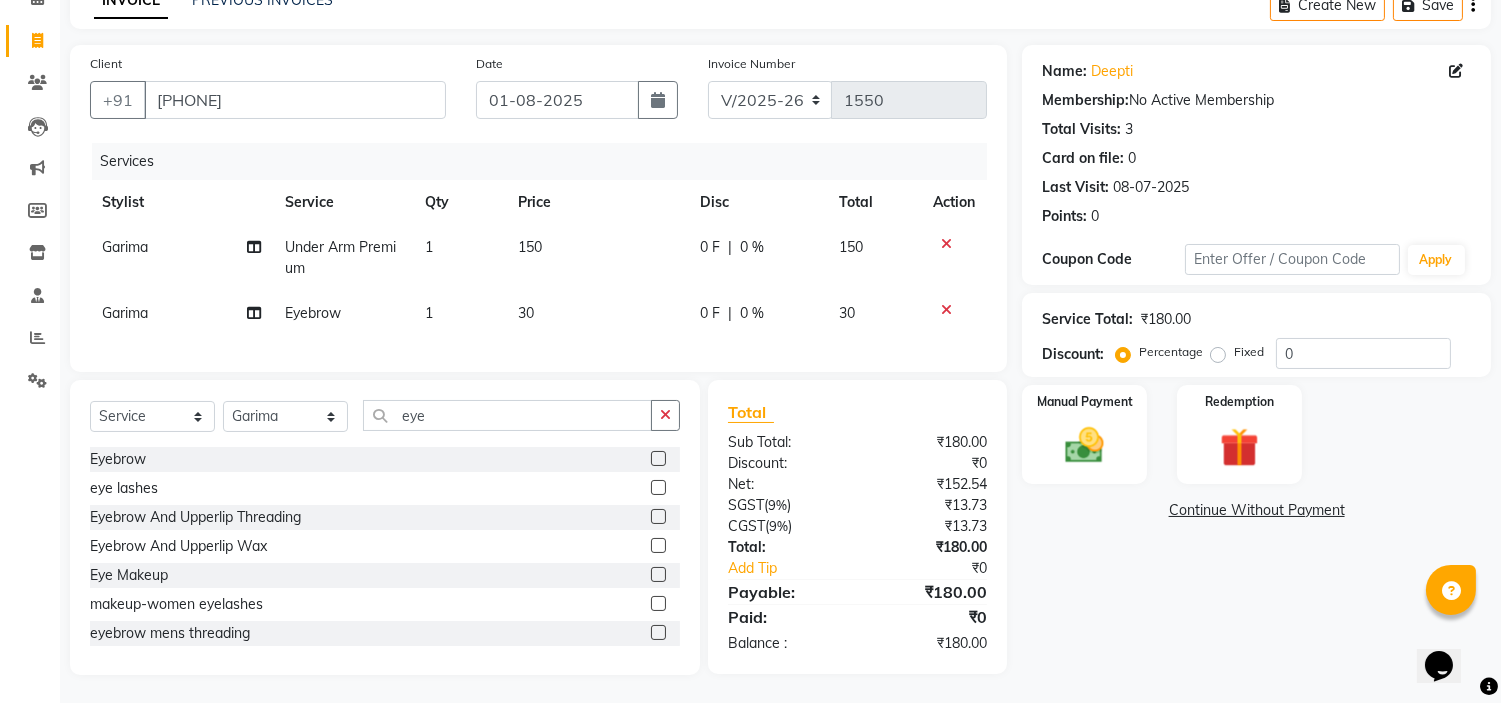 scroll, scrollTop: 123, scrollLeft: 0, axis: vertical 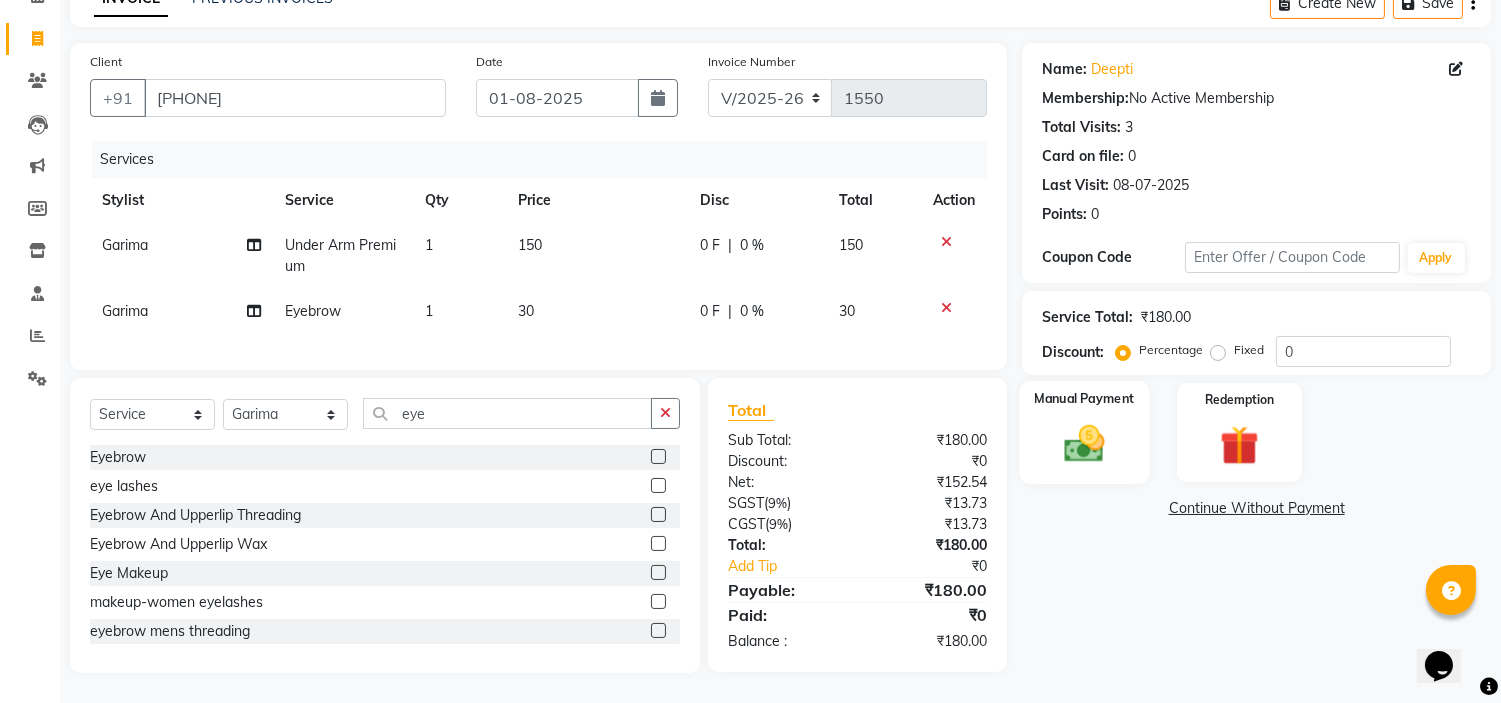 click 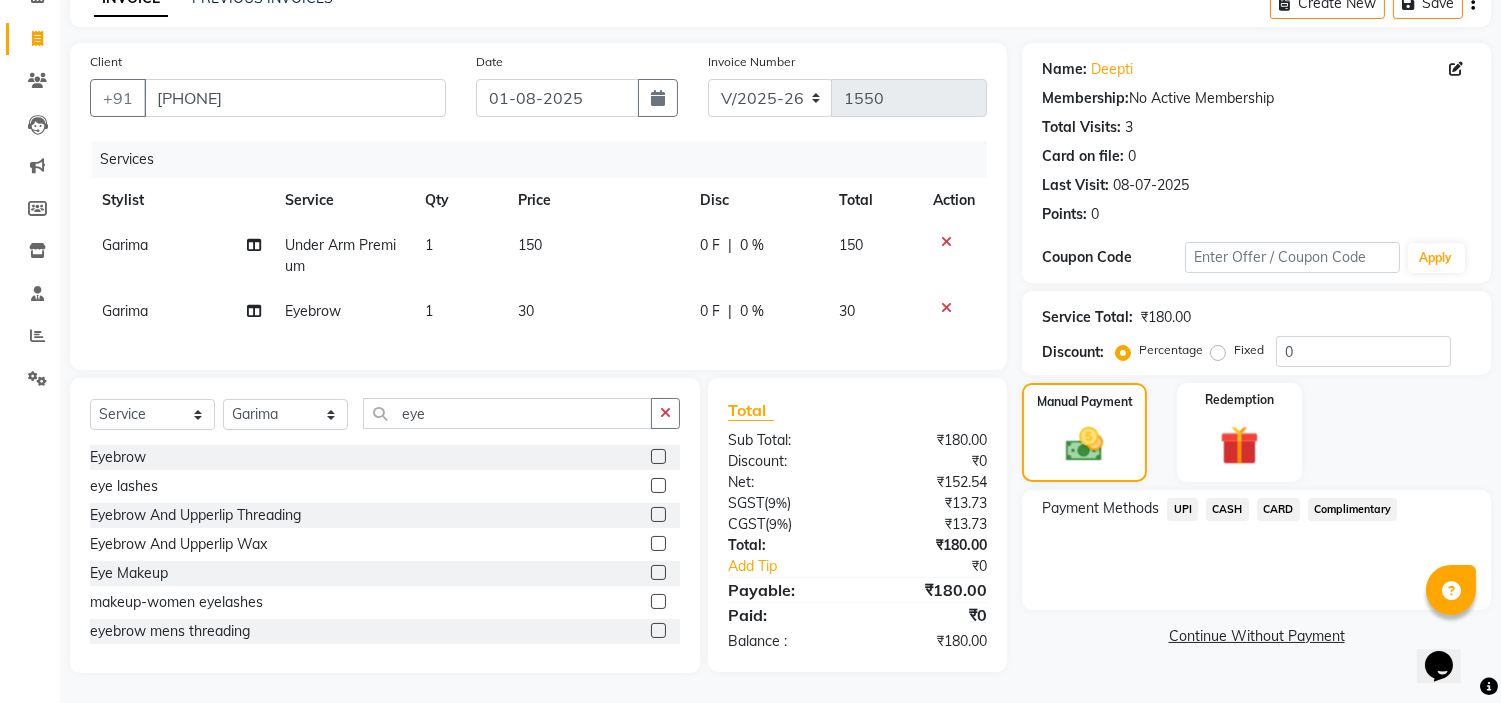 click on "UPI" 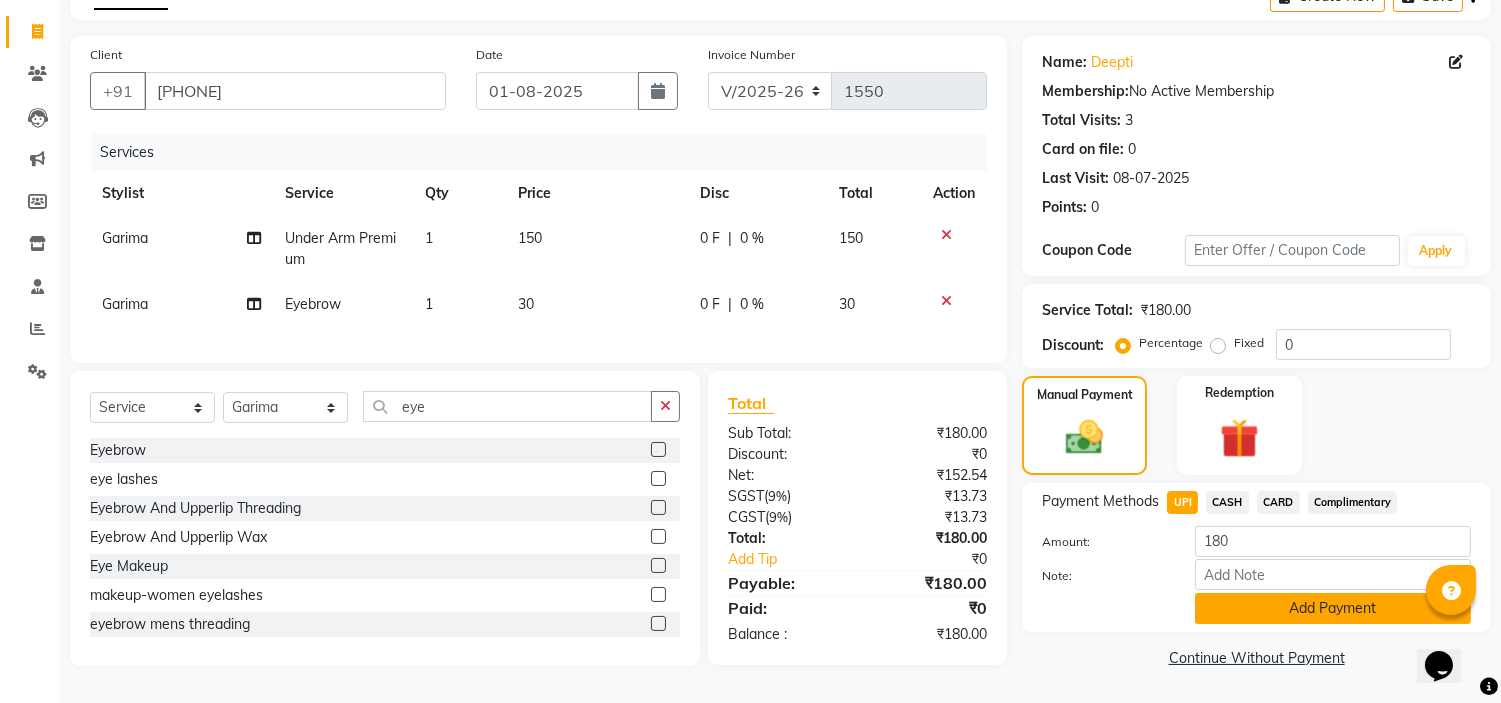 click on "Add Payment" 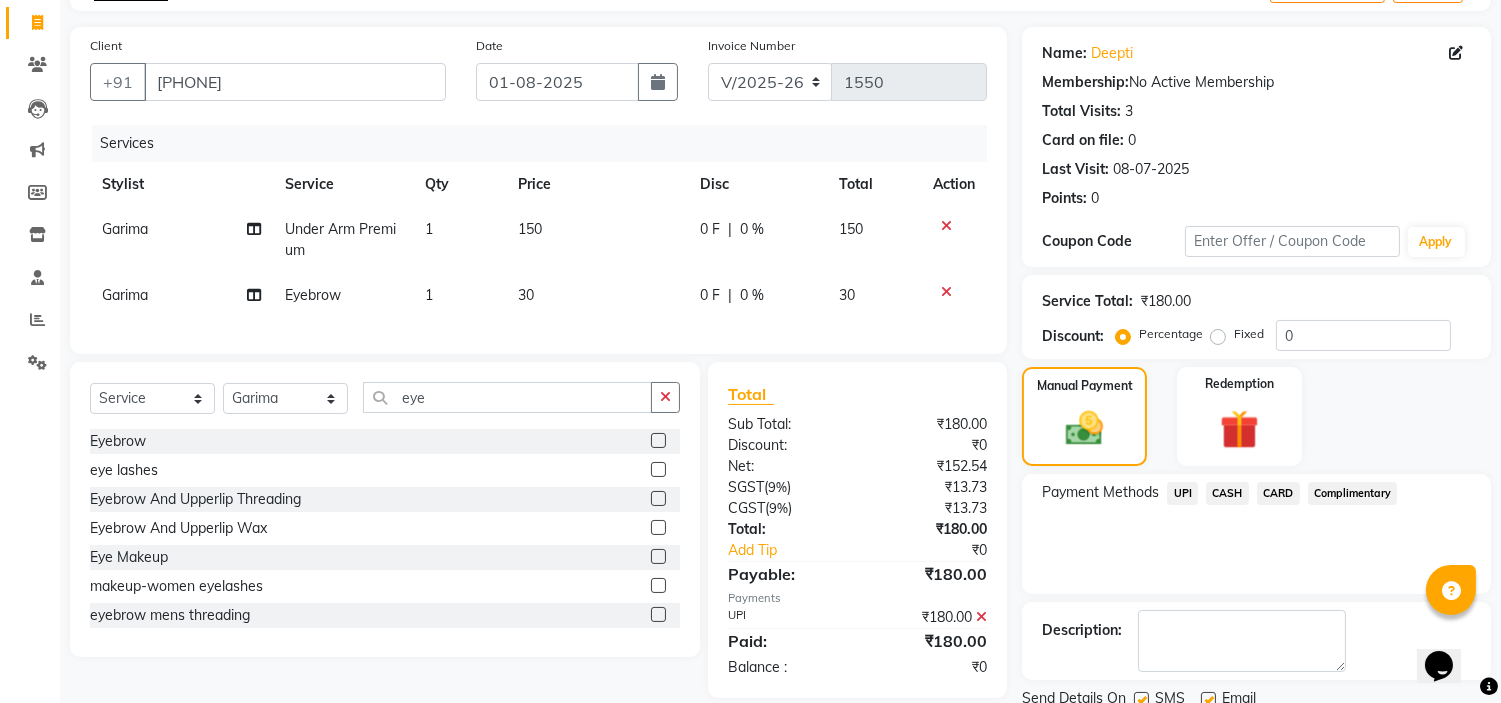 scroll, scrollTop: 196, scrollLeft: 0, axis: vertical 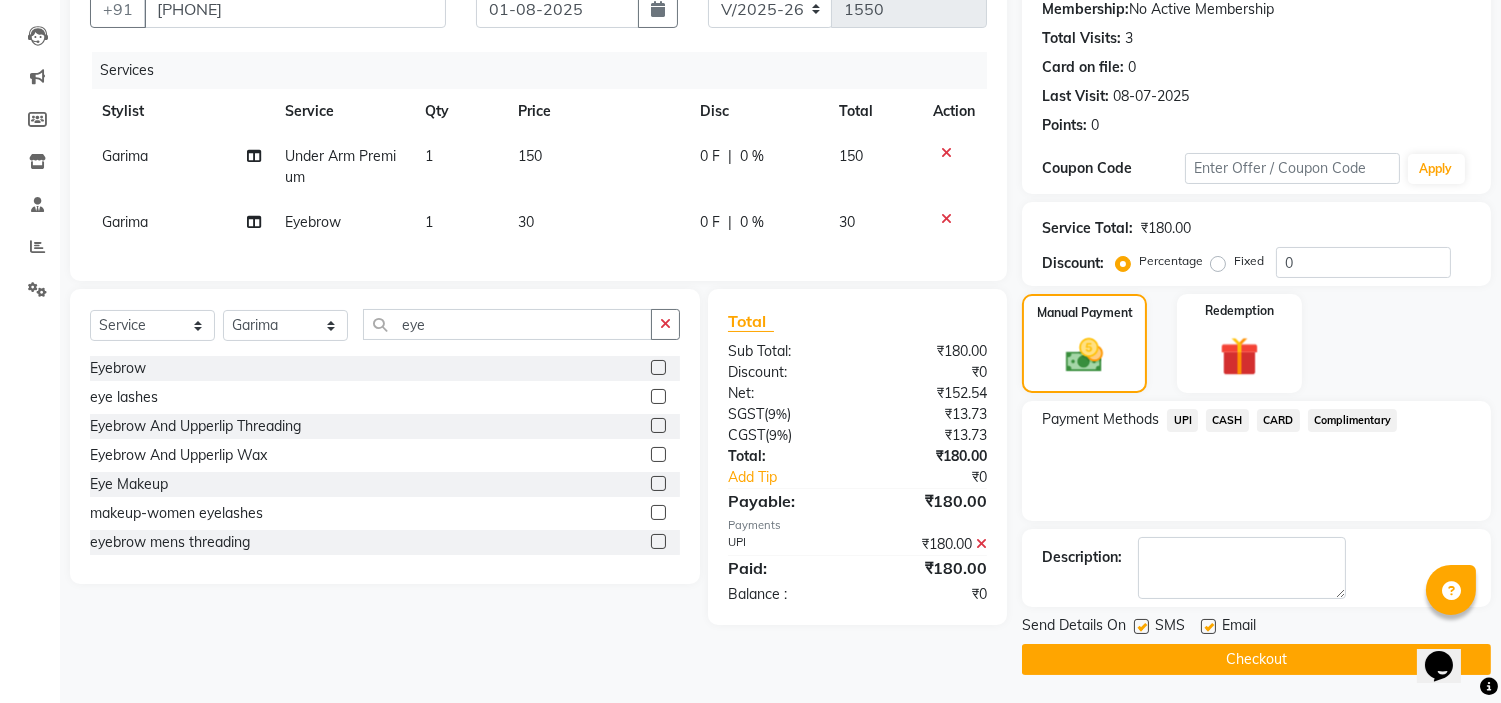 click on "Checkout" 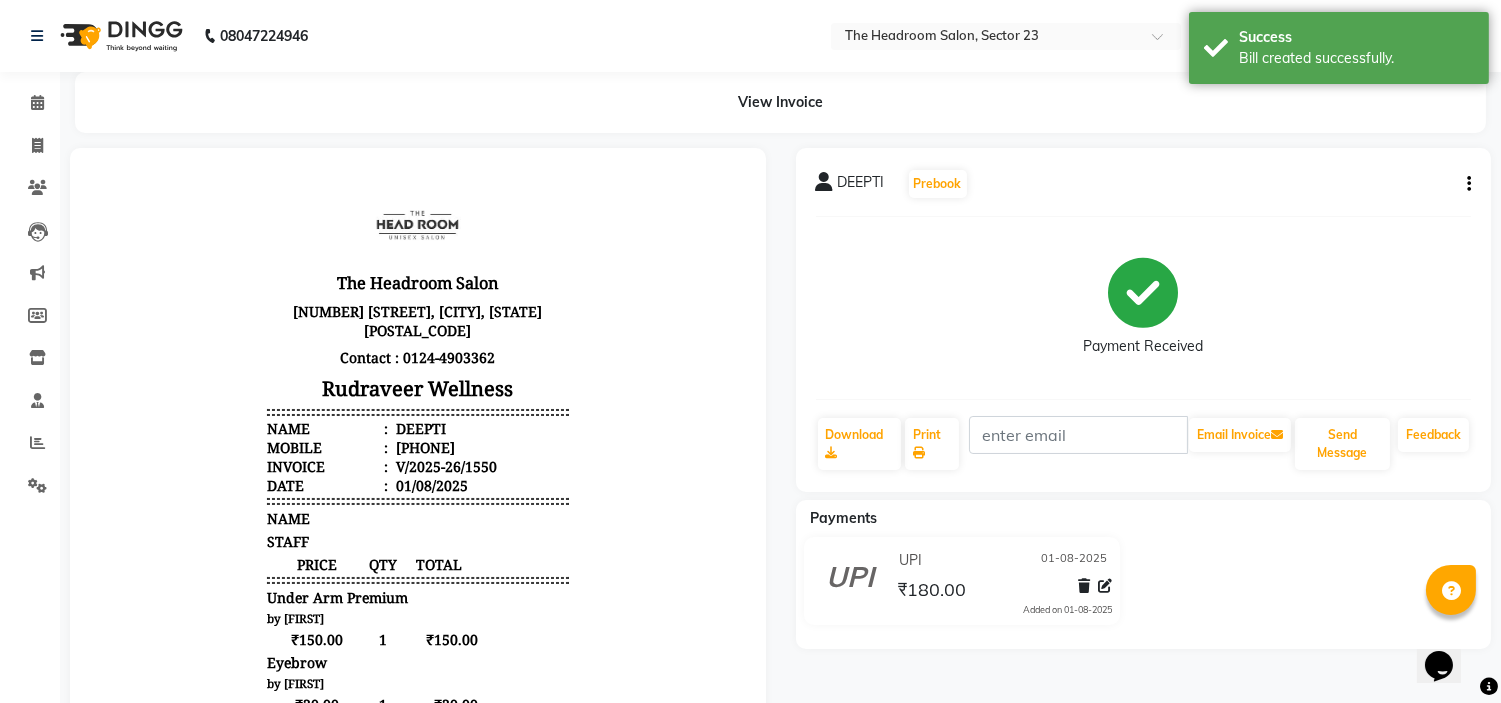 scroll, scrollTop: 0, scrollLeft: 0, axis: both 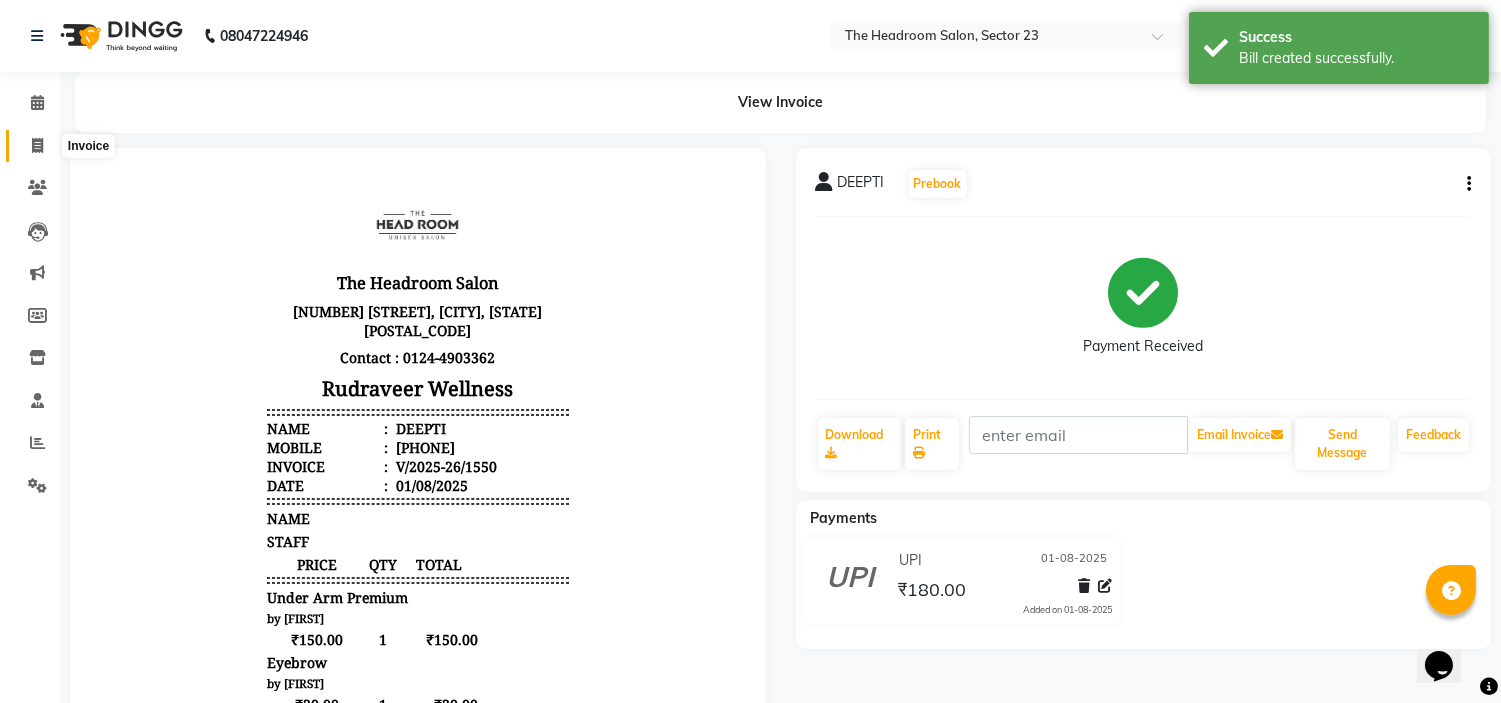 click 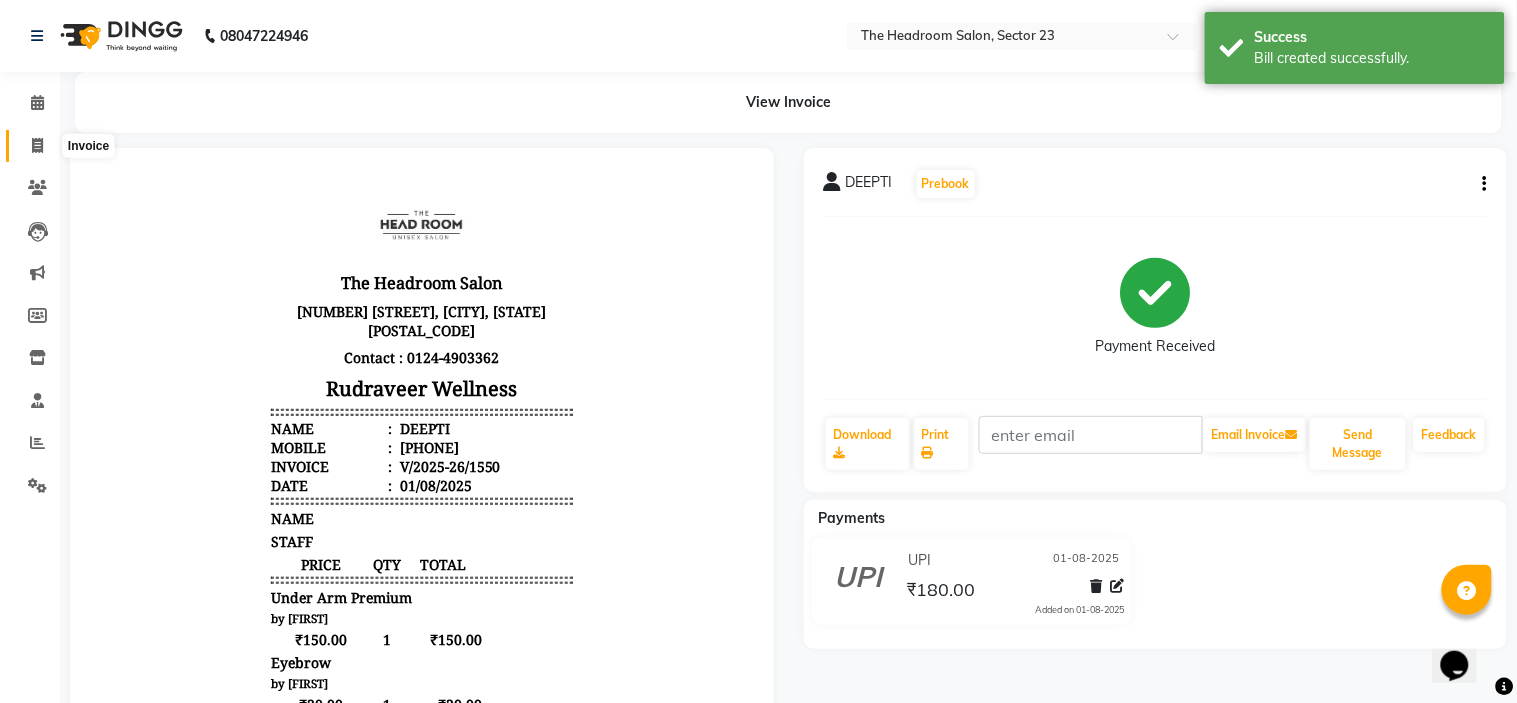 select on "service" 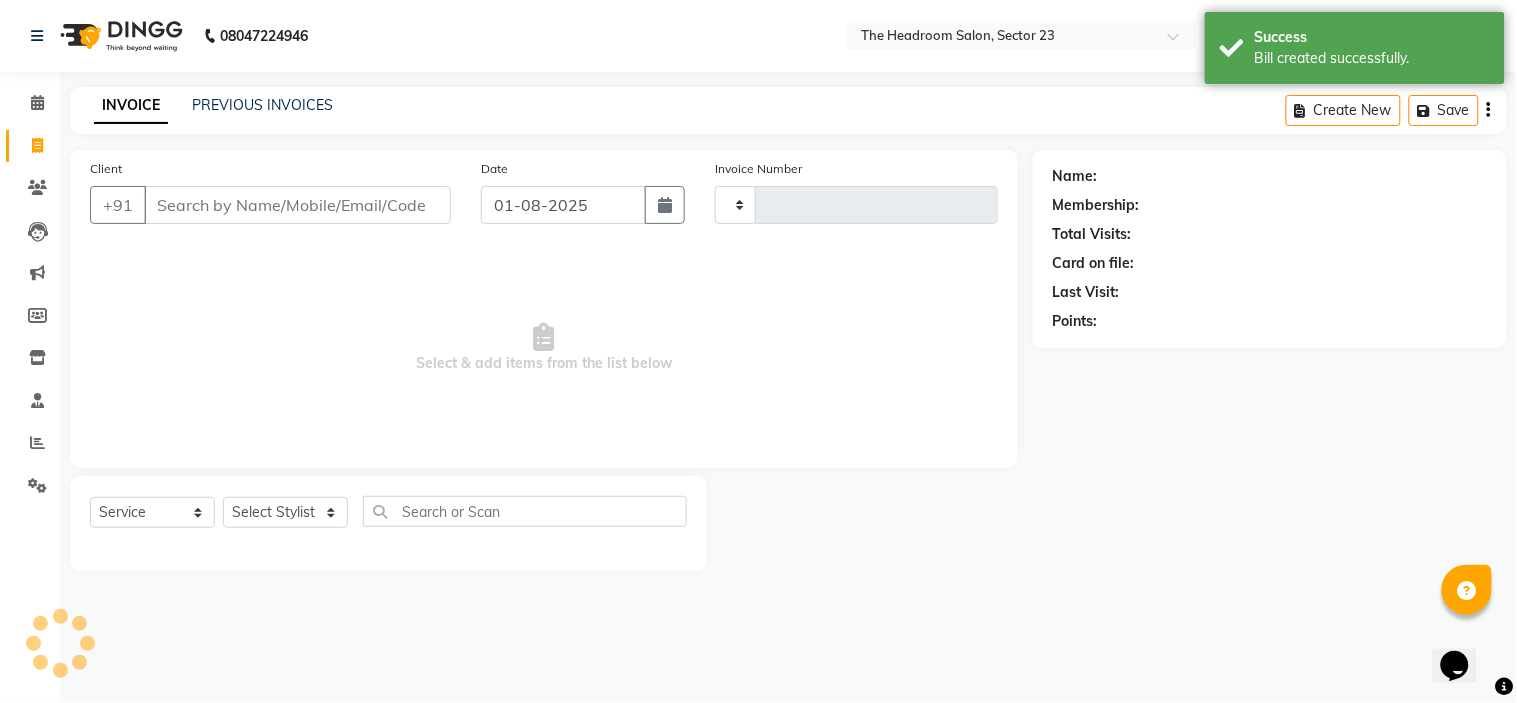 type on "1551" 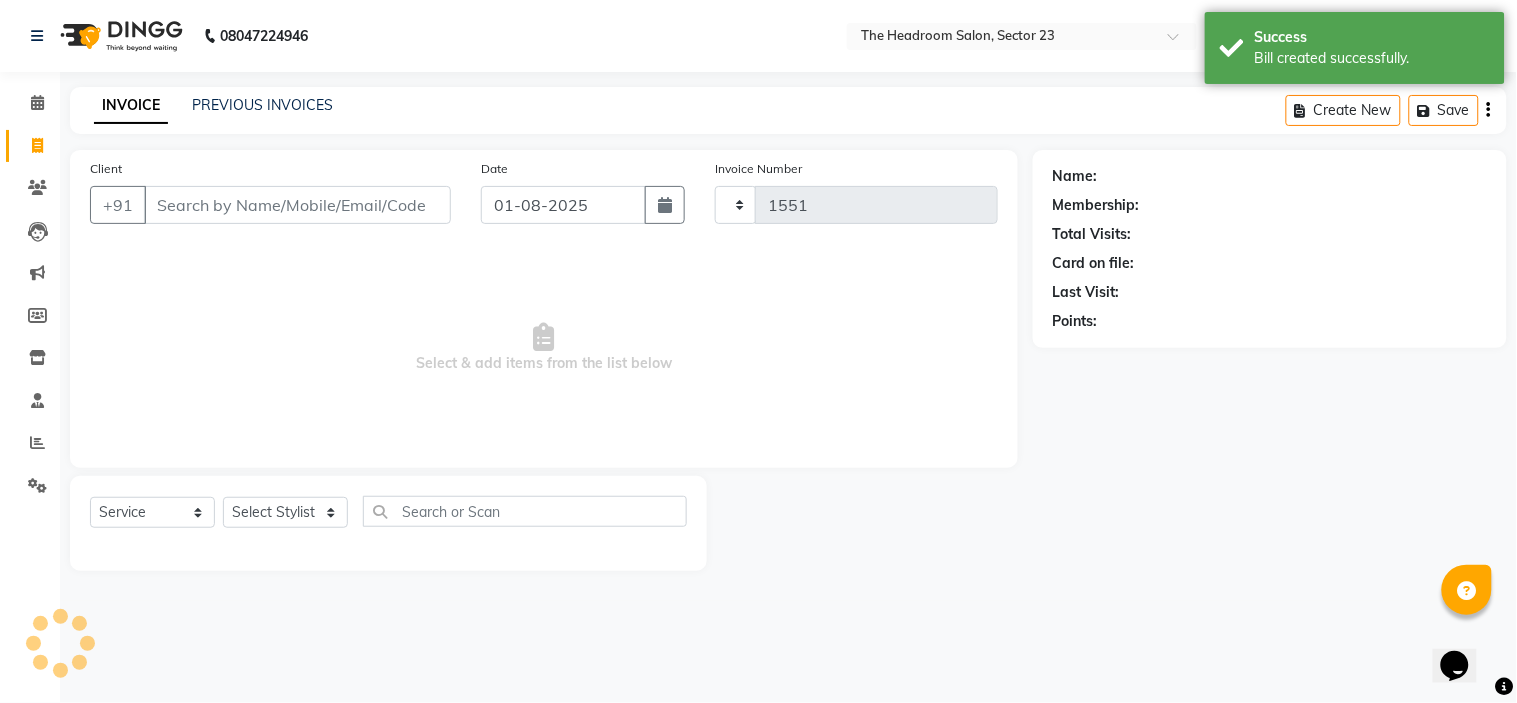 select on "6796" 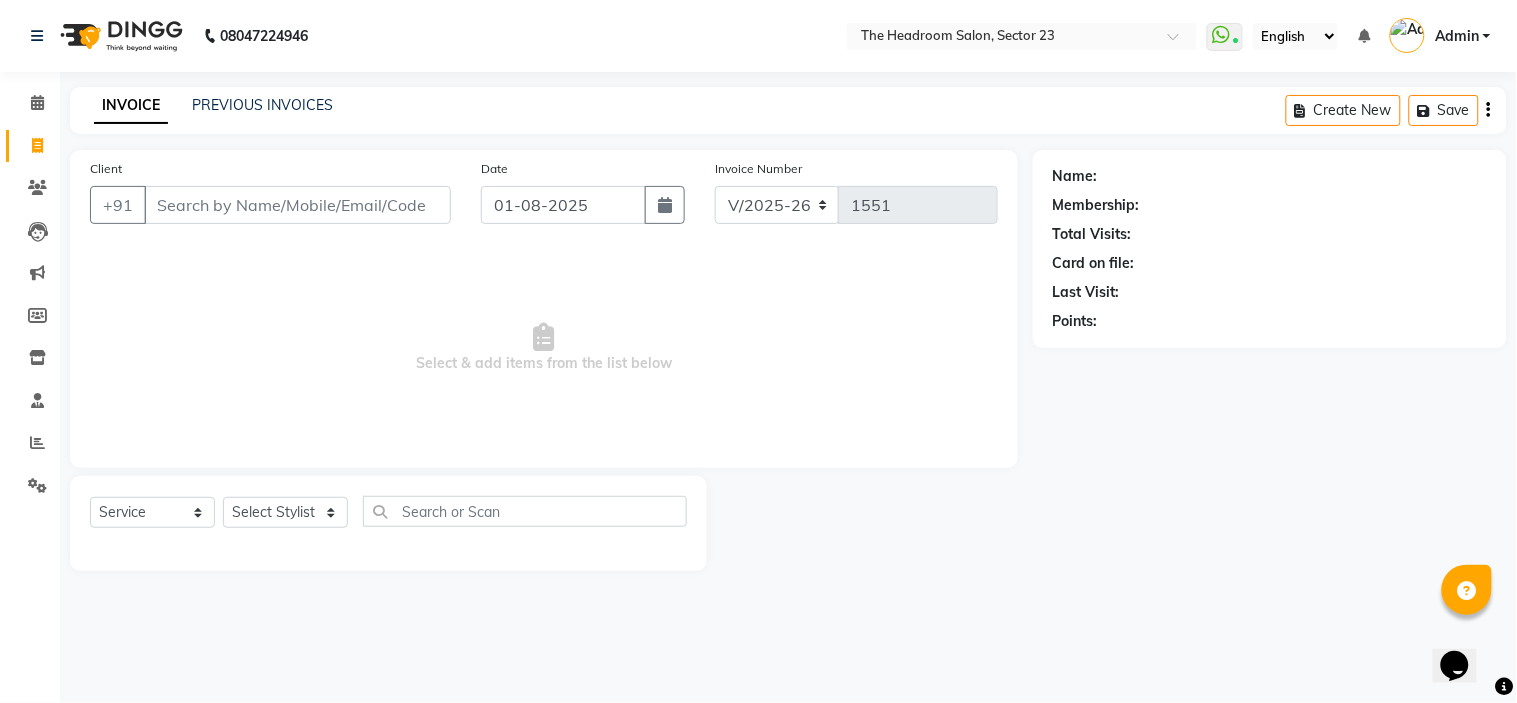 click on "INVOICE PREVIOUS INVOICES Create New   Save" 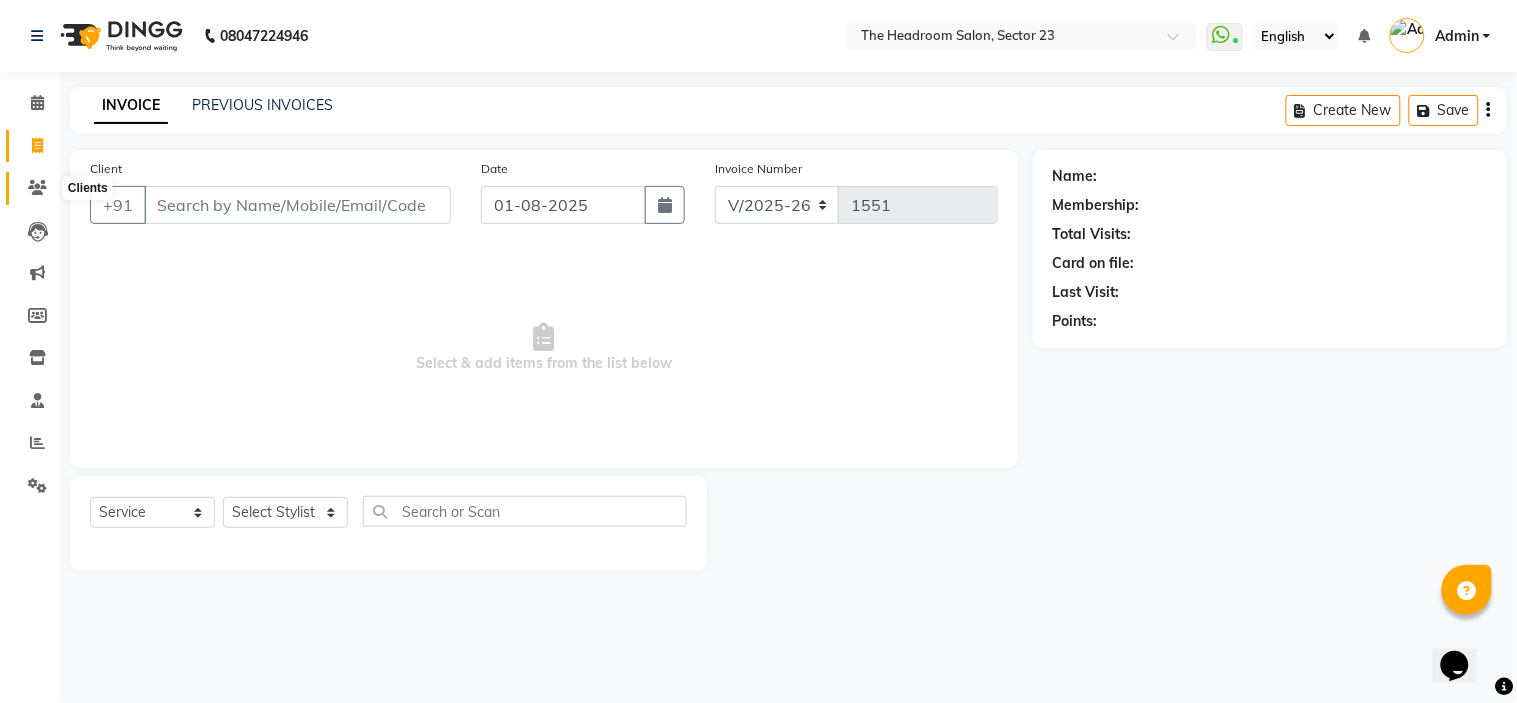 click 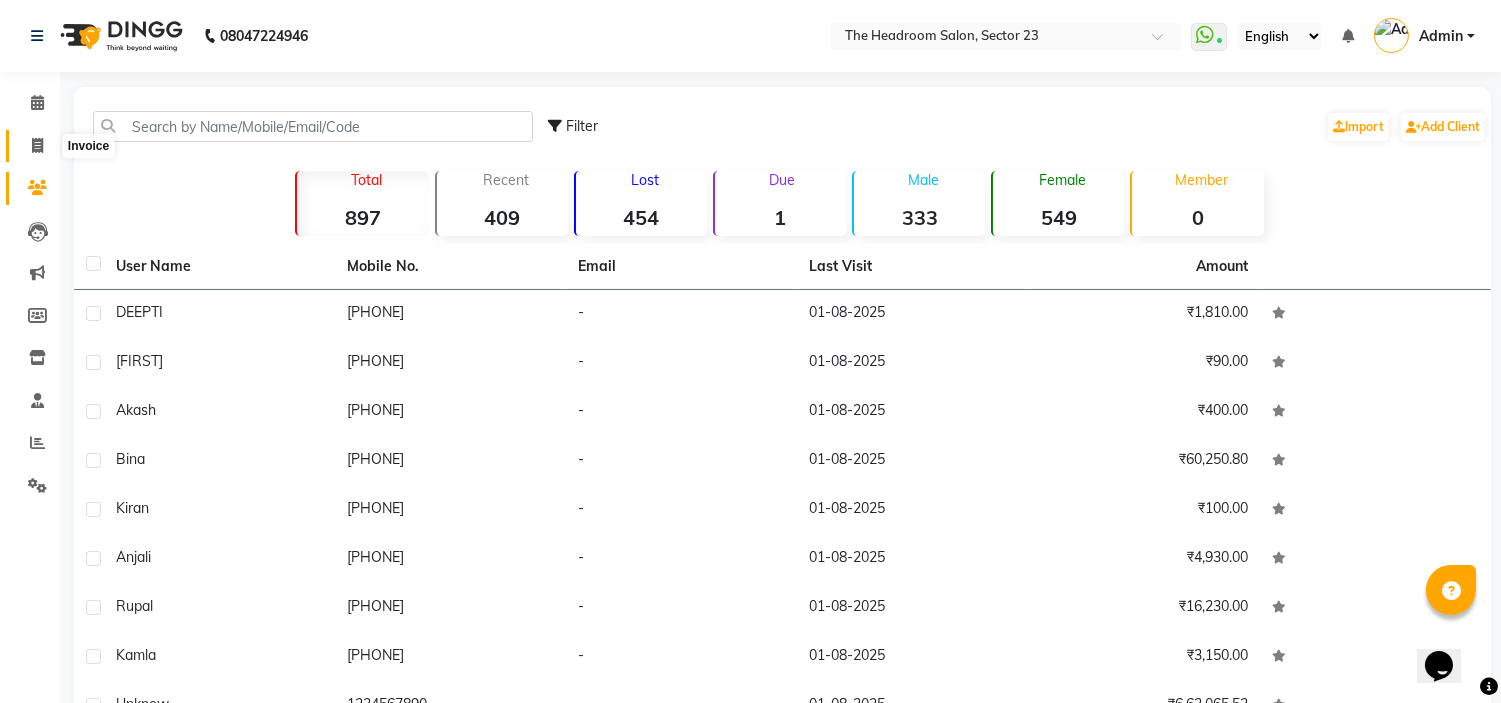 click 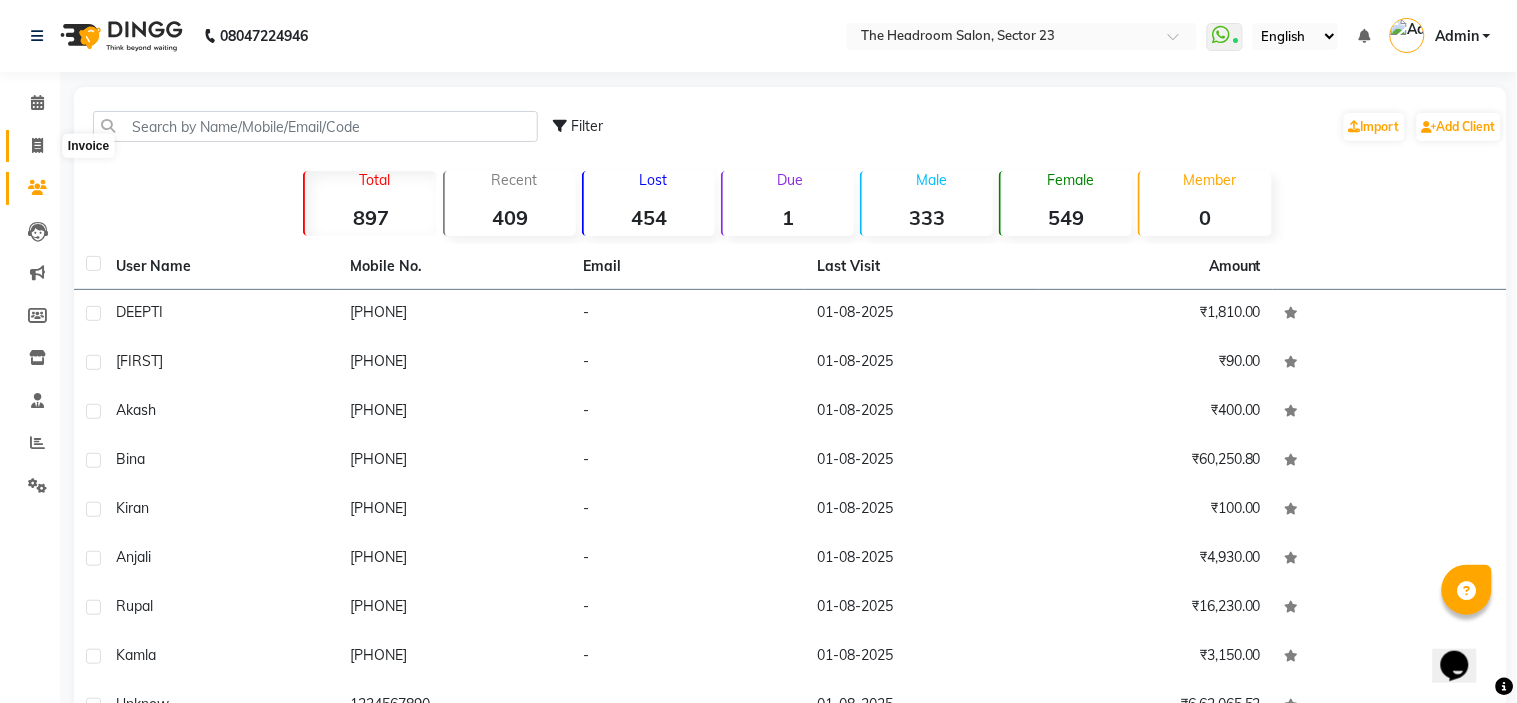 select on "service" 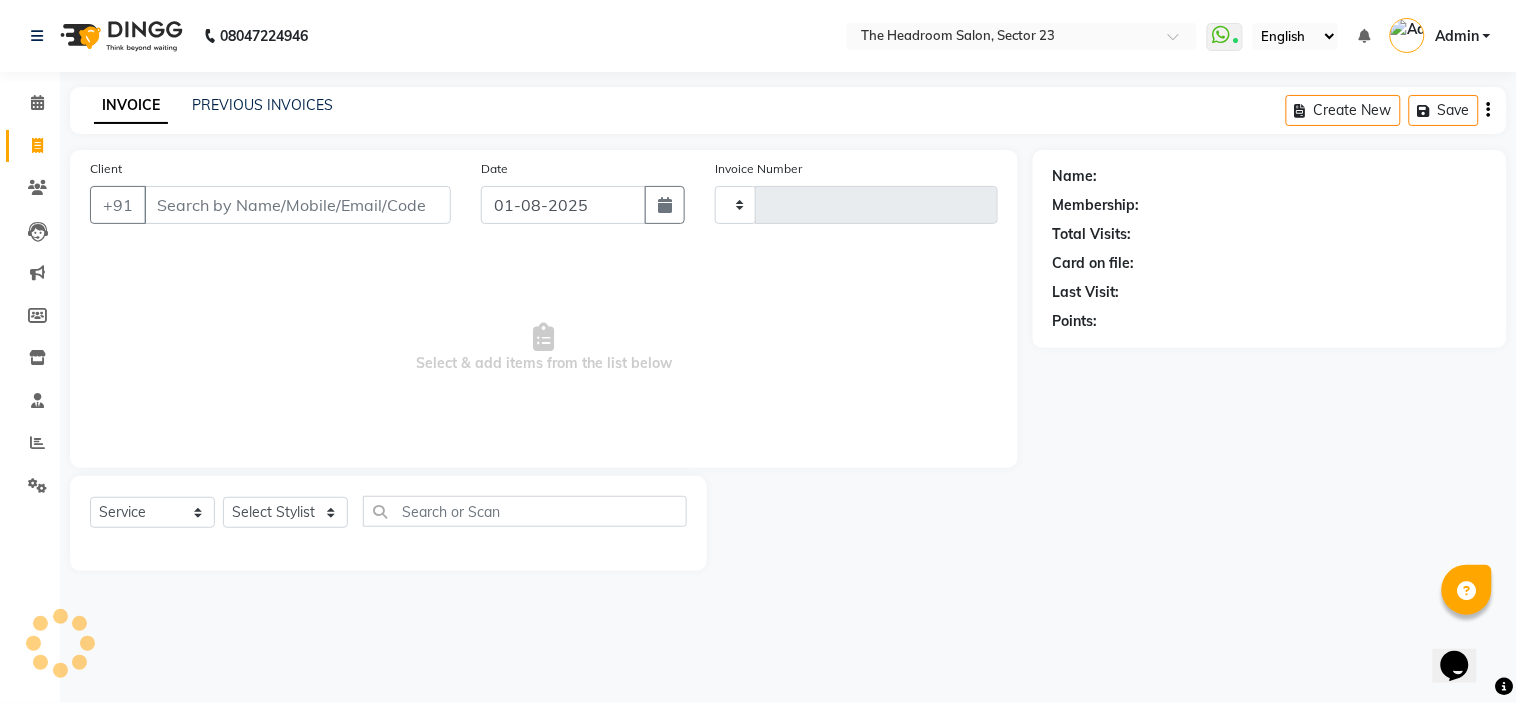 type on "1551" 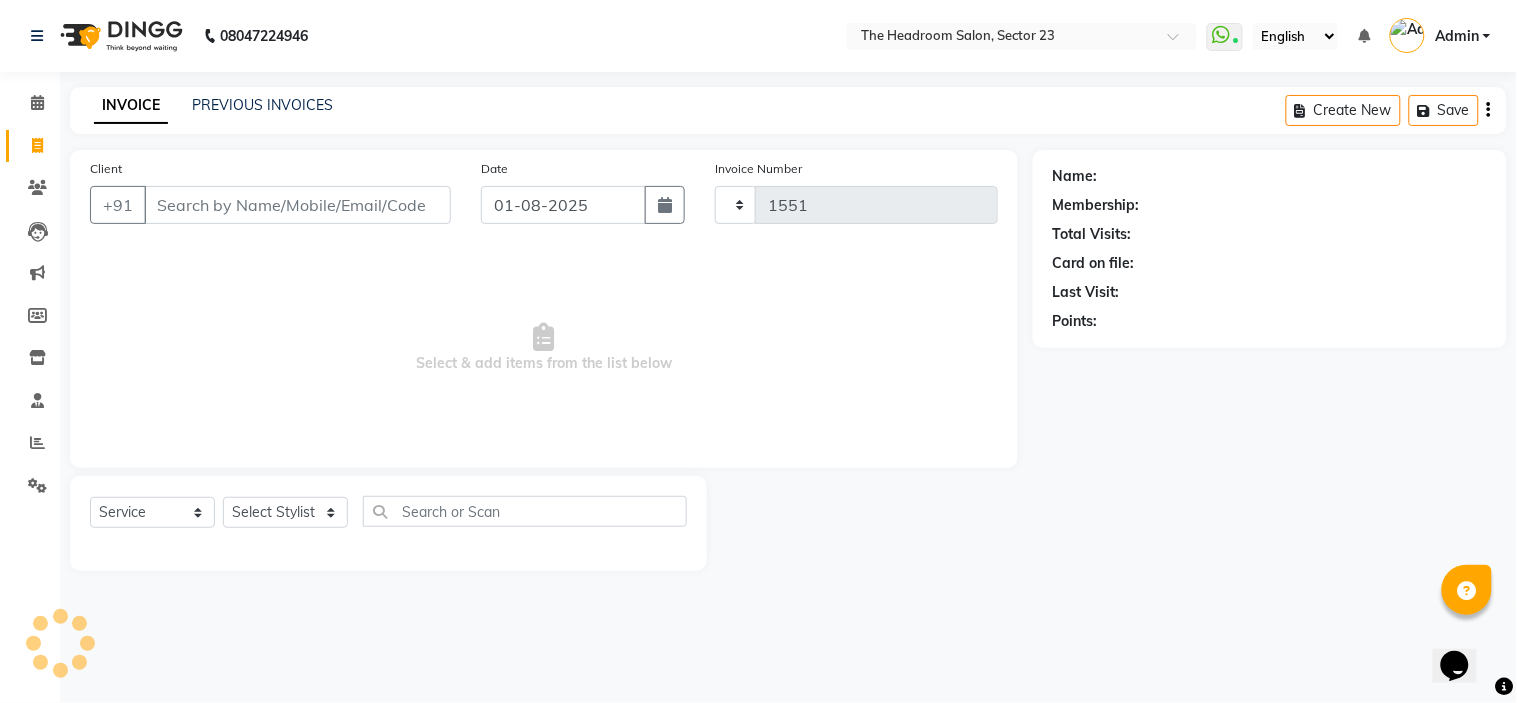 select on "6796" 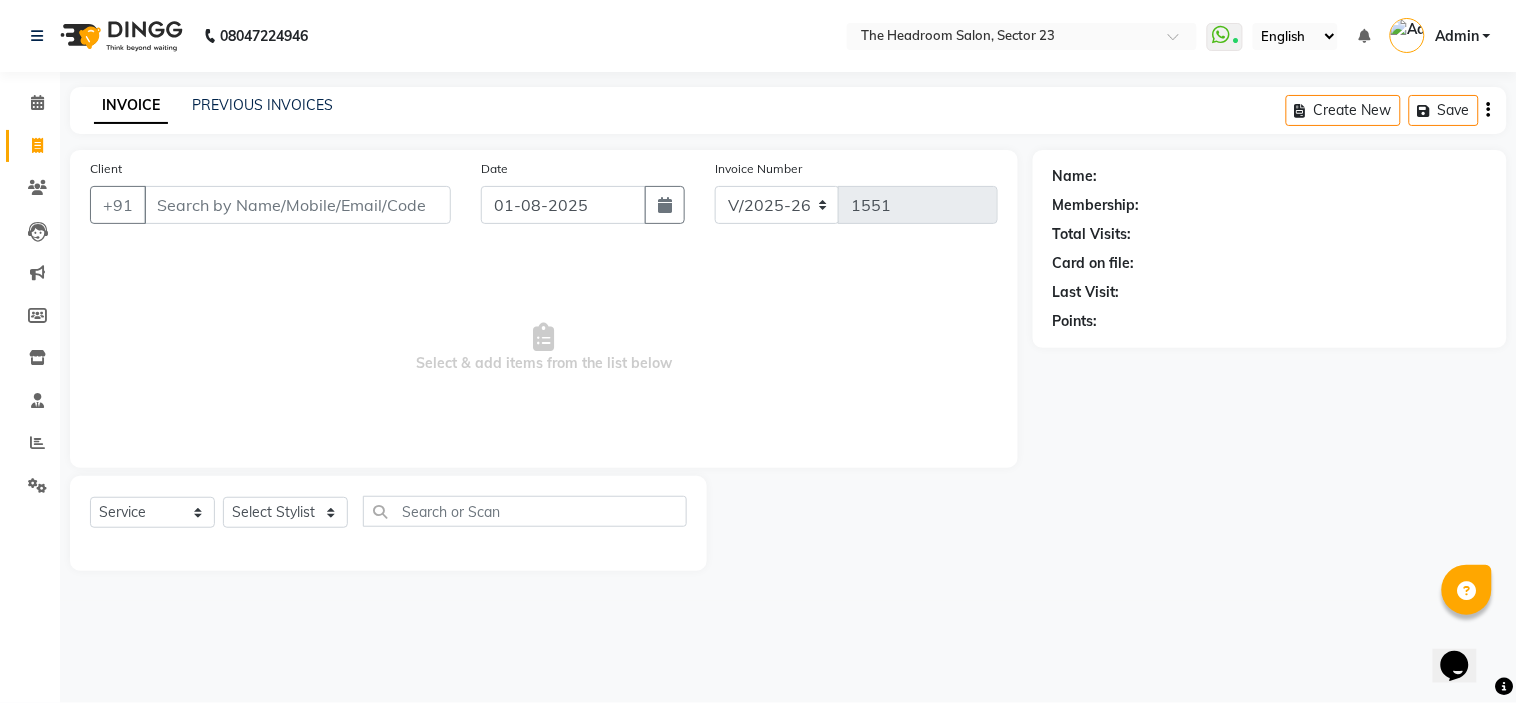click on "08047224946 Select Location × The Headroom Salon, Sector 23  WhatsApp Status  ✕ Status:  Connected Most Recent Message: 01-08-2025     04:28 PM Recent Service Activity: 01-08-2025     04:24 PM English ENGLISH Español العربية मराठी हिंदी ગુજરાતી தமிழ் 中文 Notifications nothing to show Admin Manage Profile Change Password Sign out  Version:3.15.11" 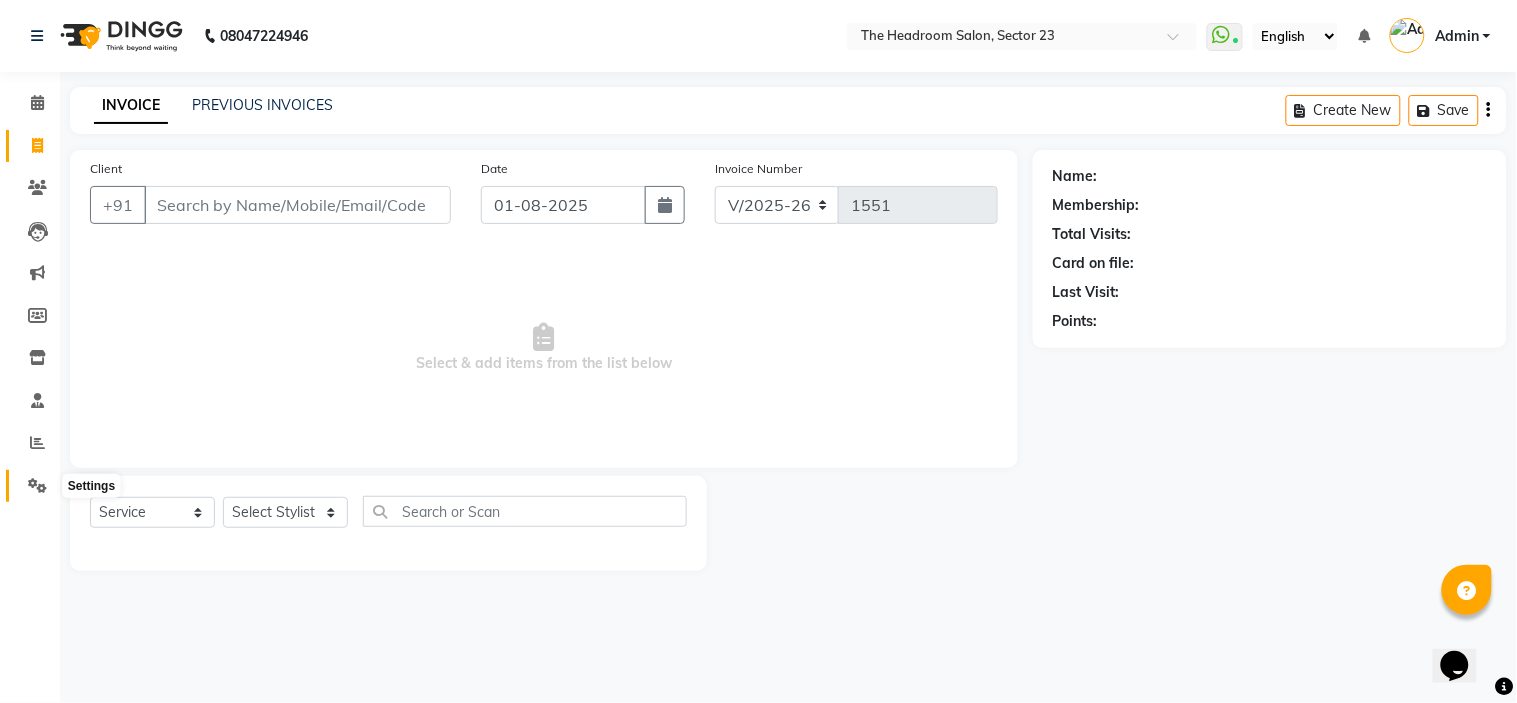 click 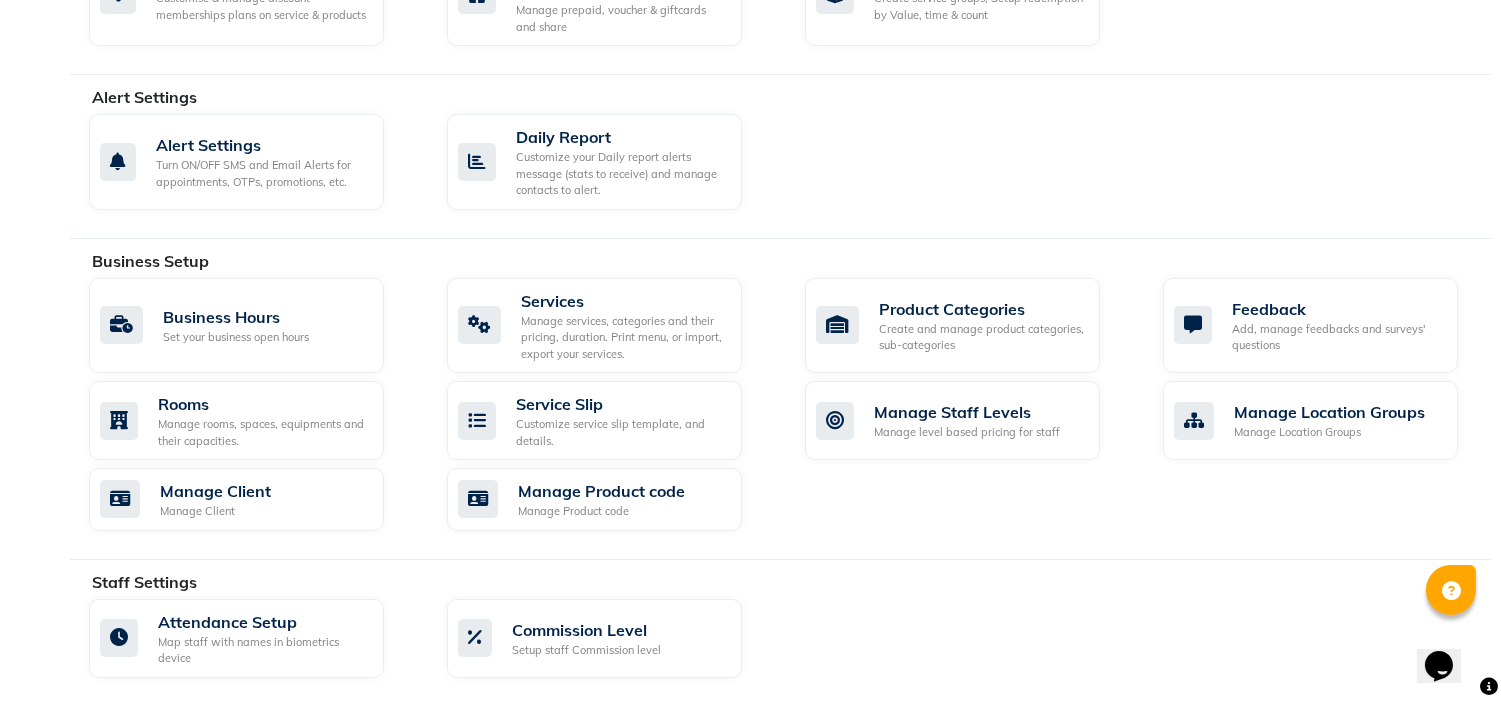 scroll, scrollTop: 561, scrollLeft: 0, axis: vertical 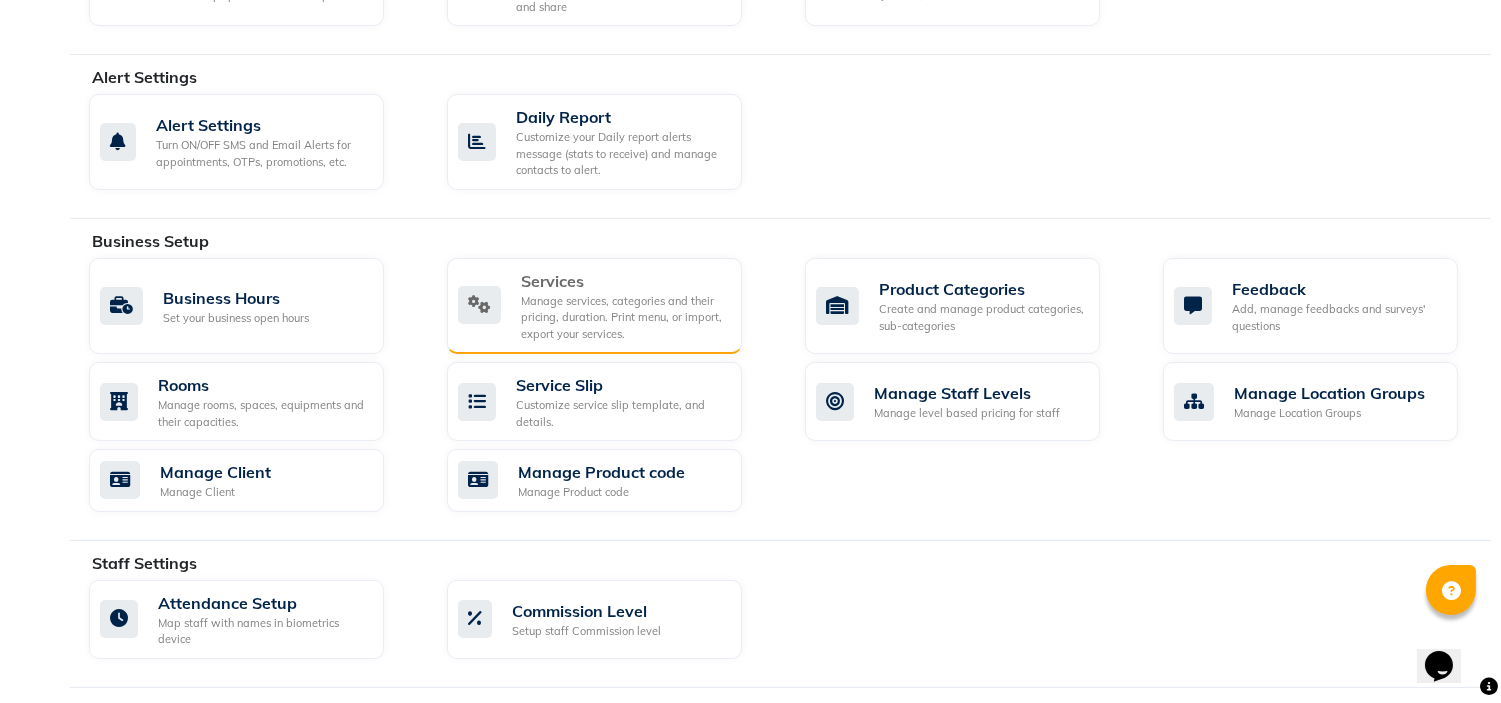 click on "Manage services, categories and their pricing, duration. Print menu, or import, export your services." 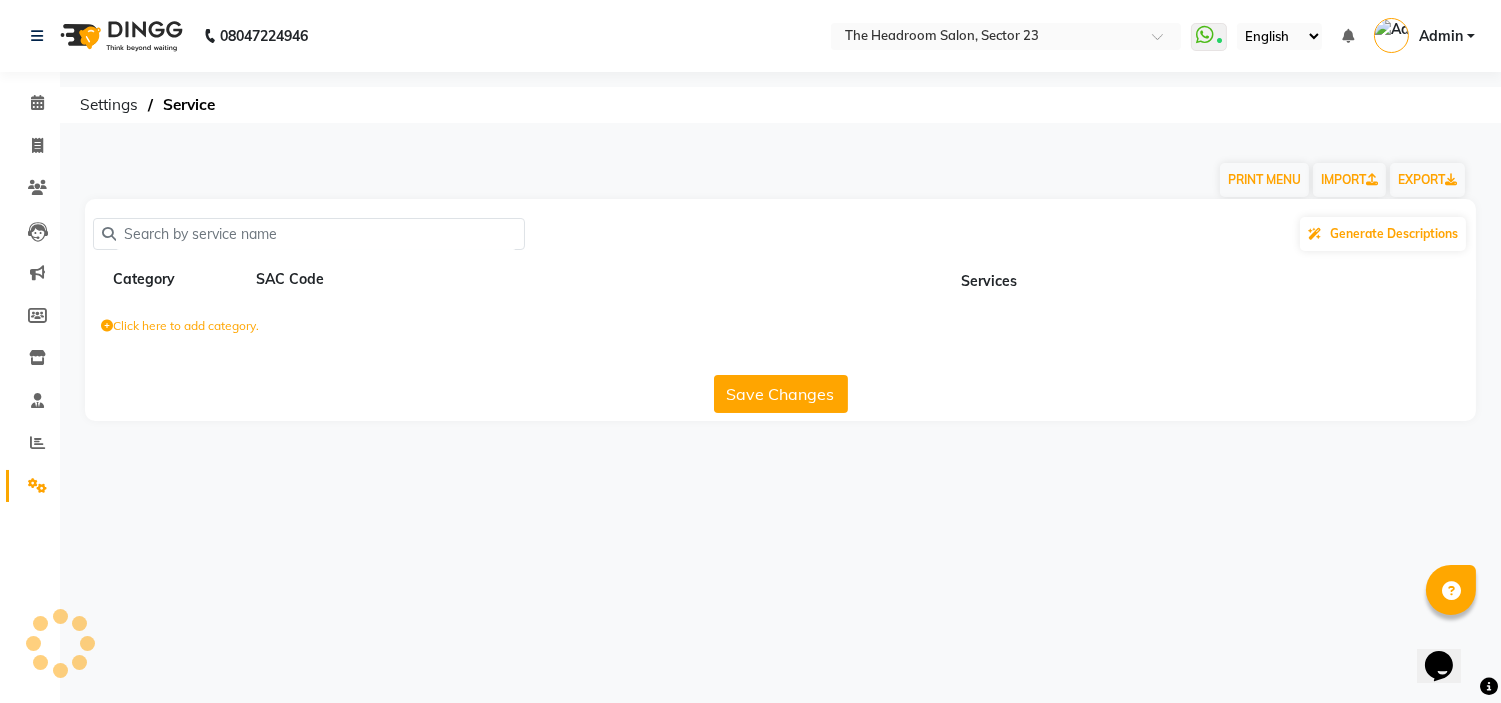 scroll, scrollTop: 0, scrollLeft: 0, axis: both 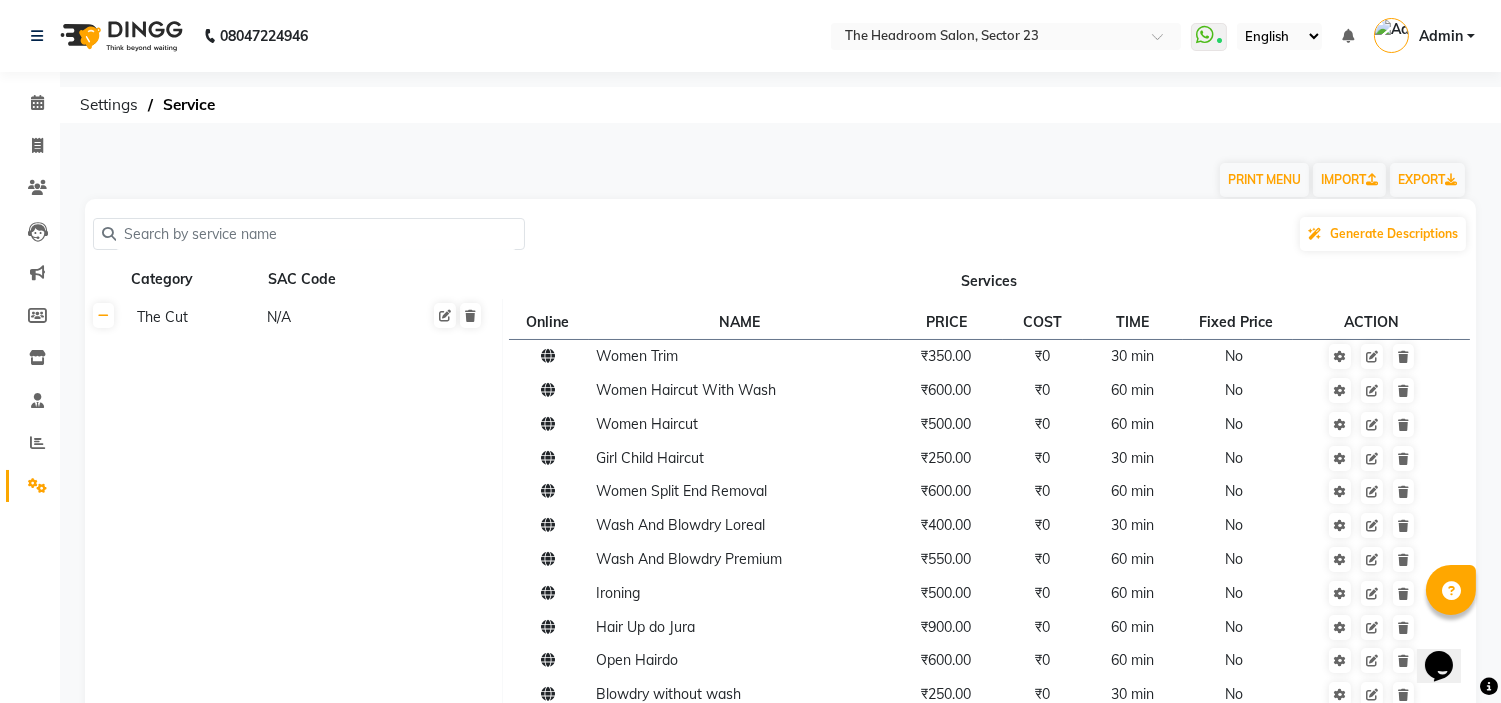 click on "08047224946 Select Location × The Headroom Salon, Sector 23  WhatsApp Status  ✕ Status:  Connected Most Recent Message: 01-08-2025     04:28 PM Recent Service Activity: 01-08-2025     04:24 PM English ENGLISH Español العربية मराठी हिंदी ગુજરાતી தமிழ் 中文 Notifications nothing to show Admin Manage Profile Change Password Sign out  Version:3.15.11  ☀ The Headroom Salon, Sector 93 Gurugram ☀ The Headroom Salon, Sector 23  Calendar  Invoice  Clients  Leads   Marketing  Members  Inventory  Staff  Reports  Settings Completed InProgress Upcoming Dropped Tentative Check-In Confirm Bookings Generate Report Segments Page Builder Settings  Service   PRINT MENU   IMPORT   EXPORT  Generate Descriptions Category SAC Code Services The Cut N/A Online  NAME  PRICE COST TIME Fixed Price  ACTION Women Trim ₹350.00 ₹0 30 min  No  Women Haircut With Wash ₹600.00 ₹0 60 min  No  Women Haircut  ₹500.00 ₹0 60 min  No  Girl Child Haircut ₹250.00 ₹0" at bounding box center [750, 1025] 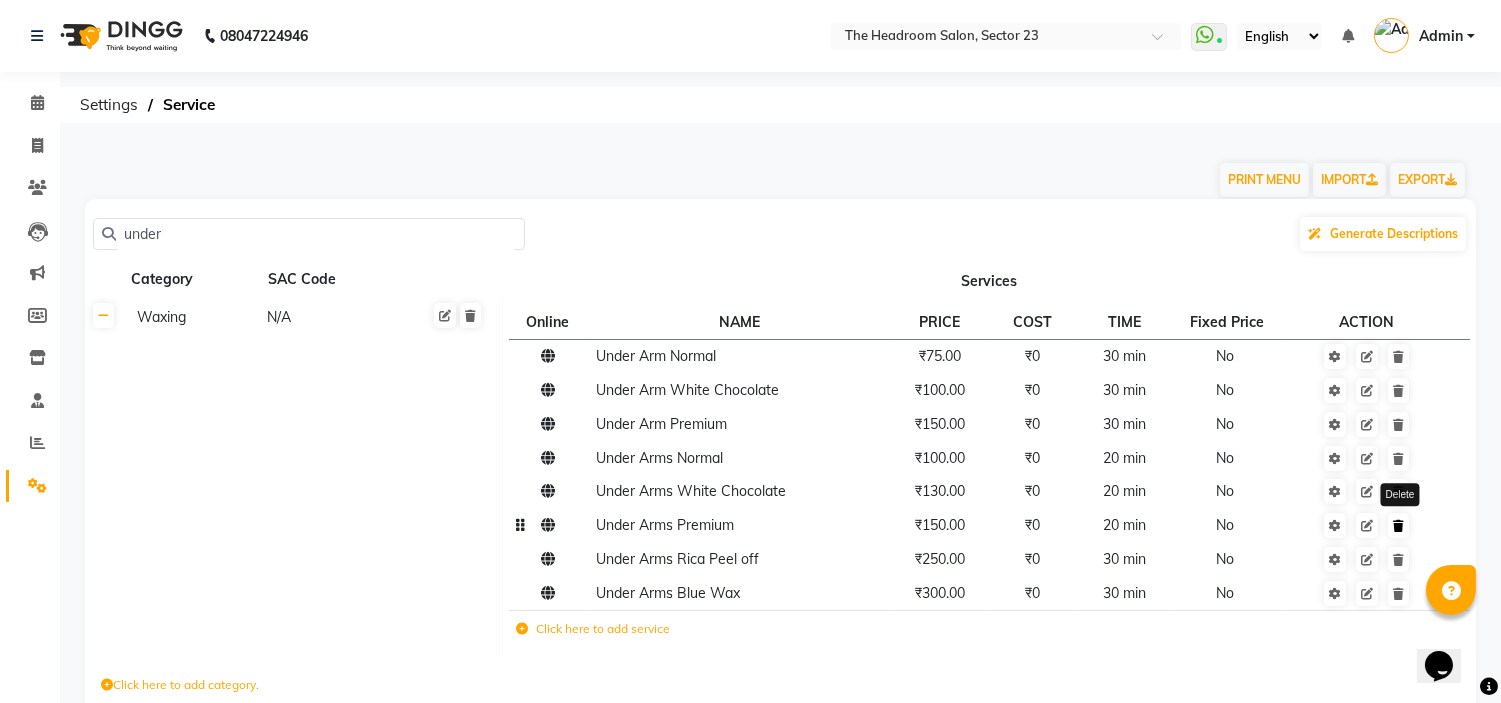 click 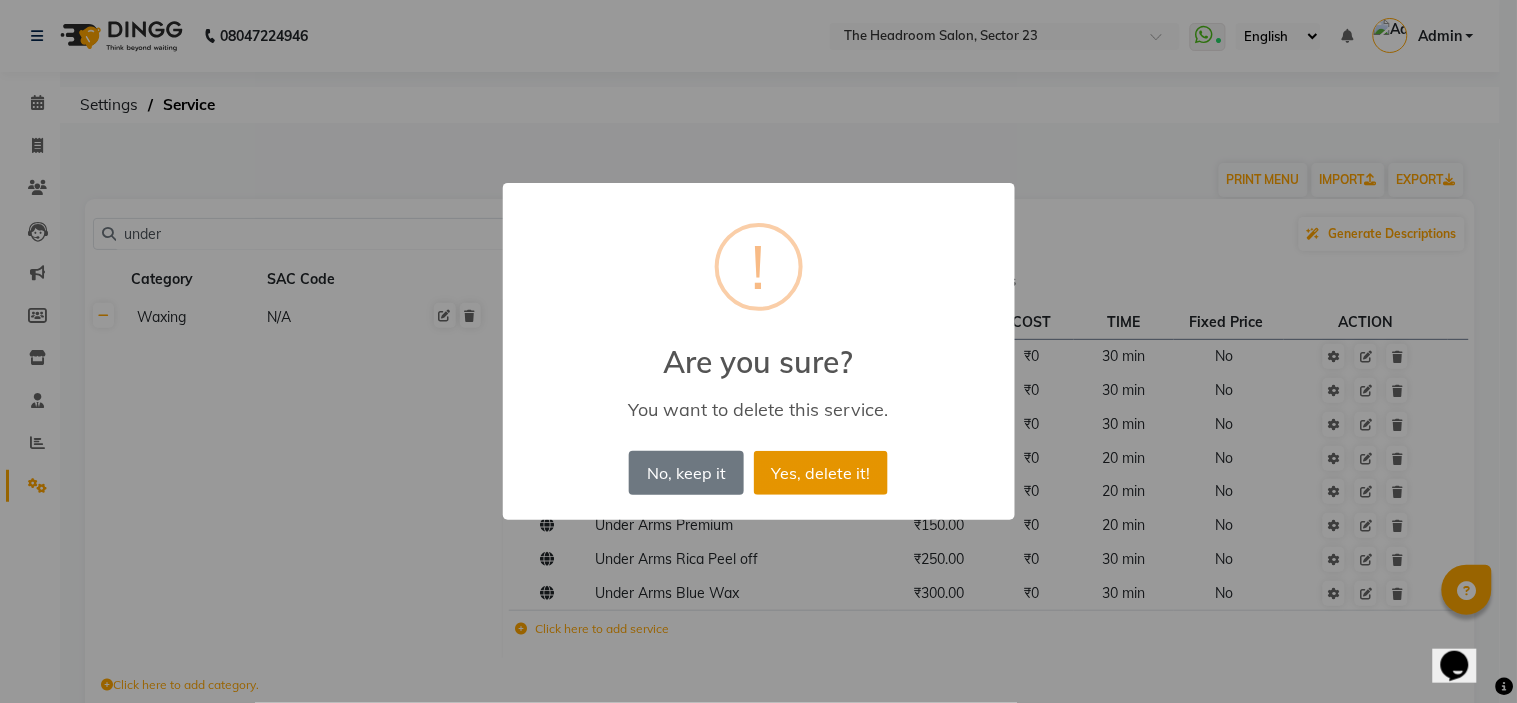 click on "Yes, delete it!" at bounding box center (821, 473) 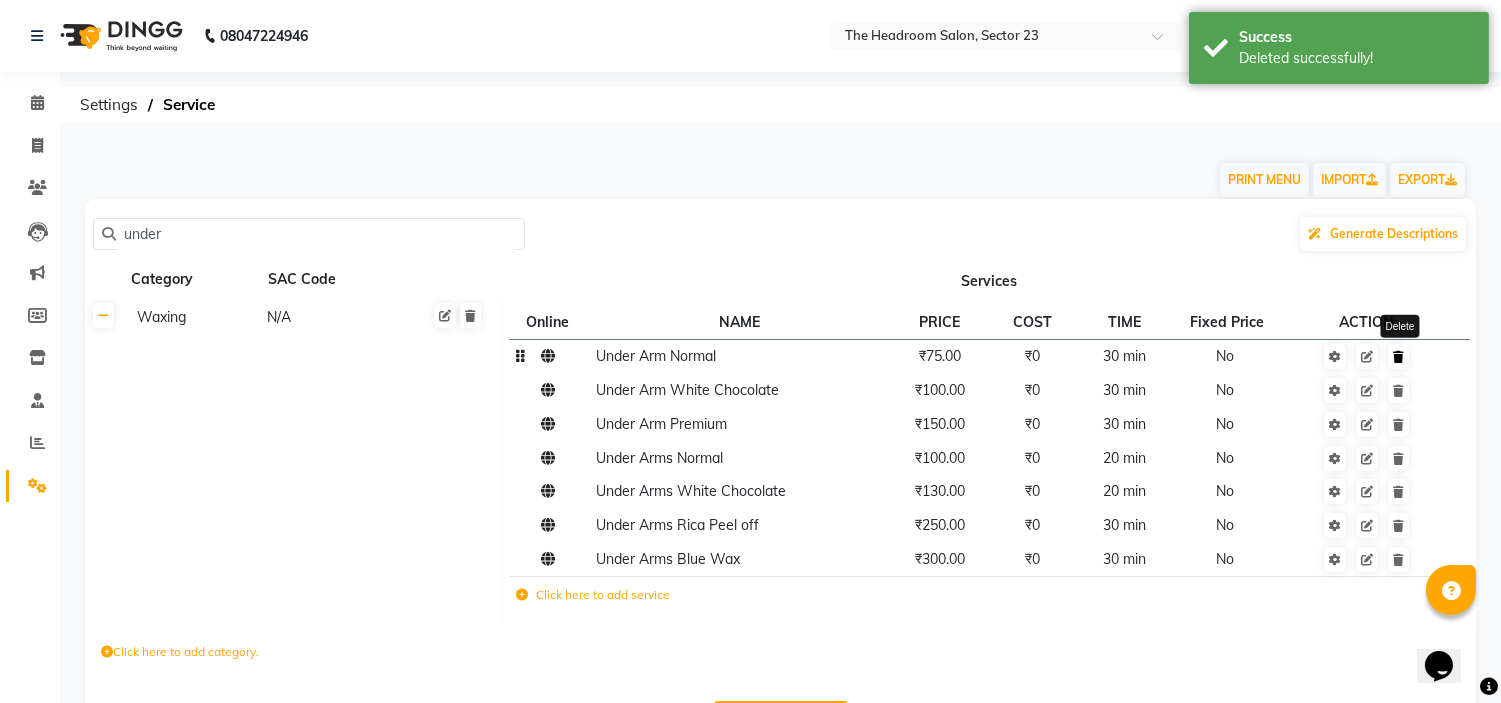 click 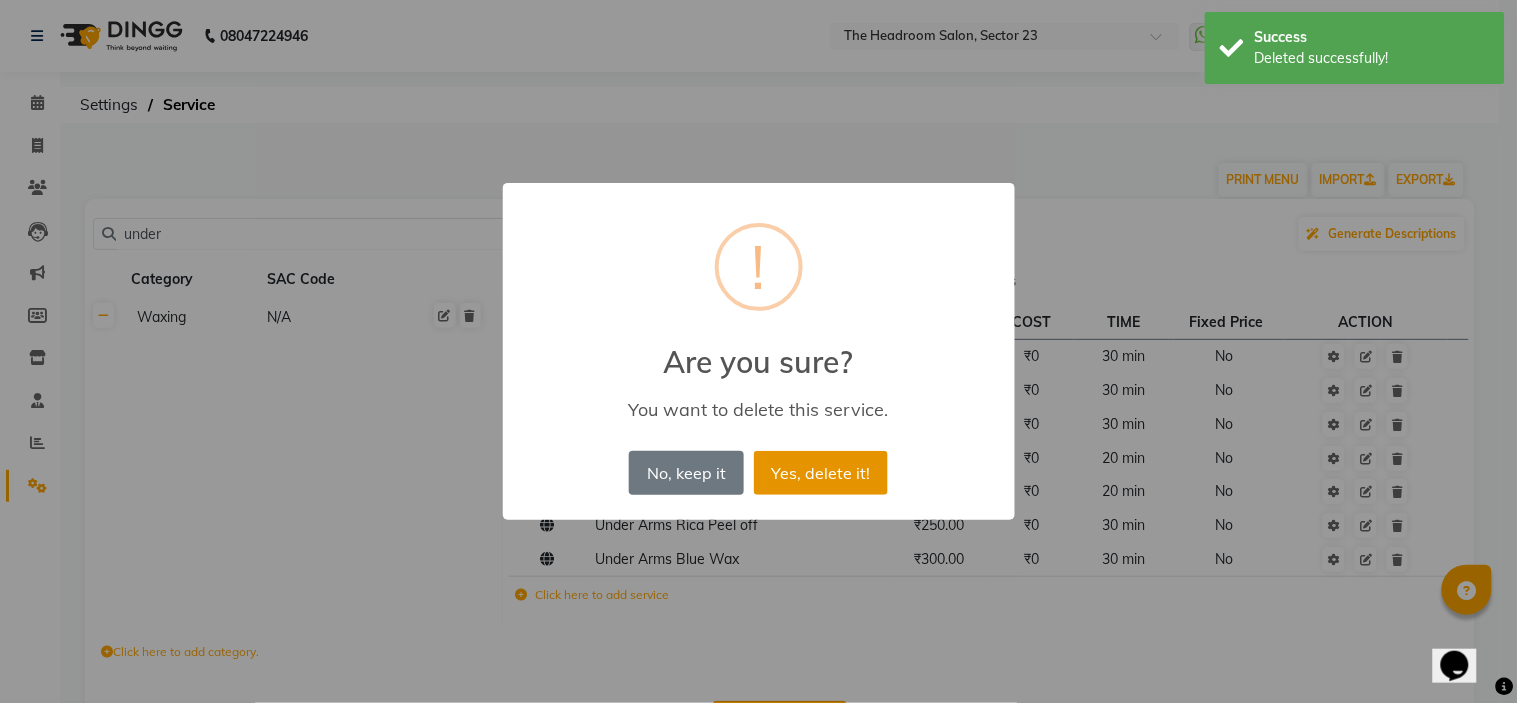 click on "Yes, delete it!" at bounding box center (821, 473) 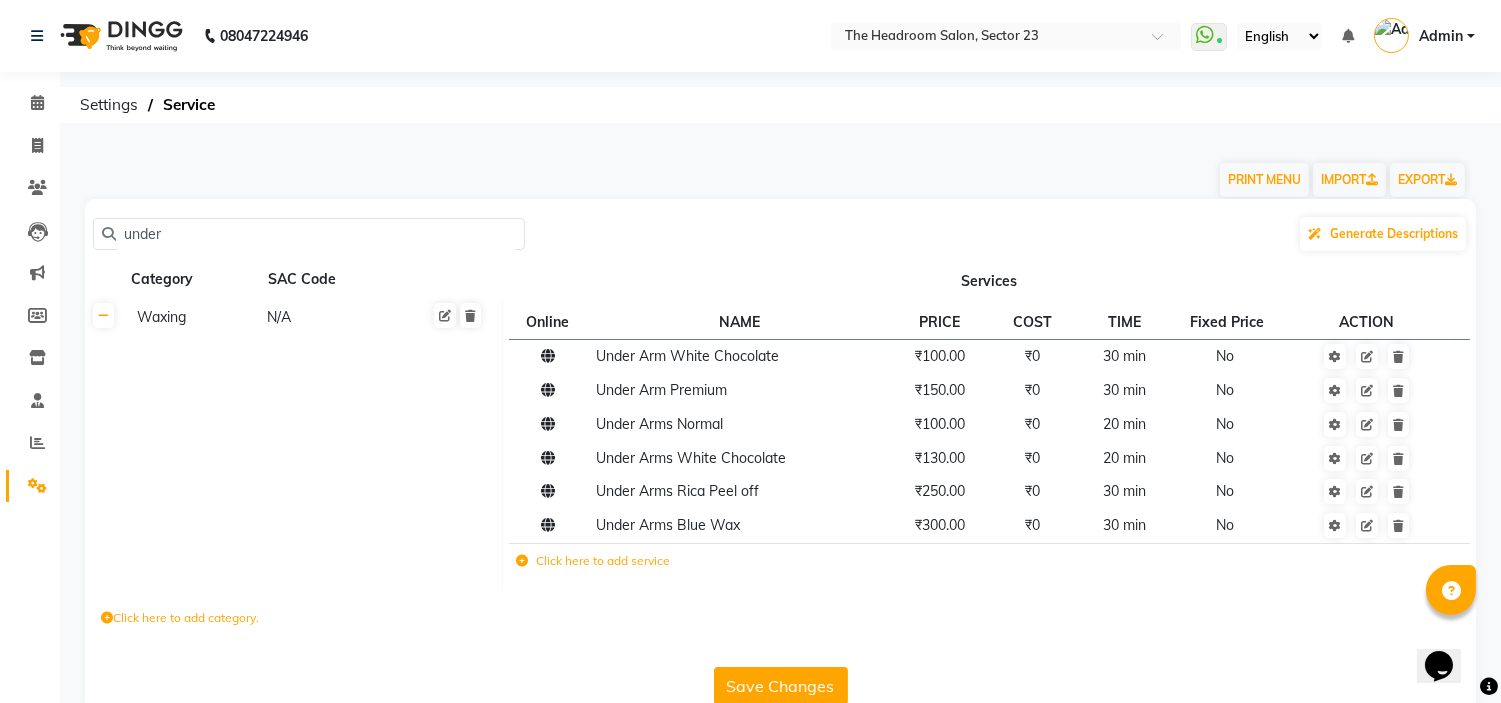 click on "under Generate Descriptions Category SAC Code Services Waxing N/A Online  NAME  PRICE COST TIME Fixed Price  ACTION Under  Arm White Chocolate ₹100.00 ₹0 30 min  No  Under  Arm Premium ₹150.00 ₹0 30 min  No  Under Arms Normal ₹100.00 ₹0 20 min  No  Under Arms White Chocolate ₹130.00 ₹0 20 min  No  Under Arms Rica Peel off ₹250.00 ₹0 30 min  No  Under Arms Blue Wax ₹300.00 ₹0 30 min  No  Click here to add service  Click here to add category.  Save Changes" 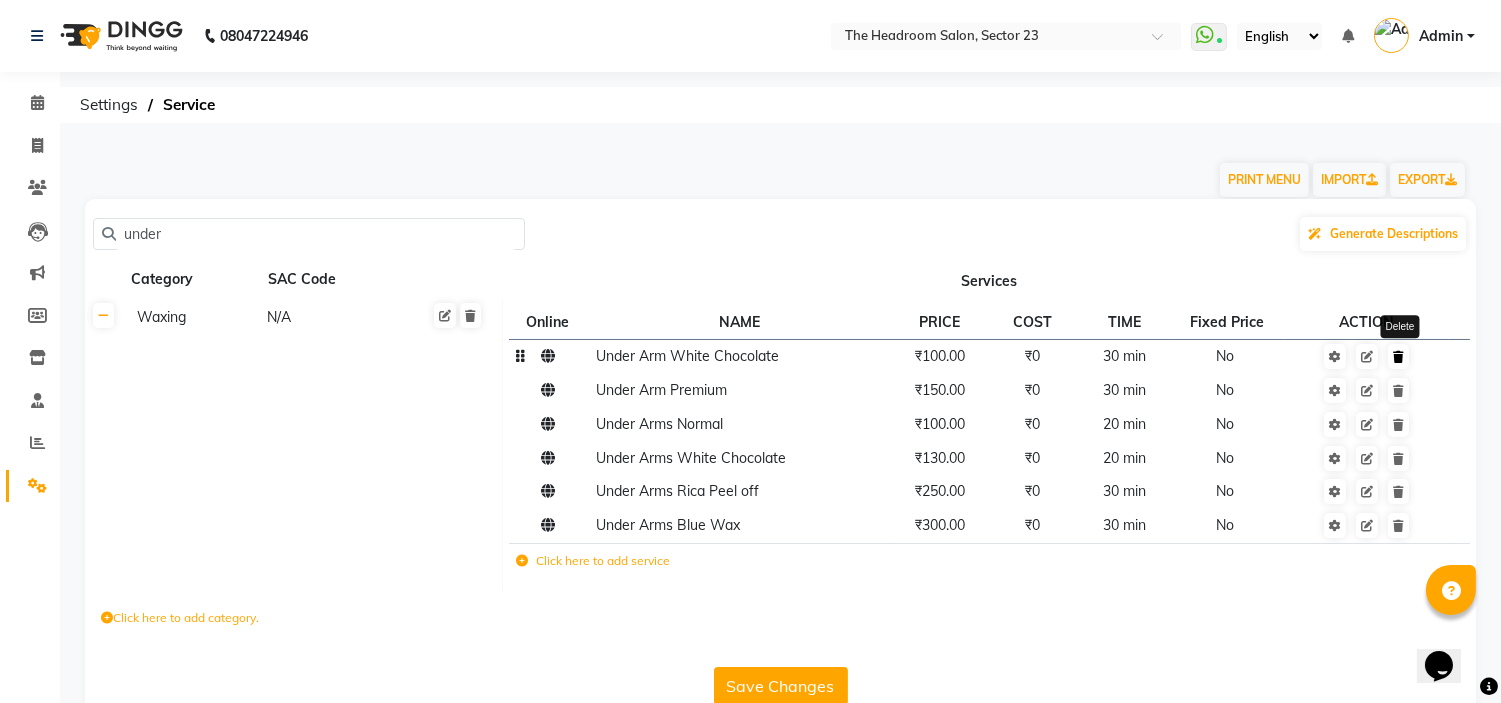 click 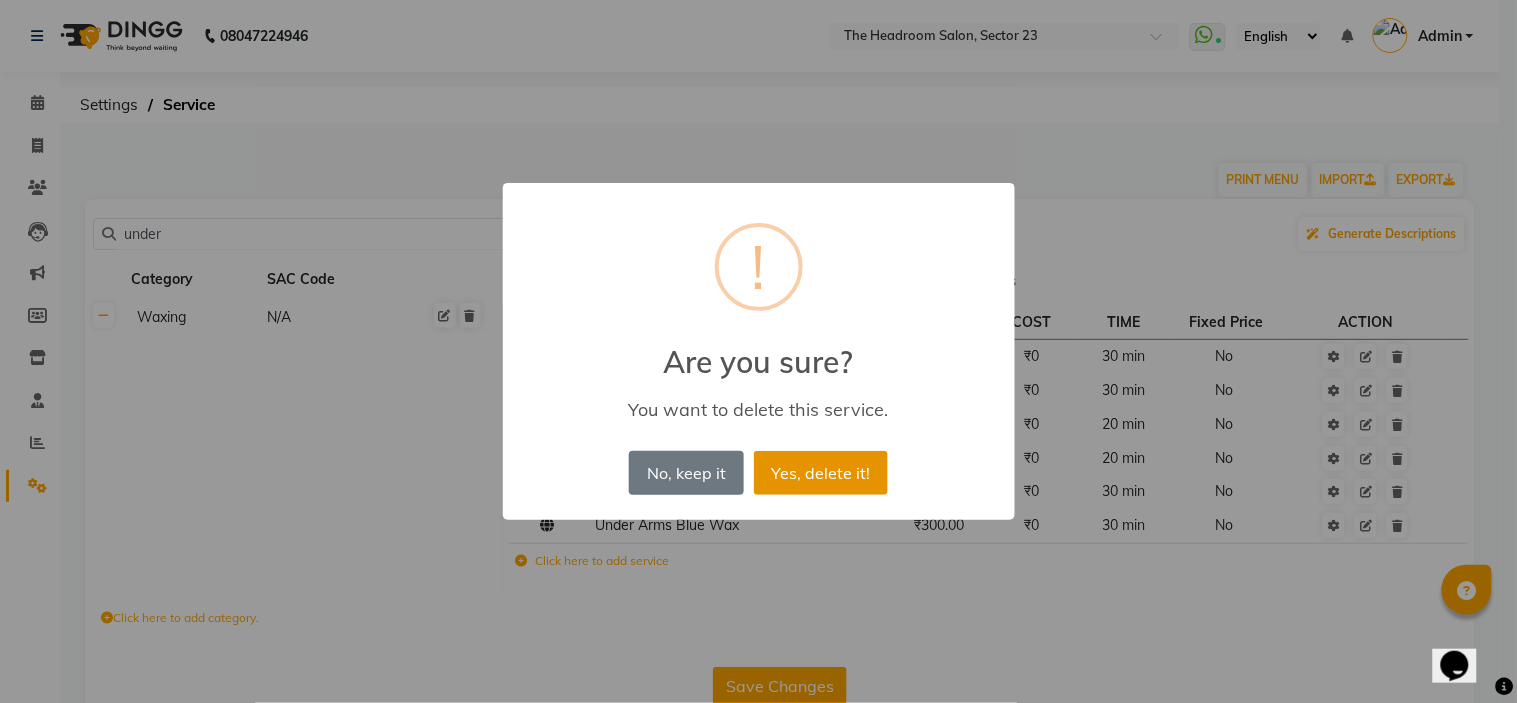 click on "Yes, delete it!" at bounding box center [821, 473] 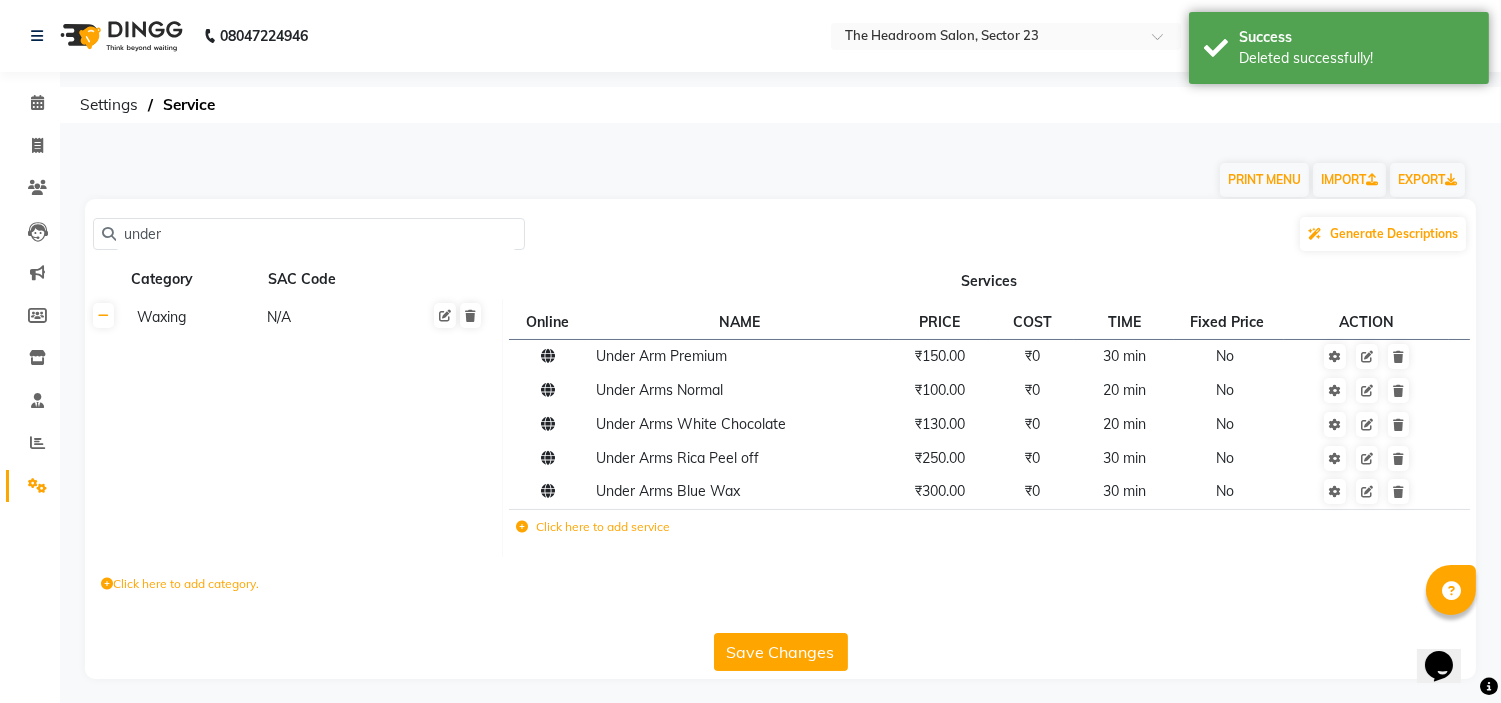 click on "Save Changes" 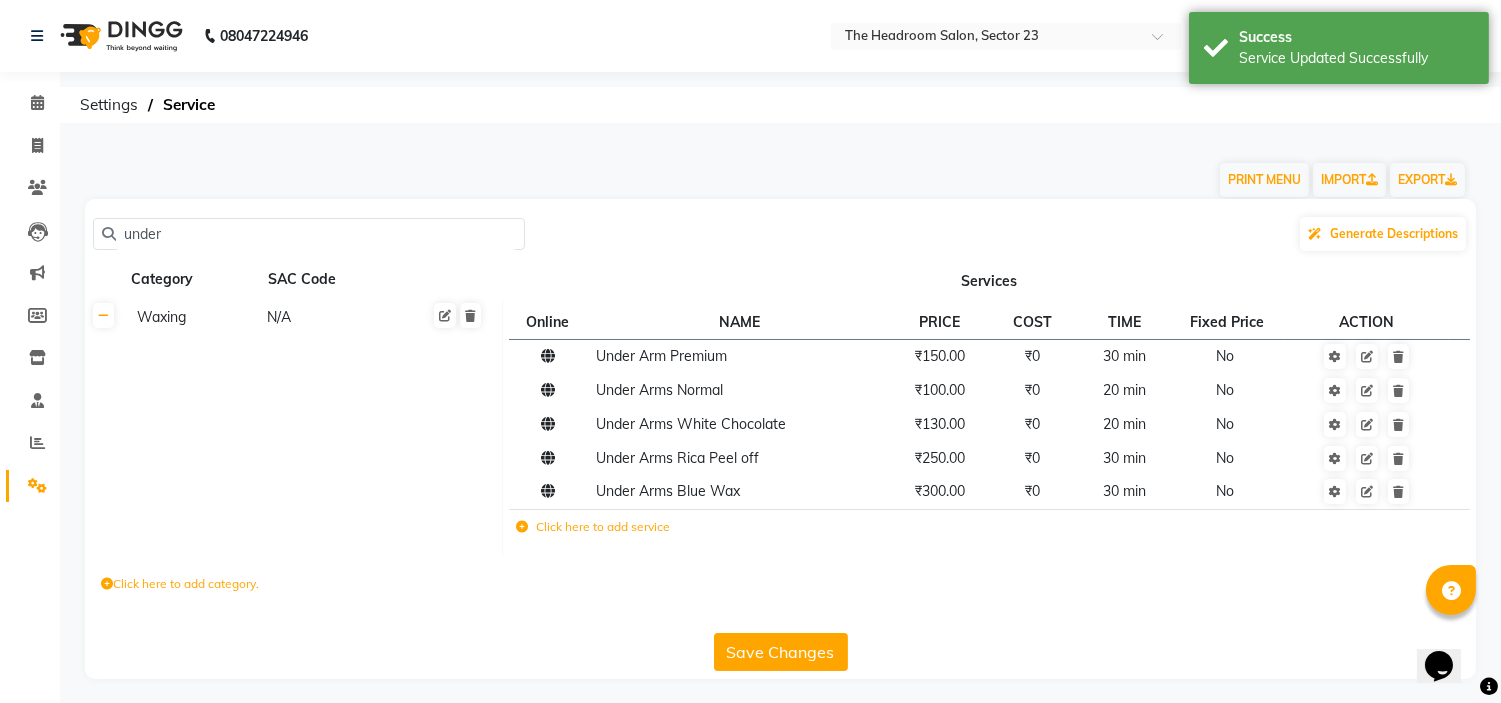 click on "under" 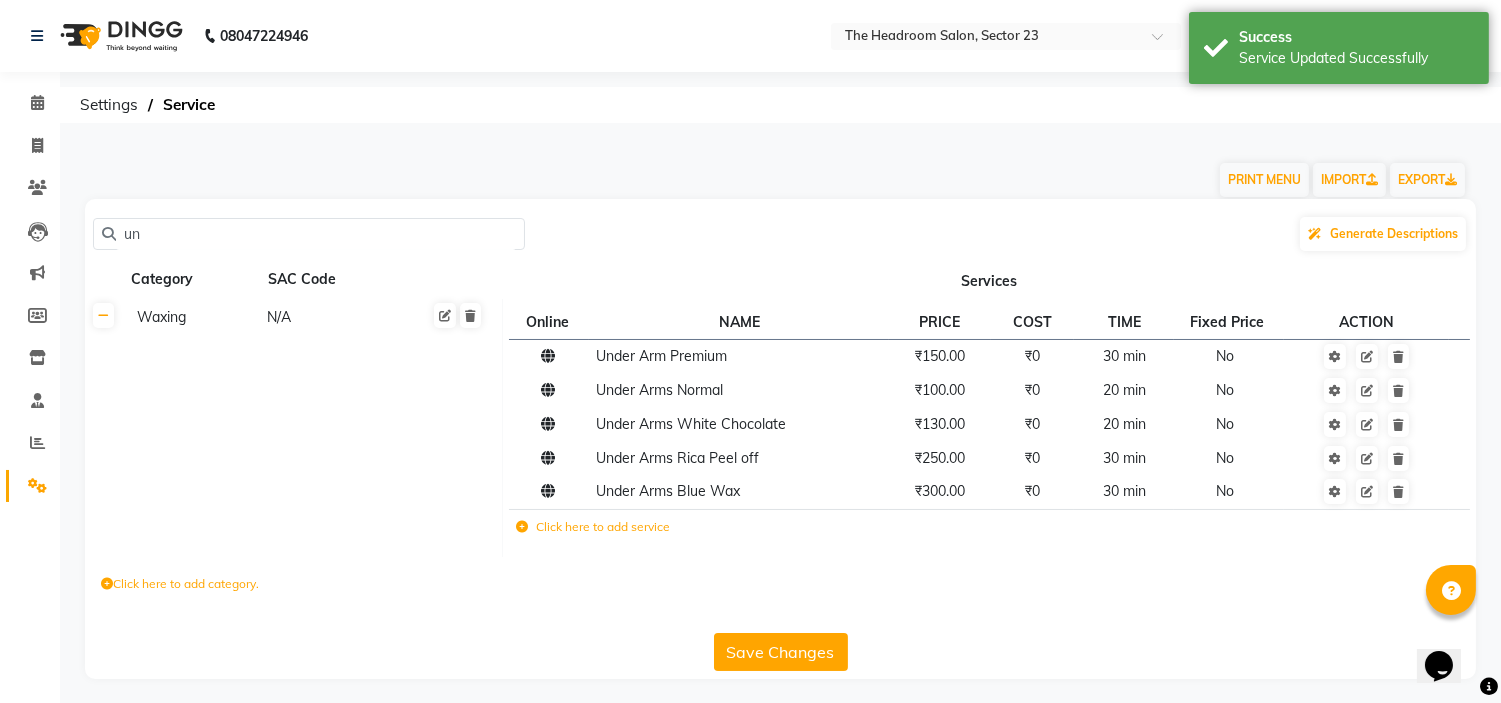 type on "u" 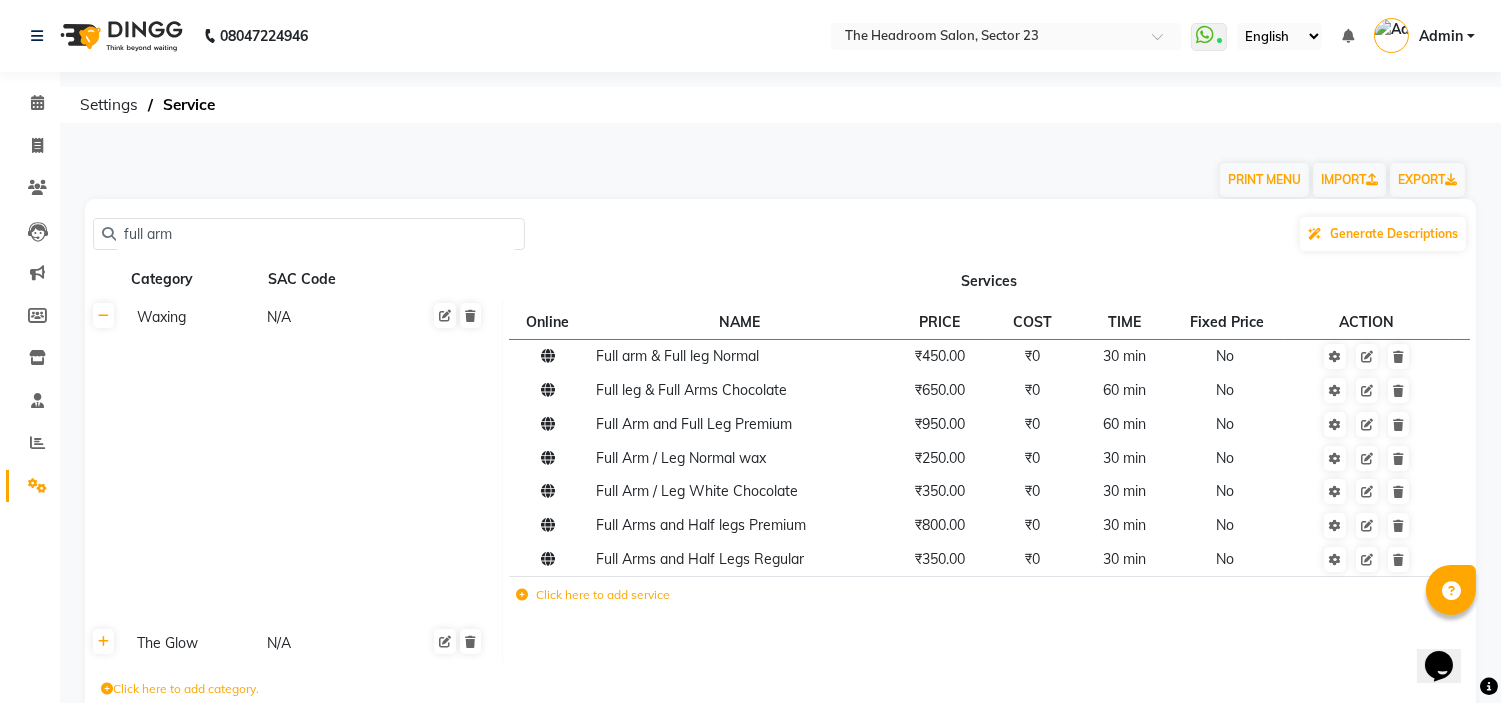 click on "full arm" 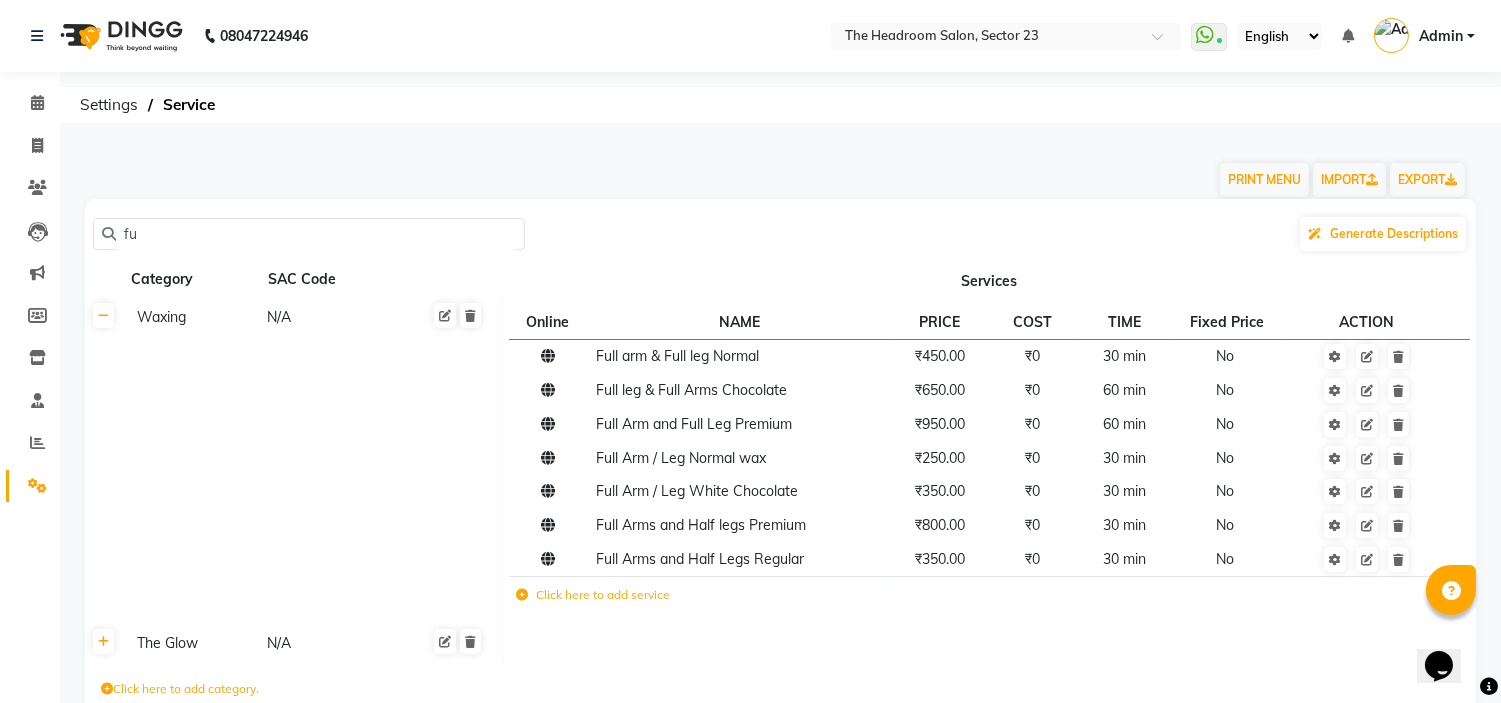 type on "f" 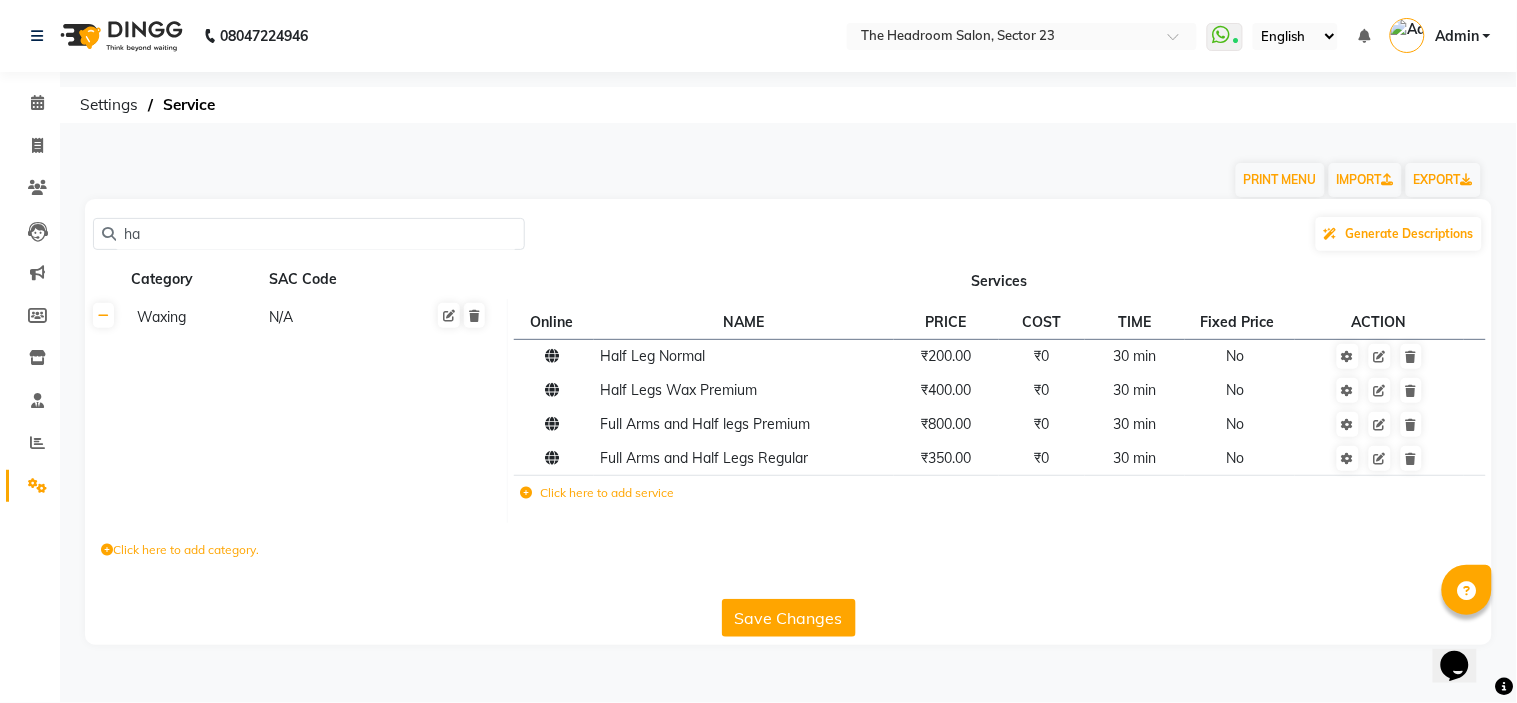type on "h" 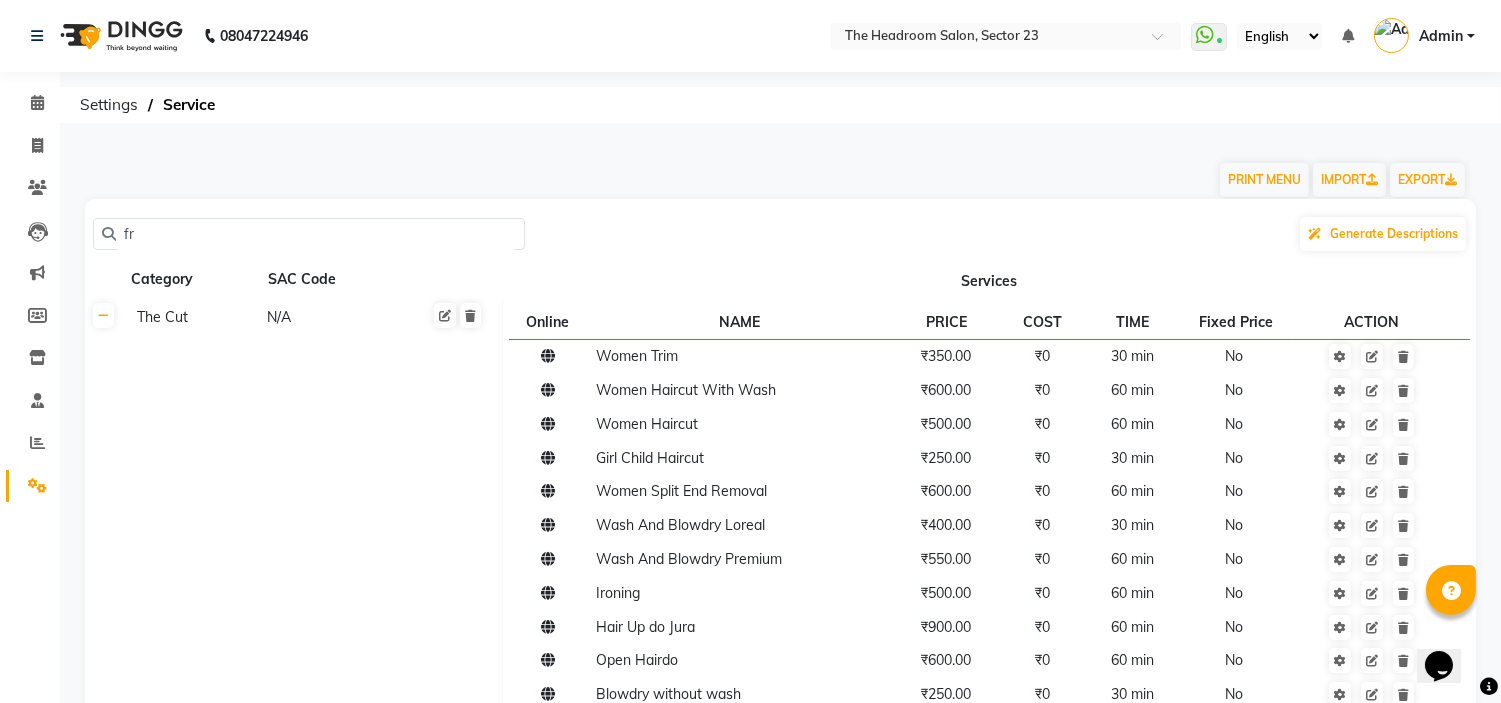 type on "f" 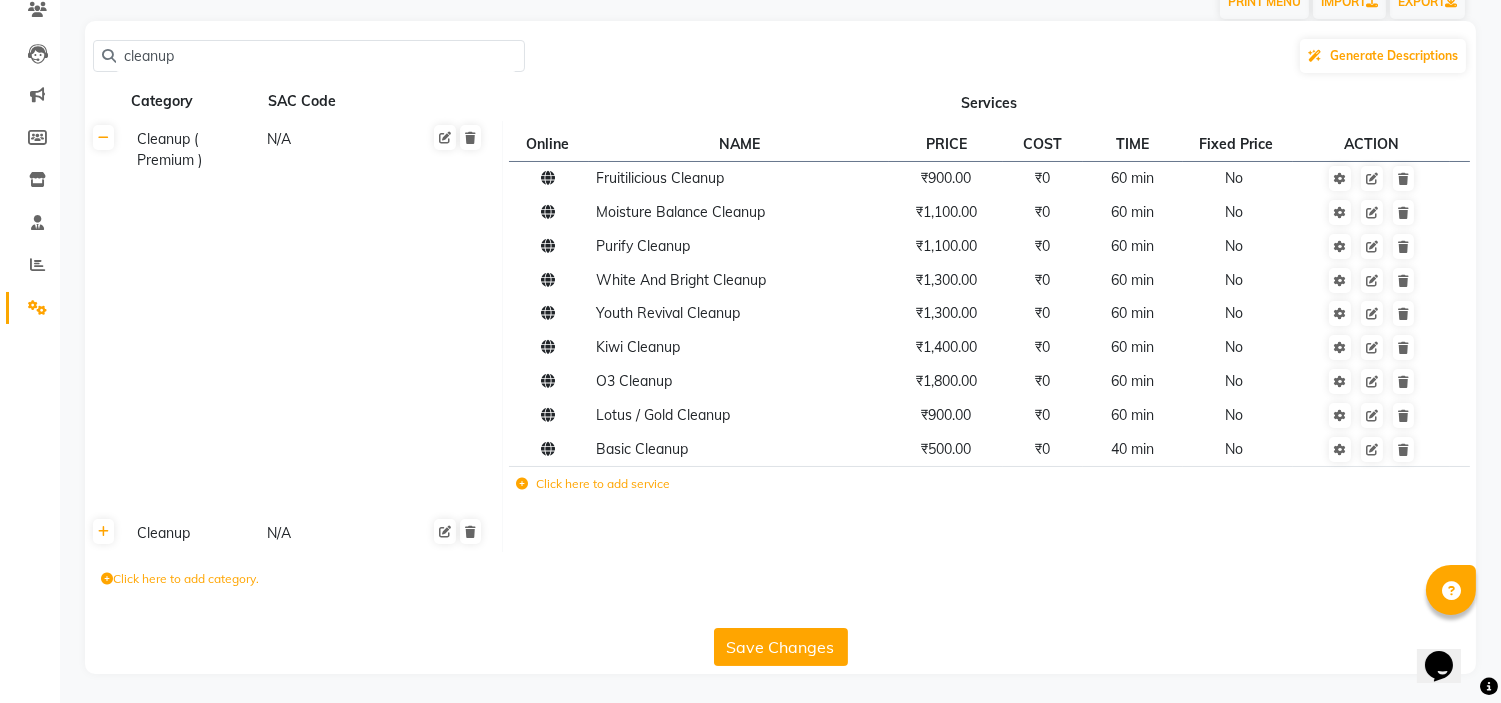 scroll, scrollTop: 0, scrollLeft: 0, axis: both 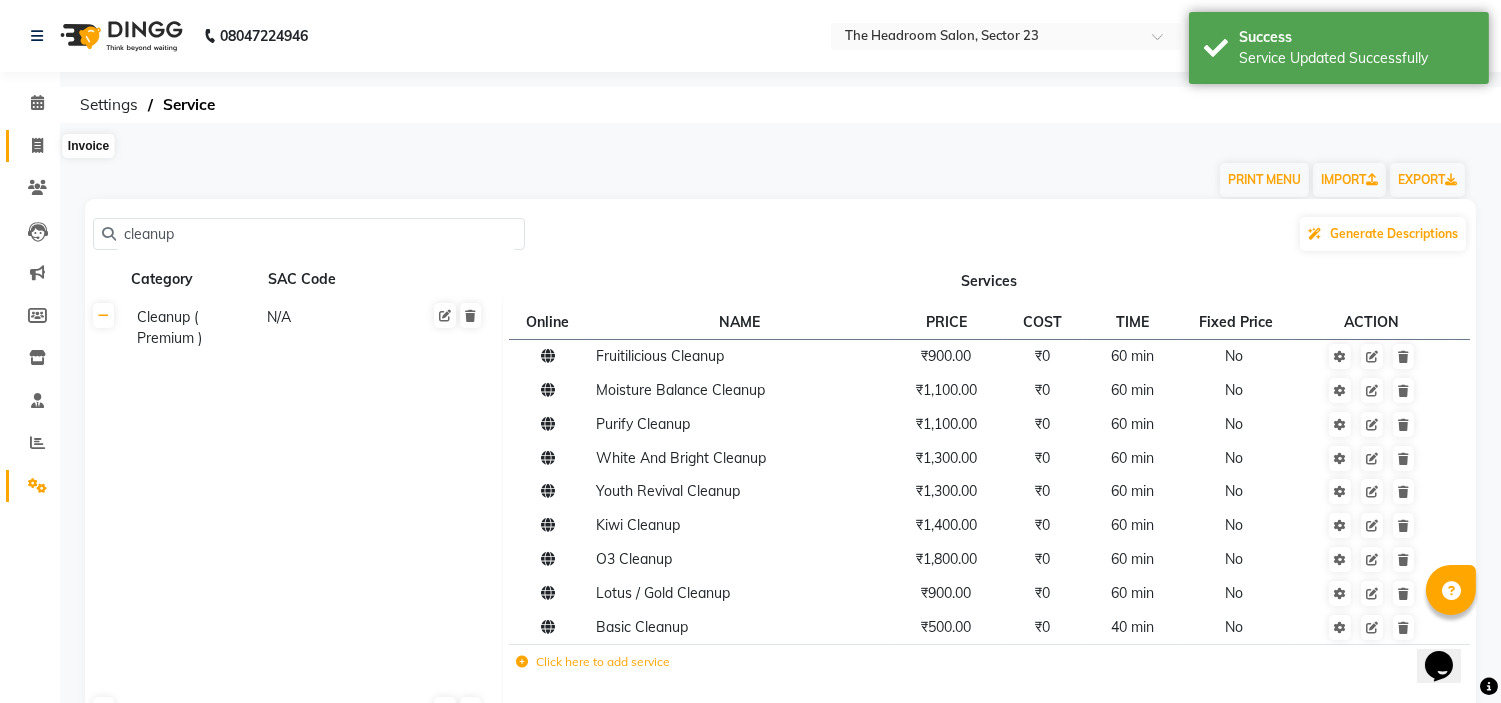 click 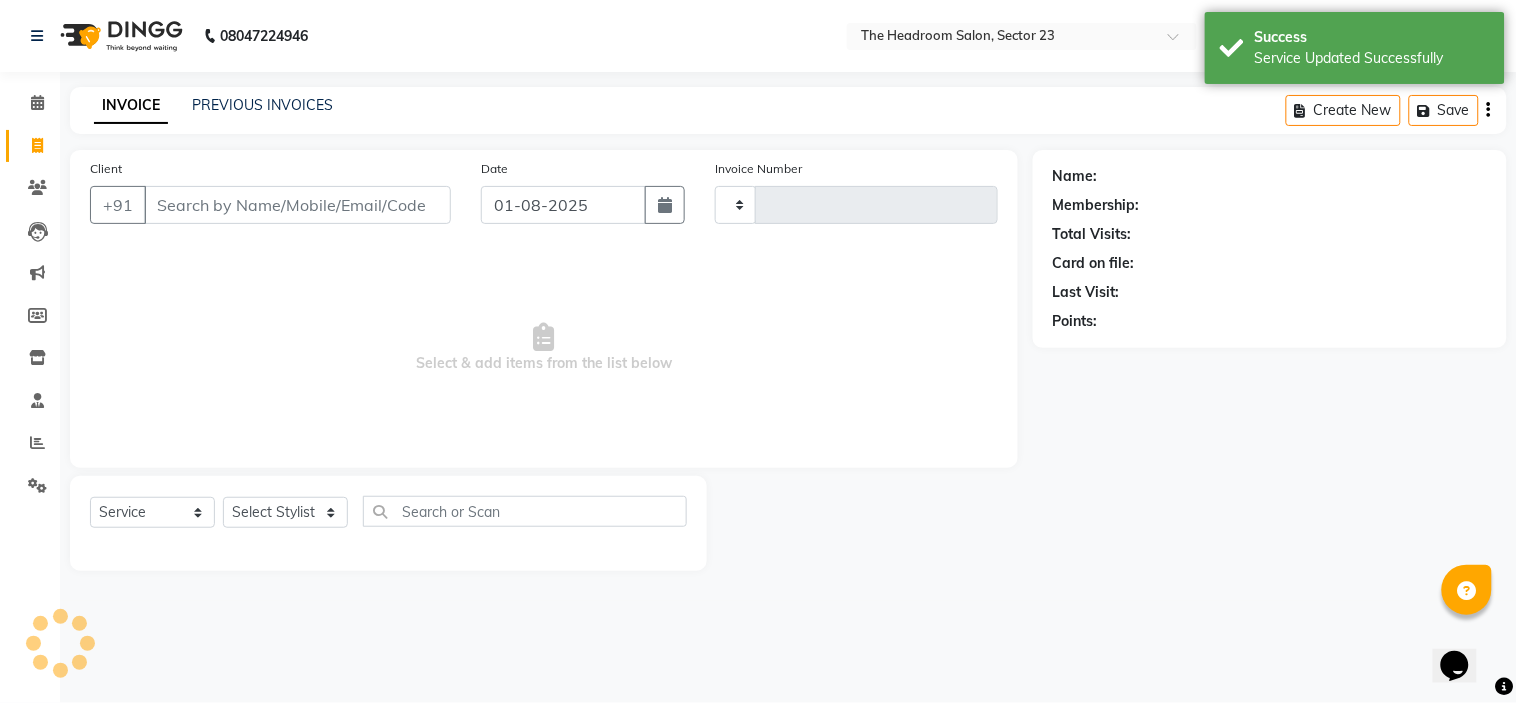 type on "1551" 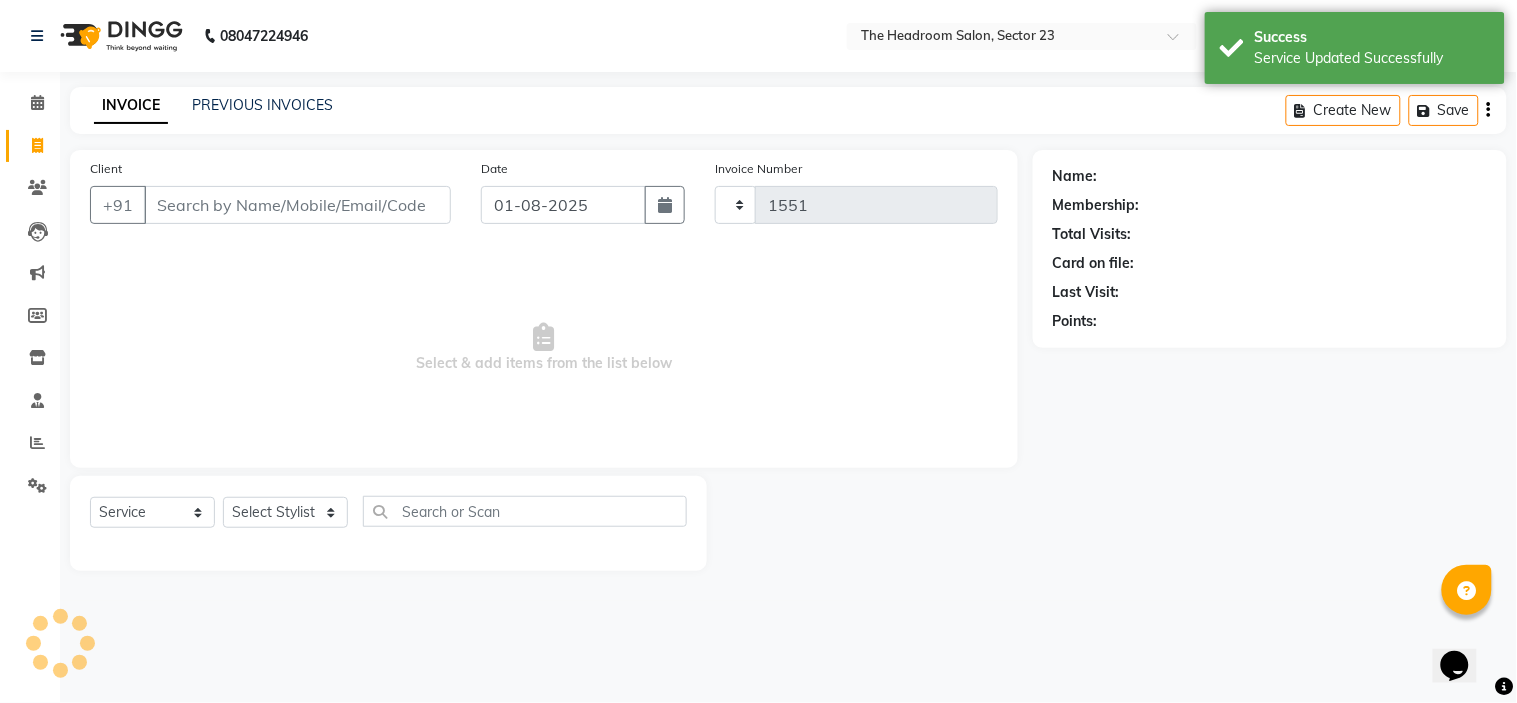 select on "6796" 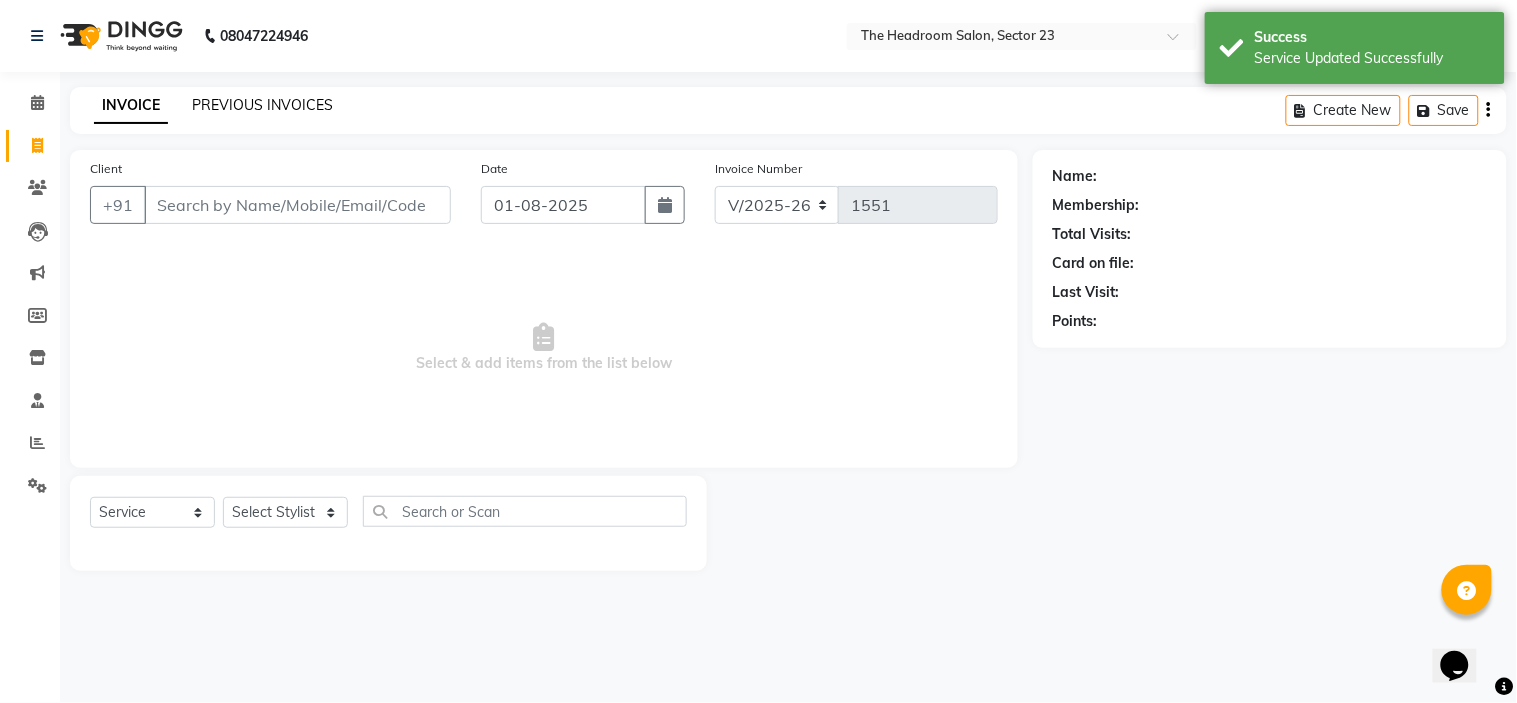 click on "PREVIOUS INVOICES" 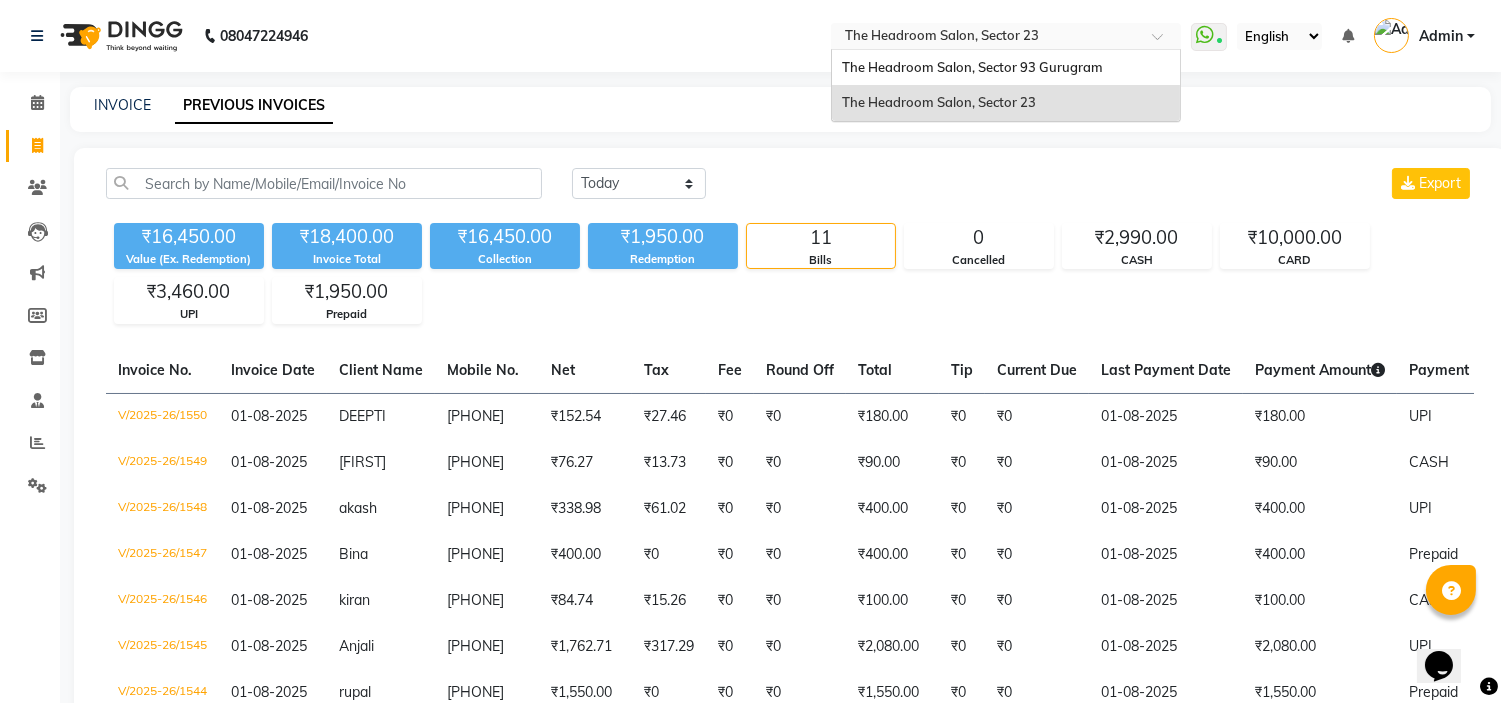 click at bounding box center (986, 38) 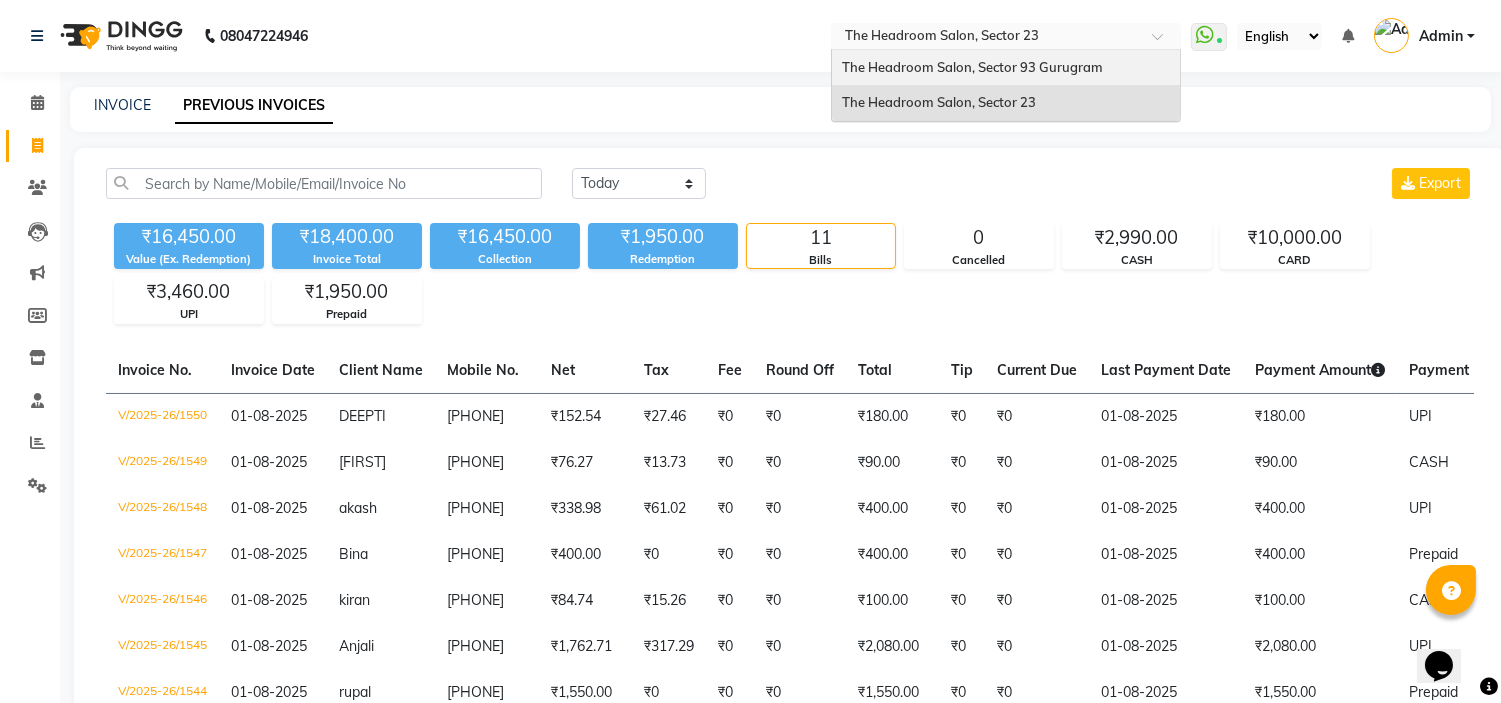 click on "The Headroom Salon, Sector 93 Gurugram" at bounding box center (972, 67) 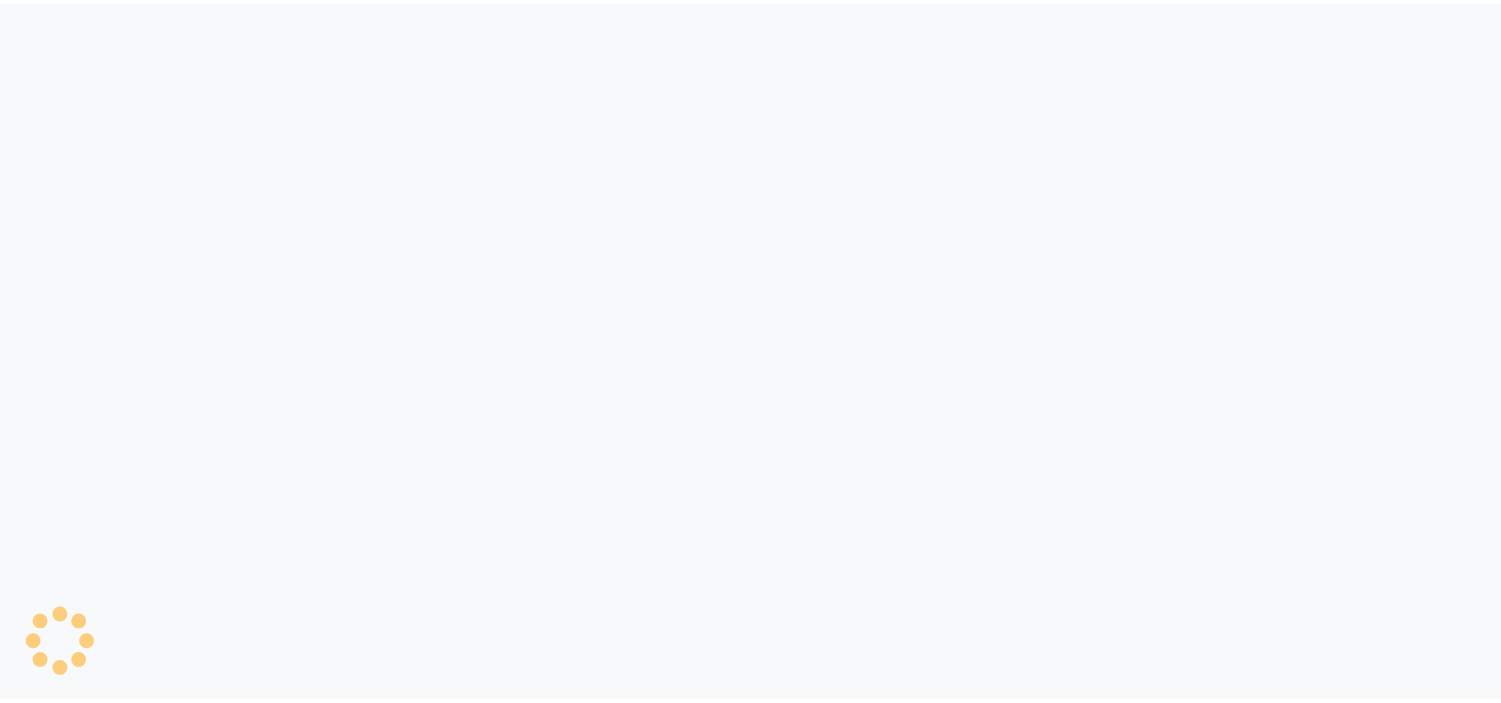 scroll, scrollTop: 0, scrollLeft: 0, axis: both 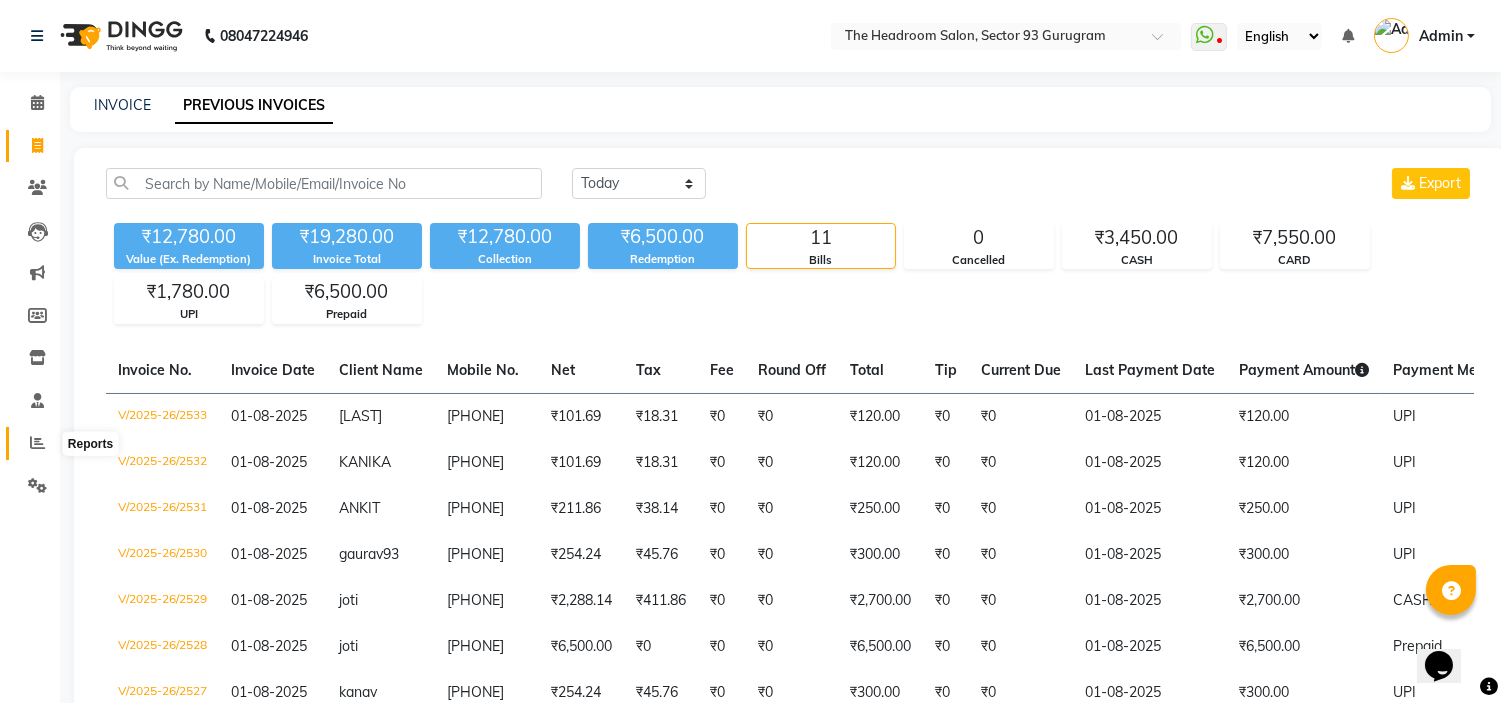 click 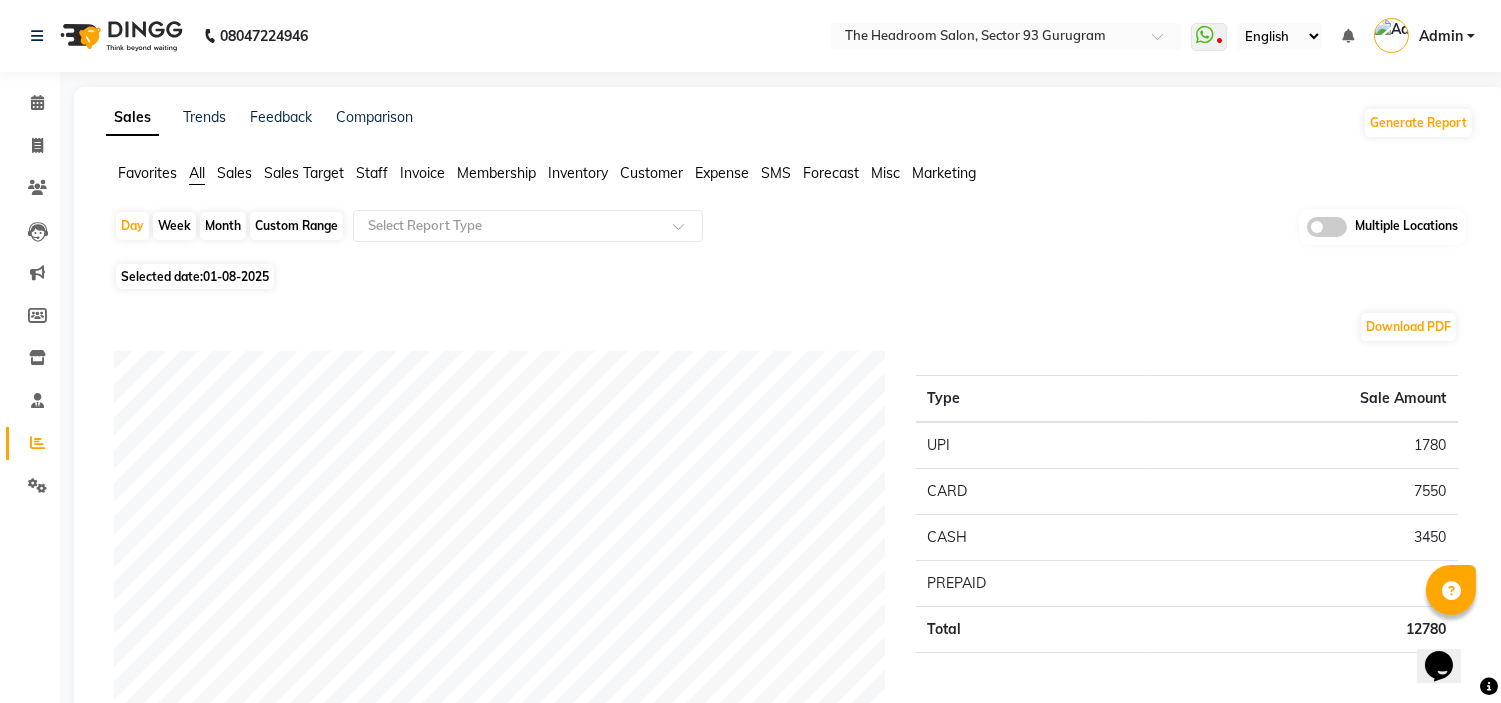 click on "Staff" 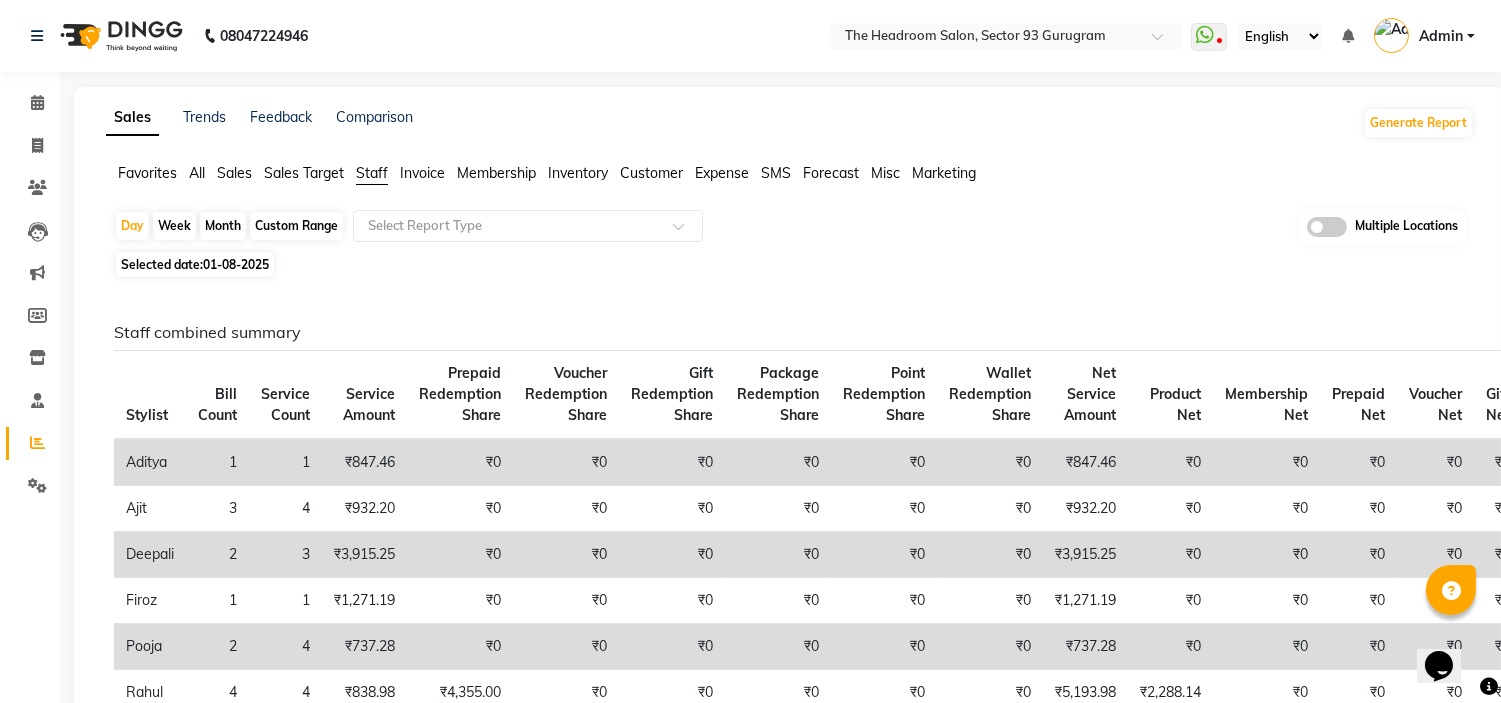 click on "Month" 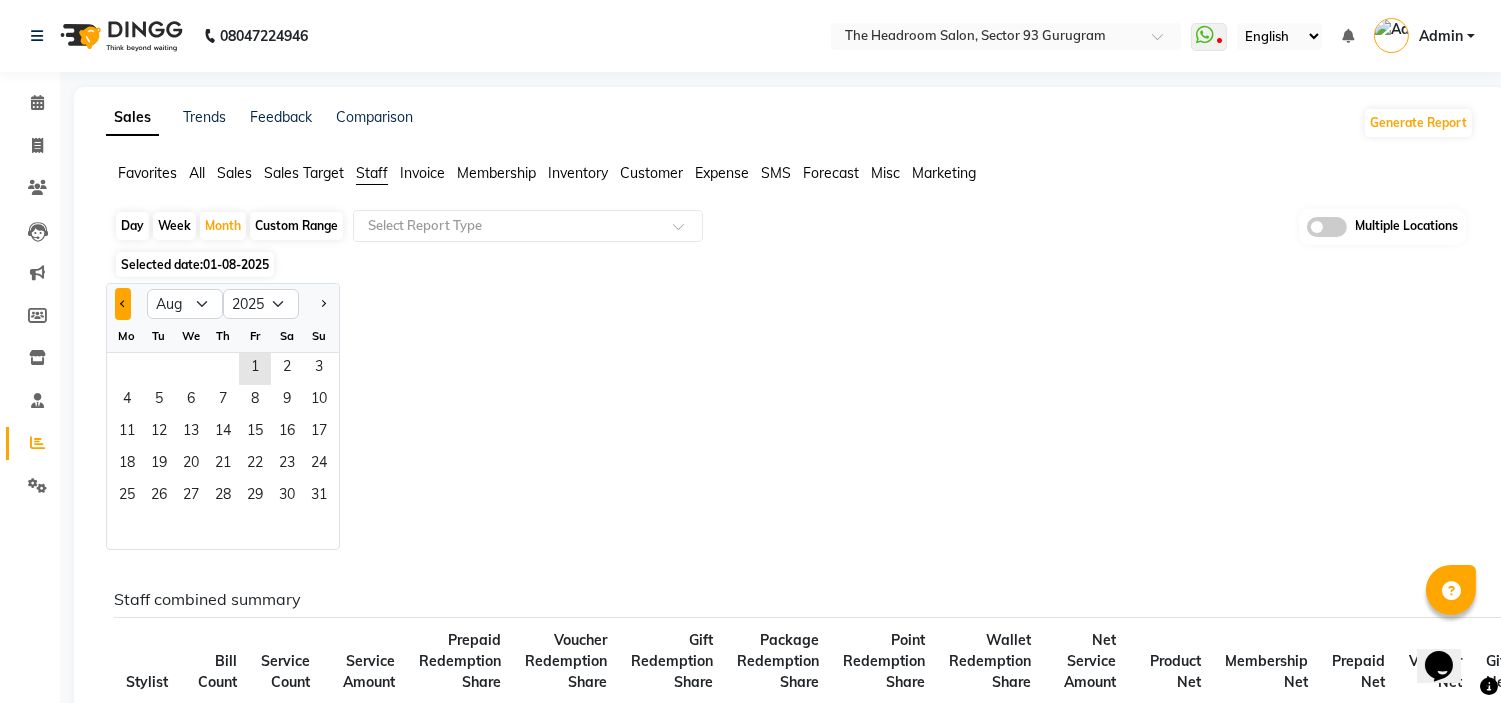 click 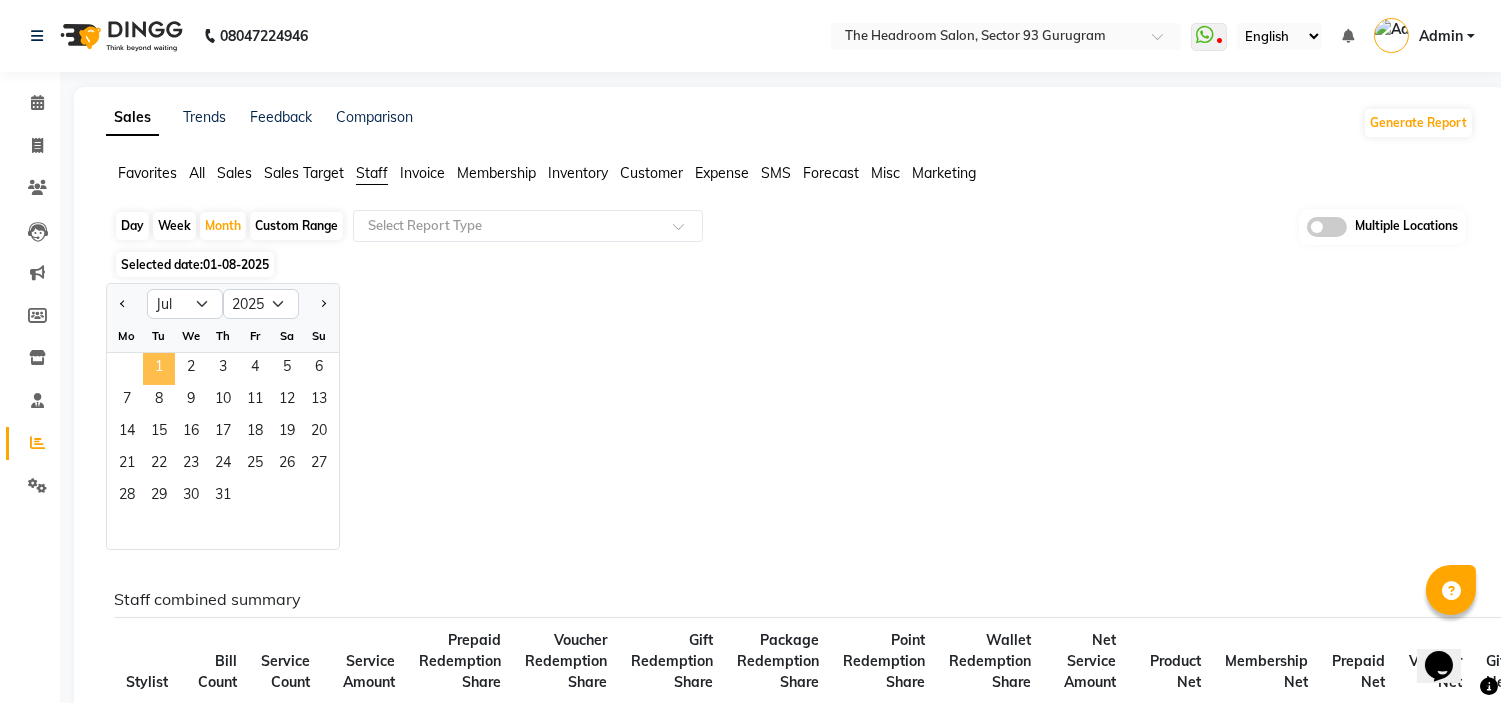 click on "1" 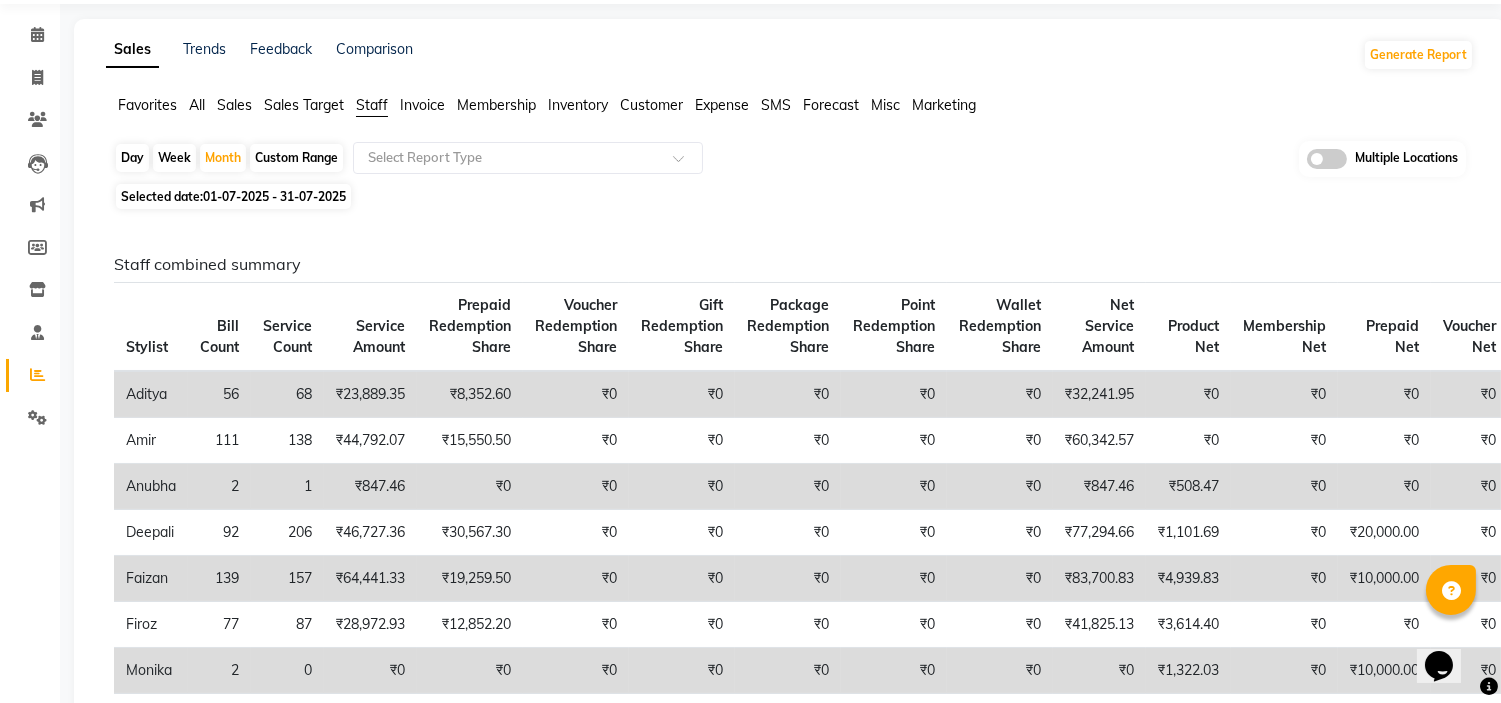 scroll, scrollTop: 0, scrollLeft: 0, axis: both 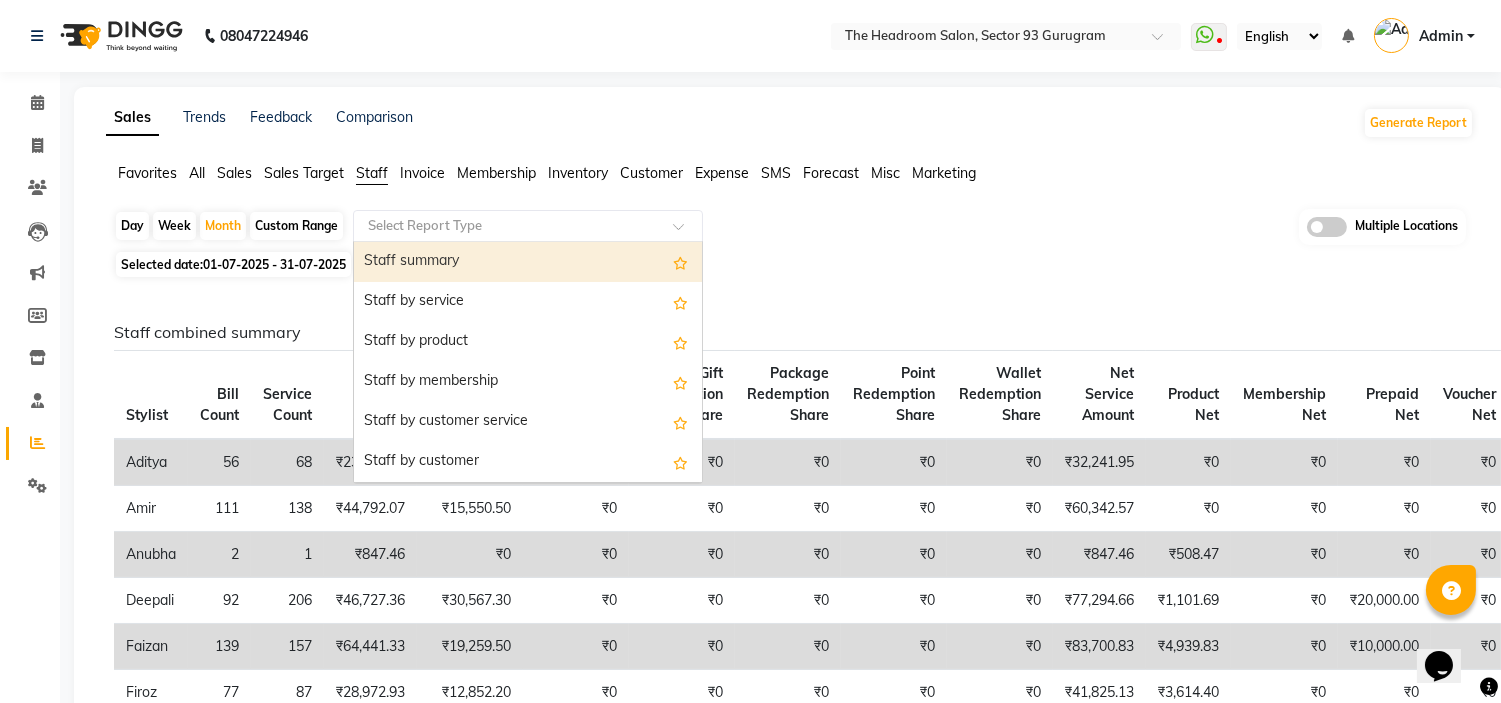 click 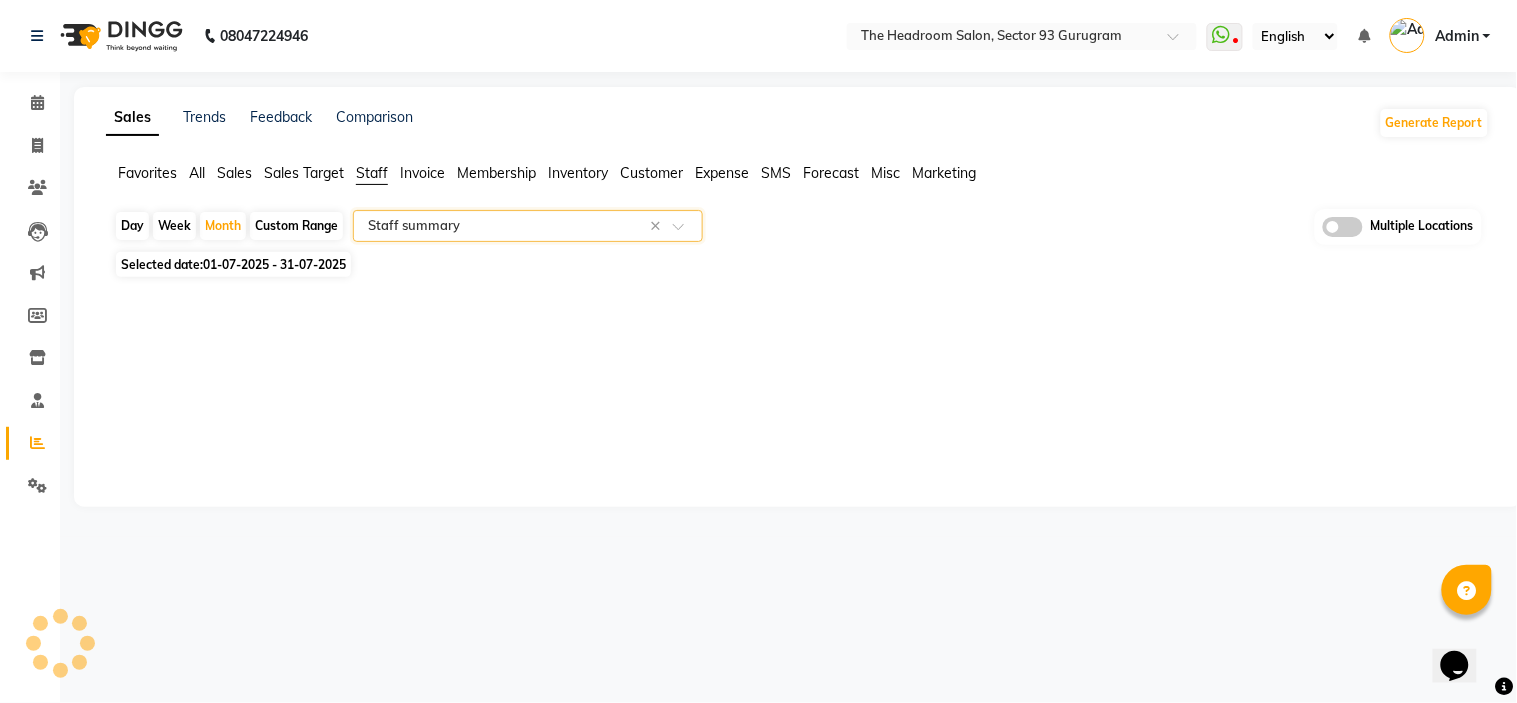 select on "filtered_report" 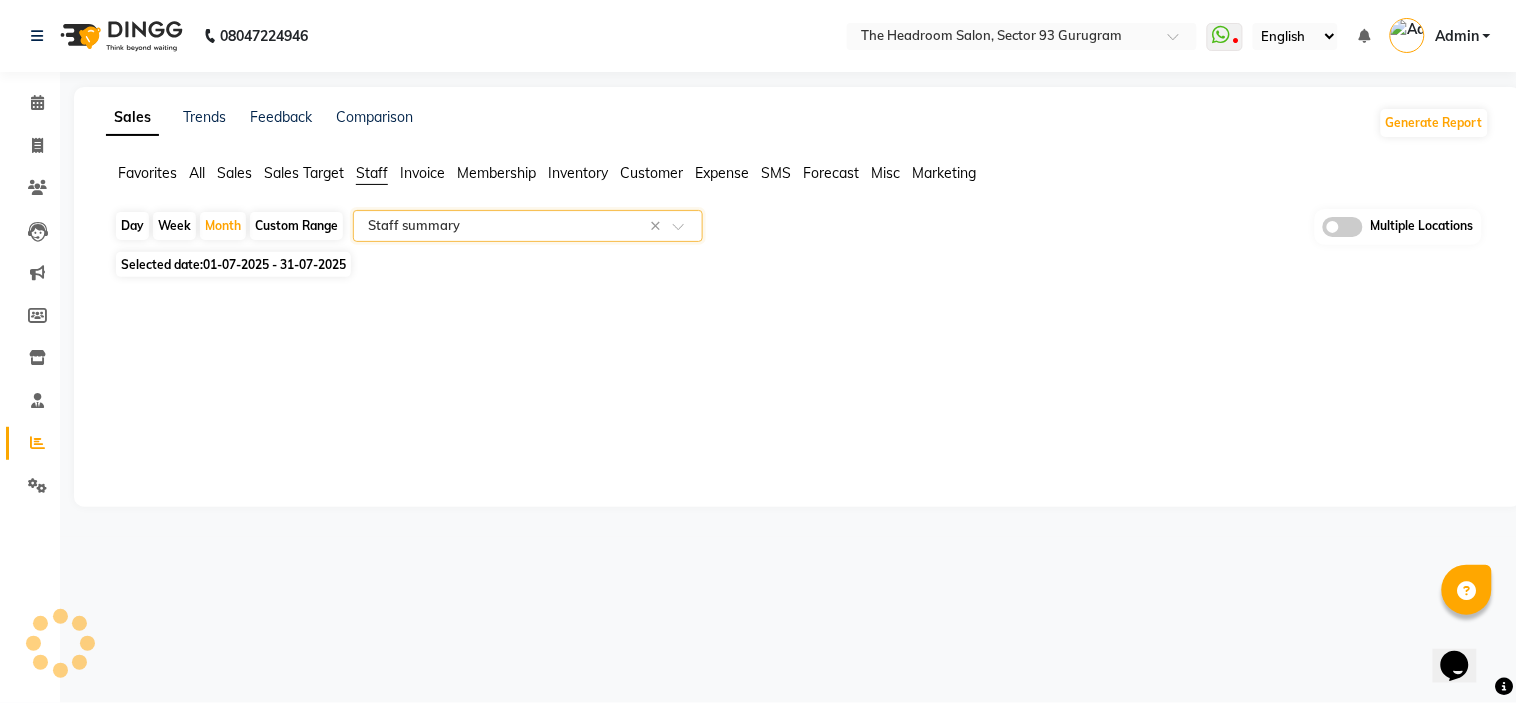 select on "csv" 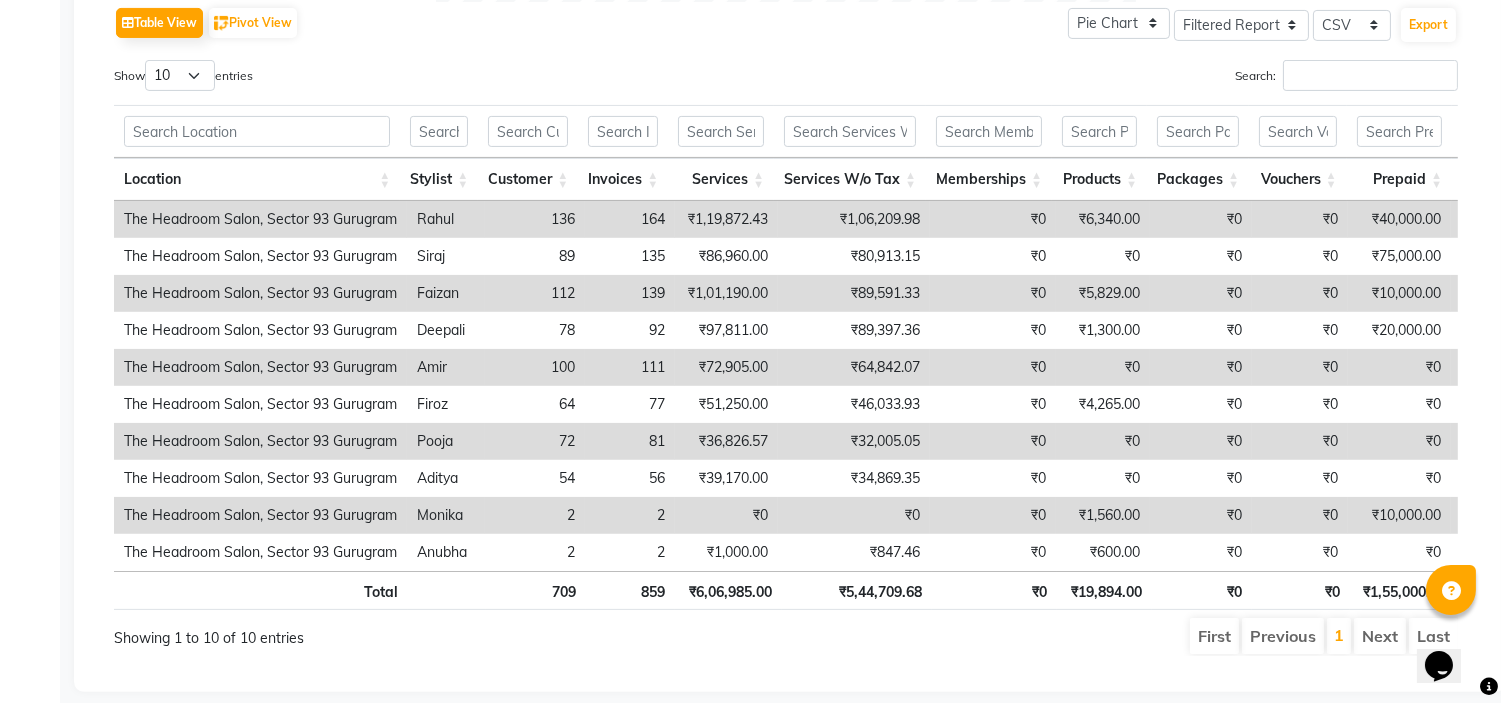 scroll, scrollTop: 1023, scrollLeft: 0, axis: vertical 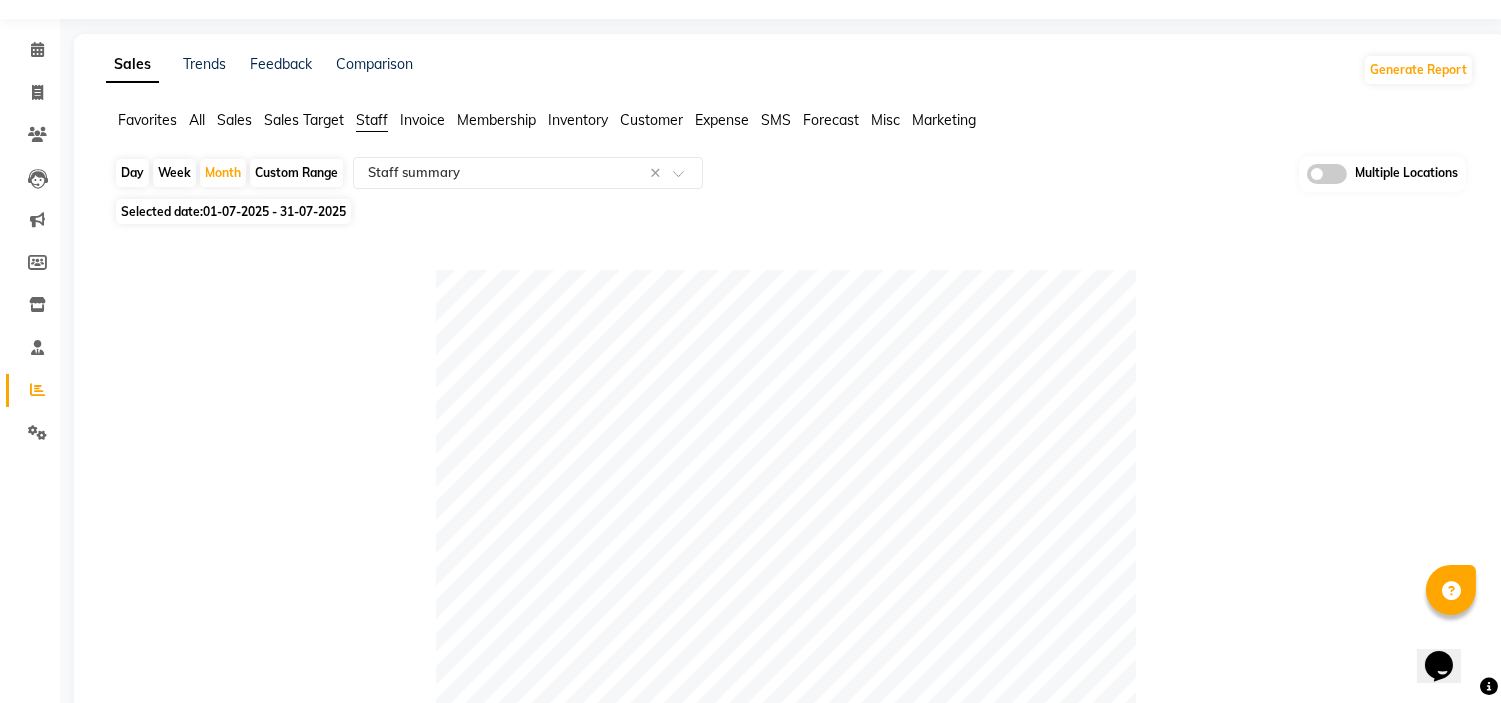 click on "01-07-2025 - 31-07-2025" 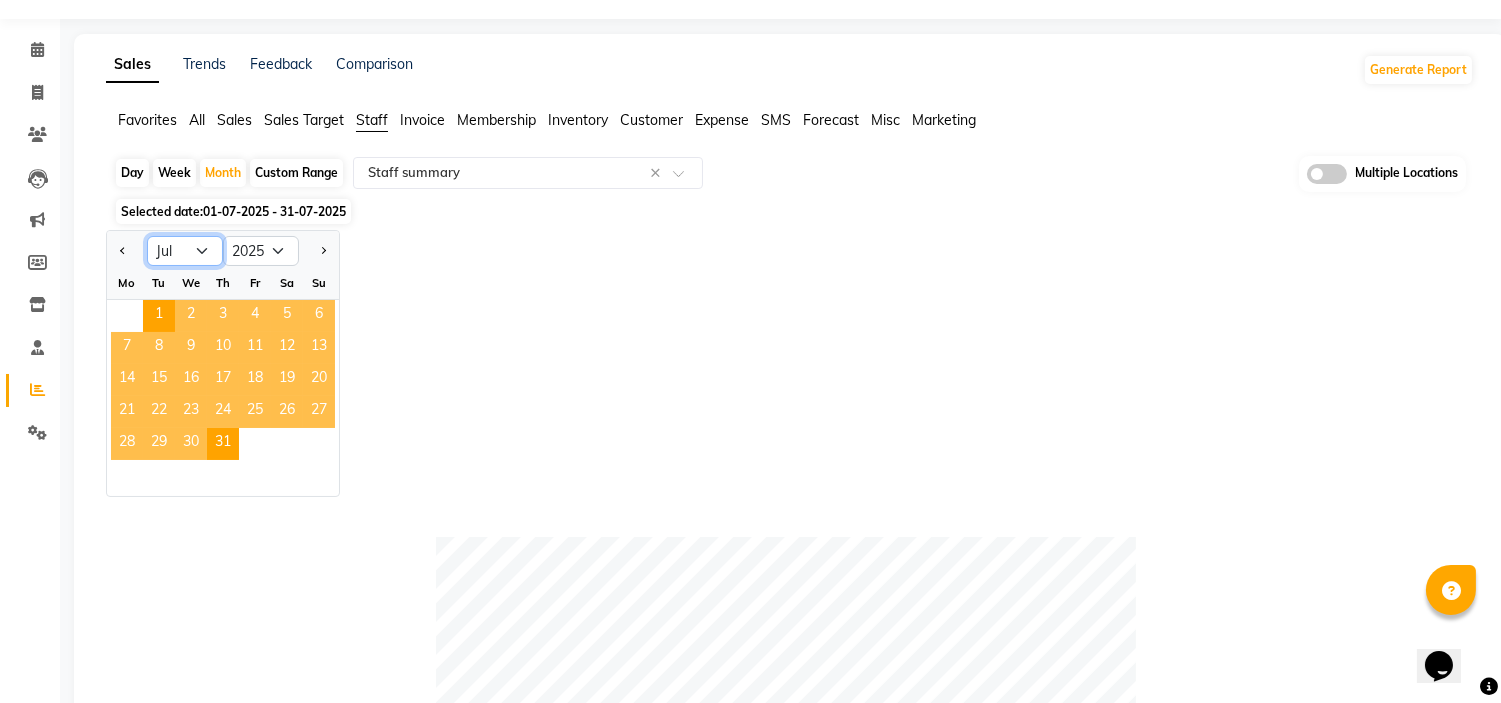 click on "Jan Feb Mar Apr May Jun Jul Aug Sep Oct Nov Dec" 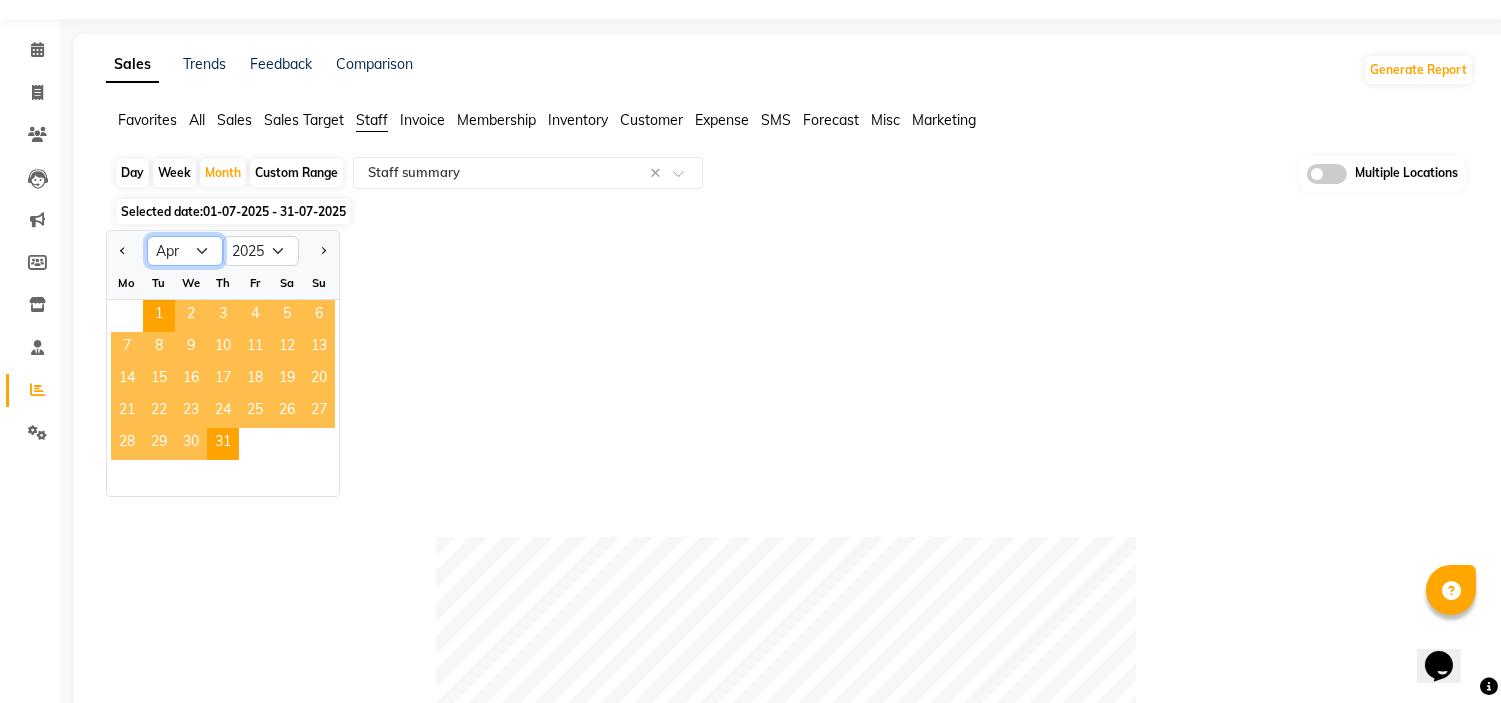 click on "Jan Feb Mar Apr May Jun Jul Aug Sep Oct Nov Dec" 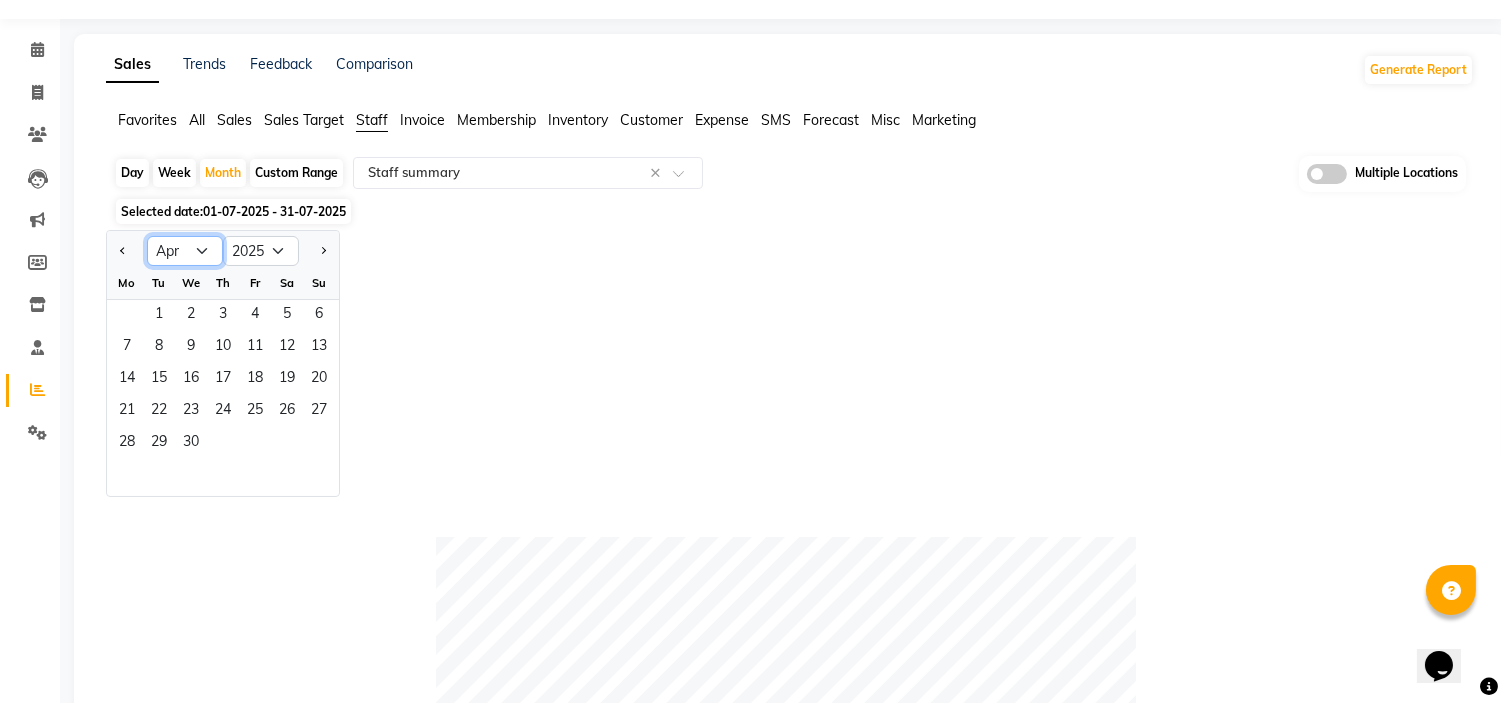 click on "Jan Feb Mar Apr May Jun Jul Aug Sep Oct Nov Dec" 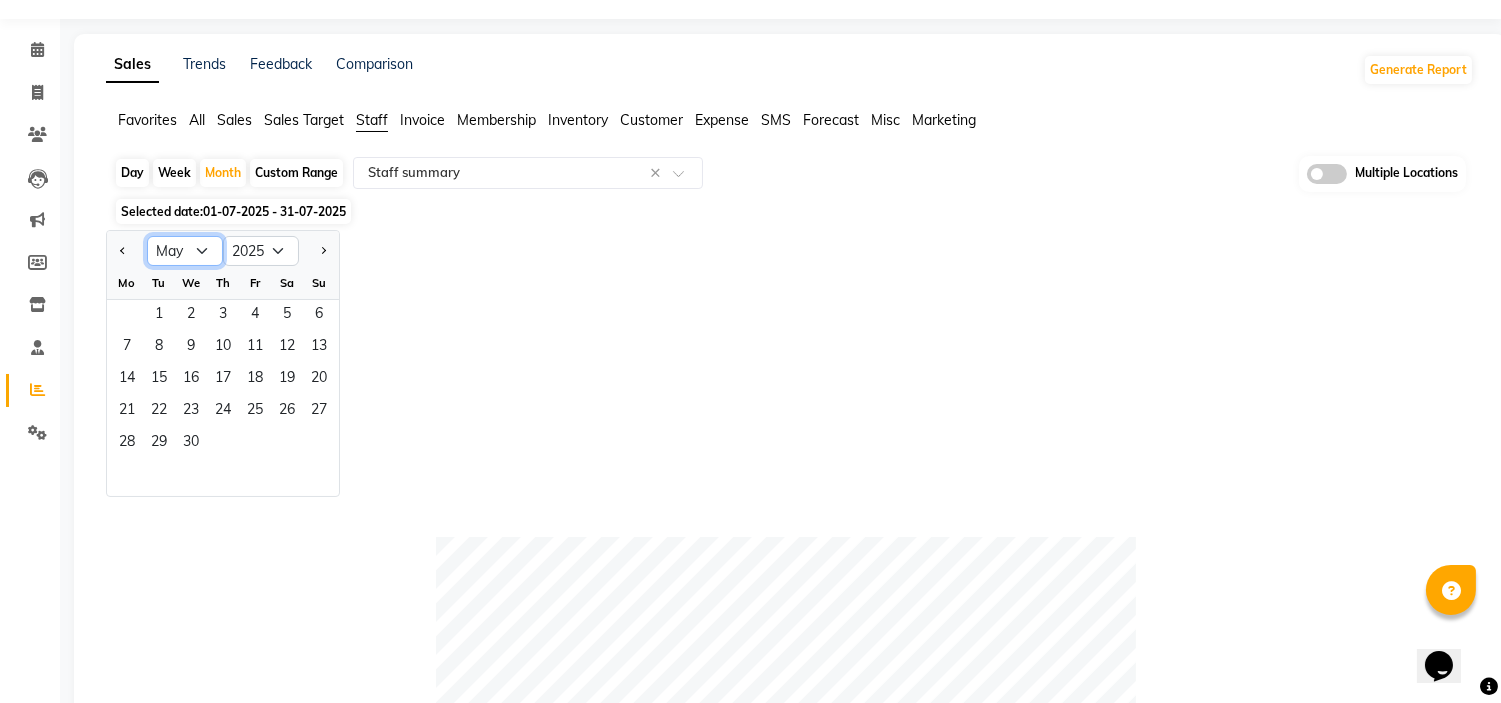 click on "Jan Feb Mar Apr May Jun Jul Aug Sep Oct Nov Dec" 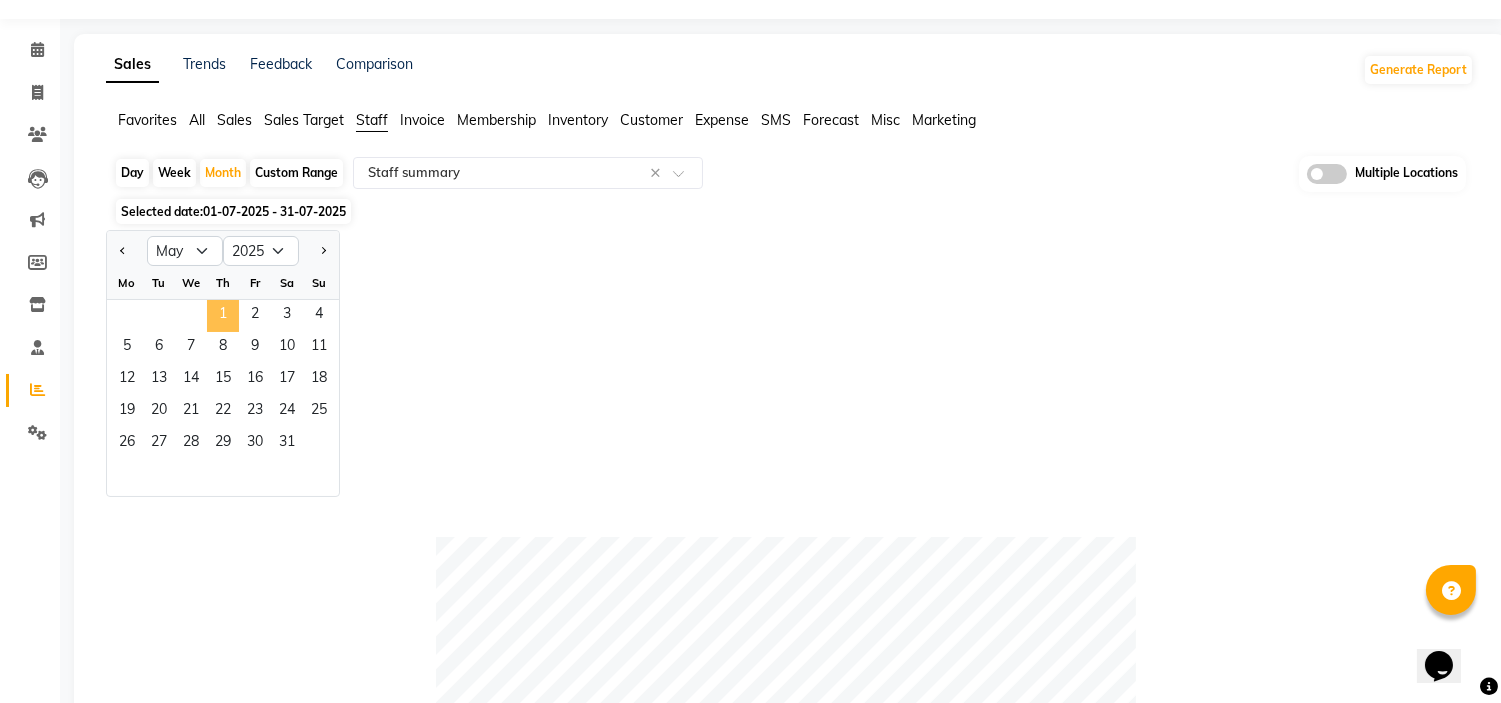 click on "1" 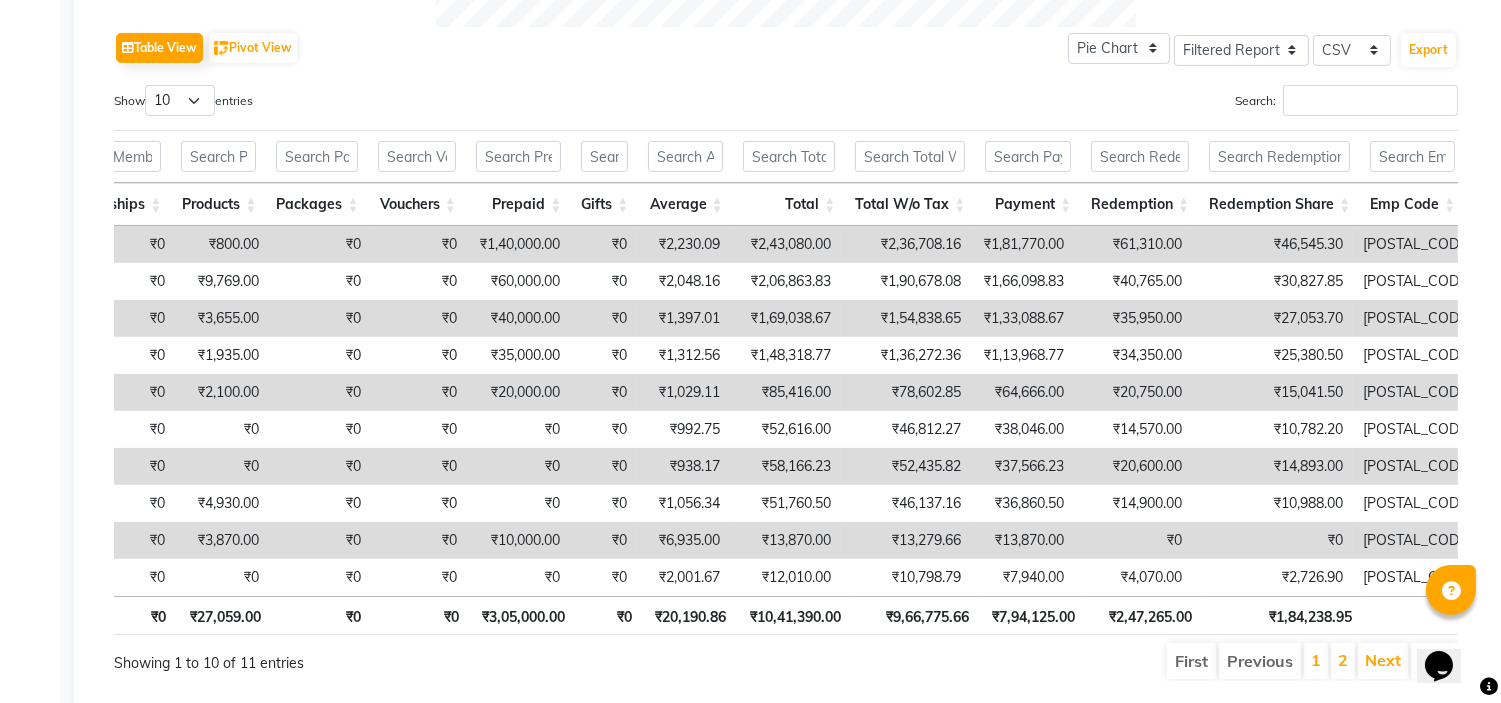 click at bounding box center [1414, 615] 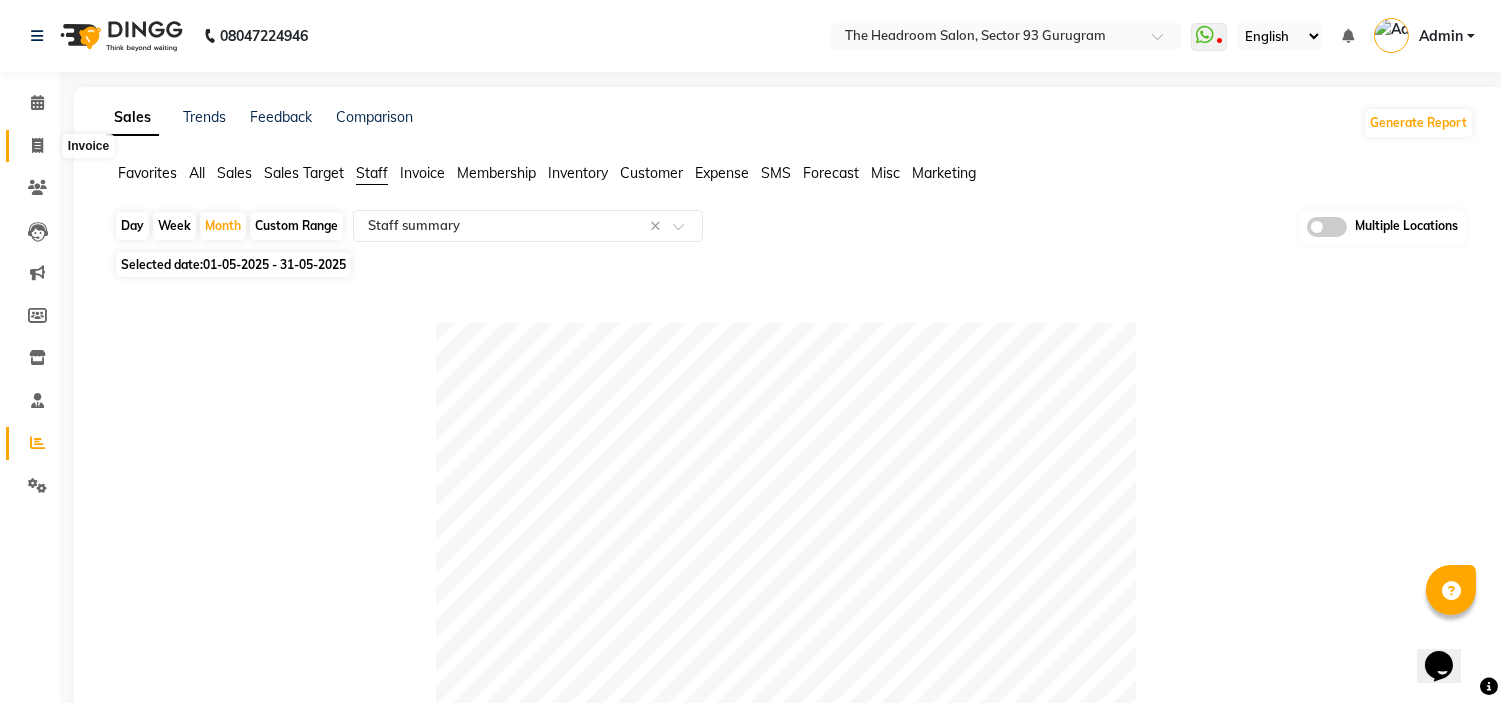 click 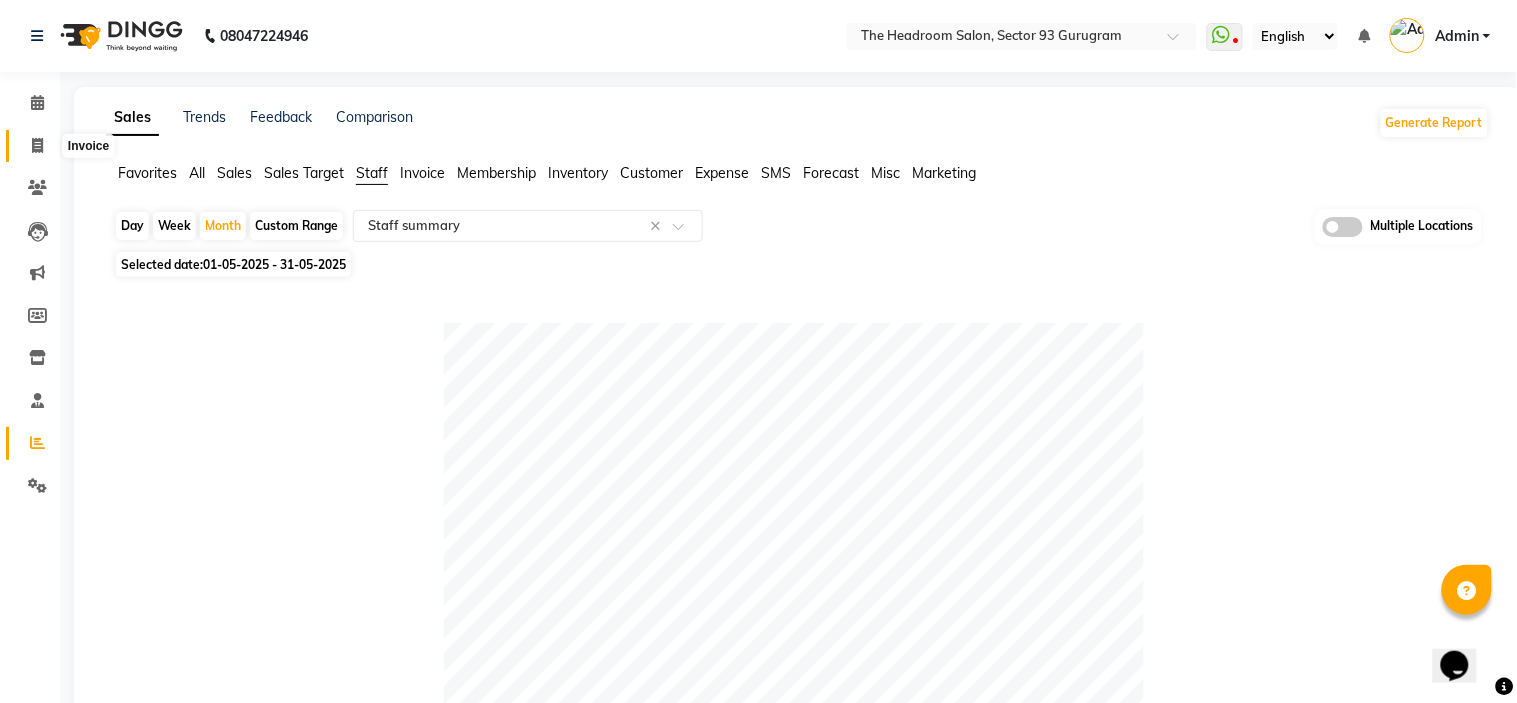 select on "service" 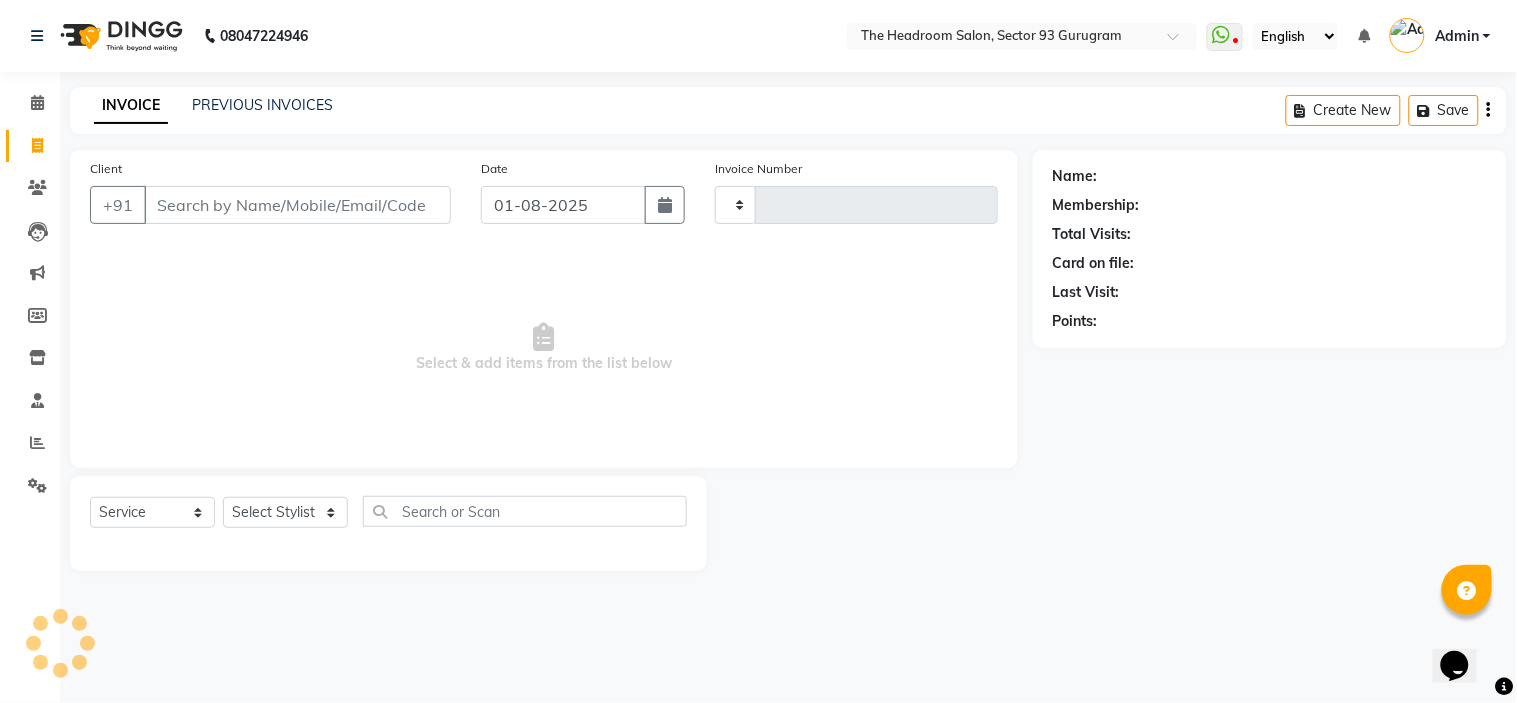 type on "2534" 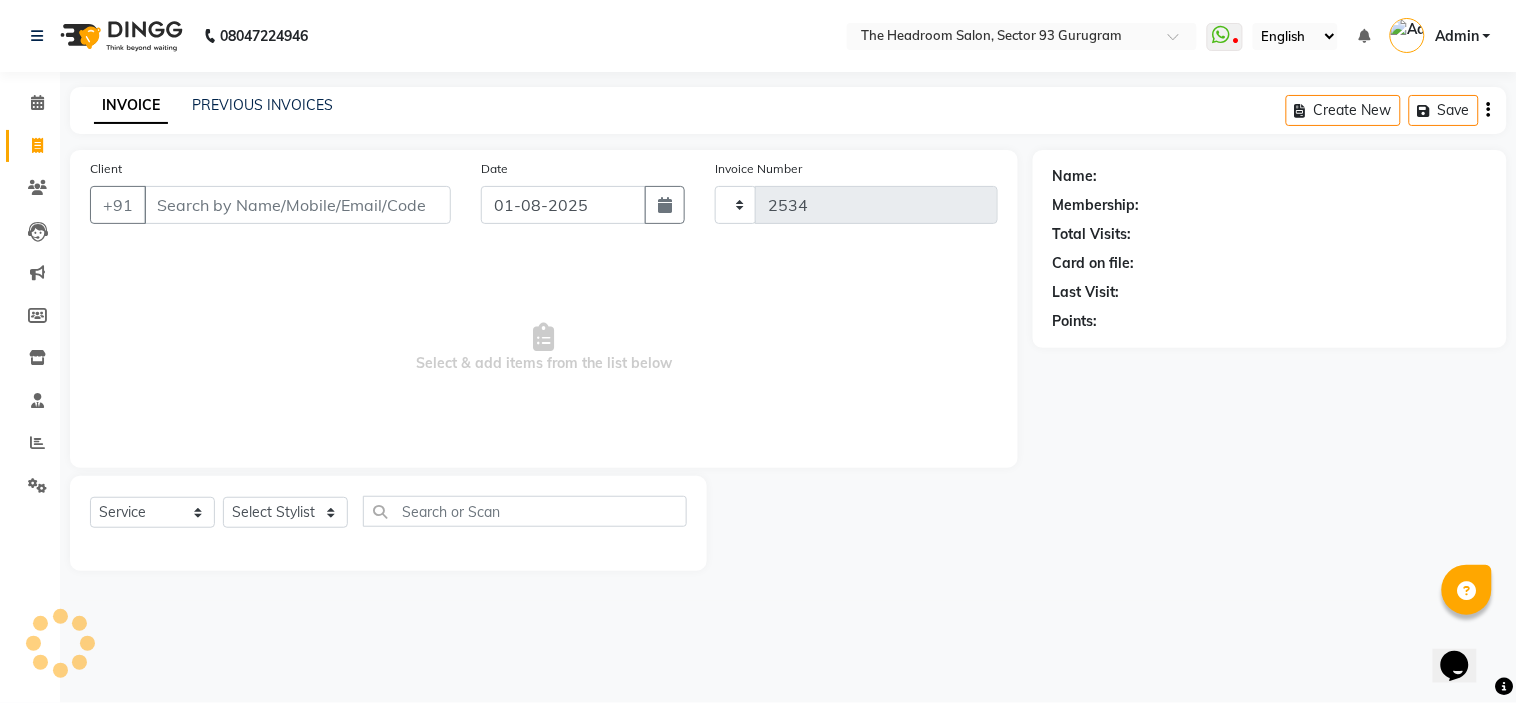 select on "6933" 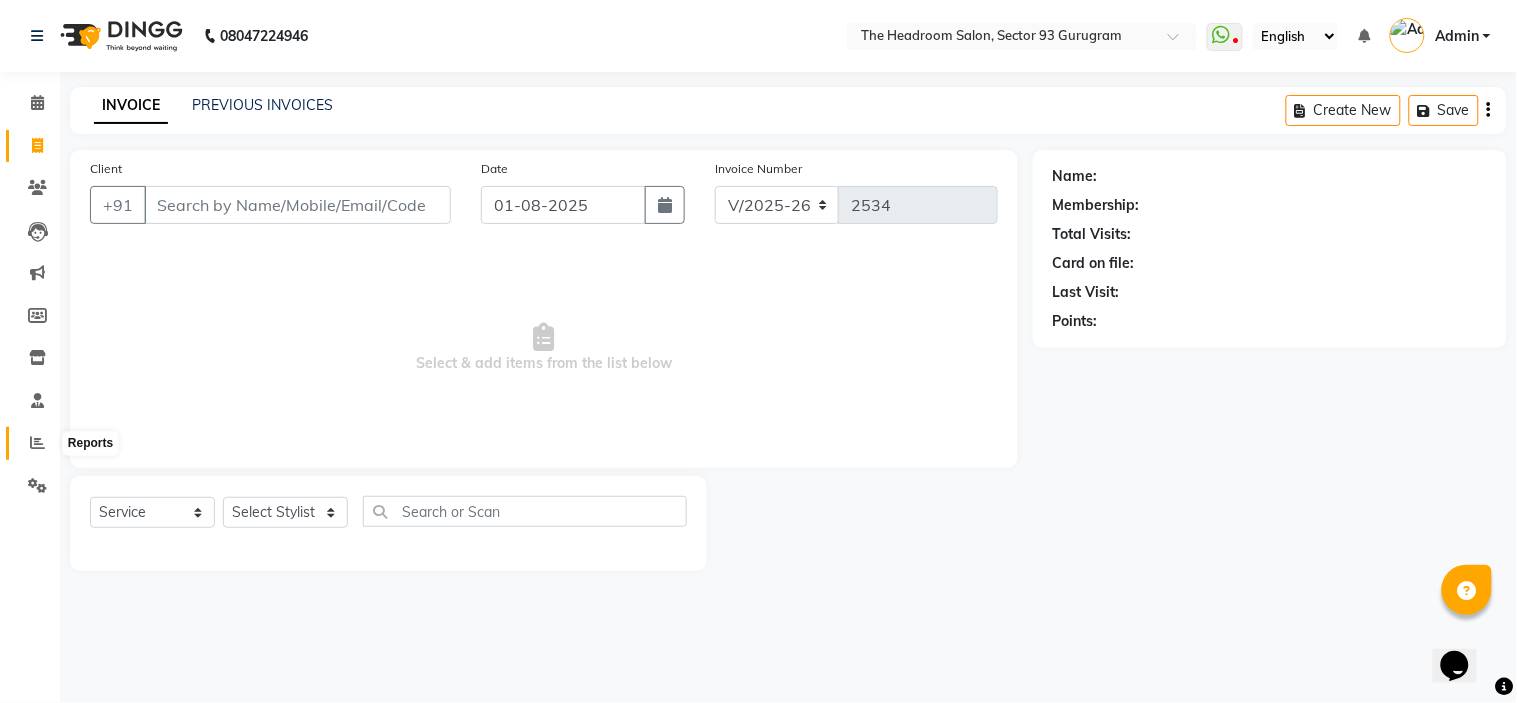 click 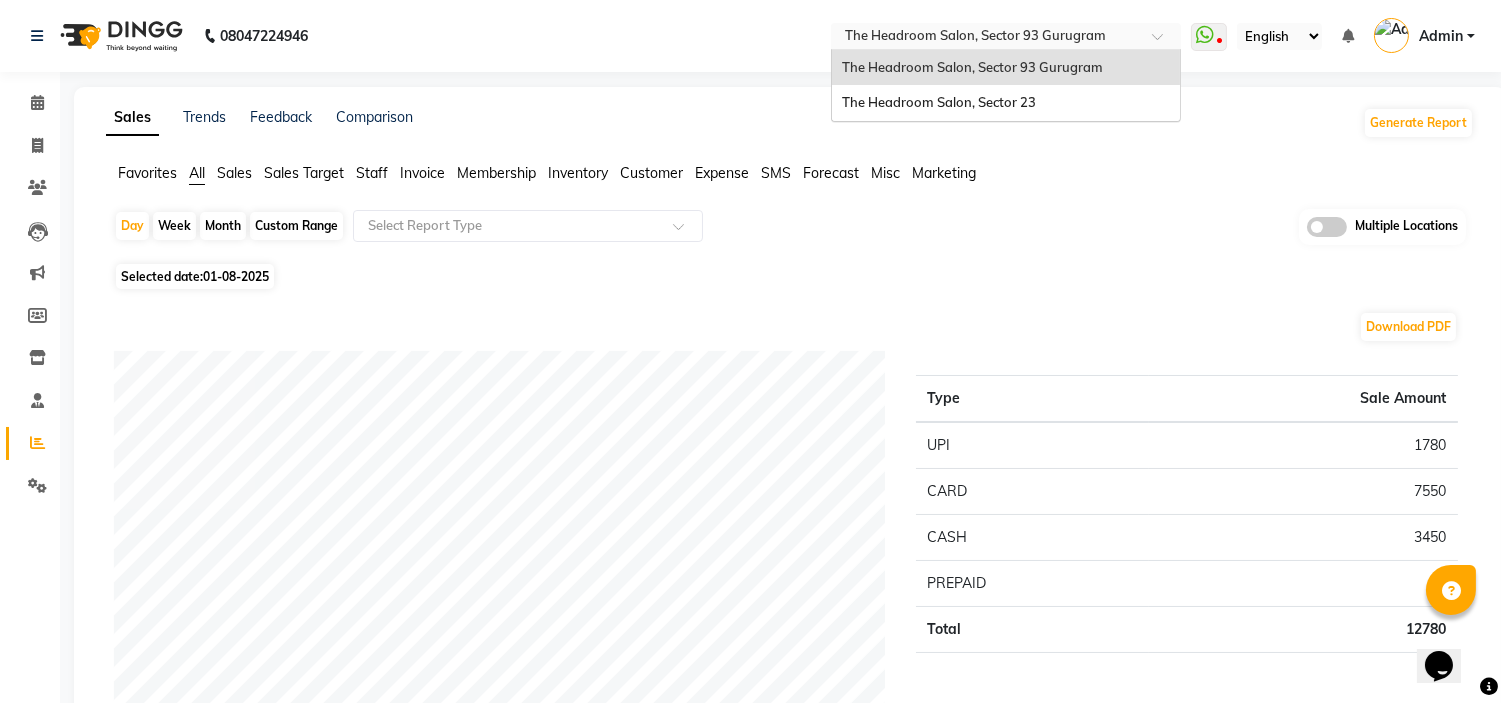 click at bounding box center [1164, 42] 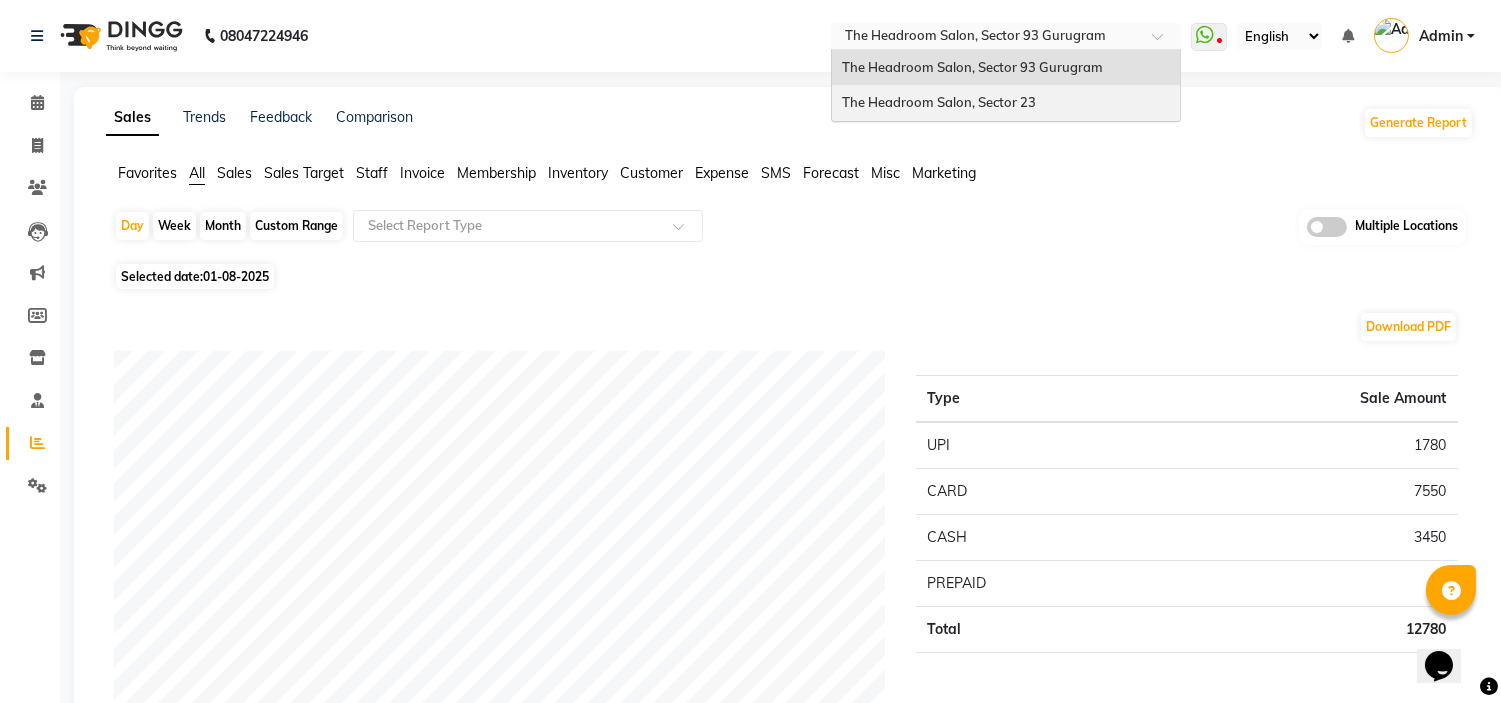 click on "The Headroom Salon, Sector 23" at bounding box center [1006, 103] 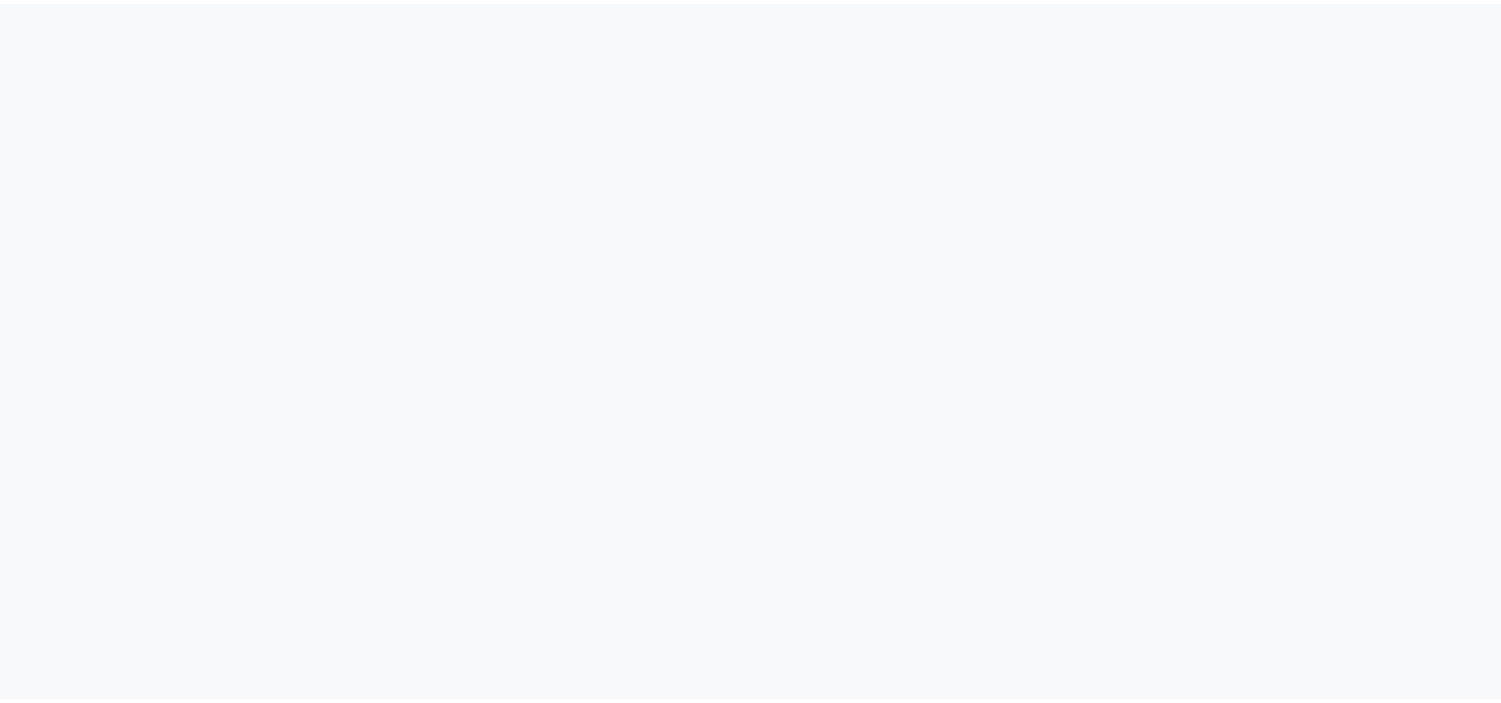 scroll, scrollTop: 0, scrollLeft: 0, axis: both 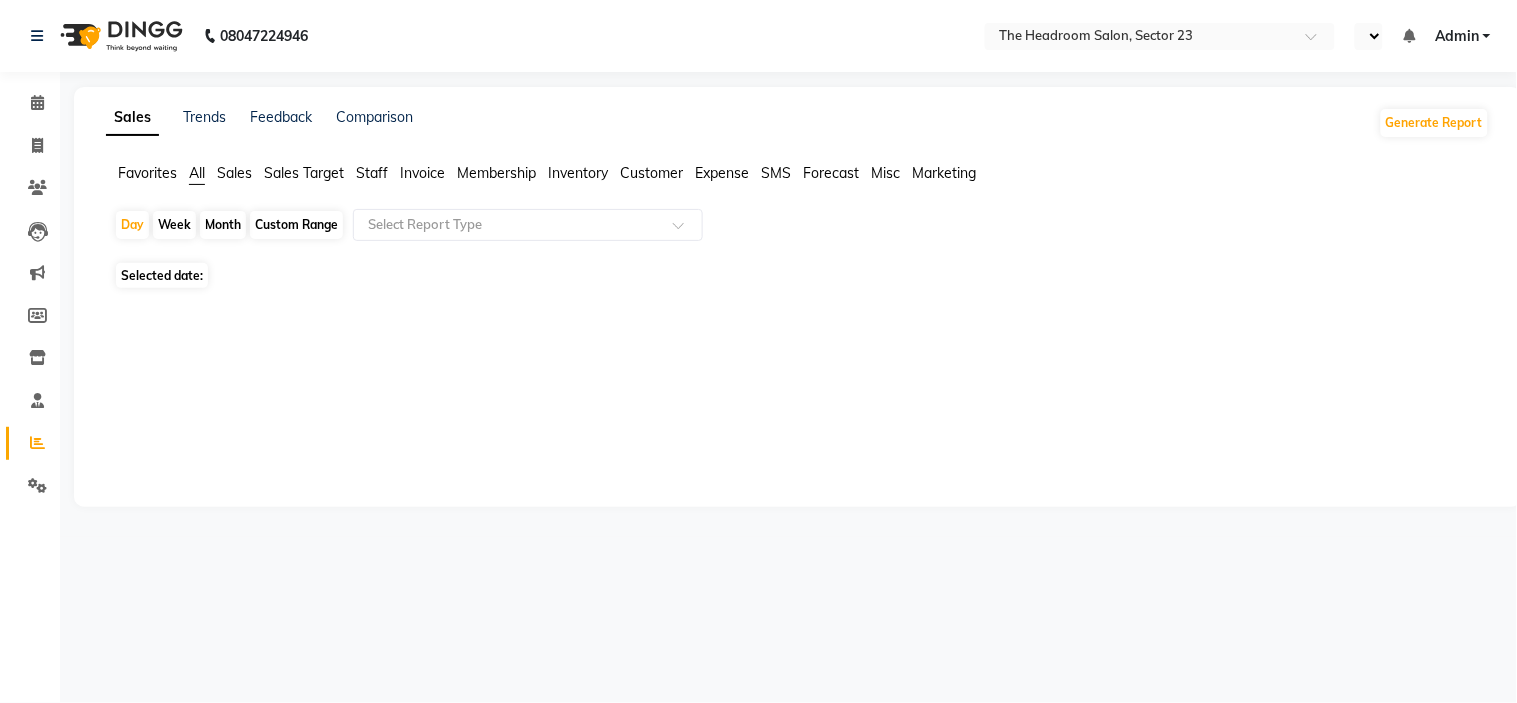 select on "en" 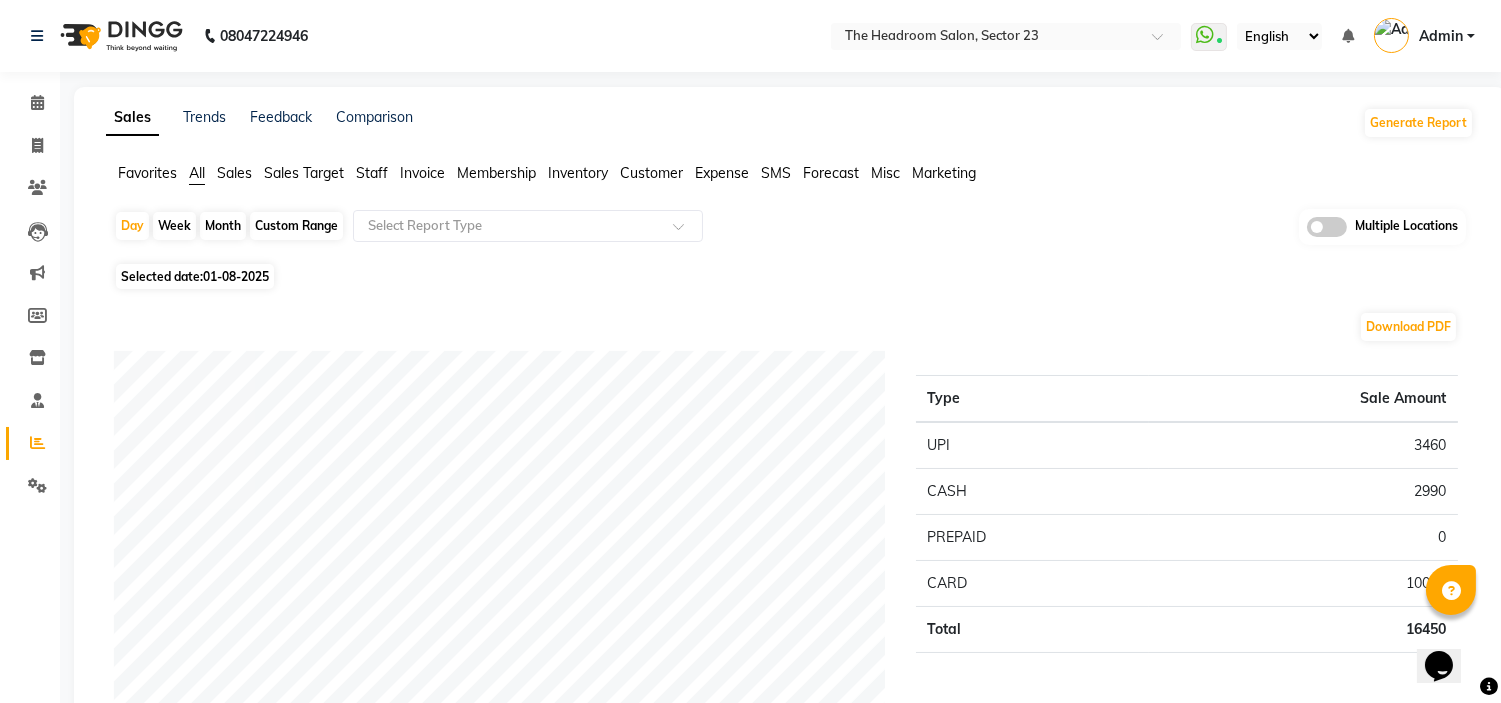 scroll, scrollTop: 0, scrollLeft: 0, axis: both 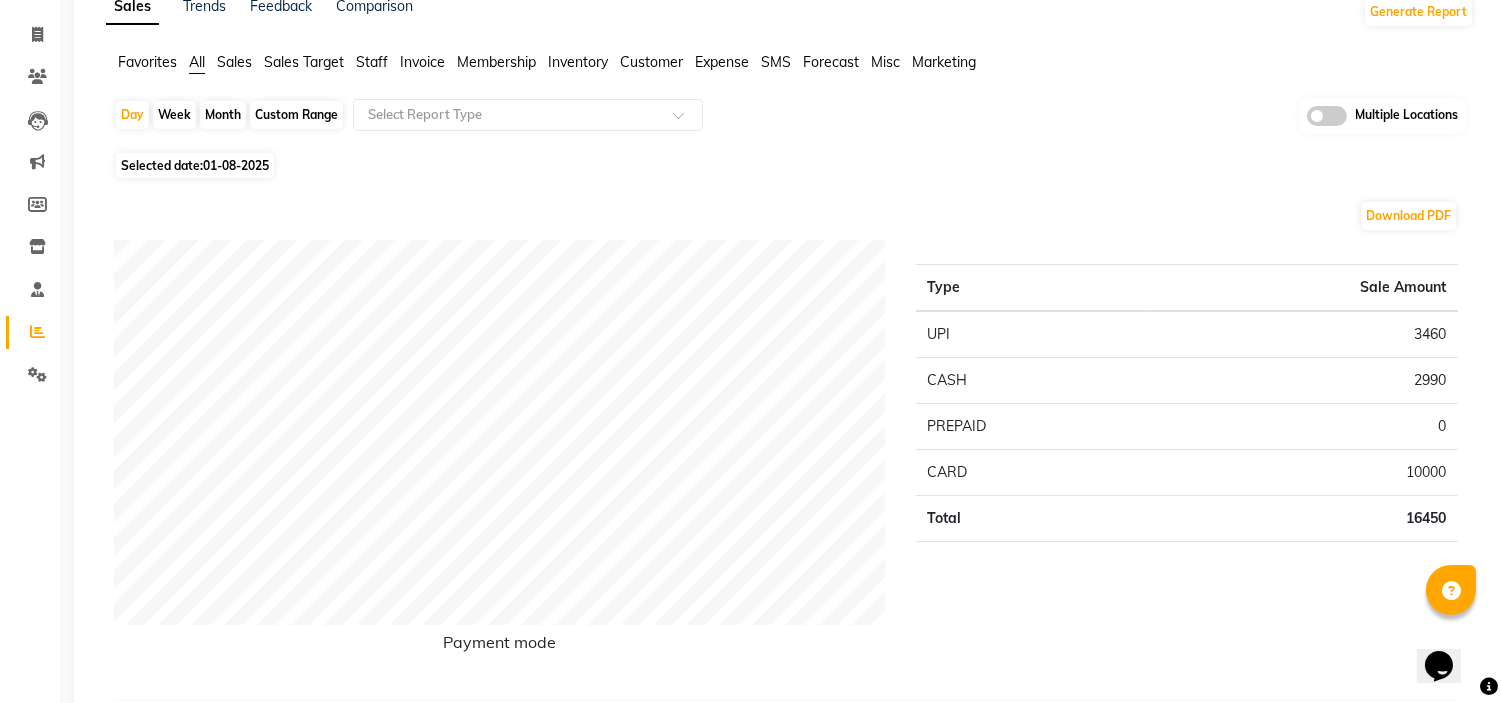 click on "Month" 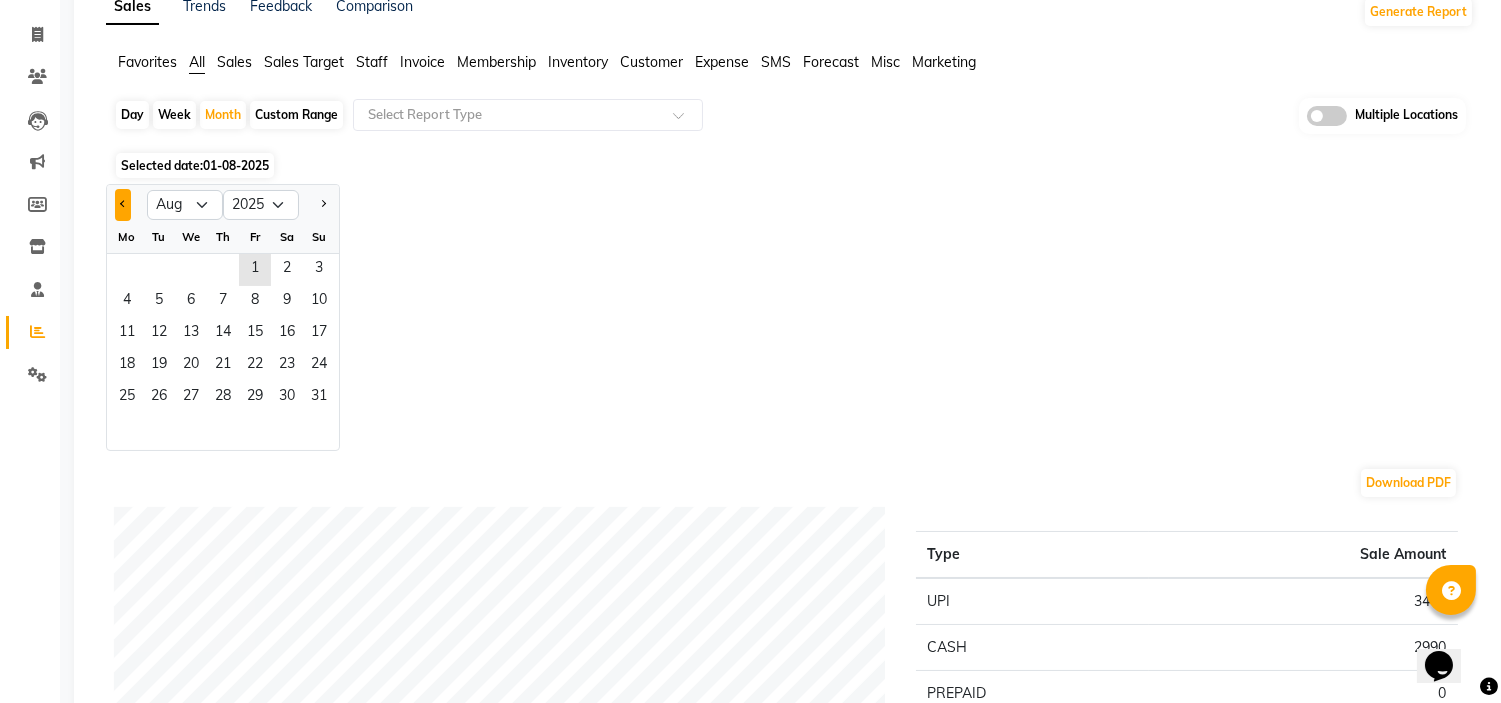 click 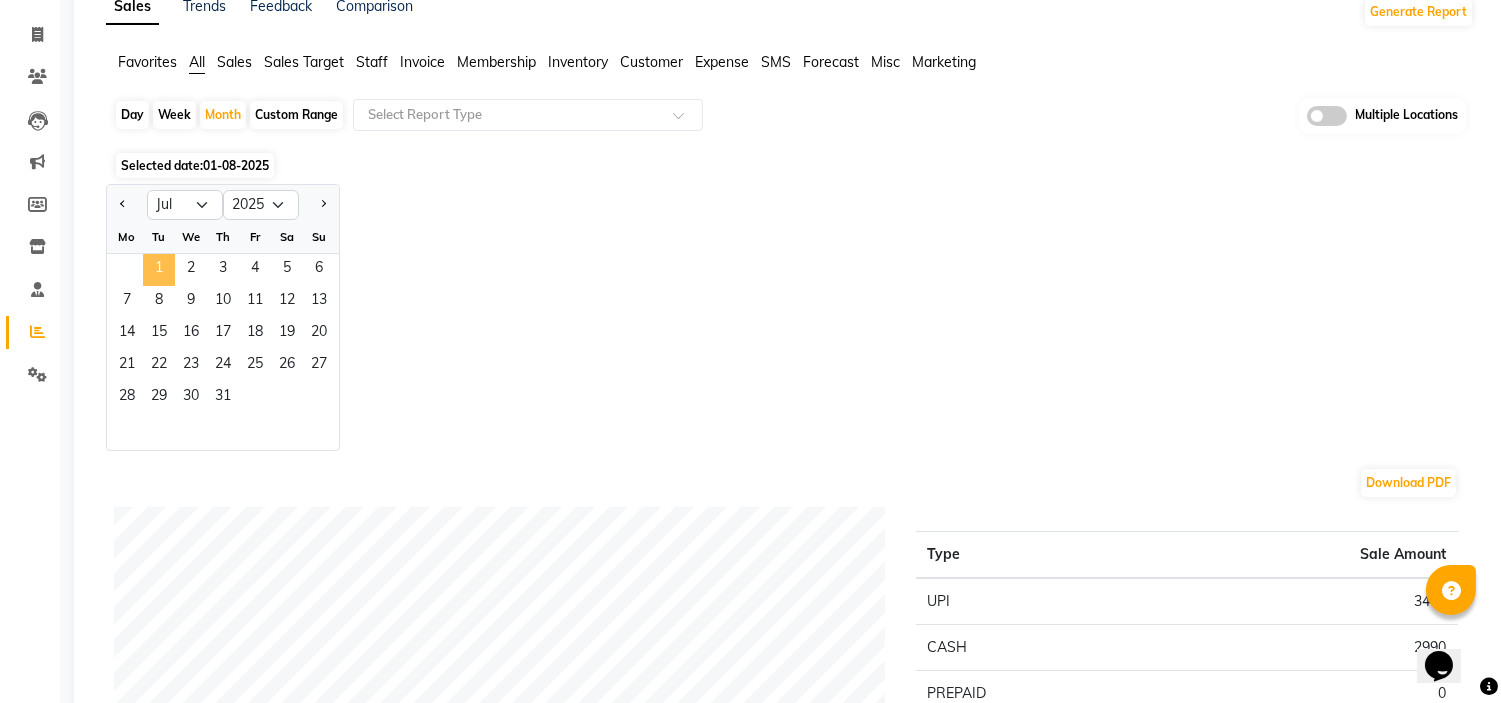 click on "1" 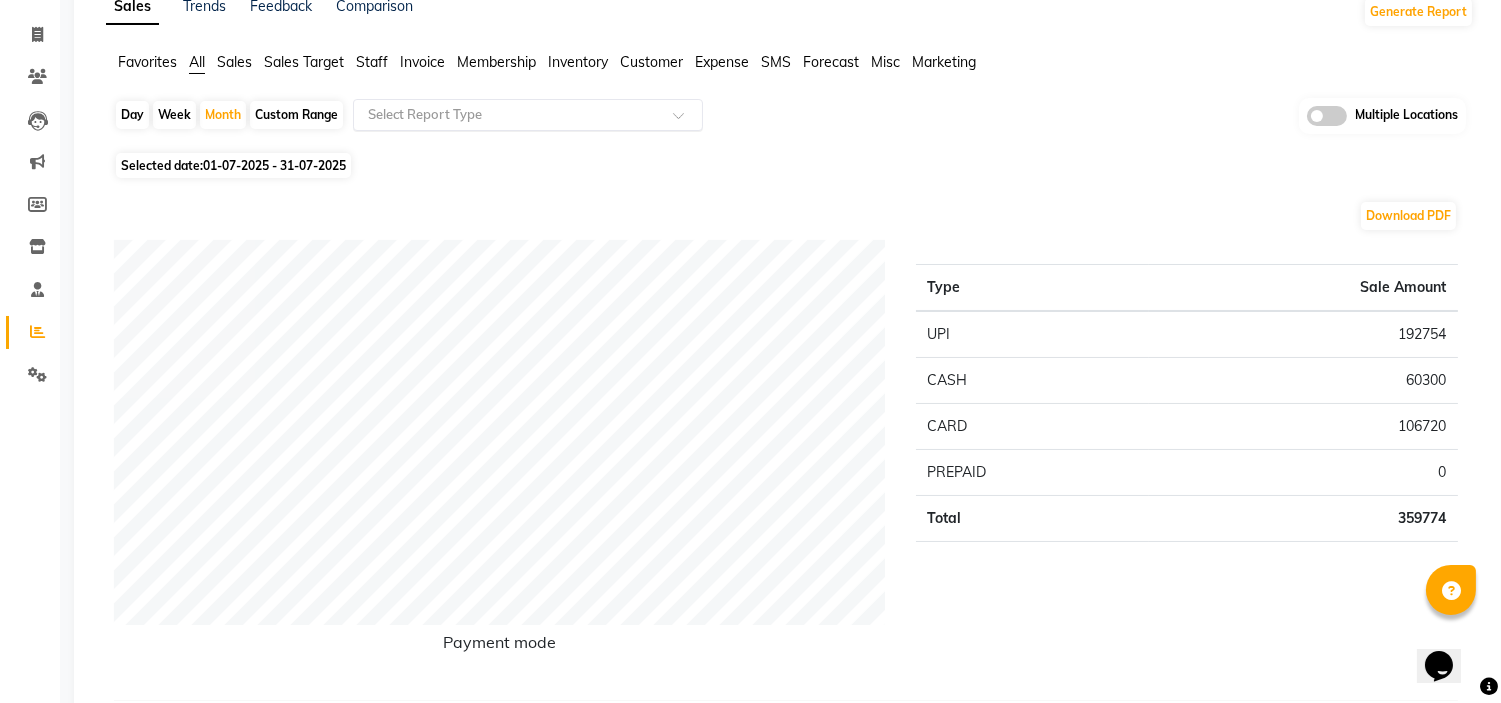 click 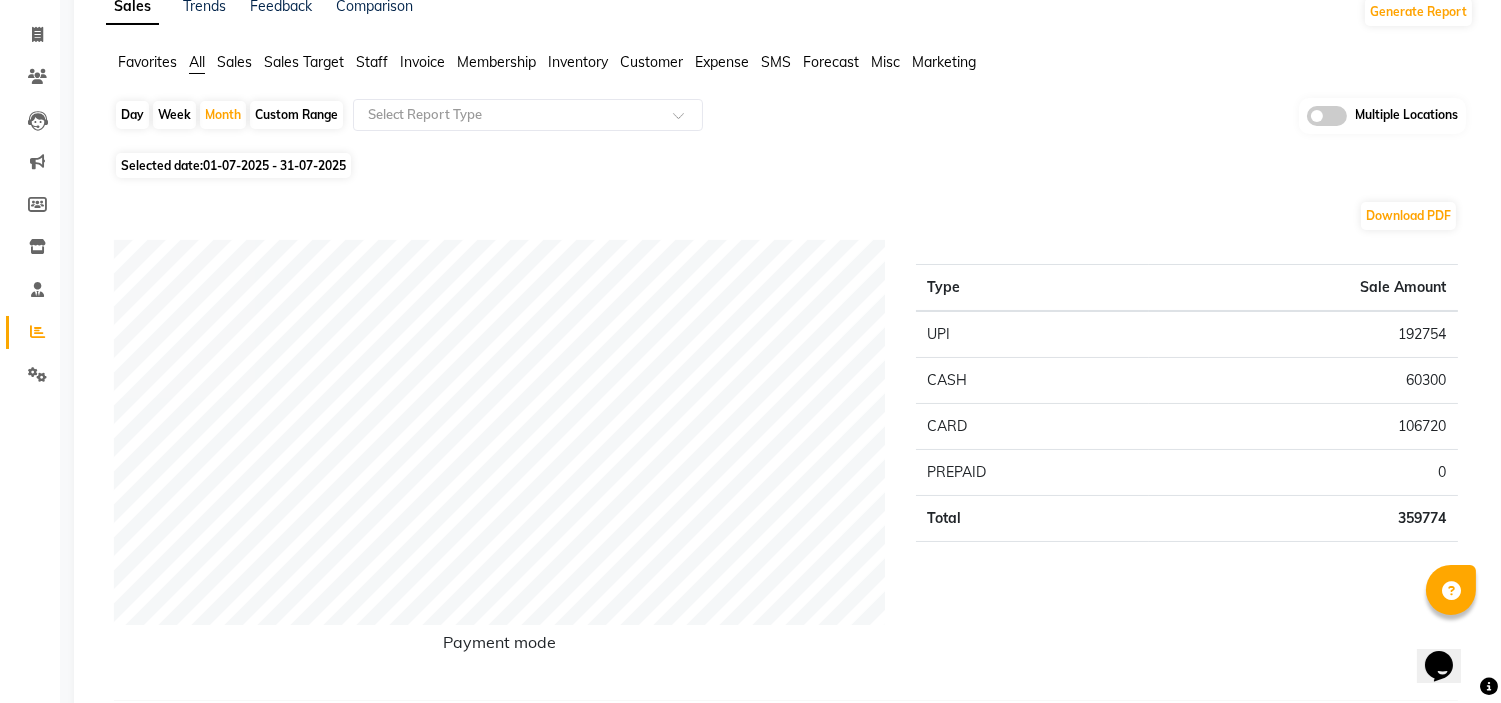 click on "Staff" 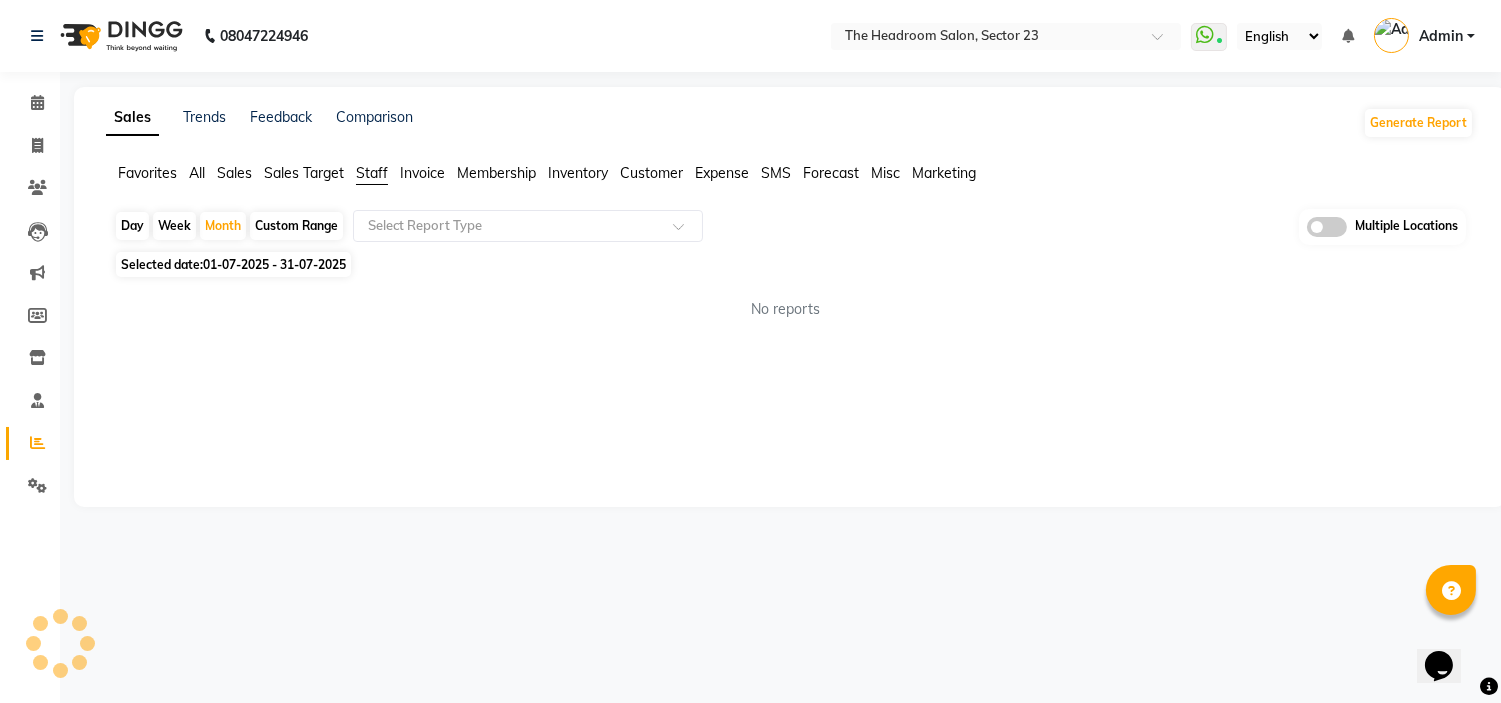 scroll, scrollTop: 0, scrollLeft: 0, axis: both 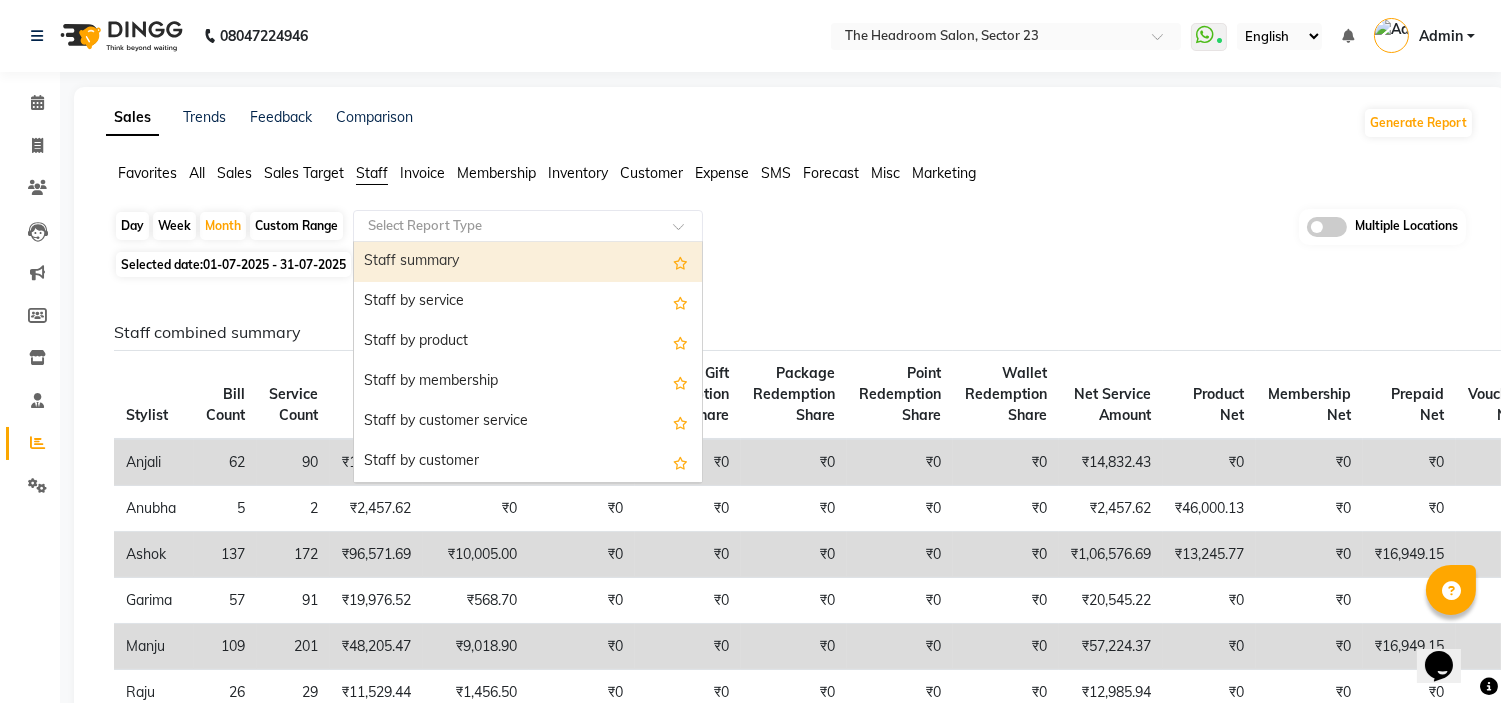 click 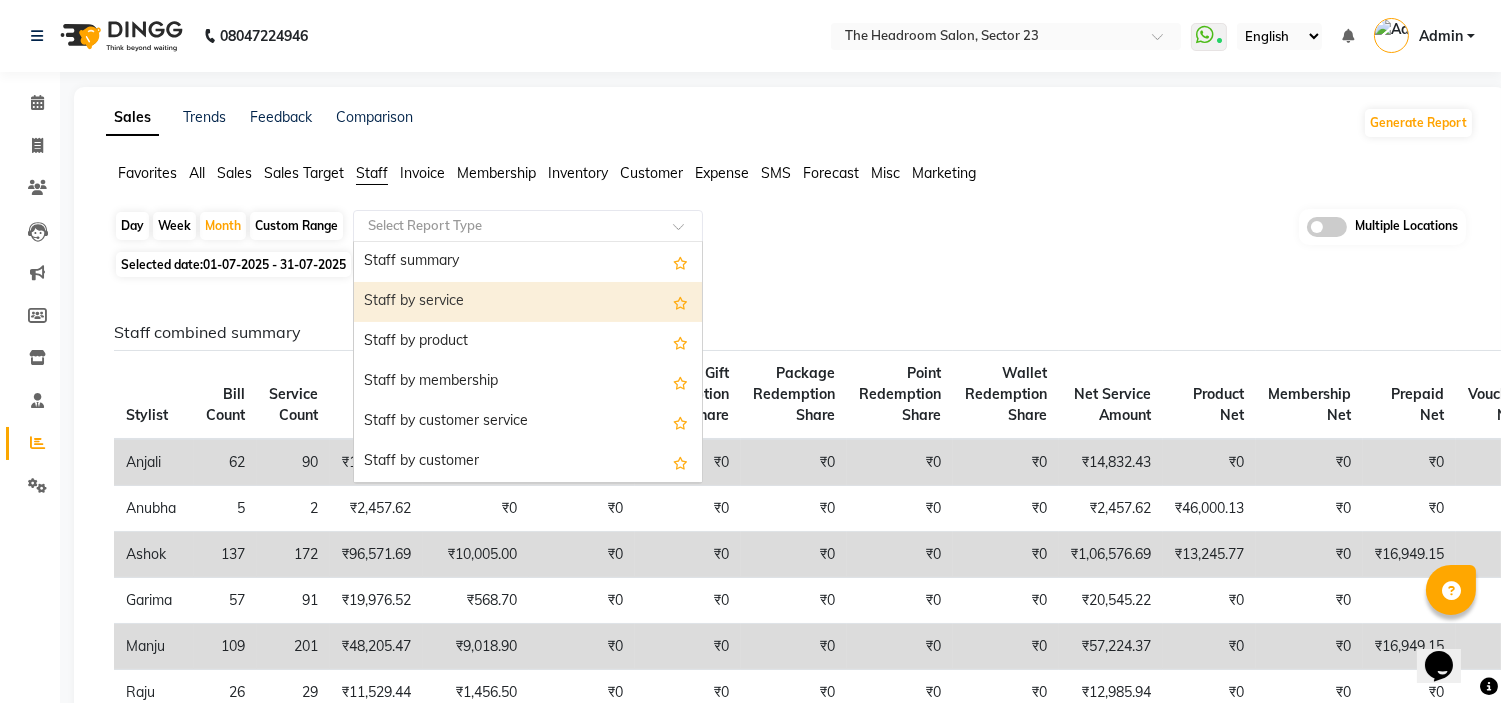 click on "Staff by service" at bounding box center [528, 302] 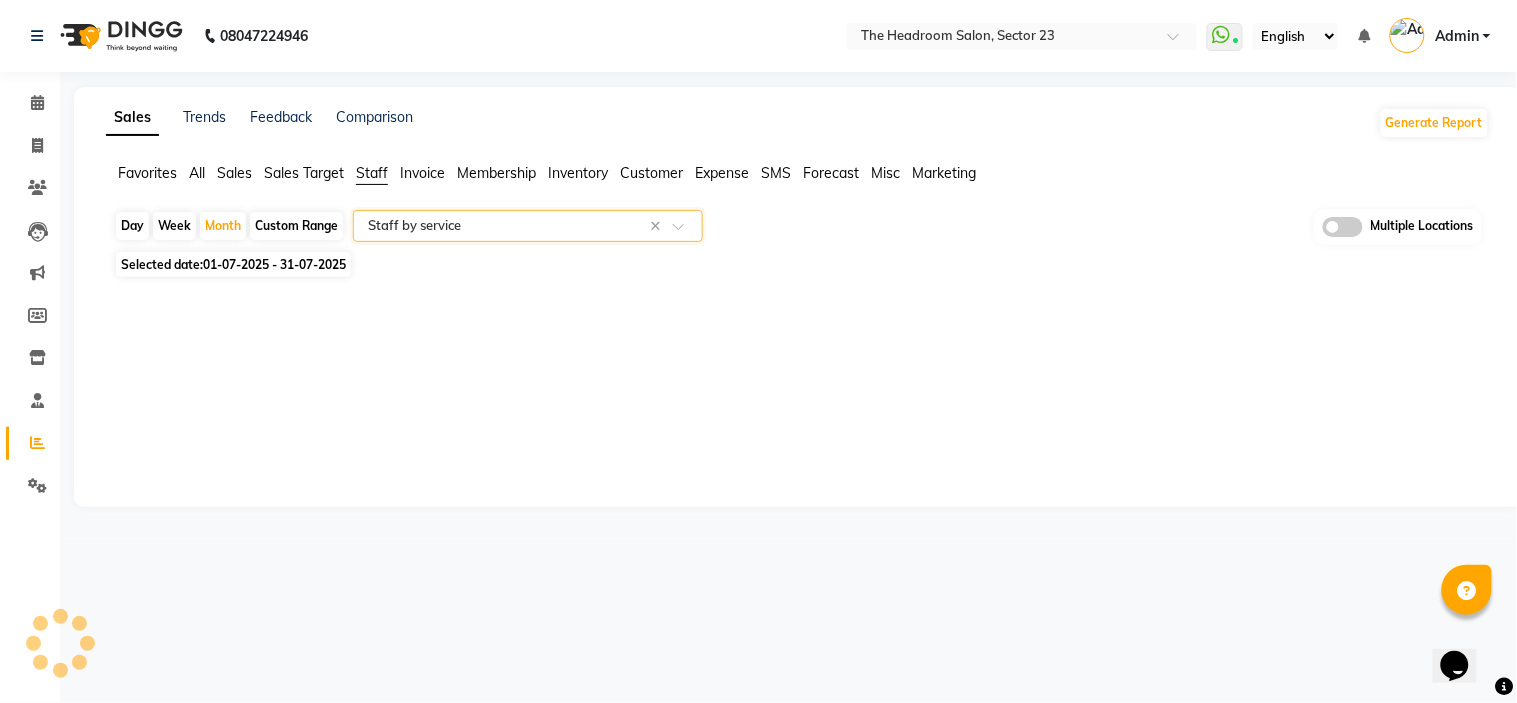 select on "filtered_report" 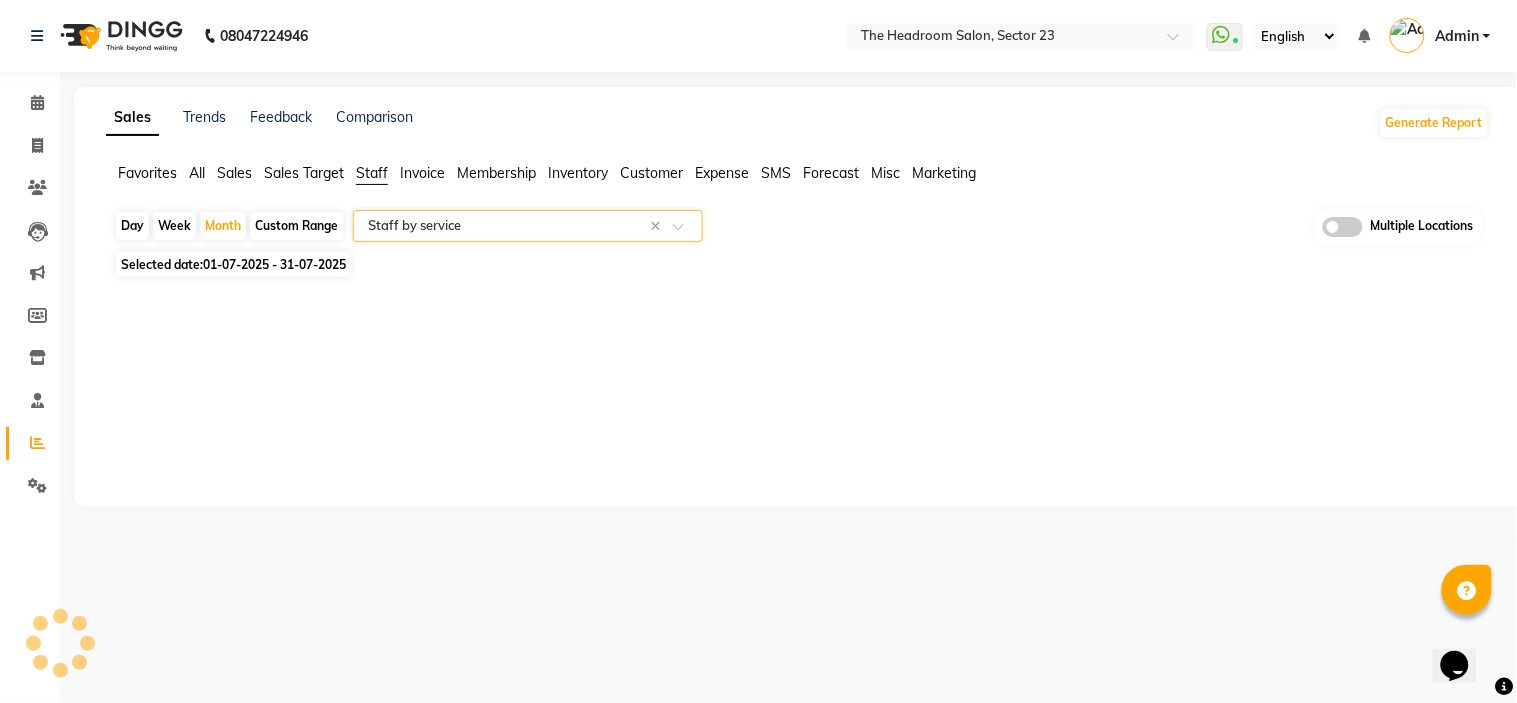 select on "csv" 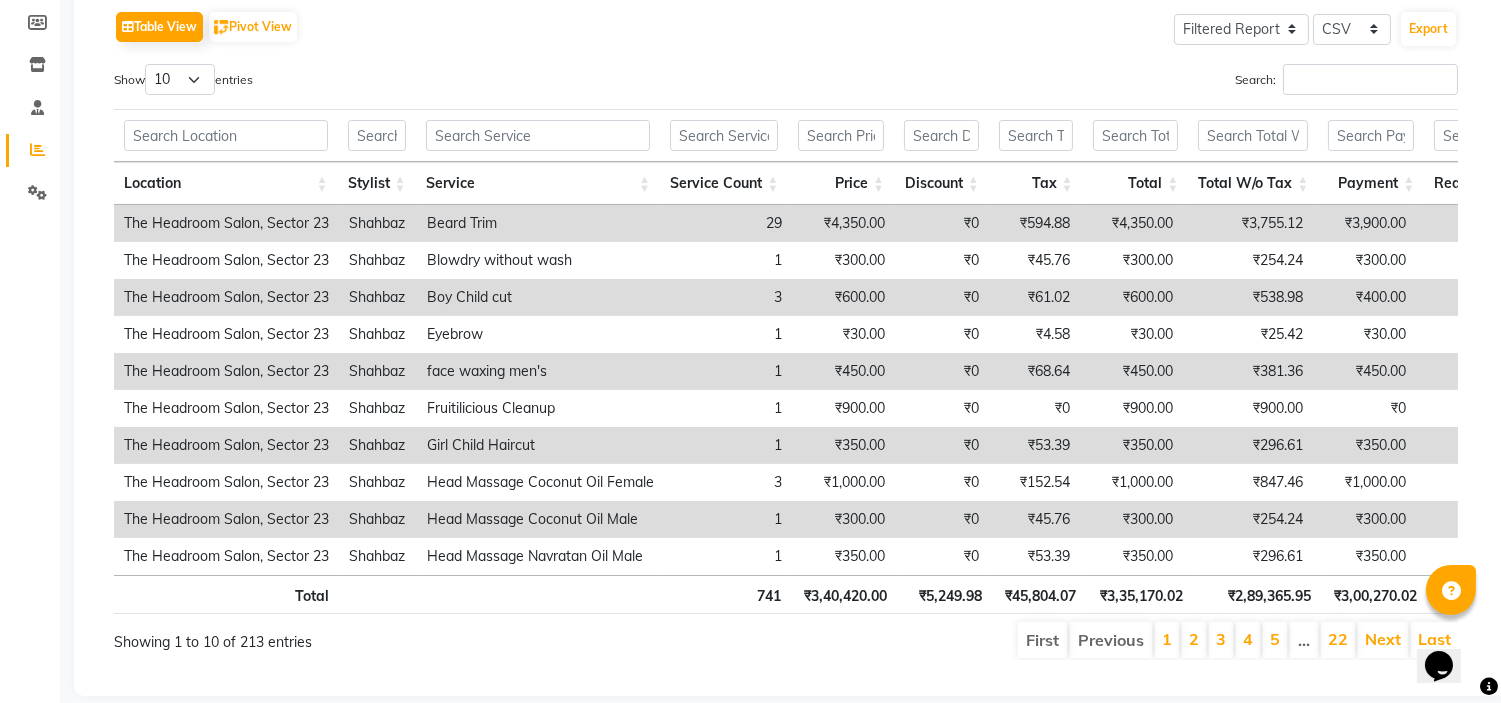 scroll, scrollTop: 311, scrollLeft: 0, axis: vertical 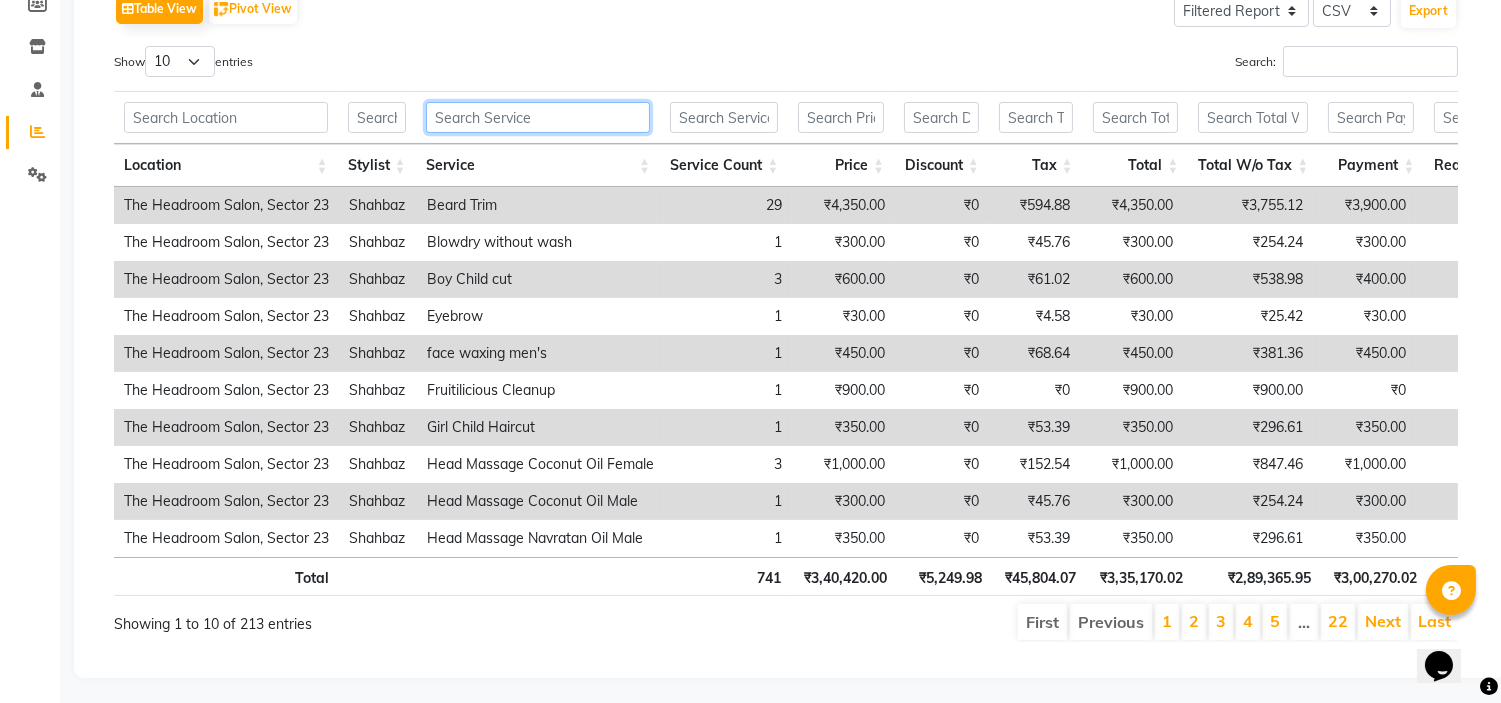 click at bounding box center (538, 117) 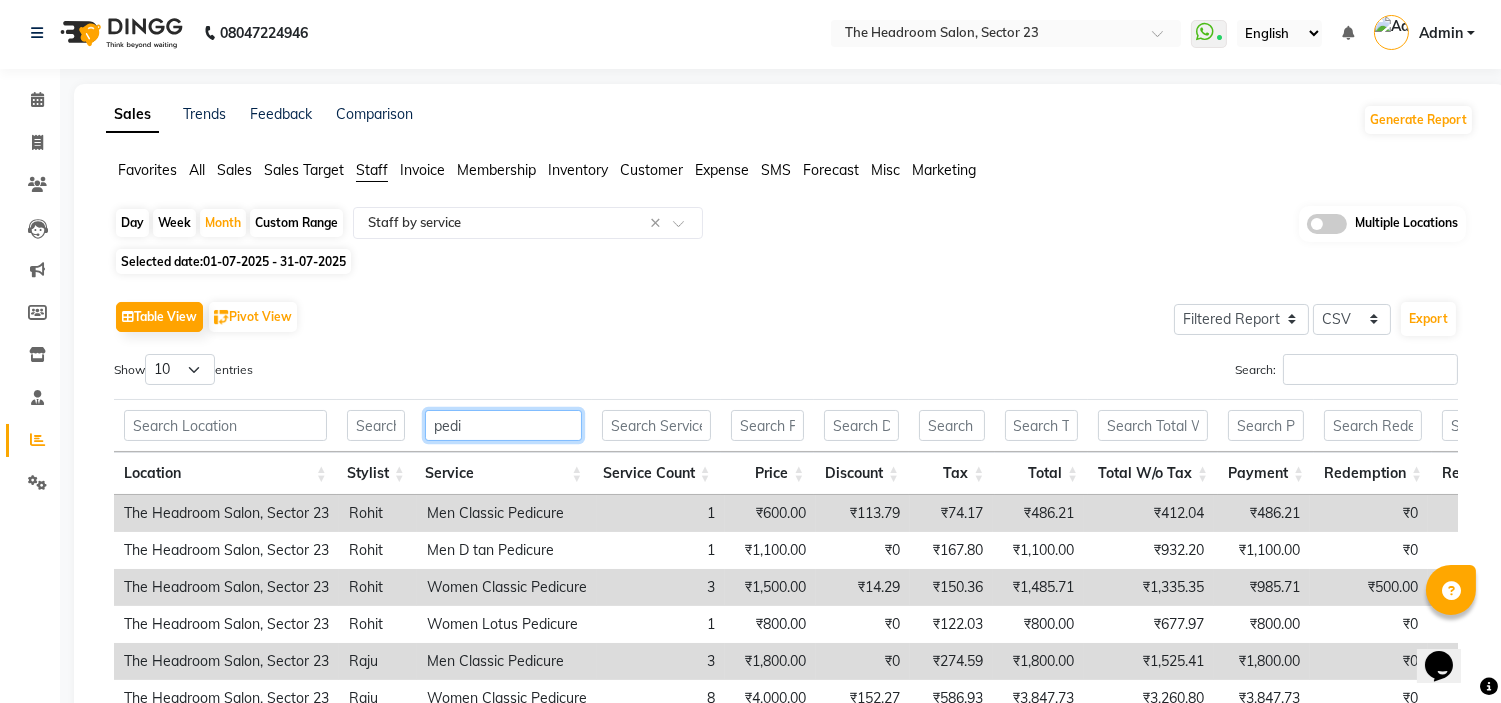 scroll, scrollTop: 0, scrollLeft: 0, axis: both 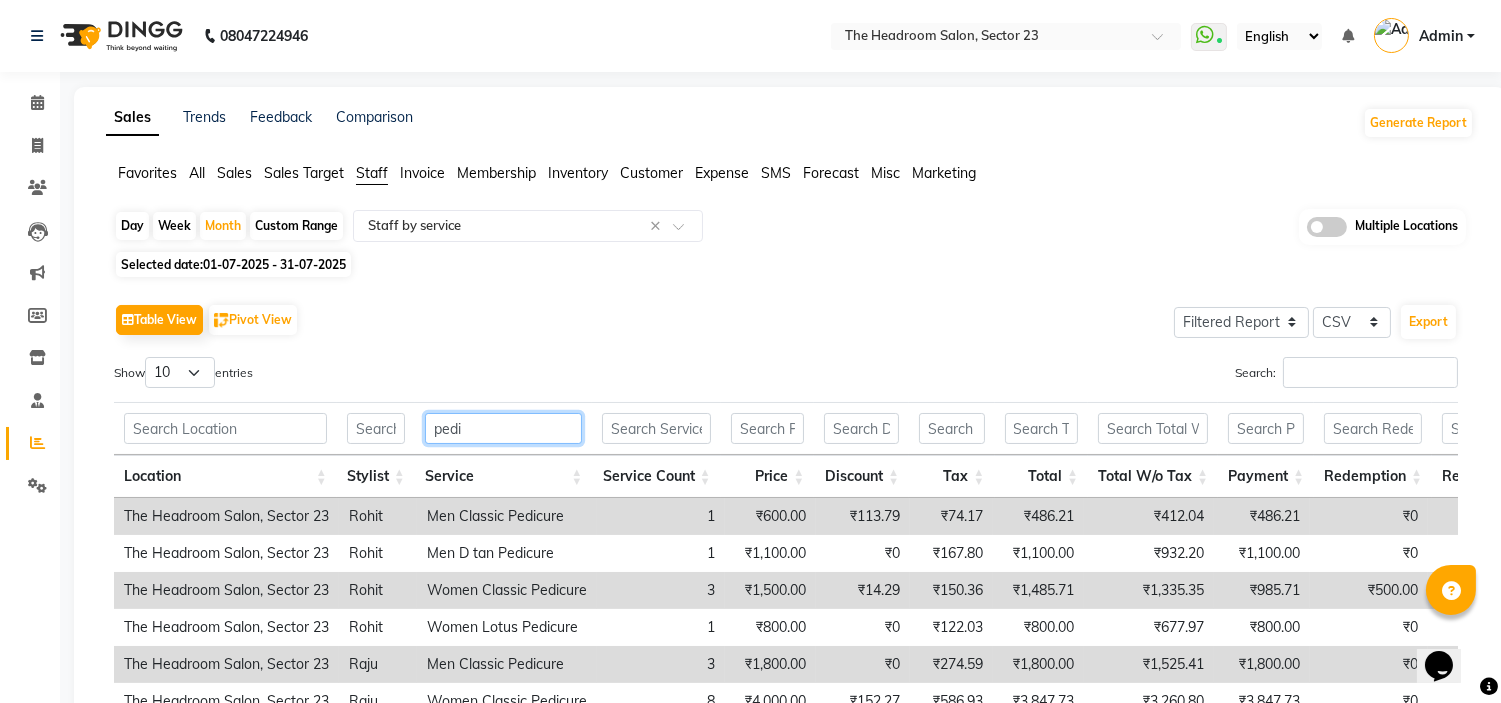 type on "pedi" 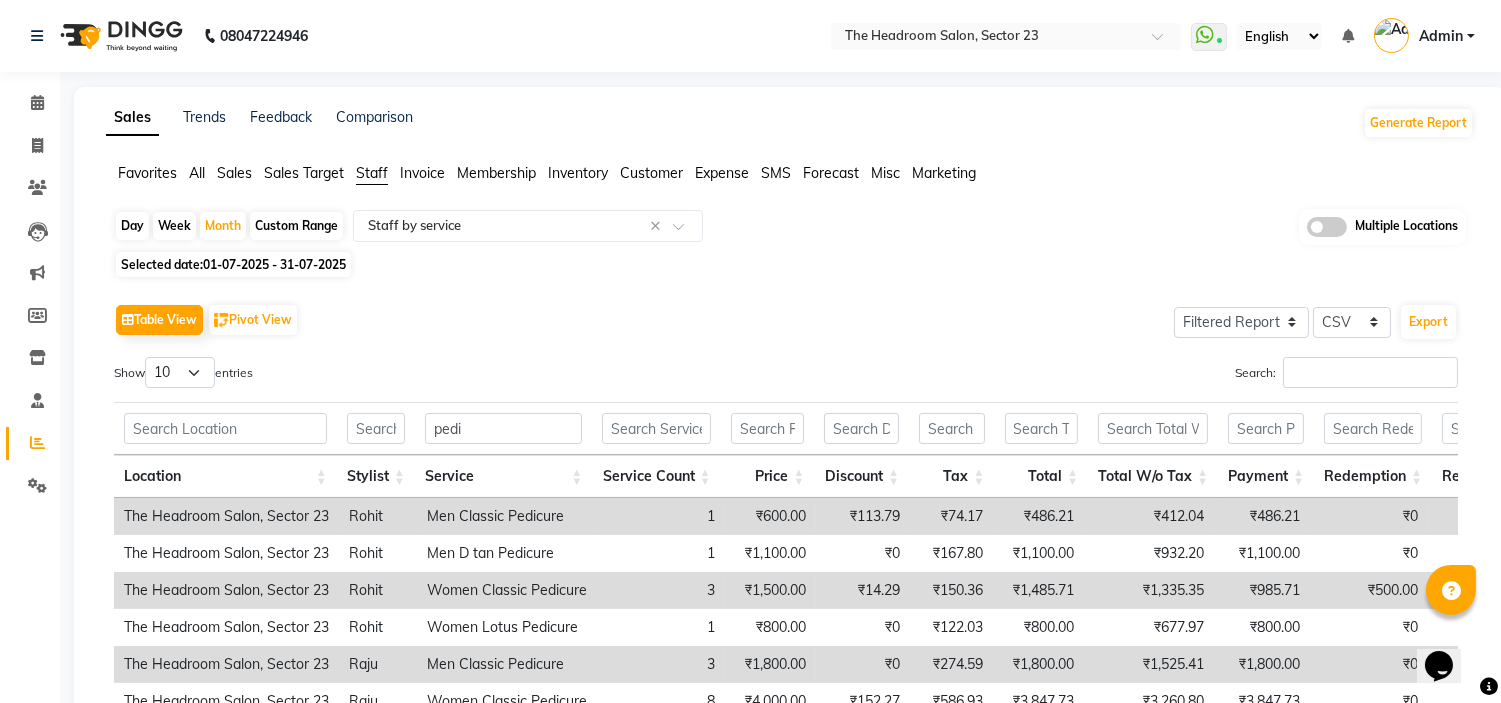 click on "[PHONE] Select Location × The Headroom Salon, Sector 23  WhatsApp Status  ✕ Status:  Connected Most Recent Message: [DATE]     [TIME] Recent Service Activity: [DATE]     [TIME] English ENGLISH Español العربية मराठी हिंदी ગુજરાતી தமிழ் 中文 Notifications nothing to show Admin Manage Profile Change Password Sign out  Version:3.15.11" 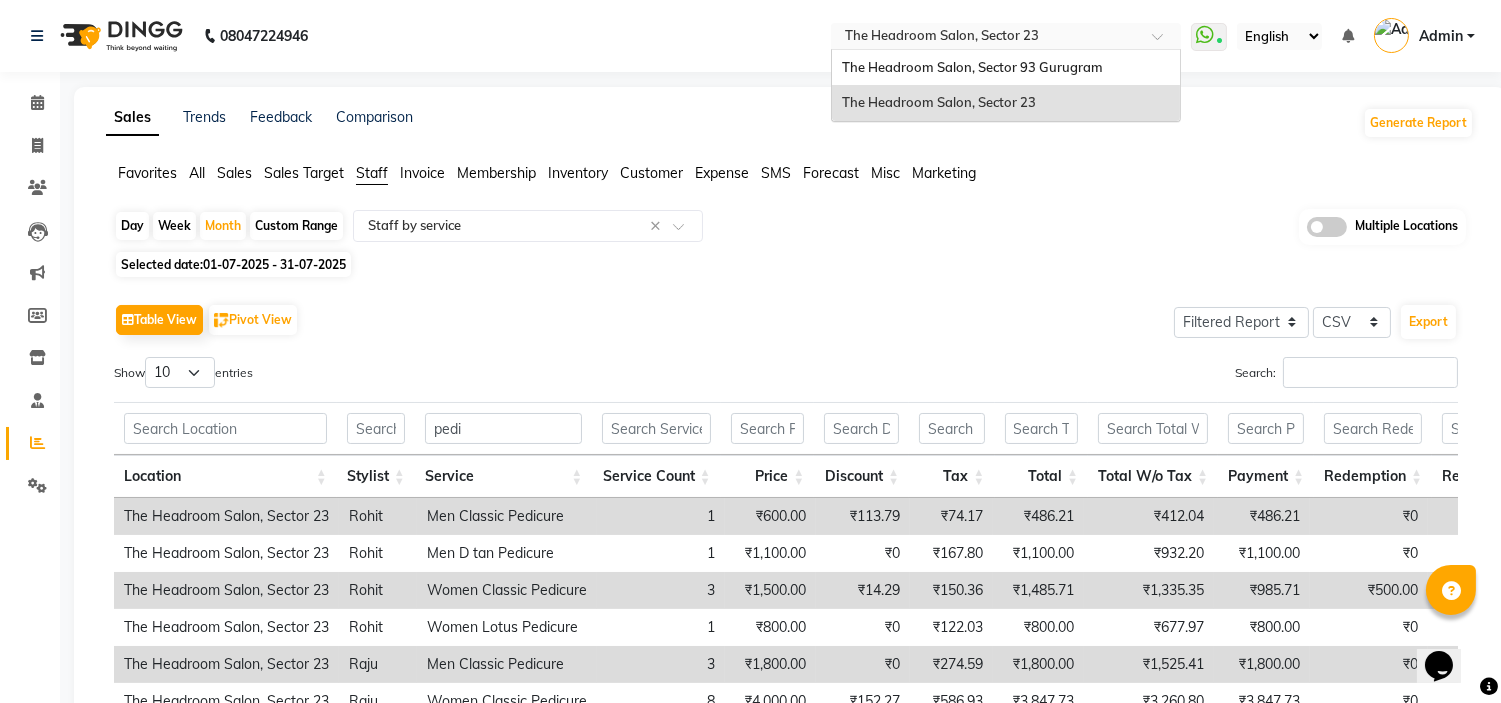 click at bounding box center [986, 38] 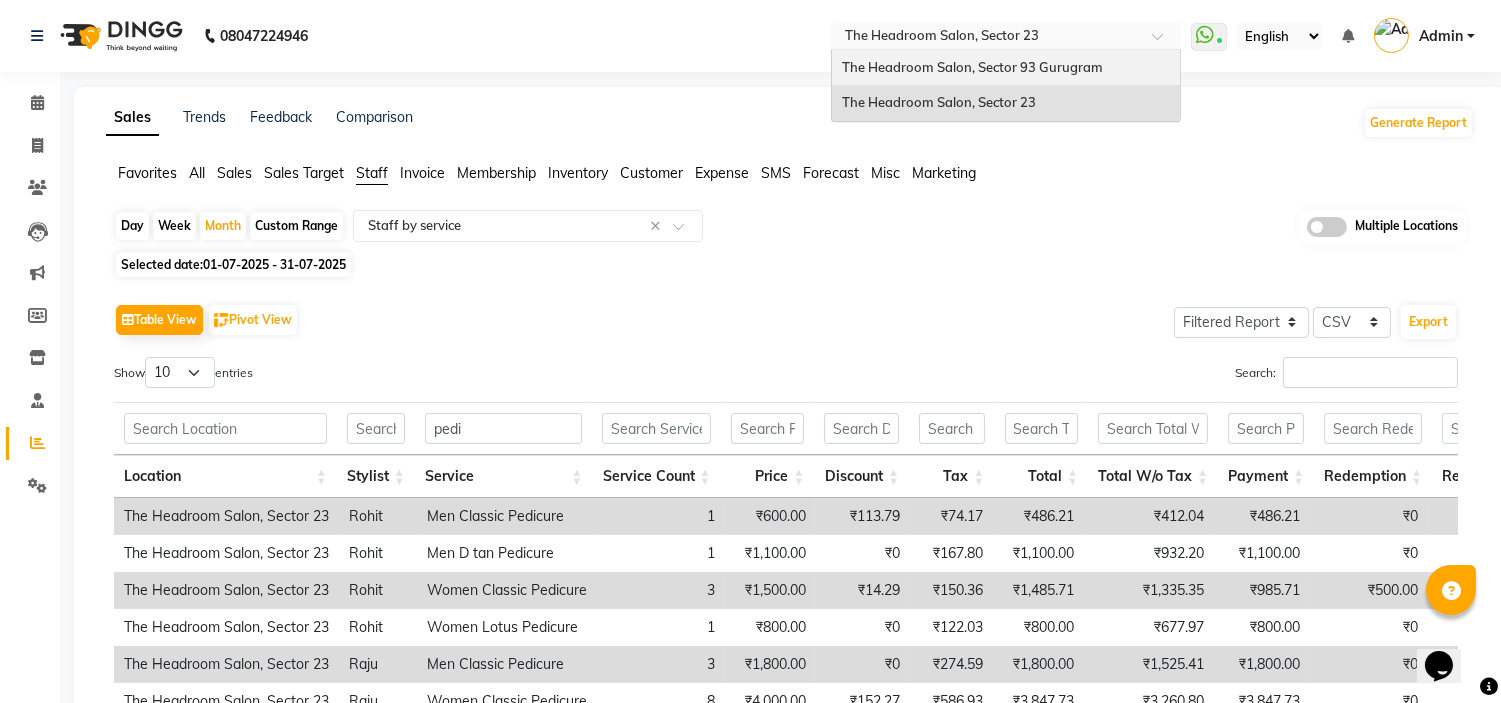 click on "The Headroom Salon, Sector 93 Gurugram" at bounding box center (972, 67) 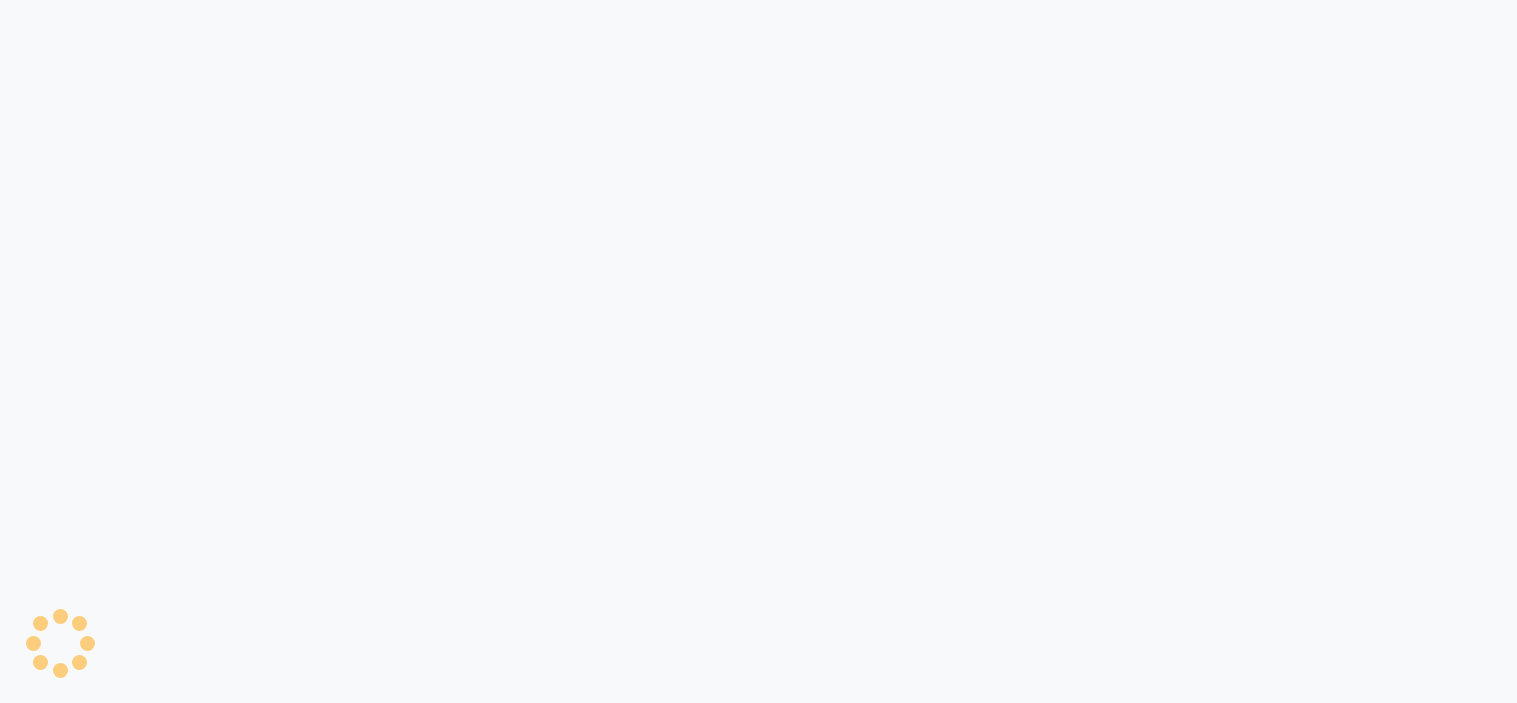 scroll, scrollTop: 0, scrollLeft: 0, axis: both 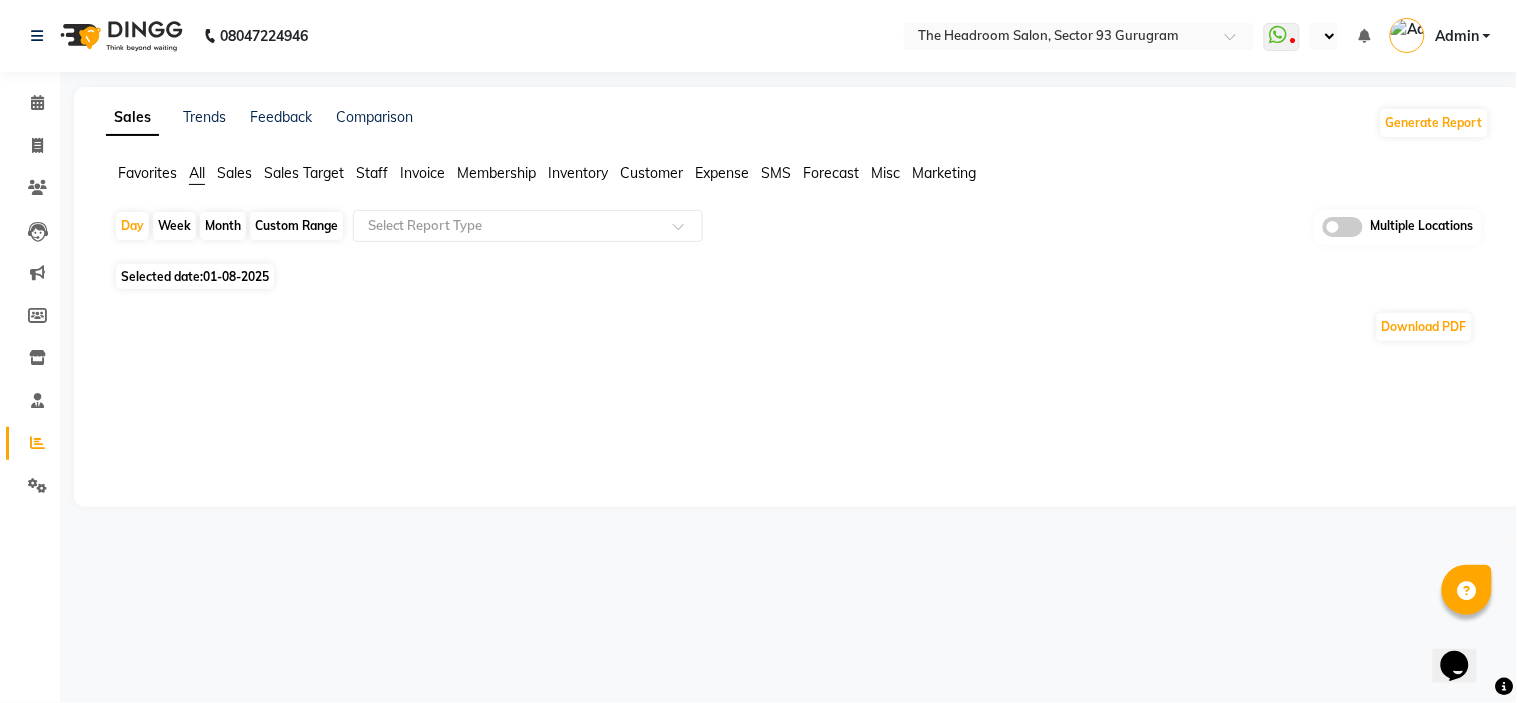 select on "en" 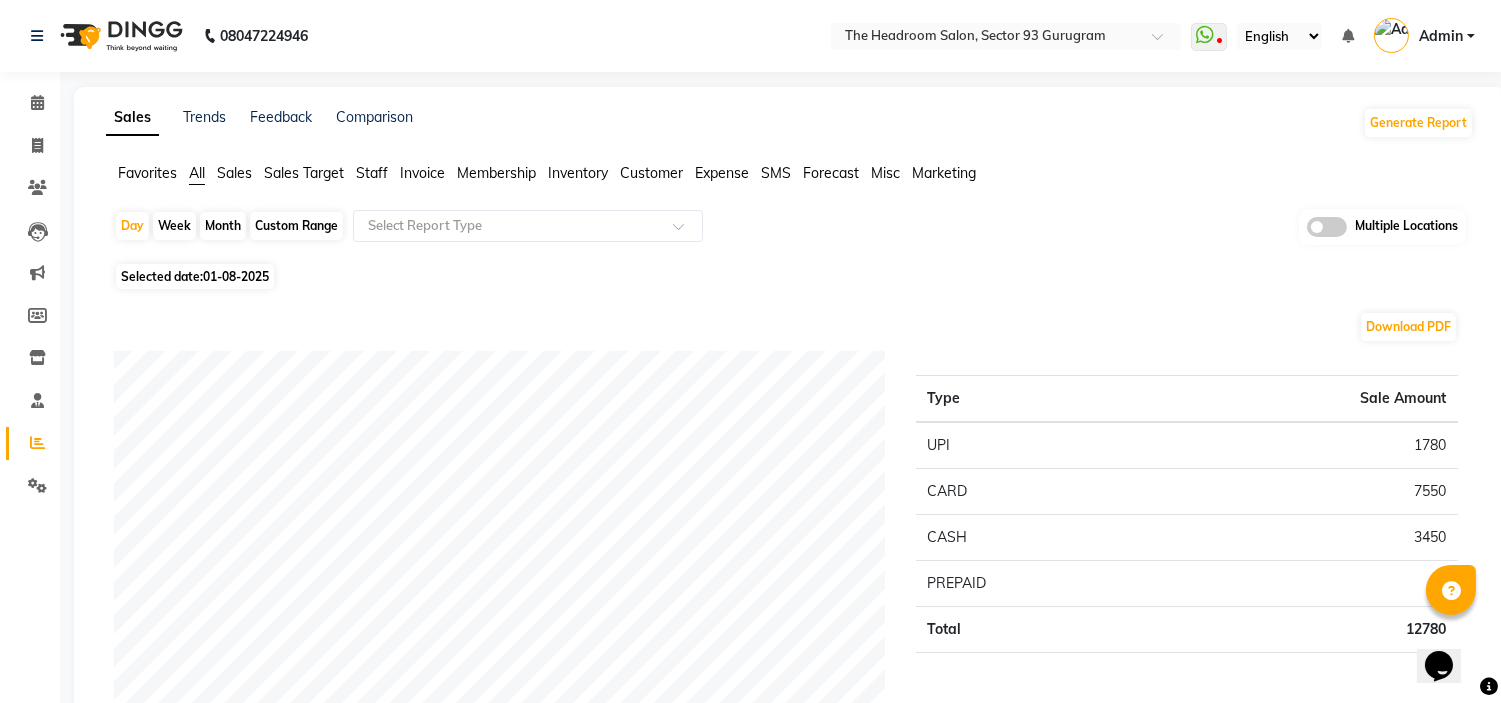 click on "Staff" 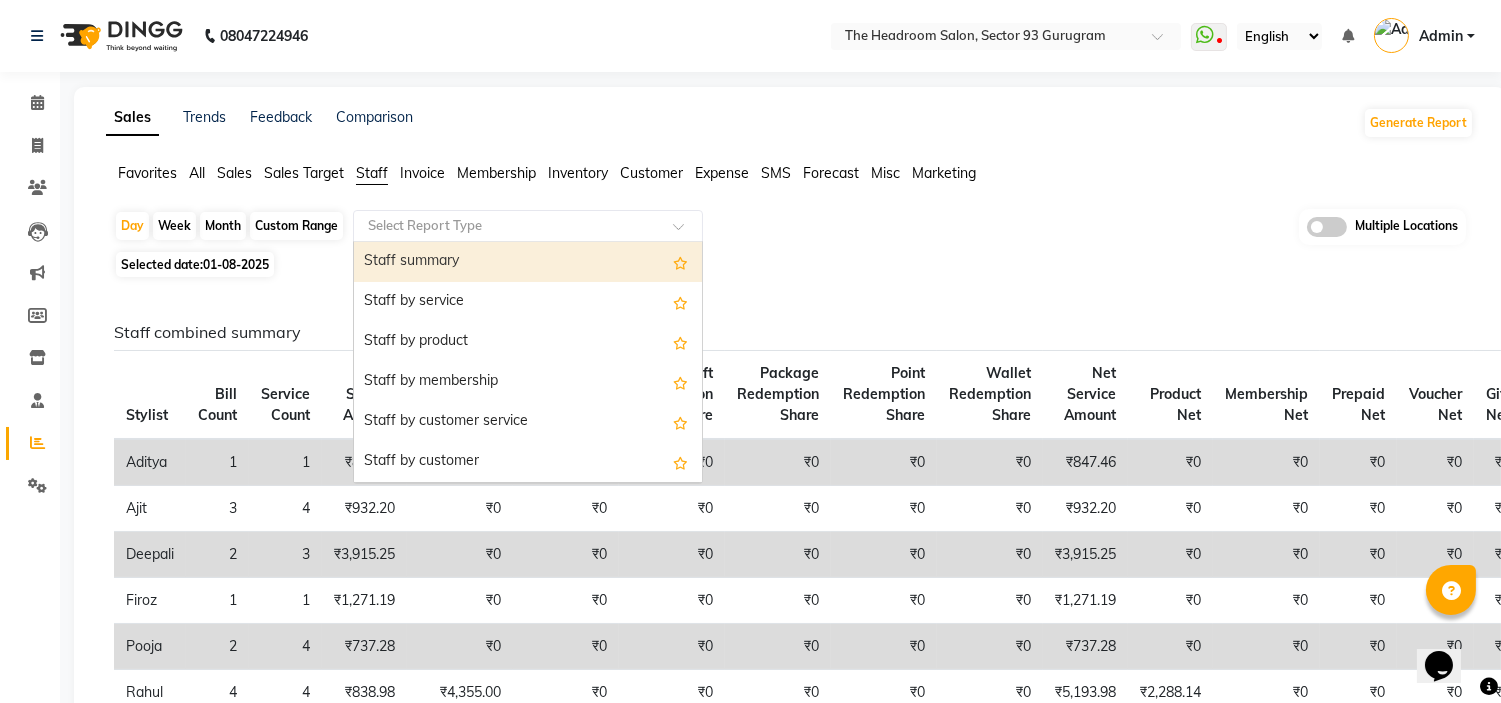 click 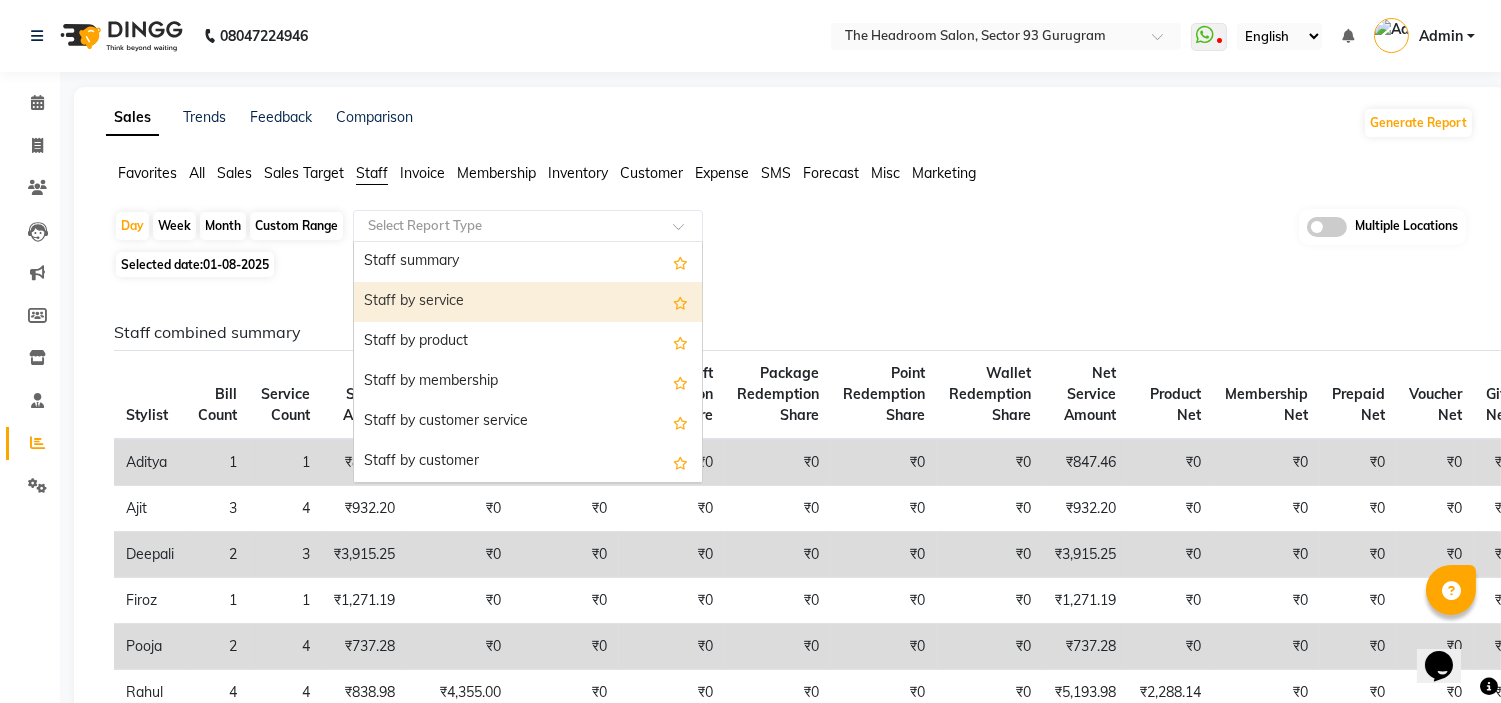 click on "Staff by service" at bounding box center (528, 302) 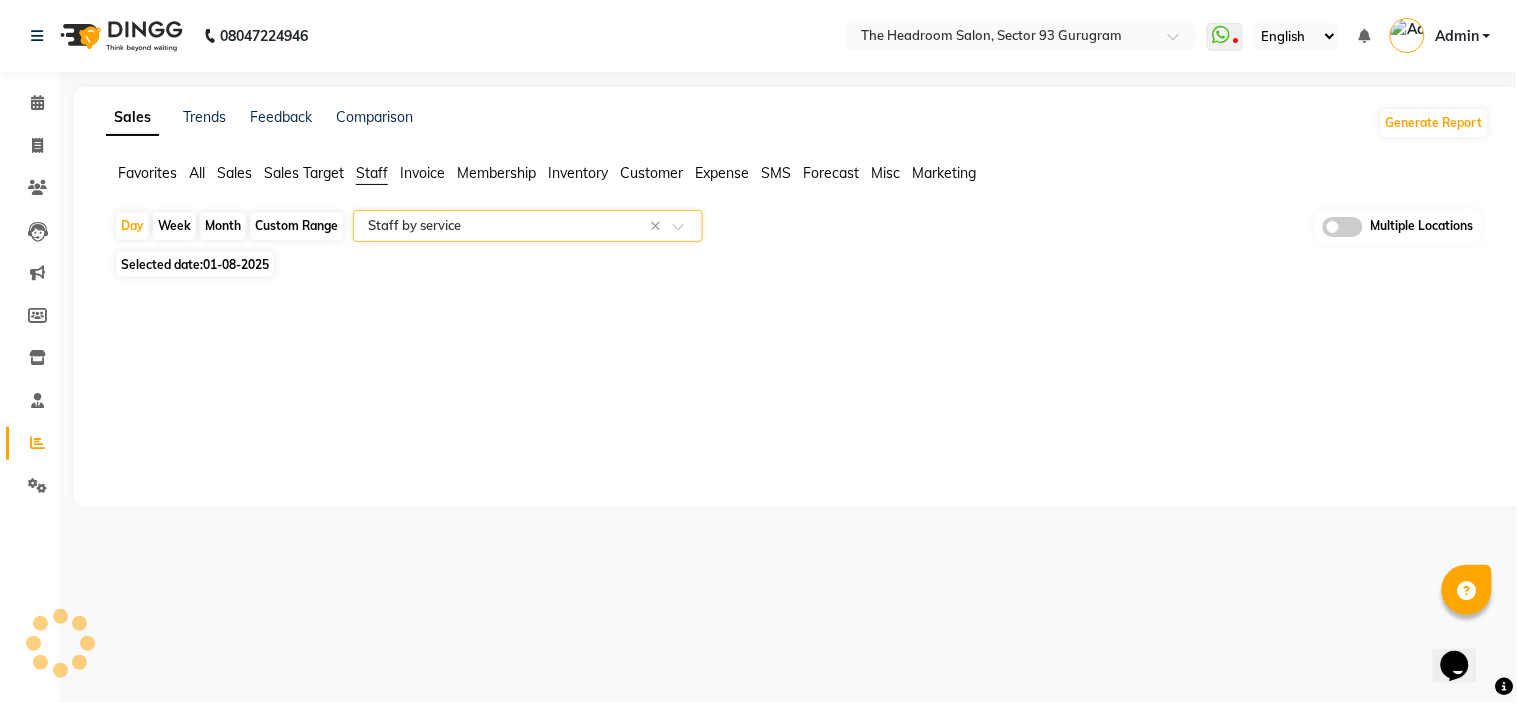 select on "filtered_report" 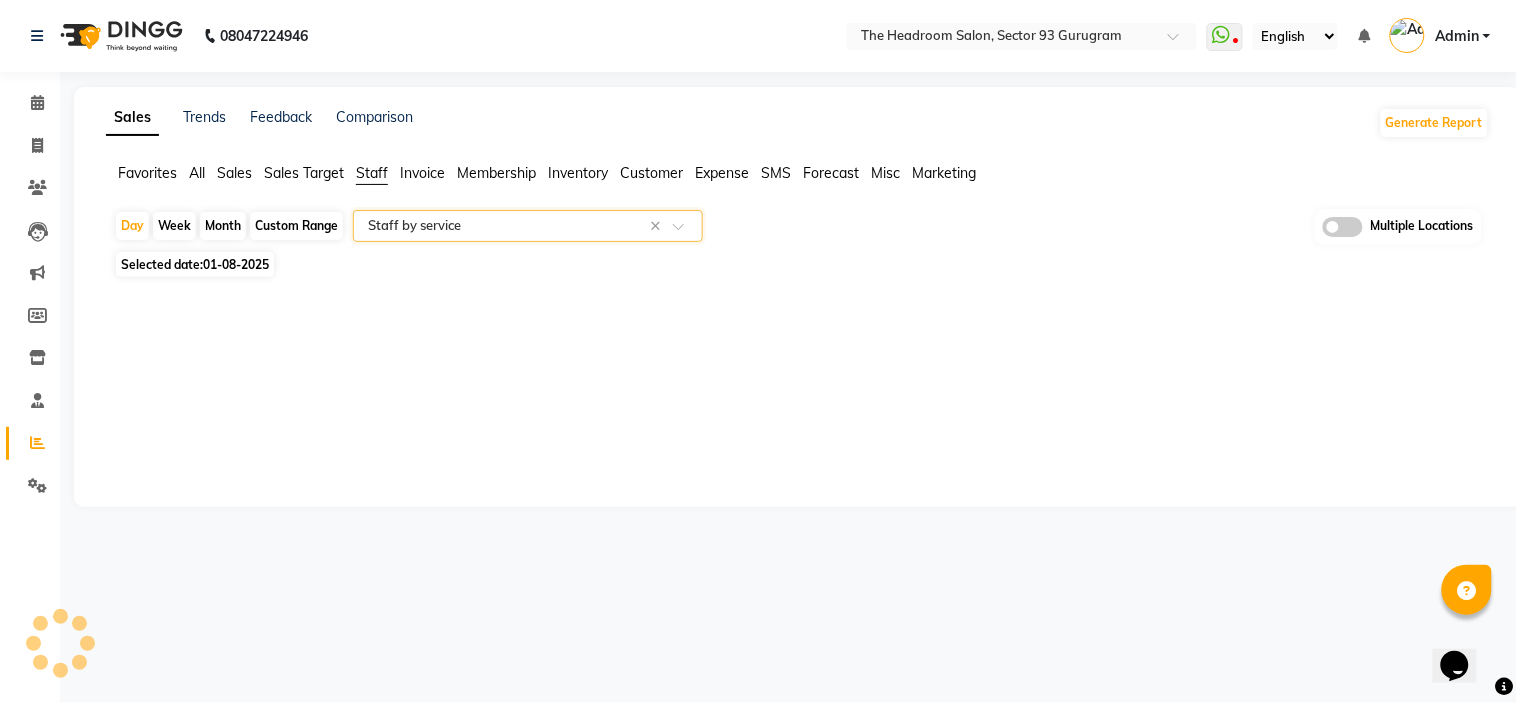 select on "csv" 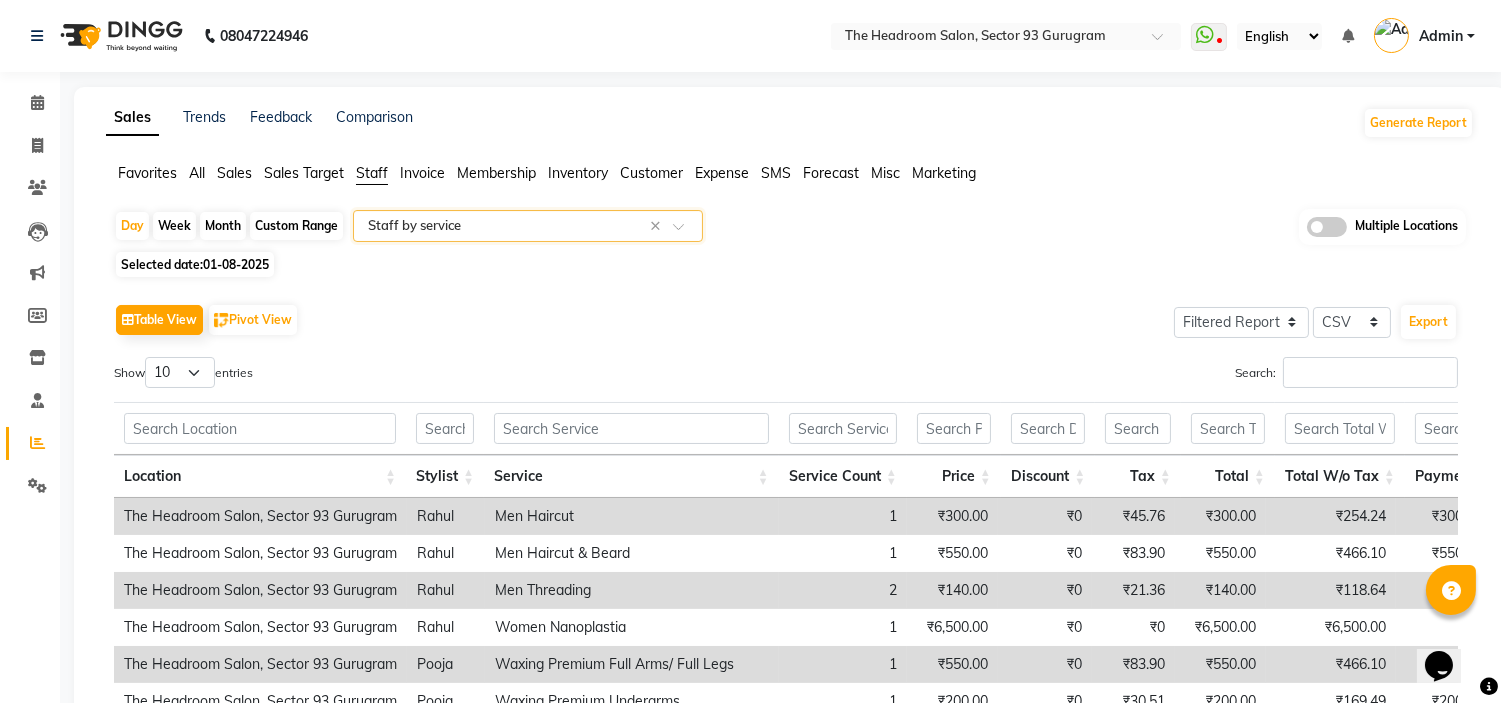 click on "Month" 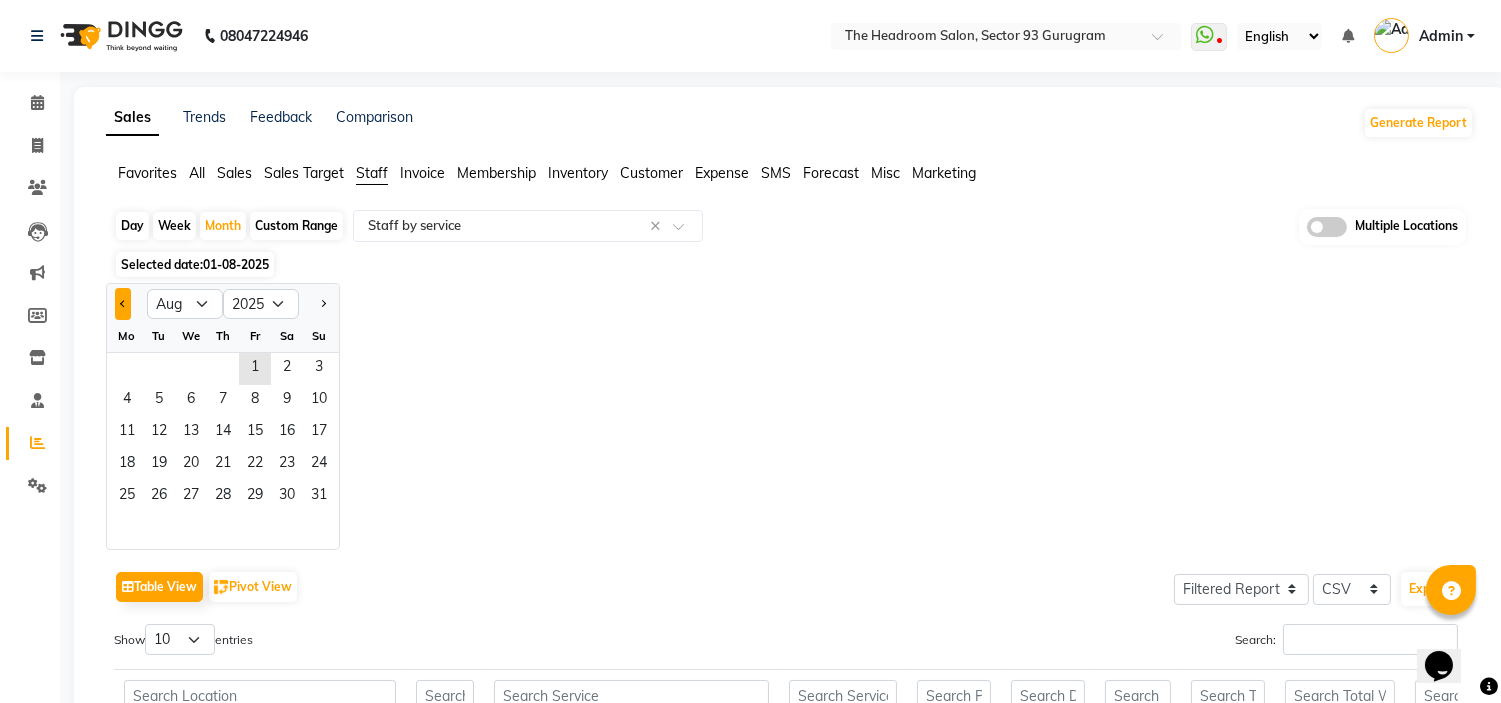 click 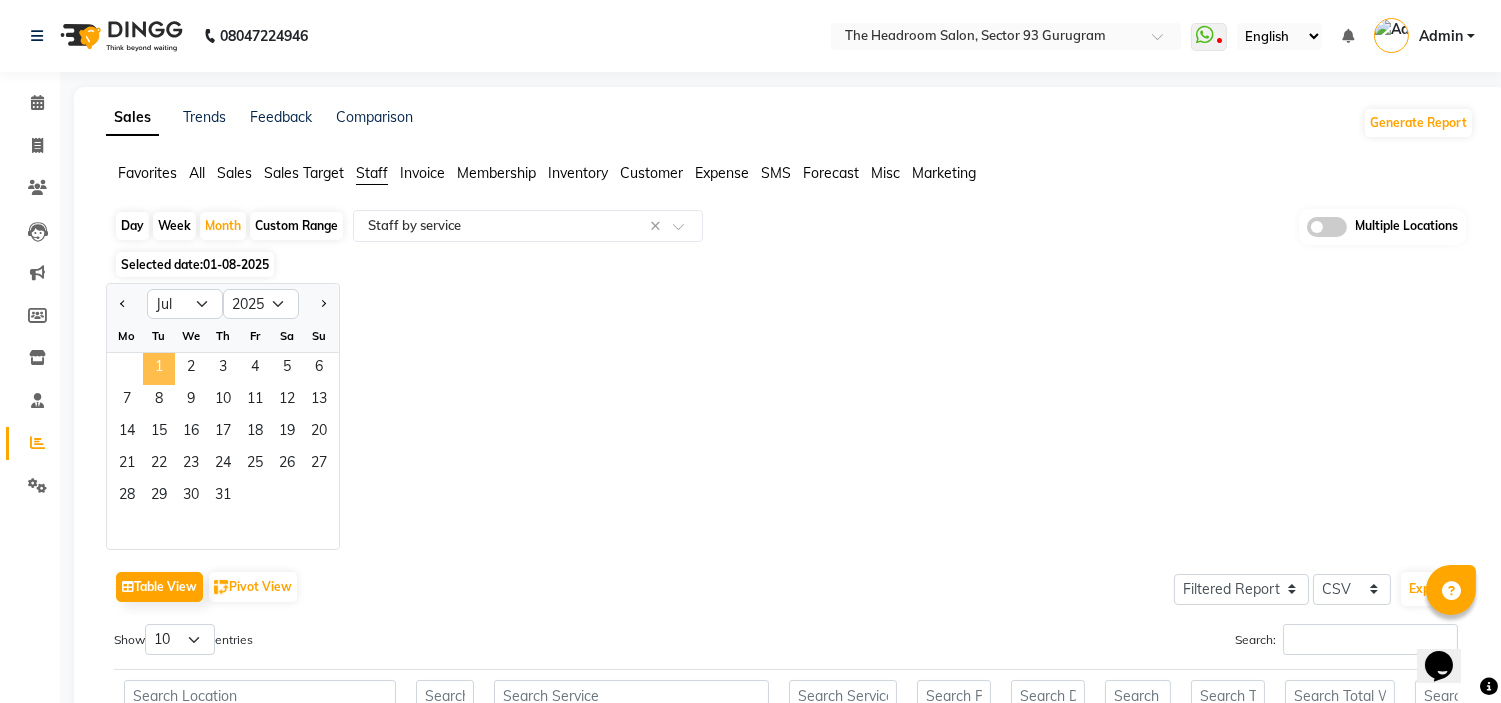 click on "1" 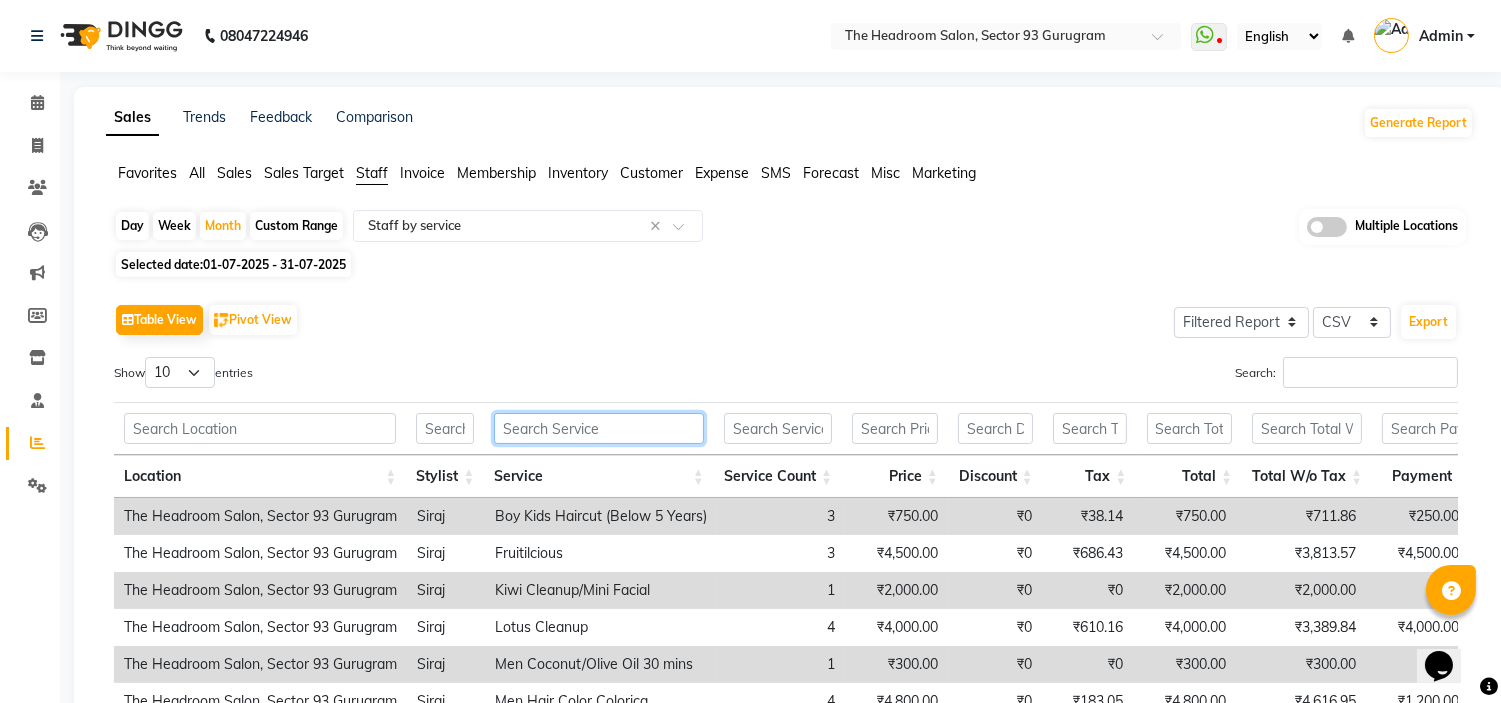 click at bounding box center (599, 428) 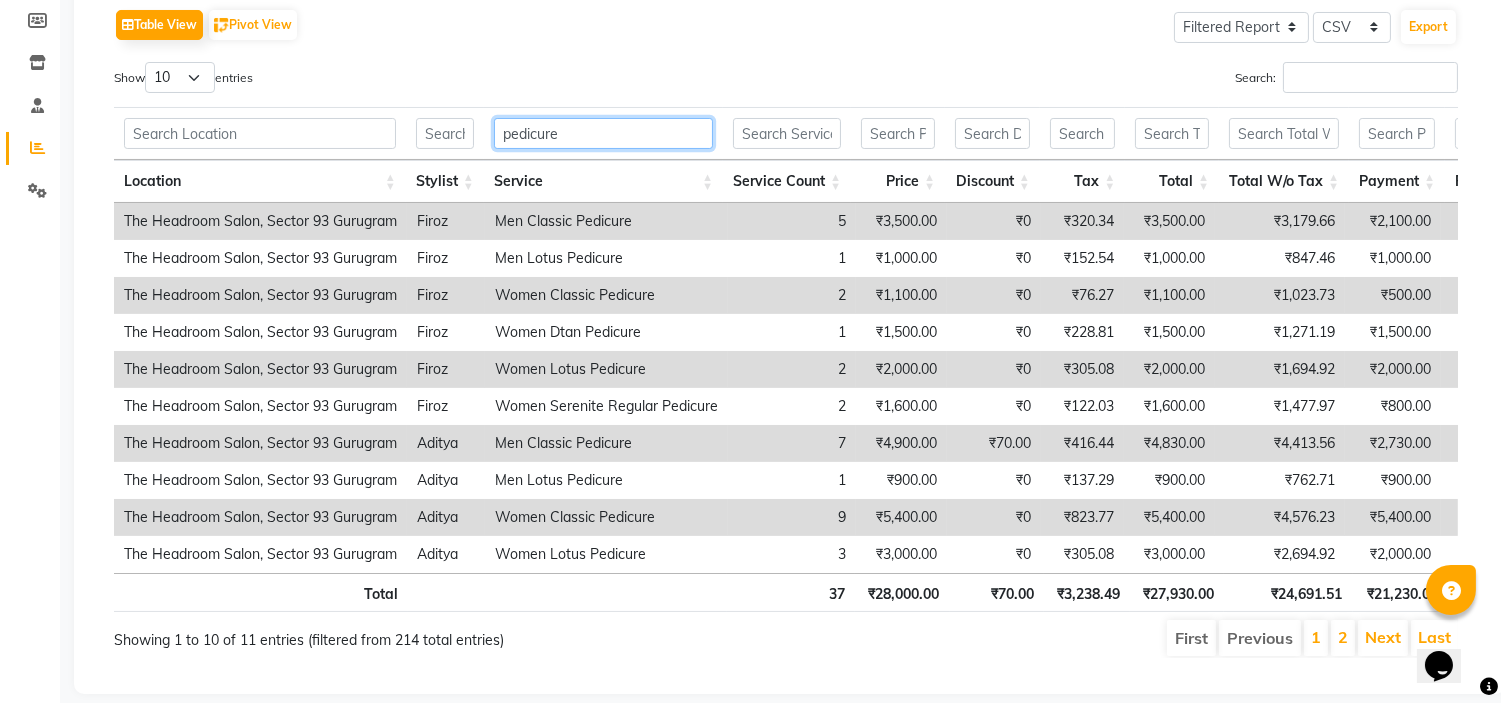 scroll, scrollTop: 298, scrollLeft: 0, axis: vertical 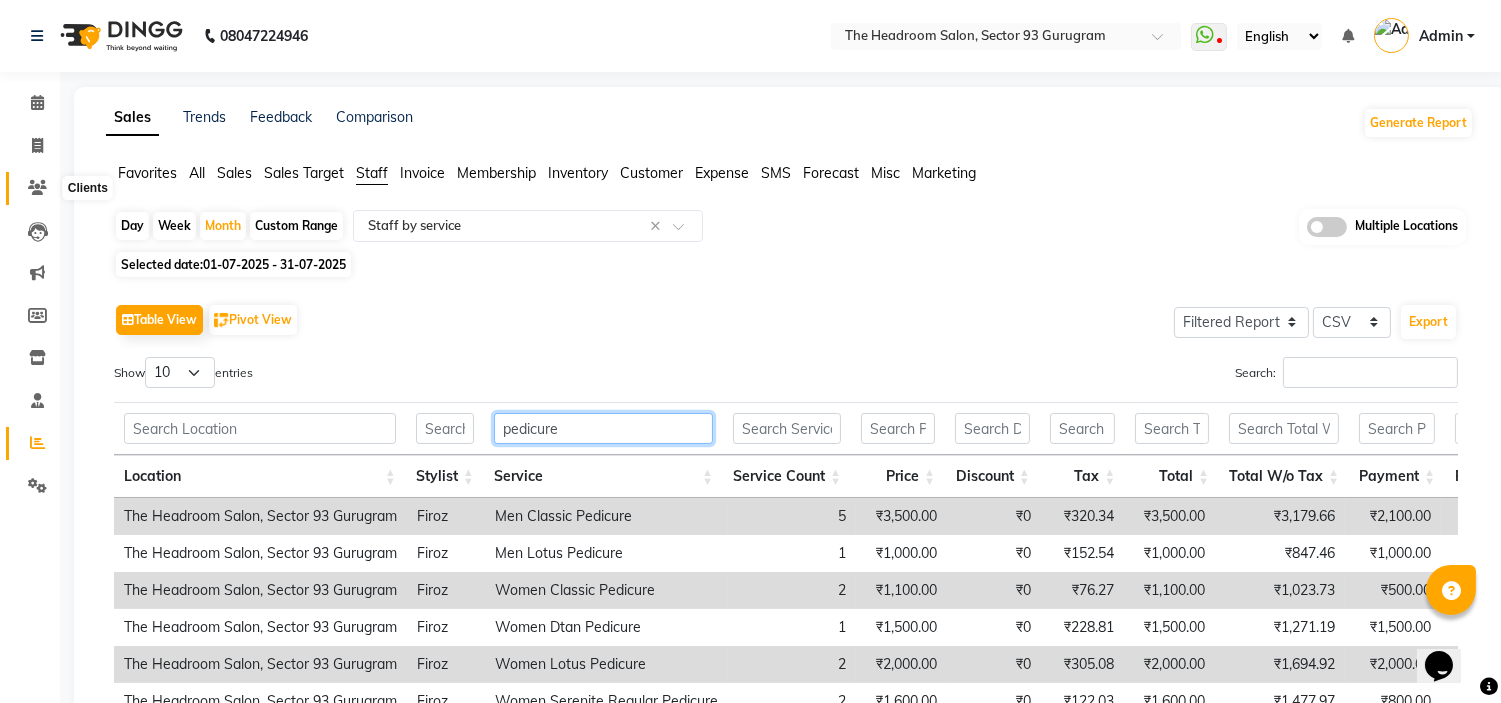 type on "pedicure" 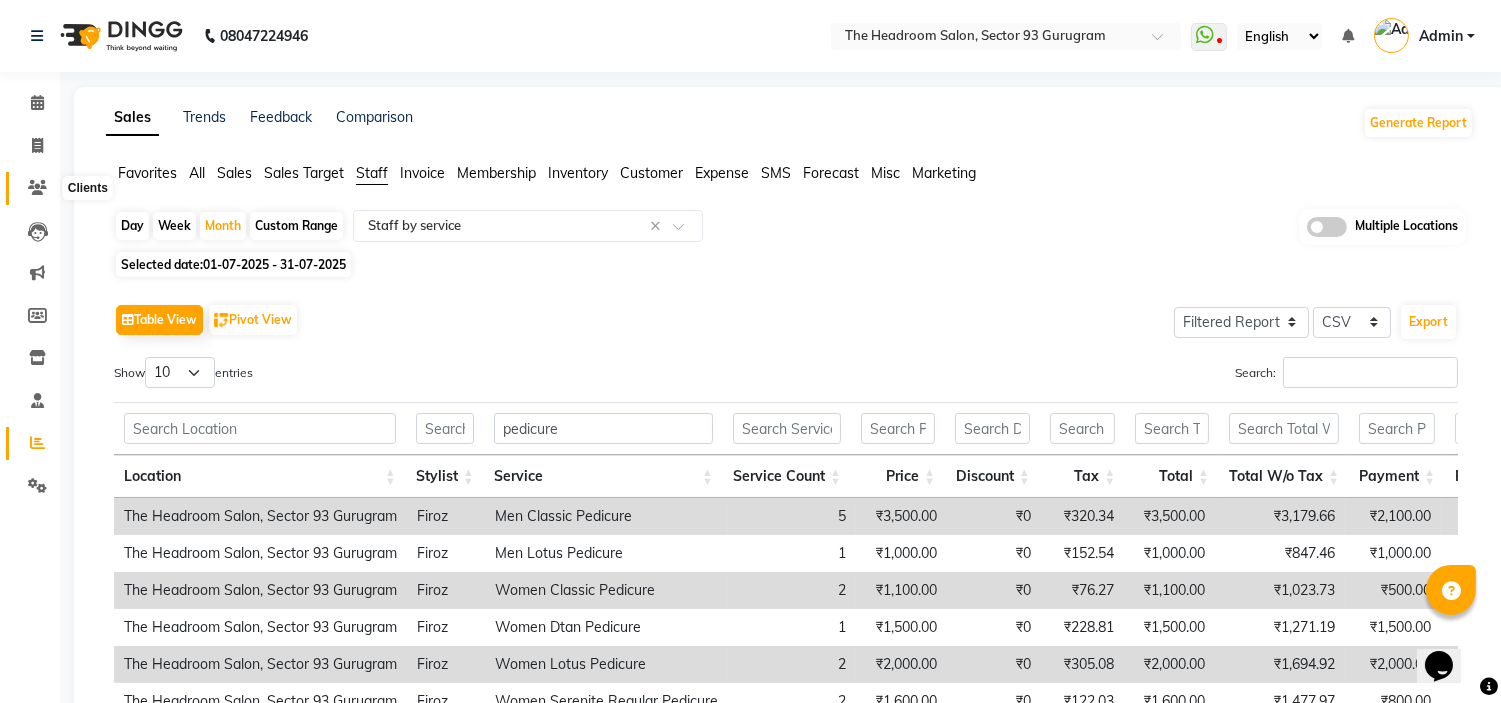 click 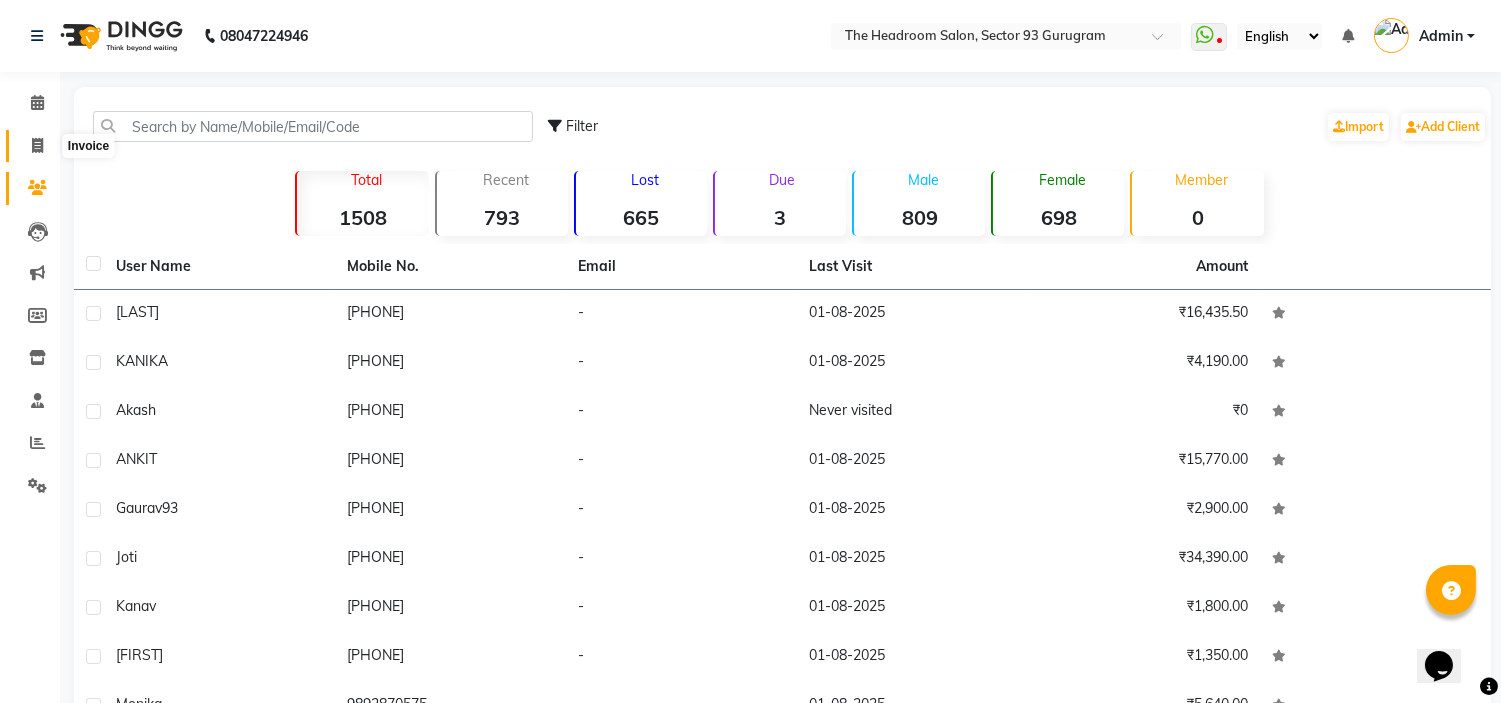 click 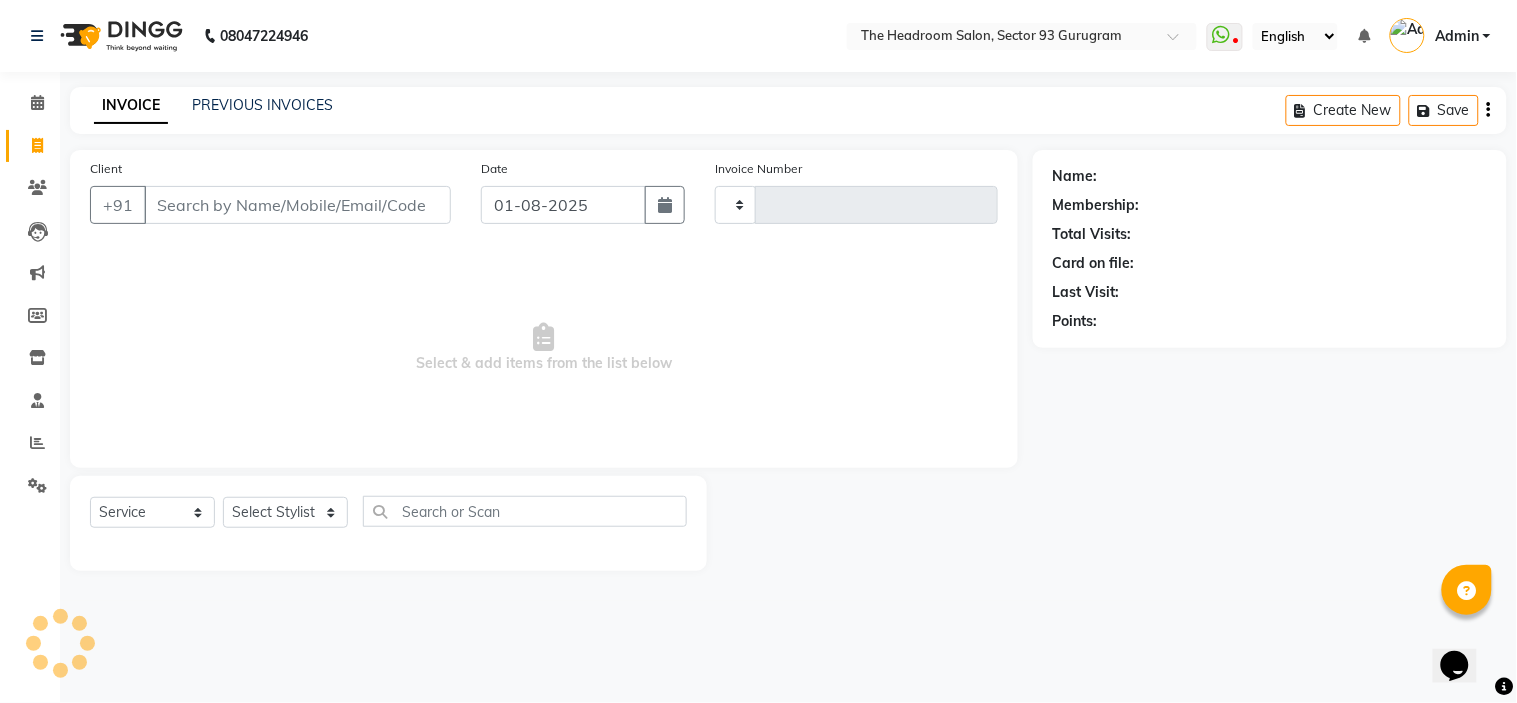 type on "2534" 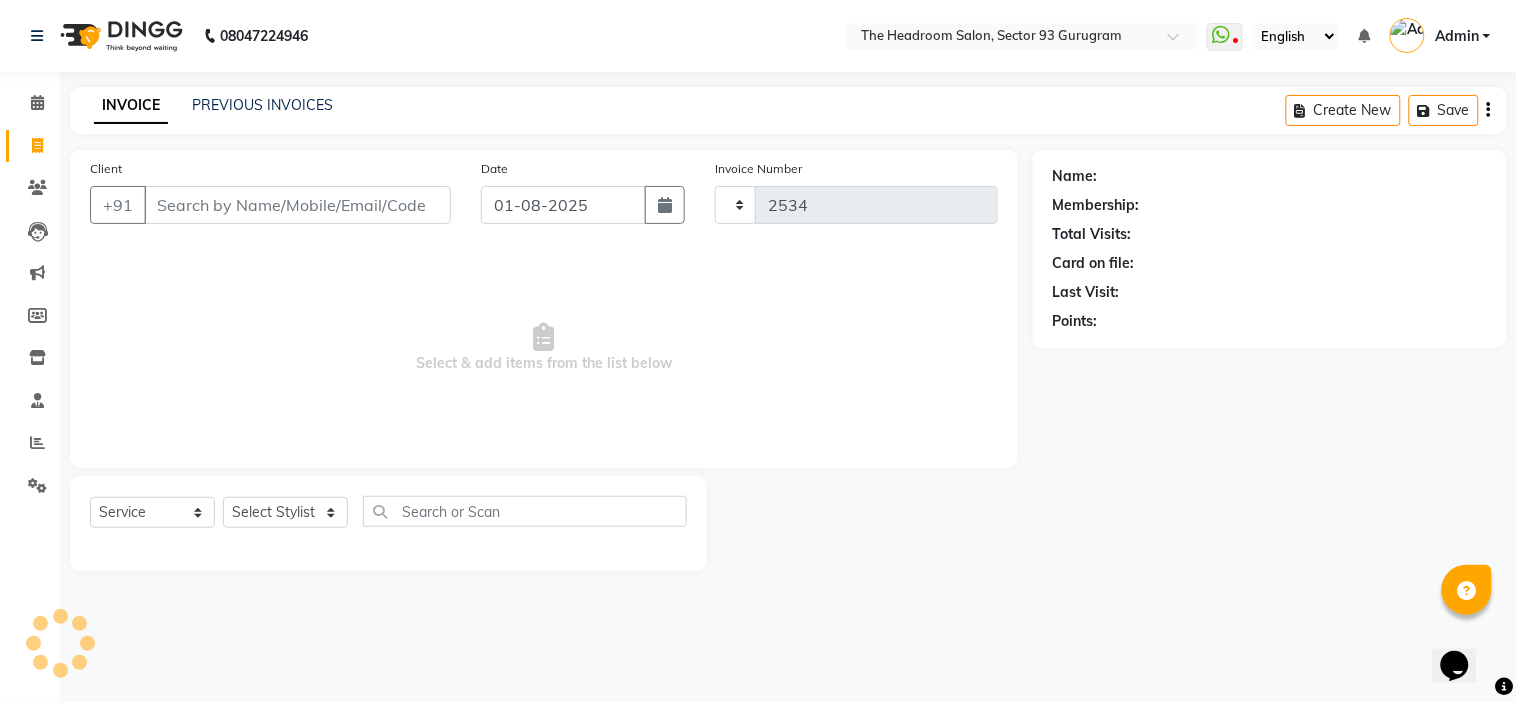 select on "6933" 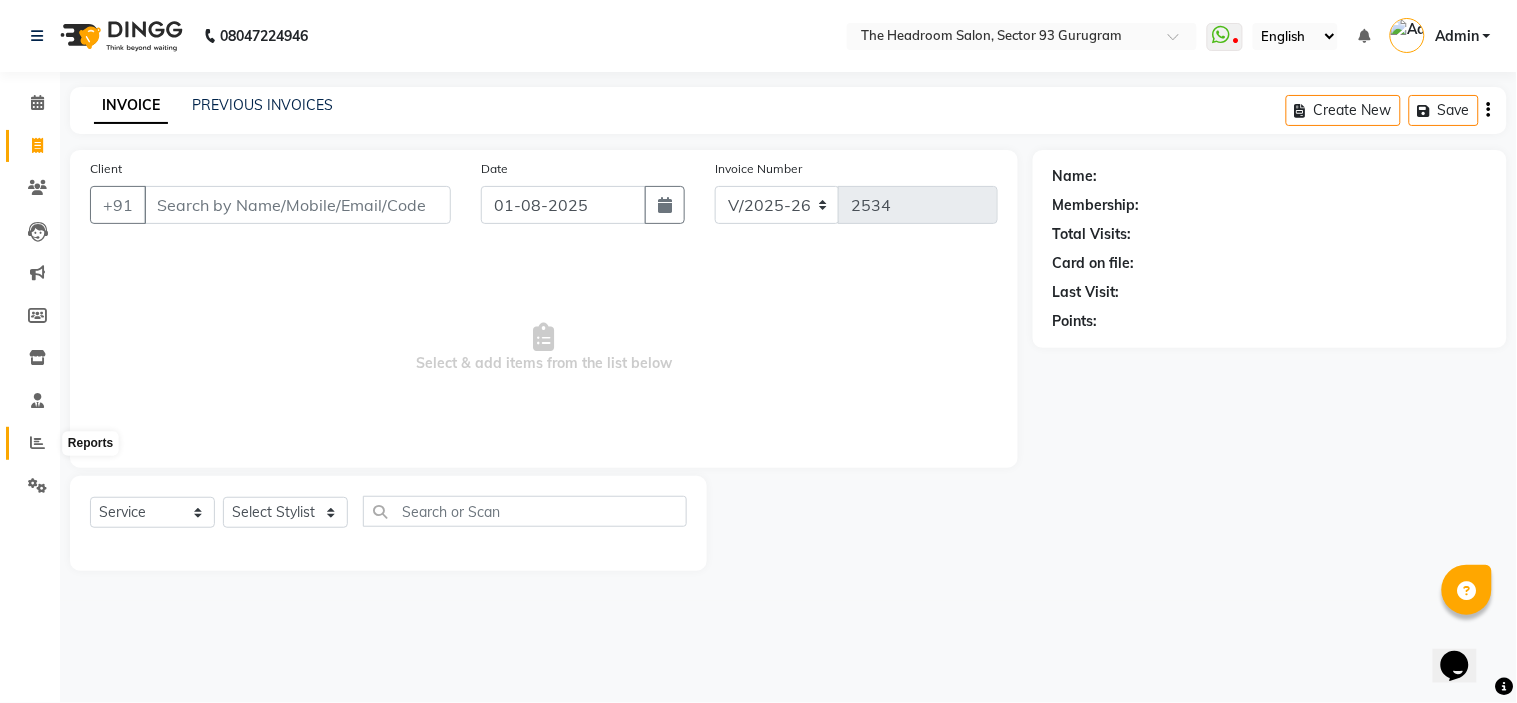 click 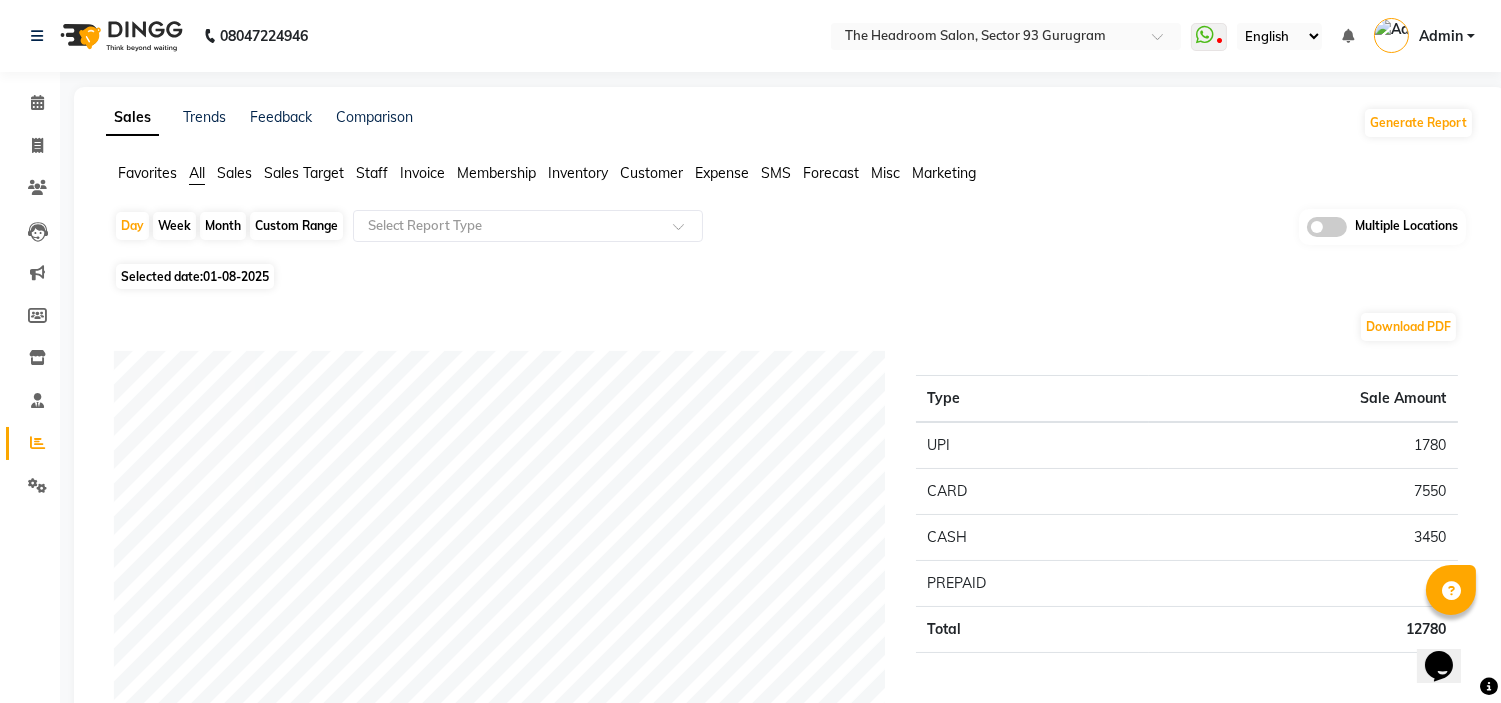 click on "Month" 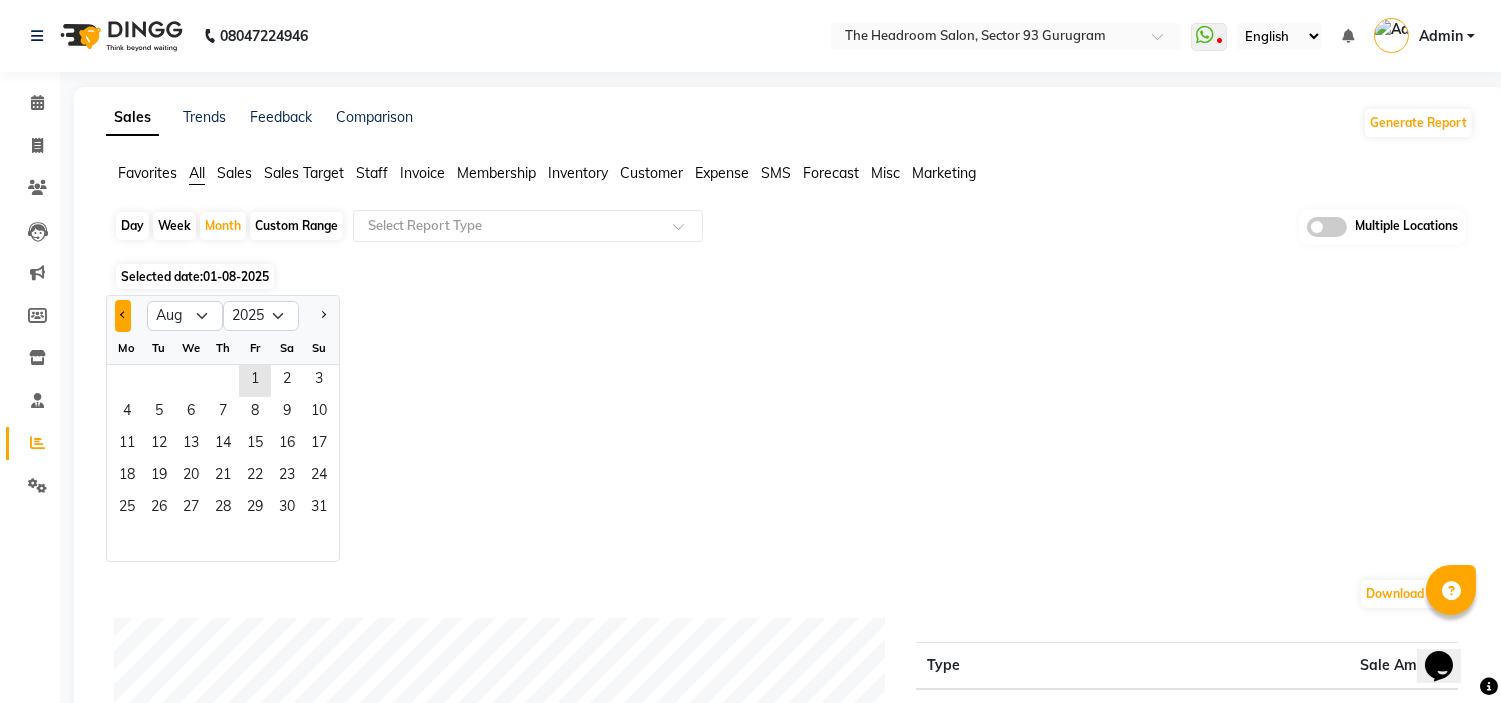 click 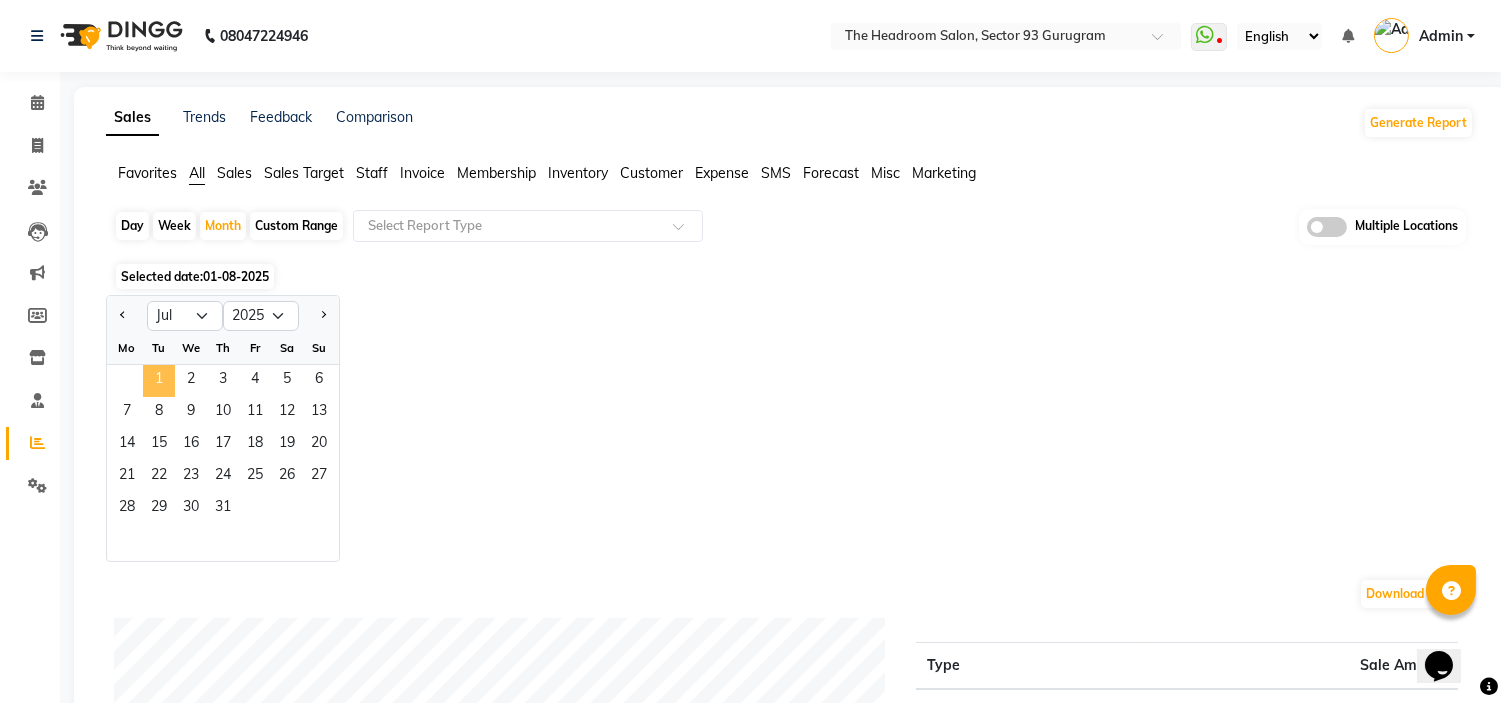 click on "1" 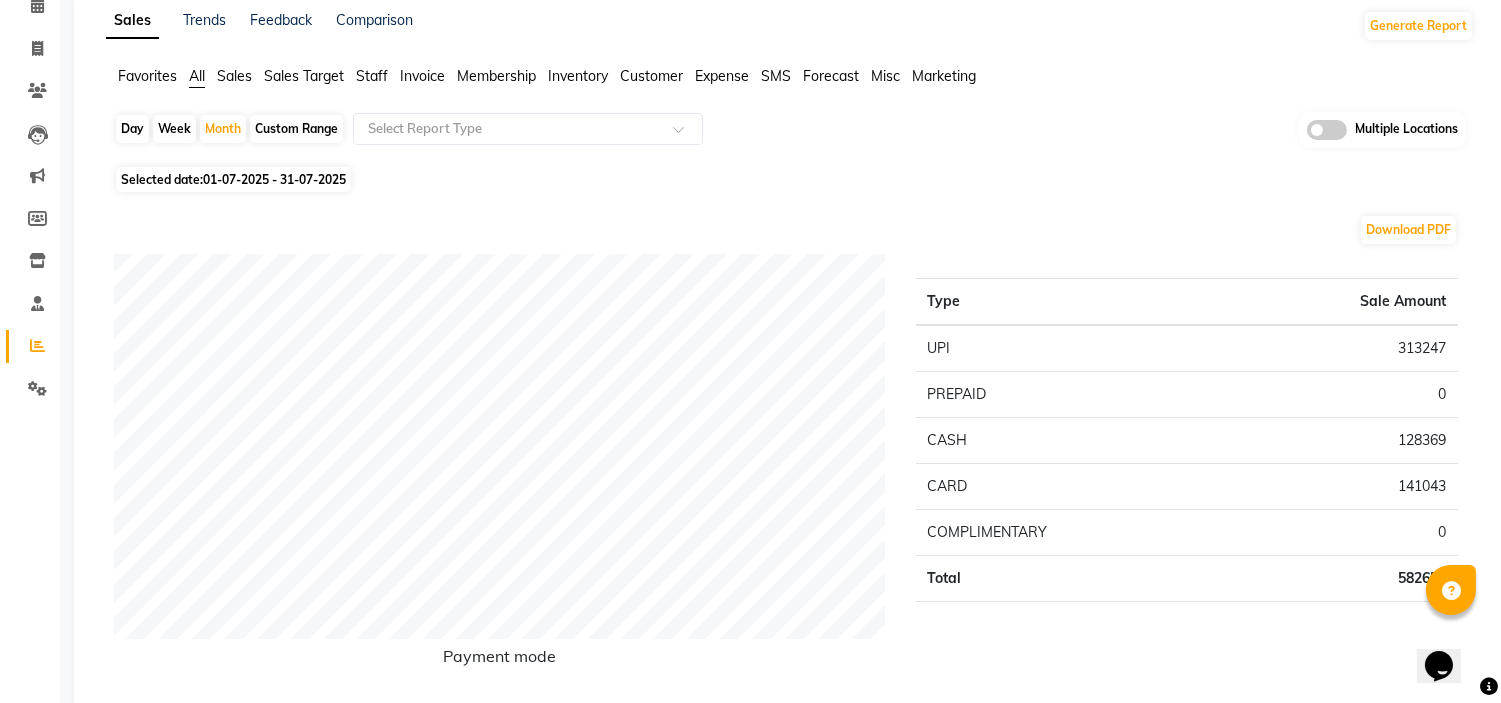 scroll, scrollTop: 104, scrollLeft: 0, axis: vertical 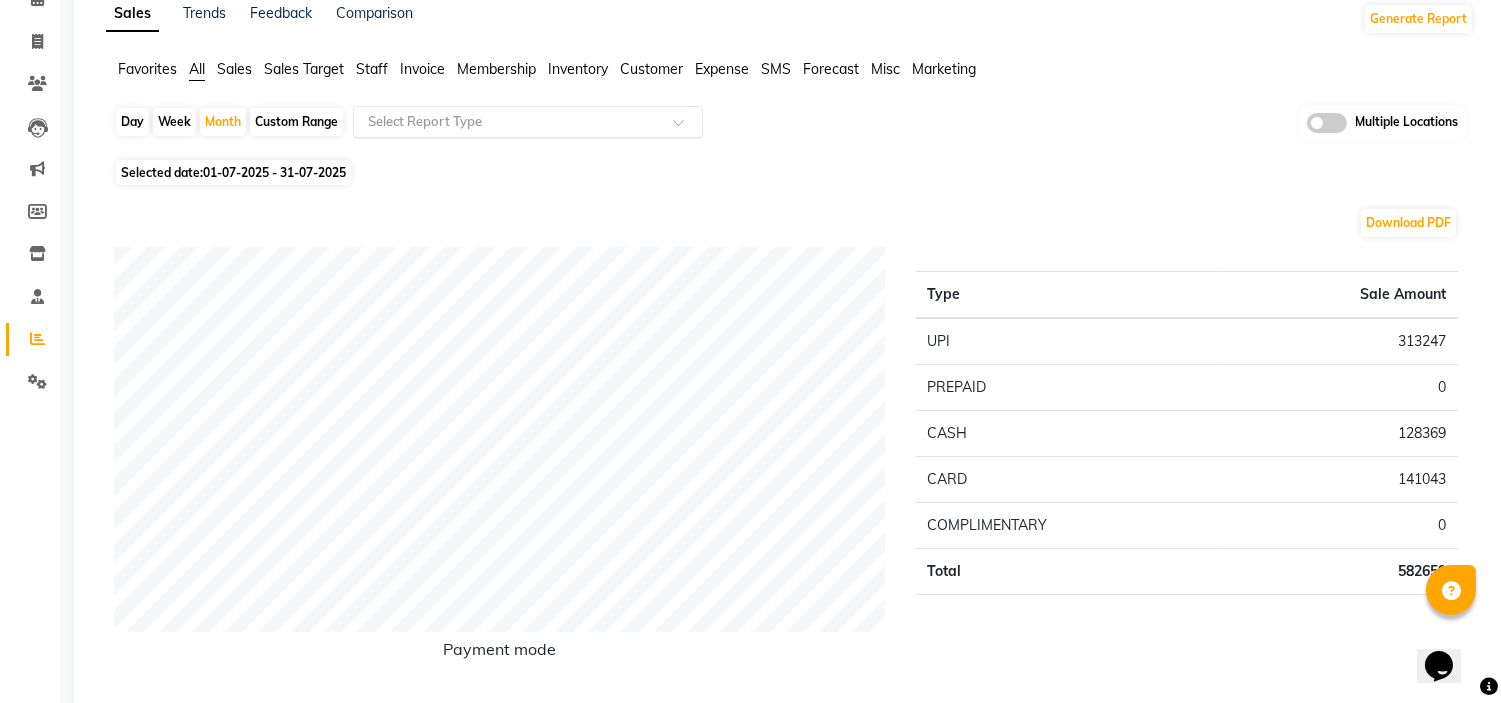 click 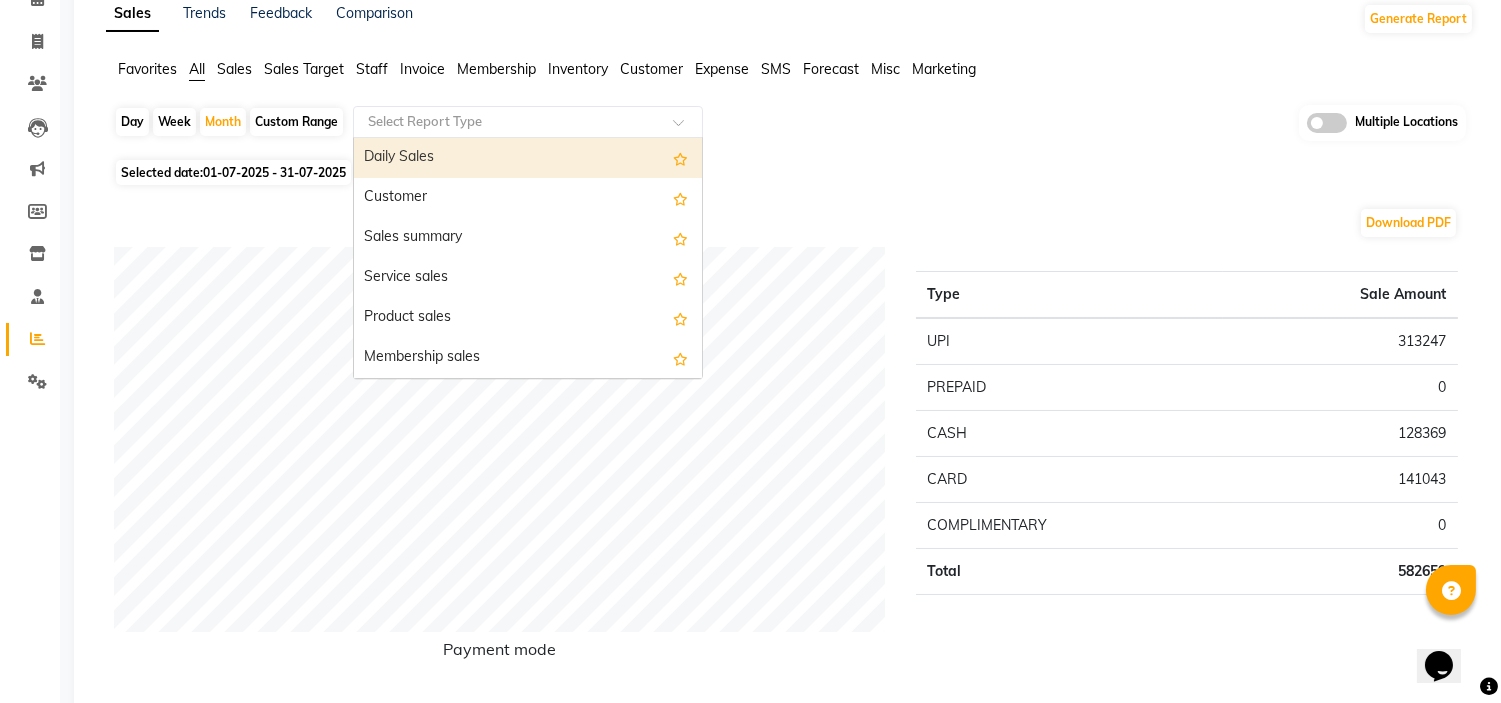 click on "Daily Sales" at bounding box center (528, 158) 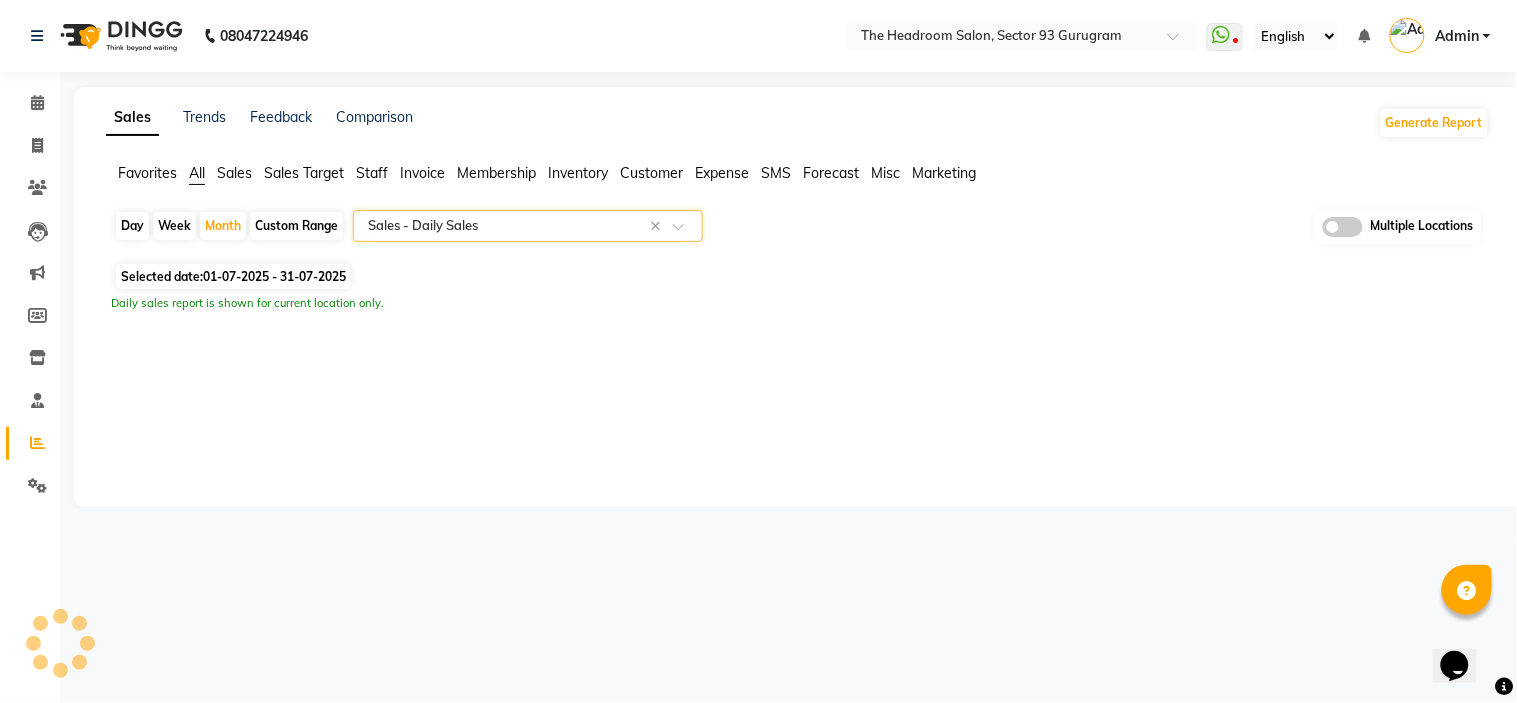 select on "filtered_report" 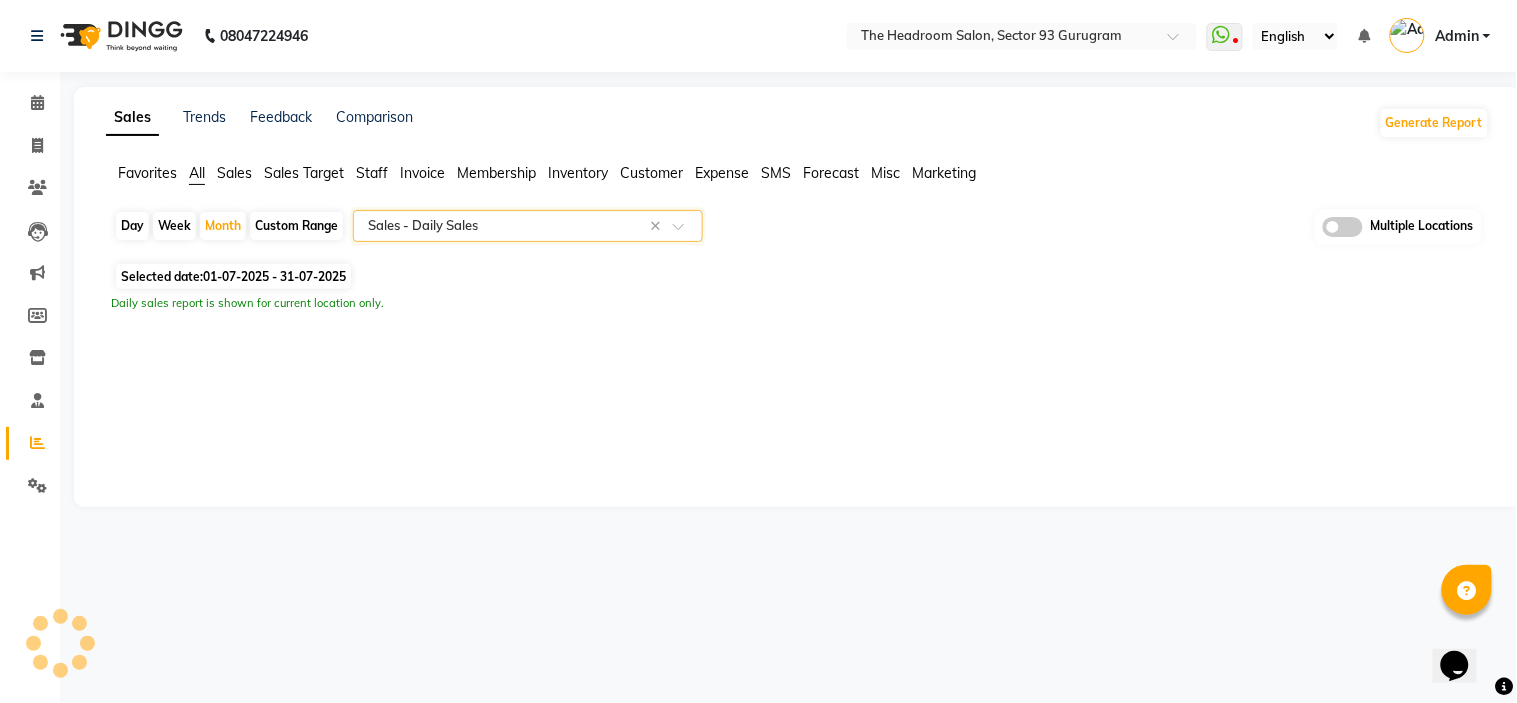 select on "csv" 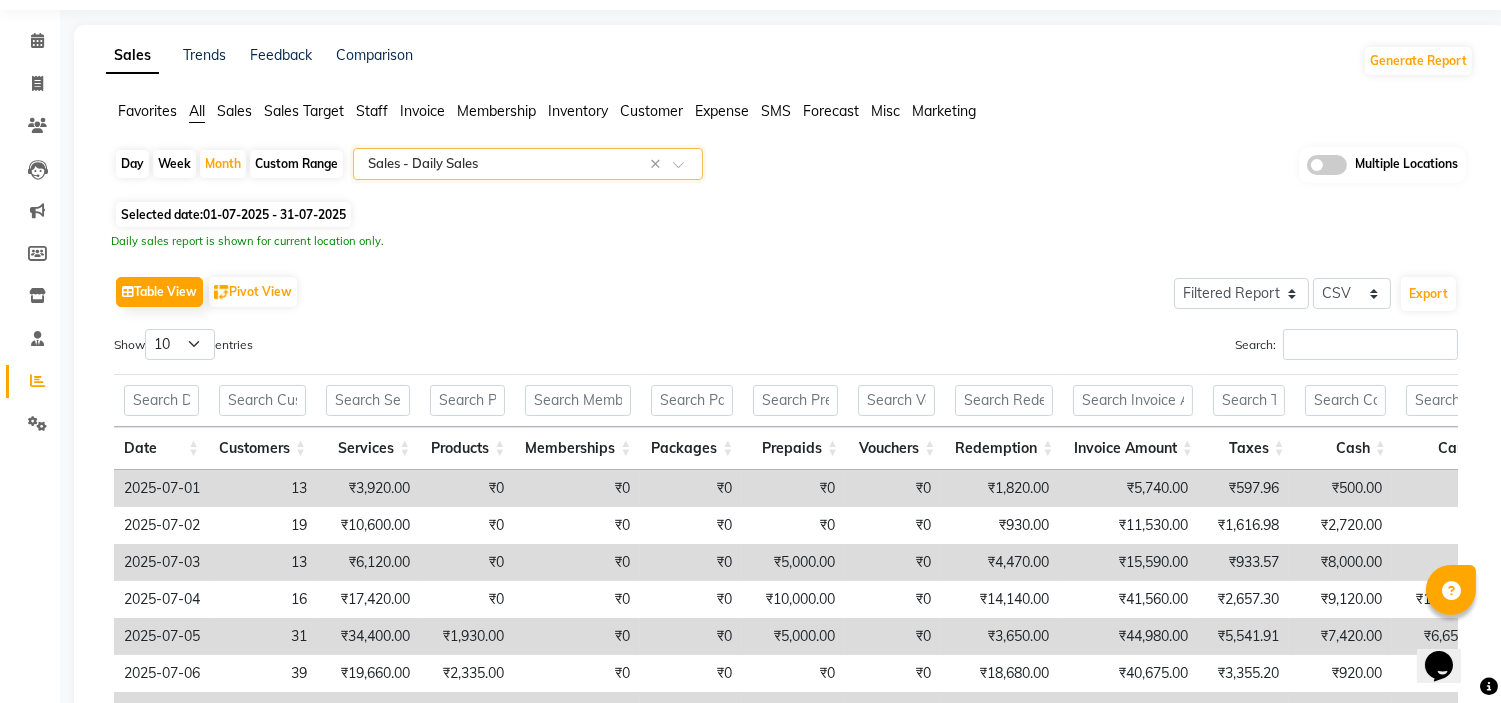 scroll, scrollTop: 68, scrollLeft: 0, axis: vertical 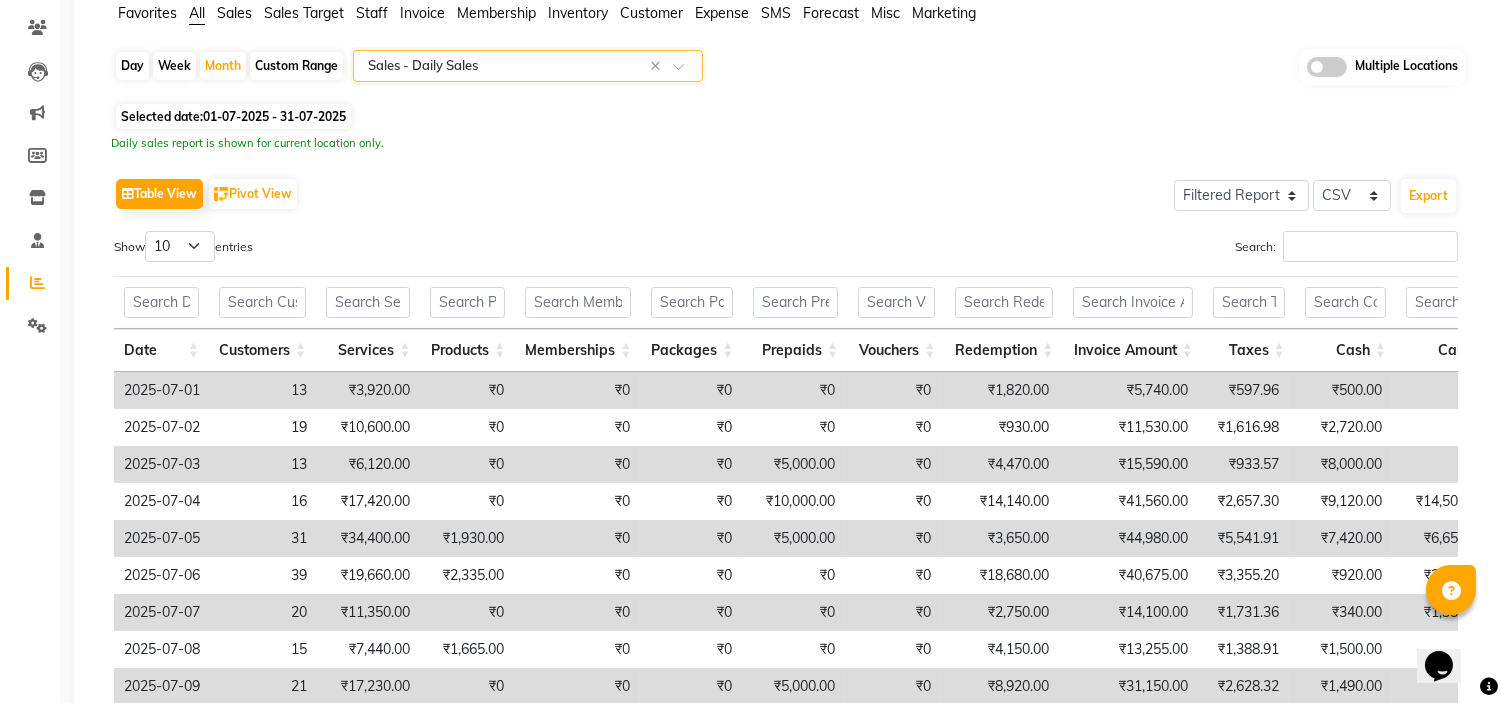 click on "Sales Trends Feedback Comparison Generate Report Favorites All Sales Sales Target Staff Invoice Membership Inventory Customer Expense SMS Forecast Misc Marketing  Day   Week   Month   Custom Range  Select Report Type × Sales -  Daily Sales × Multiple Locations Selected date:  01-07-2025 - 31-07-2025   Daily sales report is shown for current location only.   Table View   Pivot View  Select Full Report Filtered Report Select CSV PDF  Export  Show  10 25 50 100  entries Search: Date Customers Services Products Memberships Packages Prepaids Vouchers Redemption Invoice Amount Taxes Cash Card Online Custom Total Collection Total Sale Ex. Redemption Excess Amount Due Received Actual Due Due As On Today Expense Cash Expense Online Total Sale Ex. Expenses Opening Cash Closing / Petty Cash Added To Wallet Invoice Refund Advance Refund Date Customers Services Products Memberships Packages Prepaids Vouchers Redemption Invoice Amount Taxes Cash Card Online Custom Total Collection Total Sale Ex. Redemption Due Received" 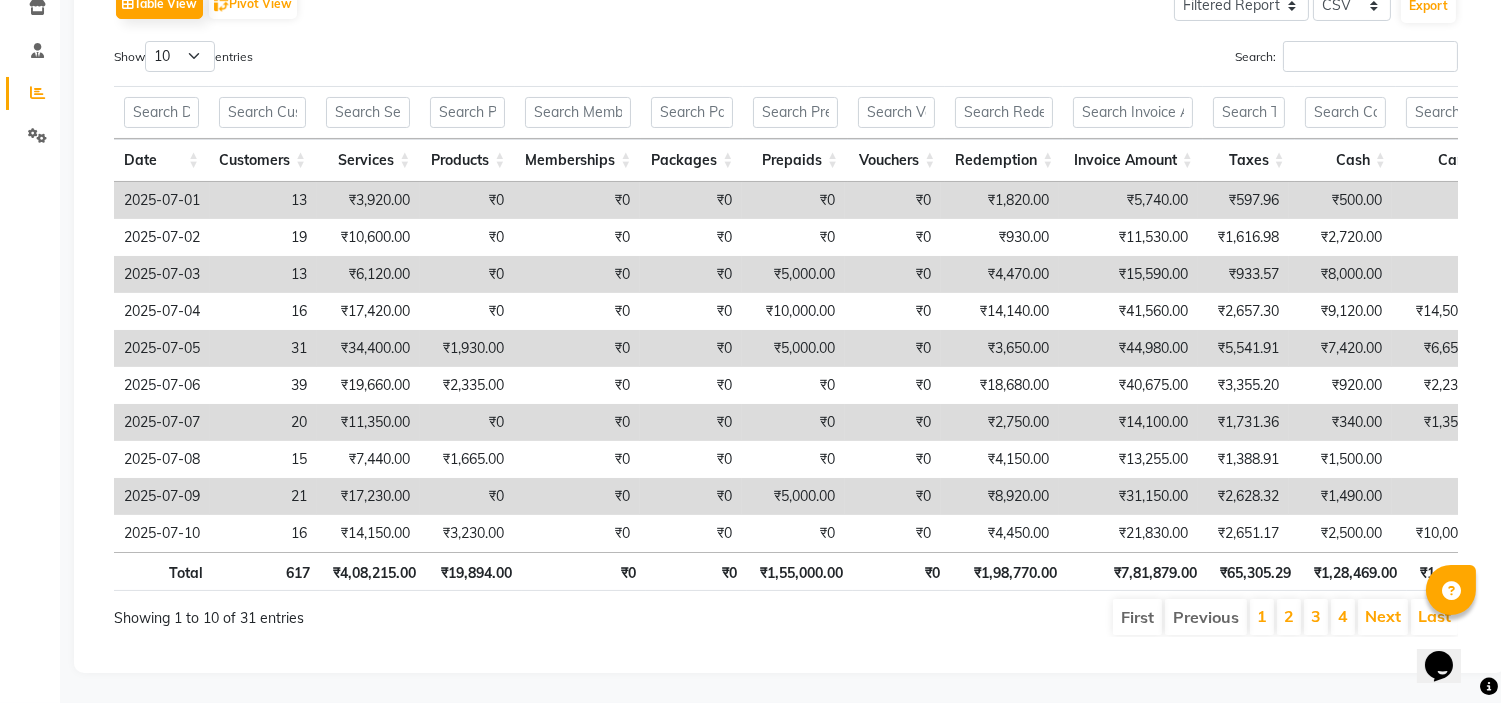 scroll, scrollTop: 365, scrollLeft: 0, axis: vertical 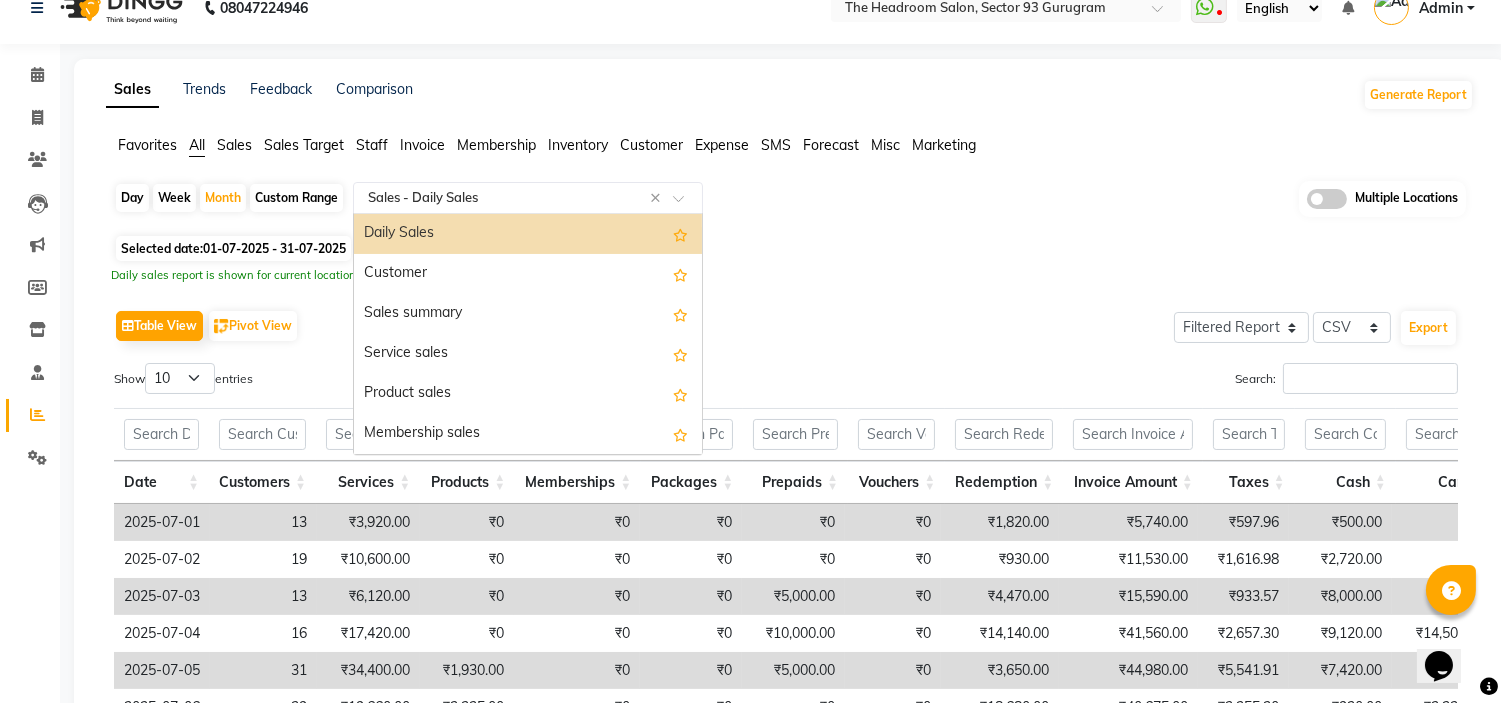 click 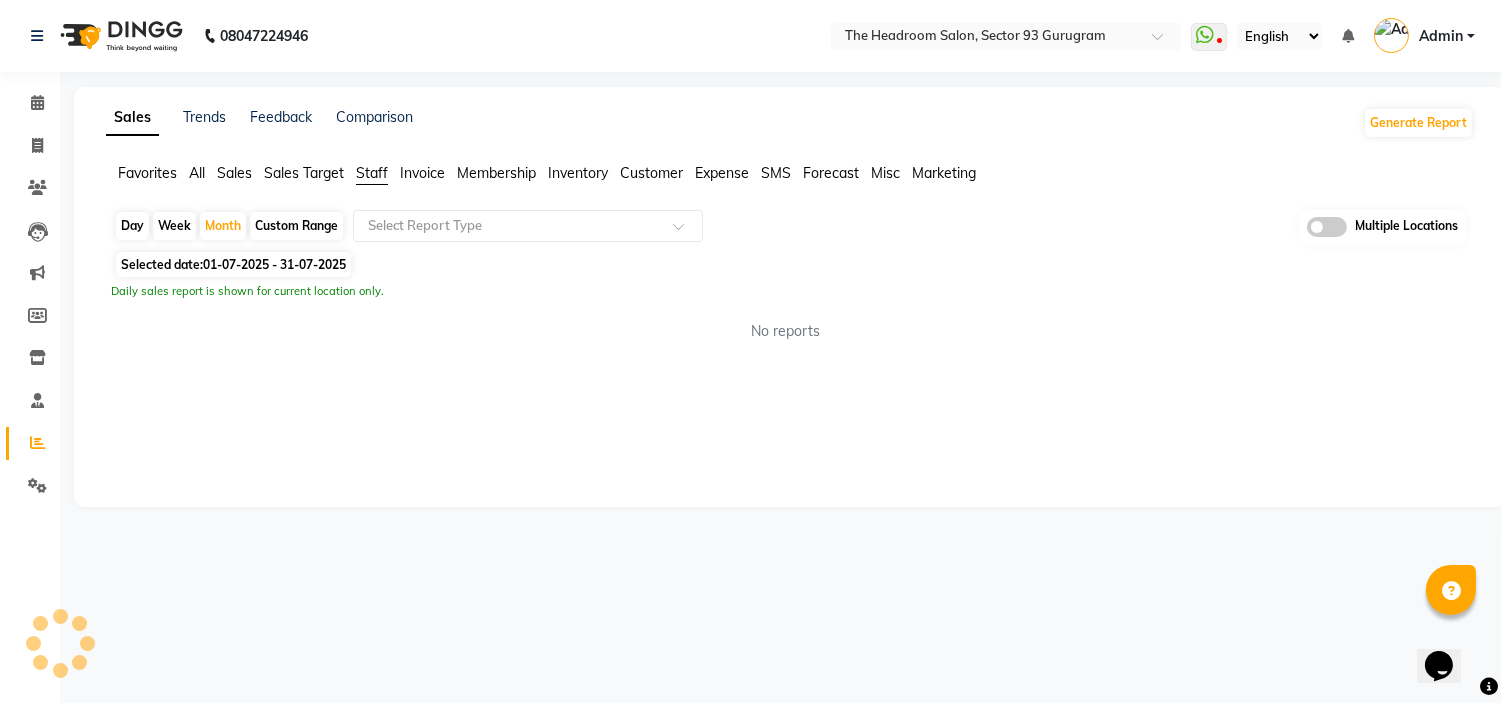 scroll, scrollTop: 0, scrollLeft: 0, axis: both 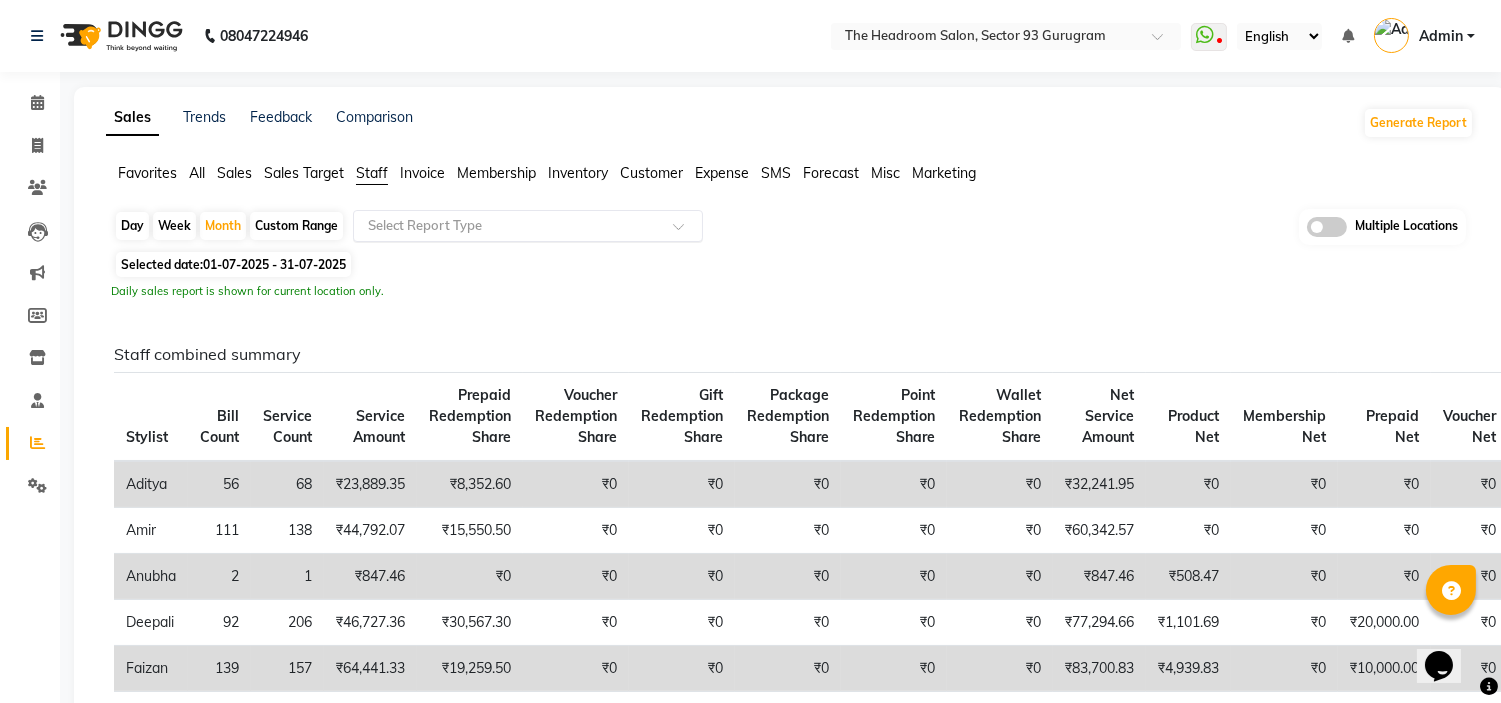 click 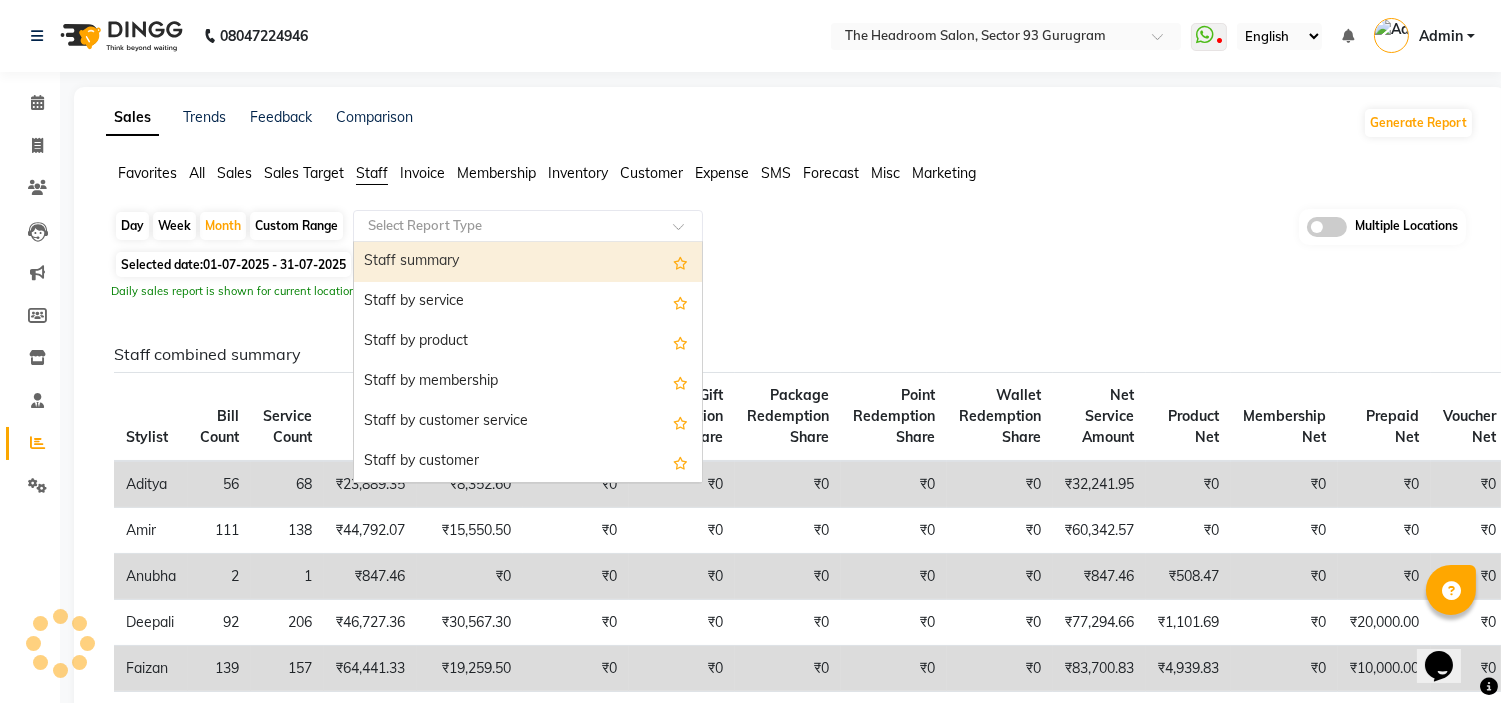 click on "Staff summary" at bounding box center (528, 262) 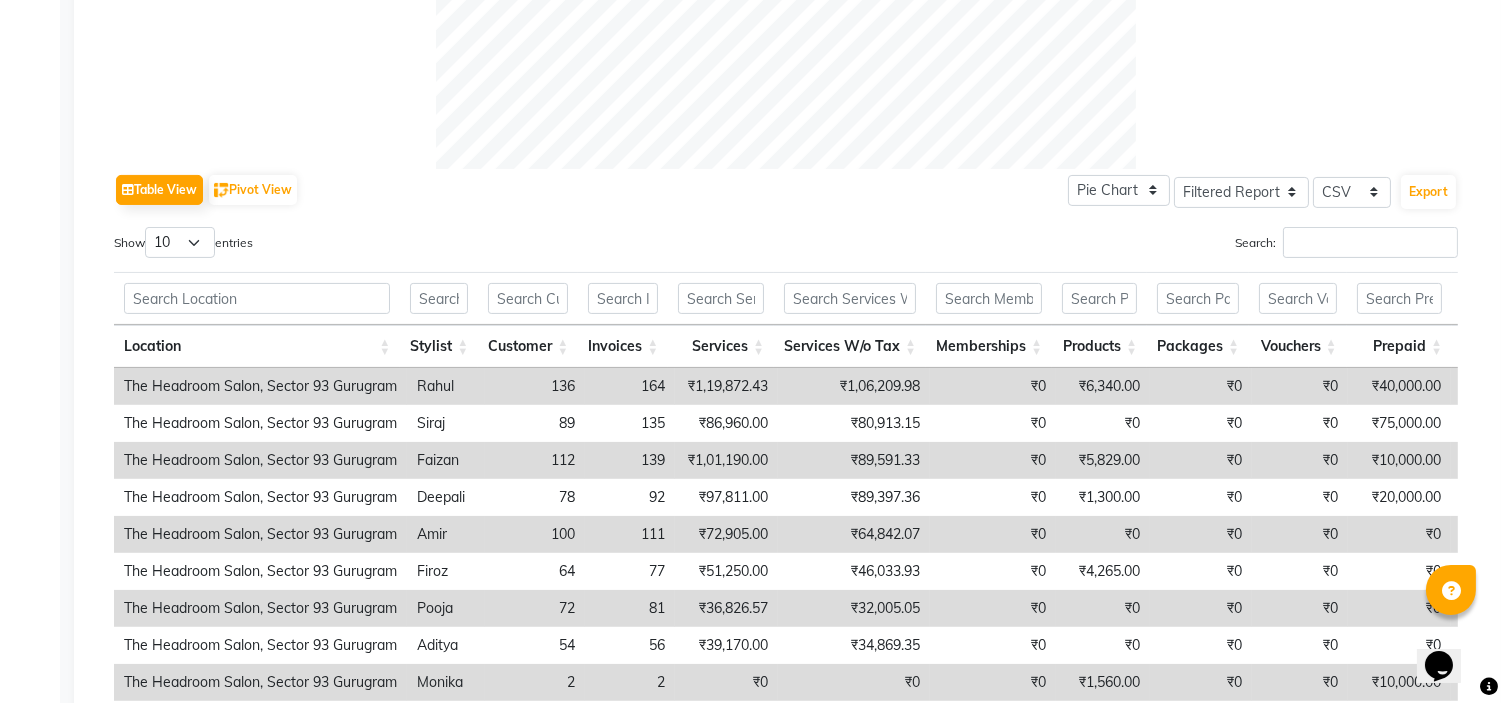scroll, scrollTop: 856, scrollLeft: 0, axis: vertical 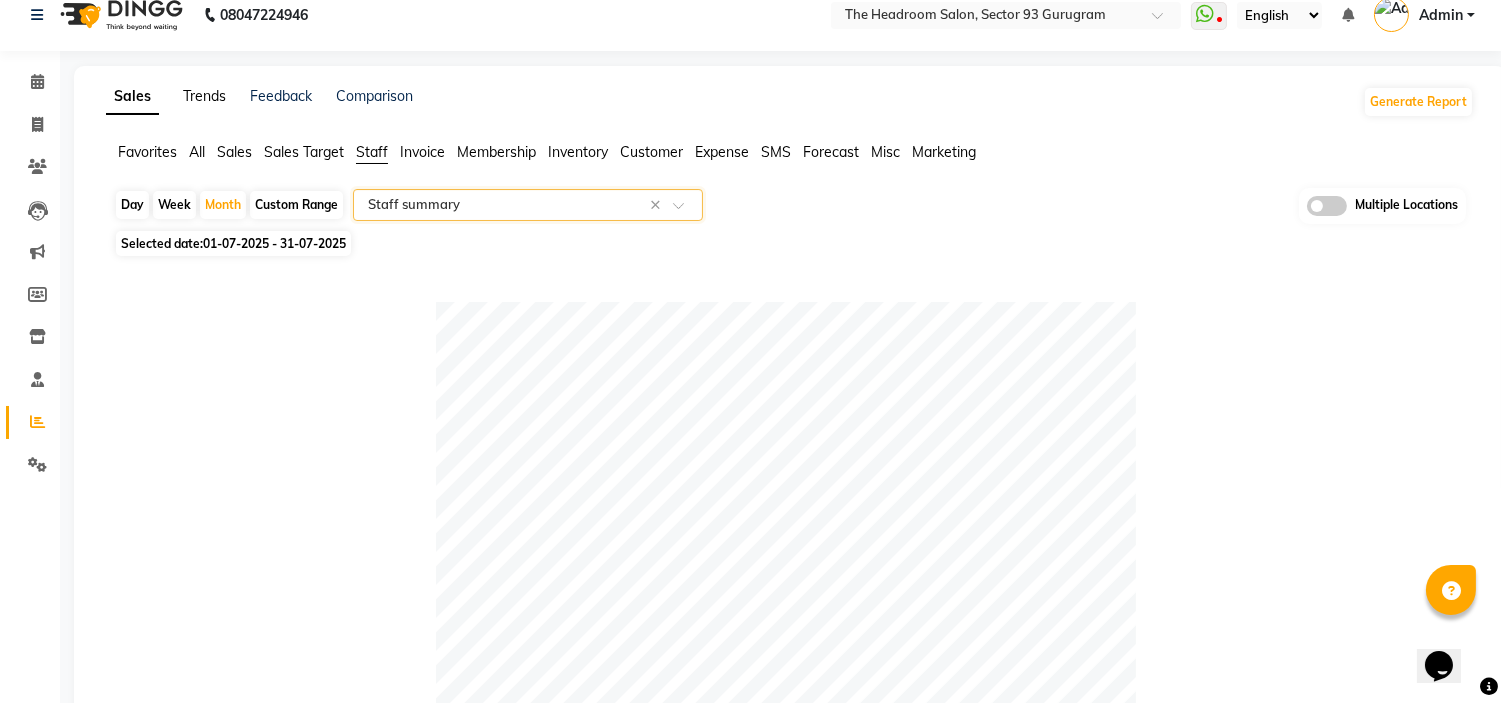 click on "Trends" 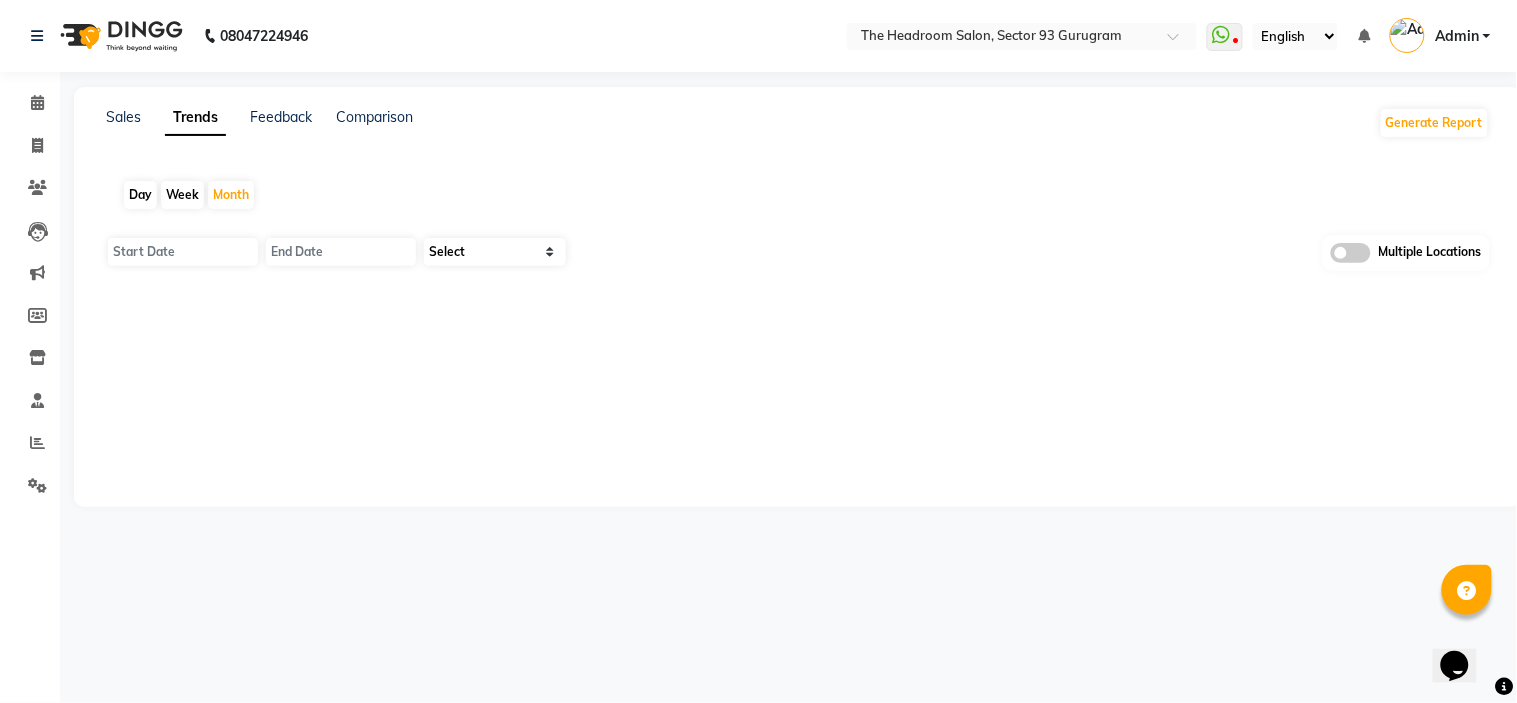 type on "01-08-2025" 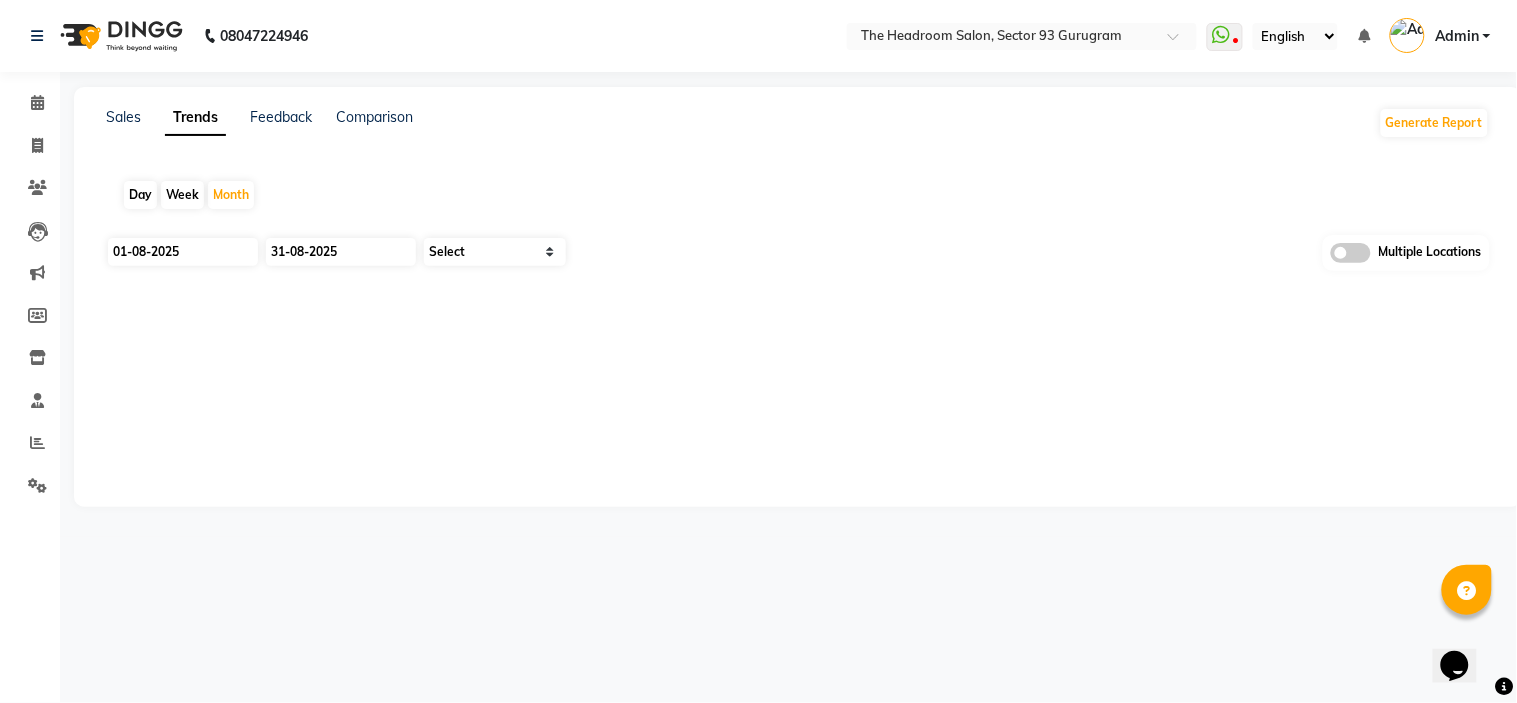 select on "by_client" 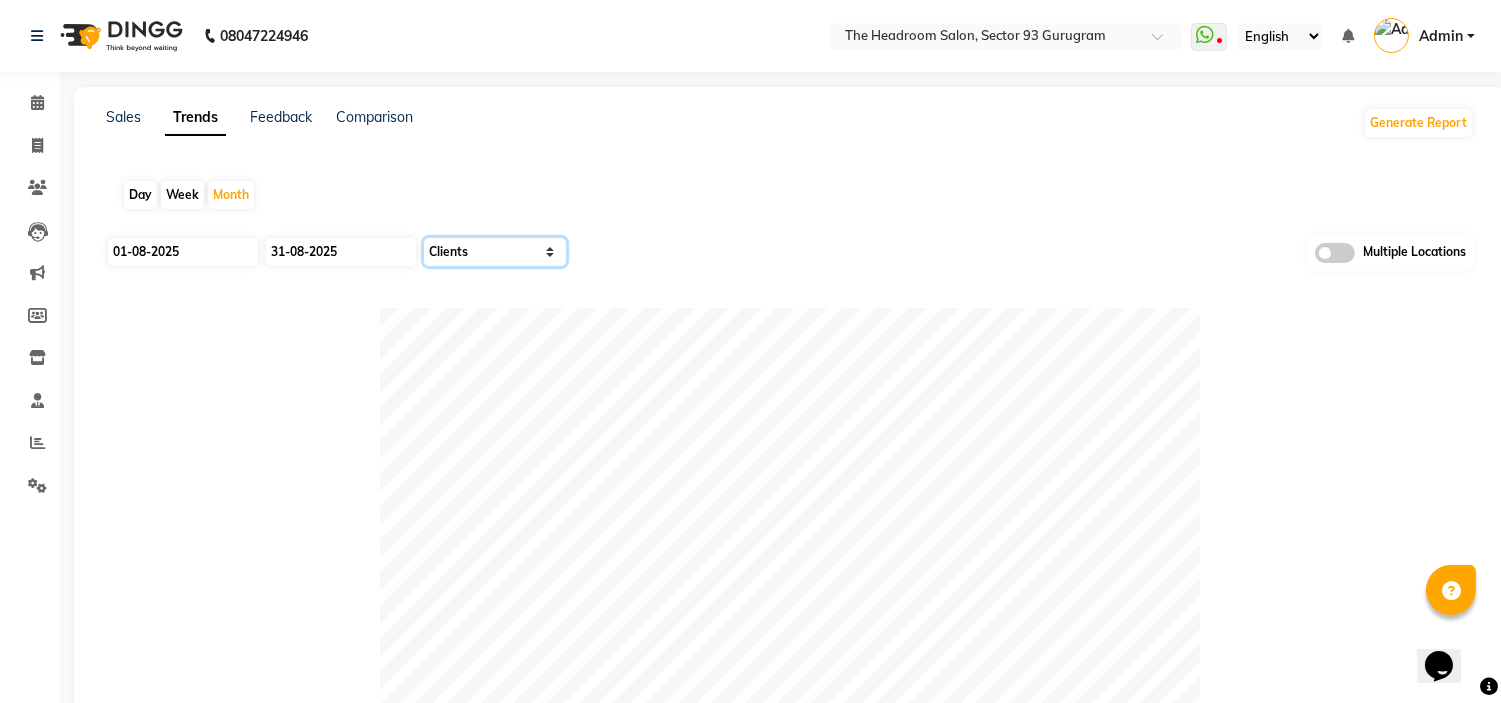 click on "Select Sales Clients" 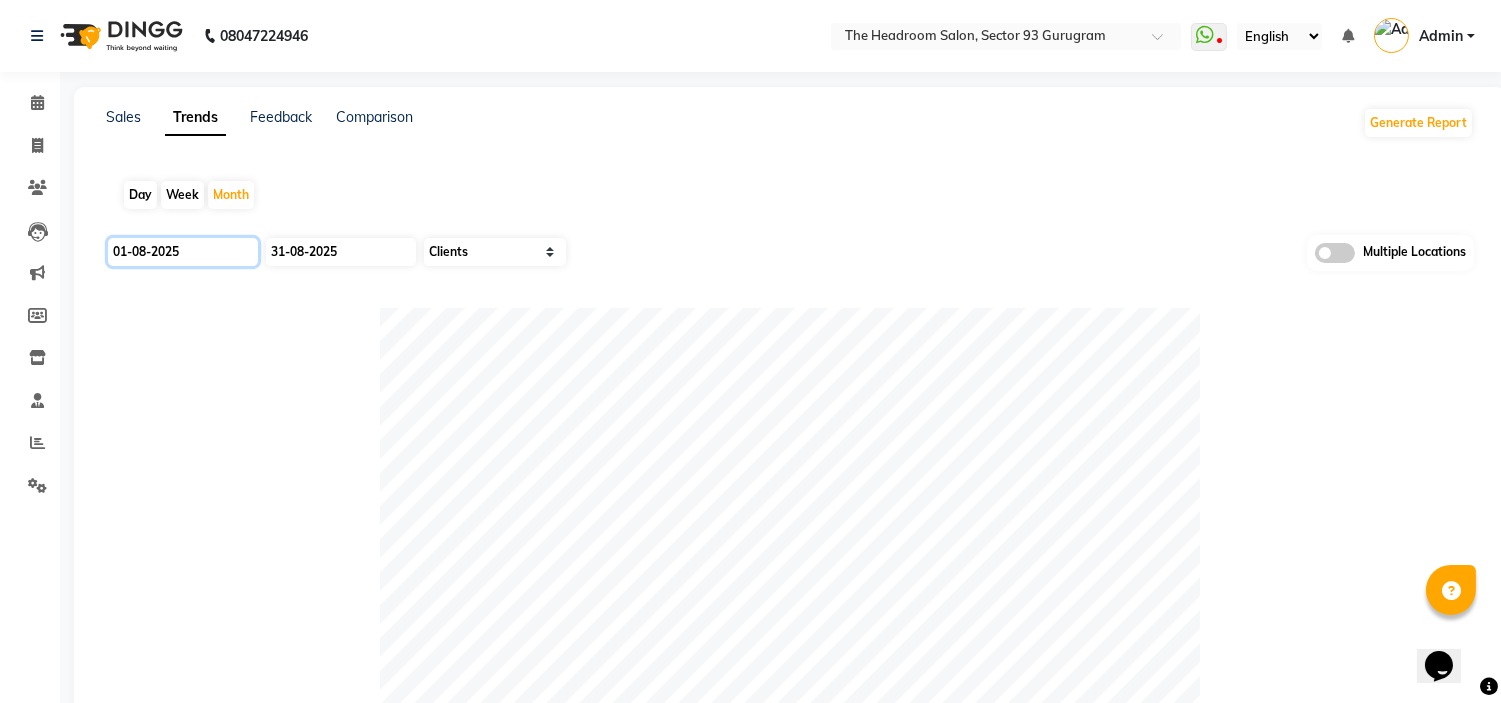 click on "01-08-2025" 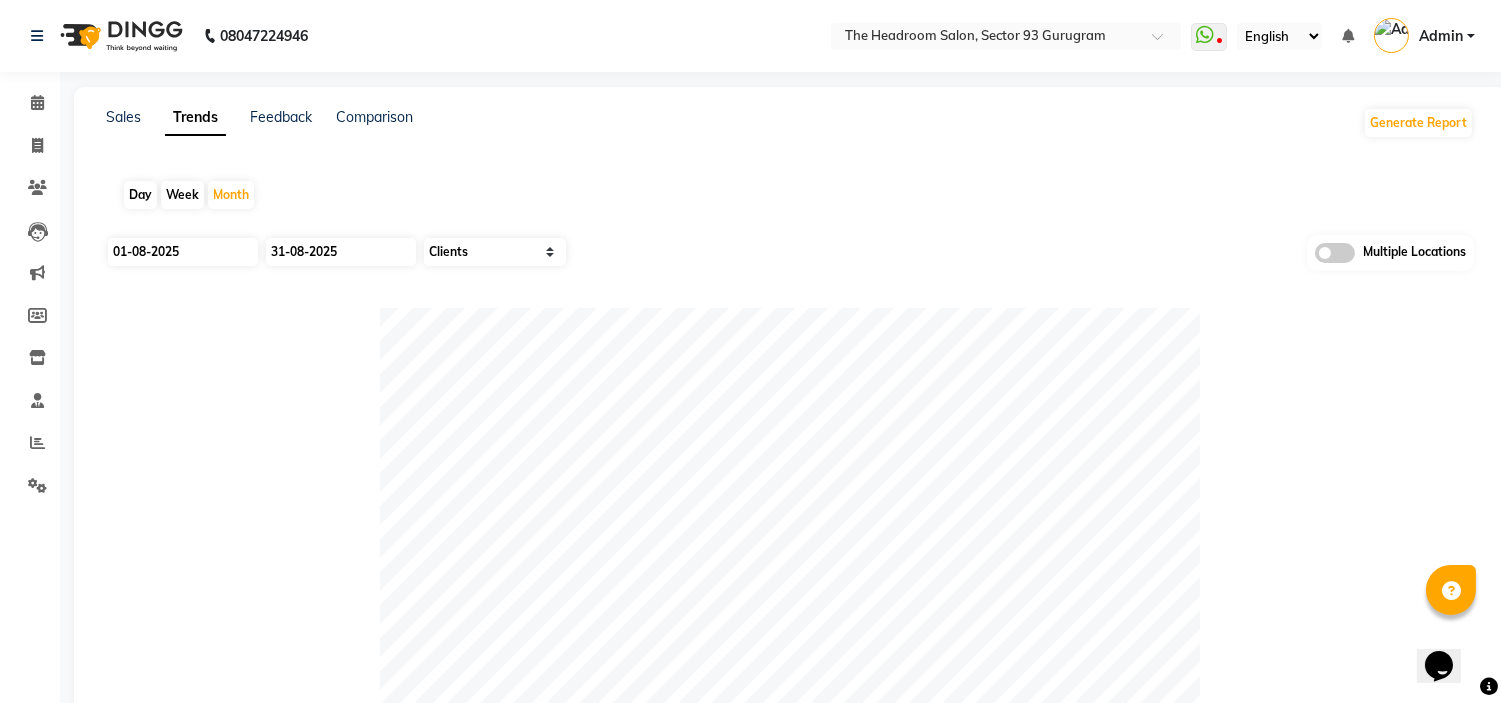 select on "8" 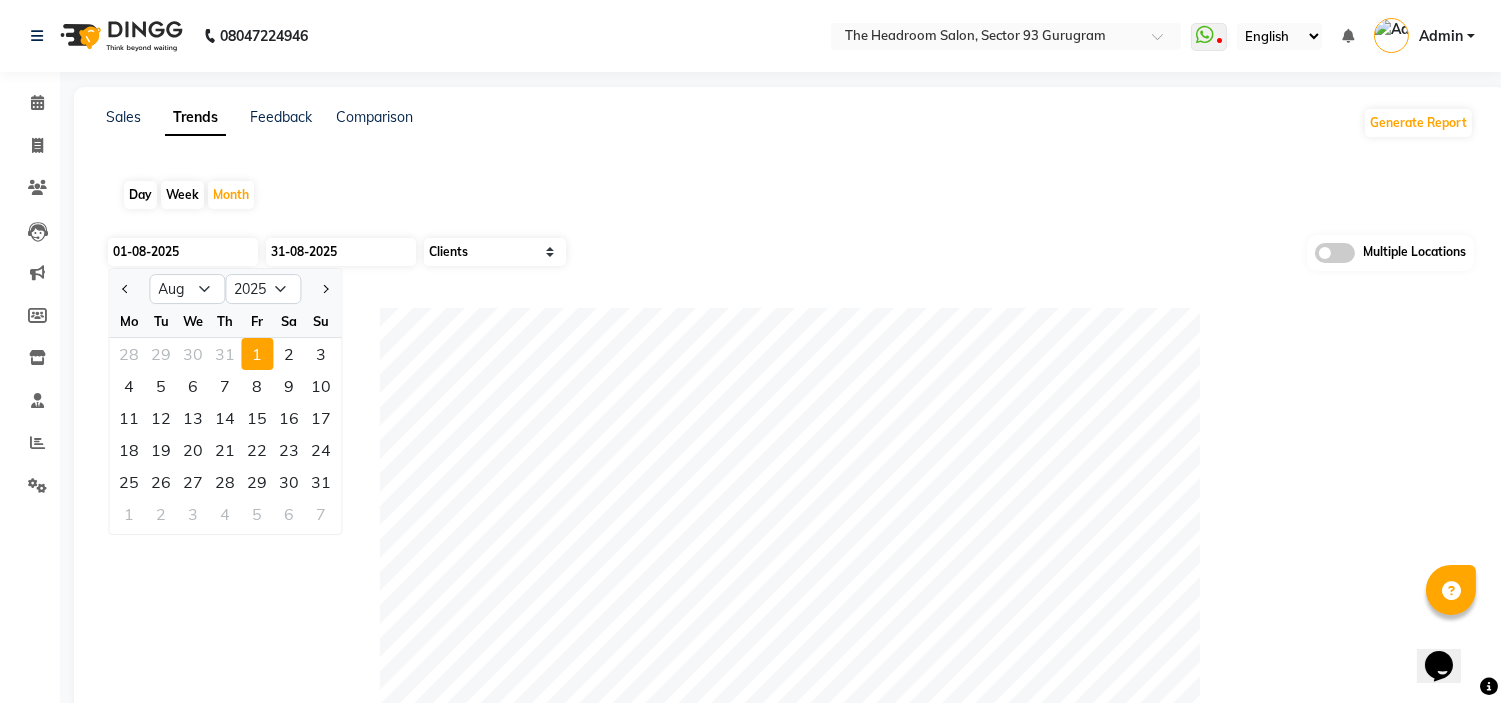 click 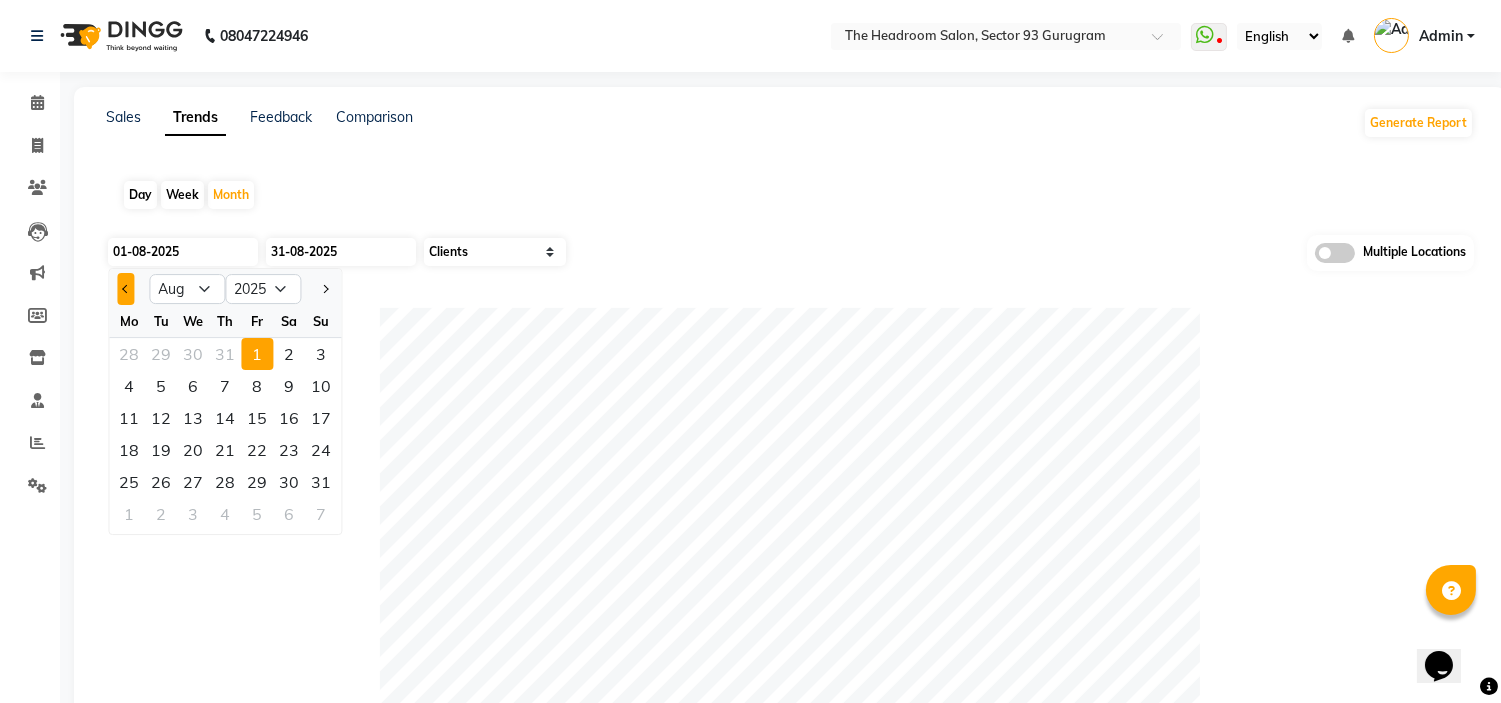 click 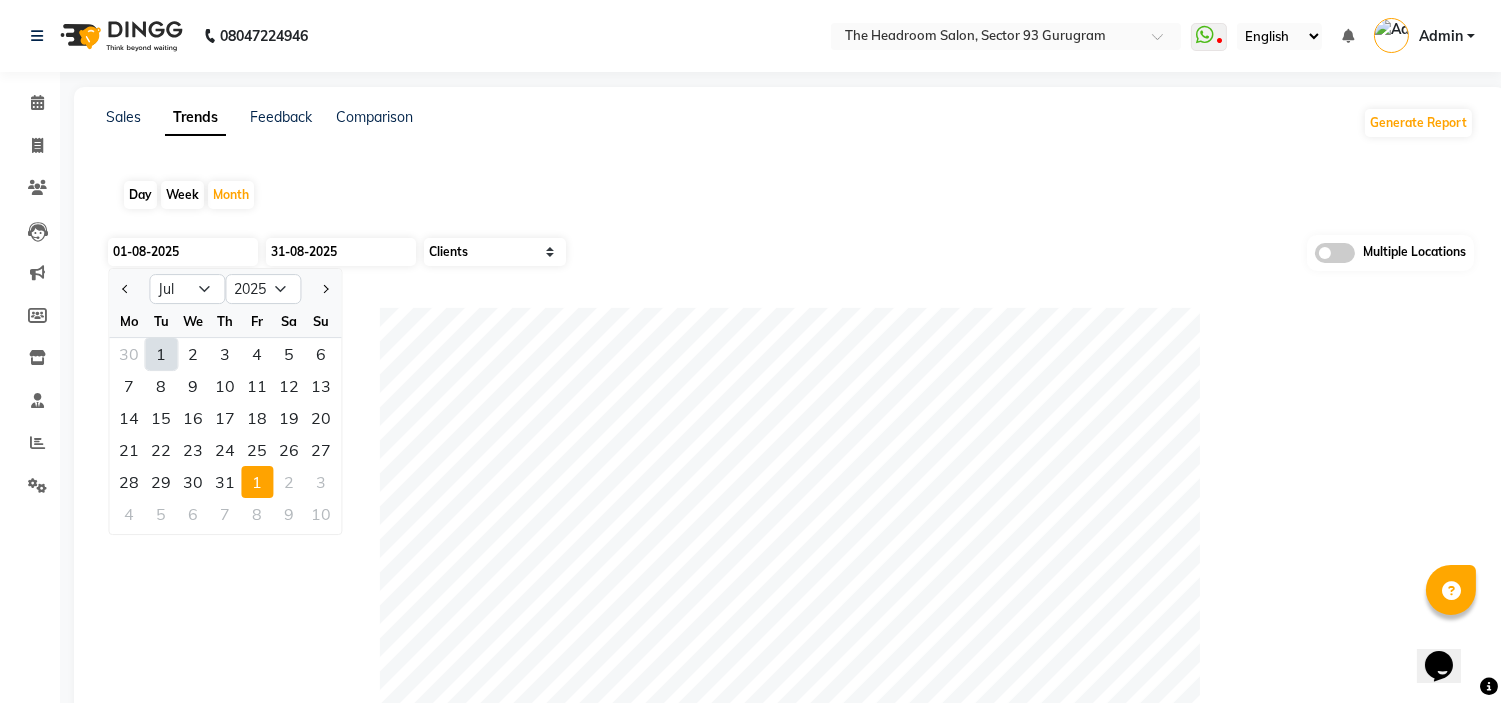 click on "1" 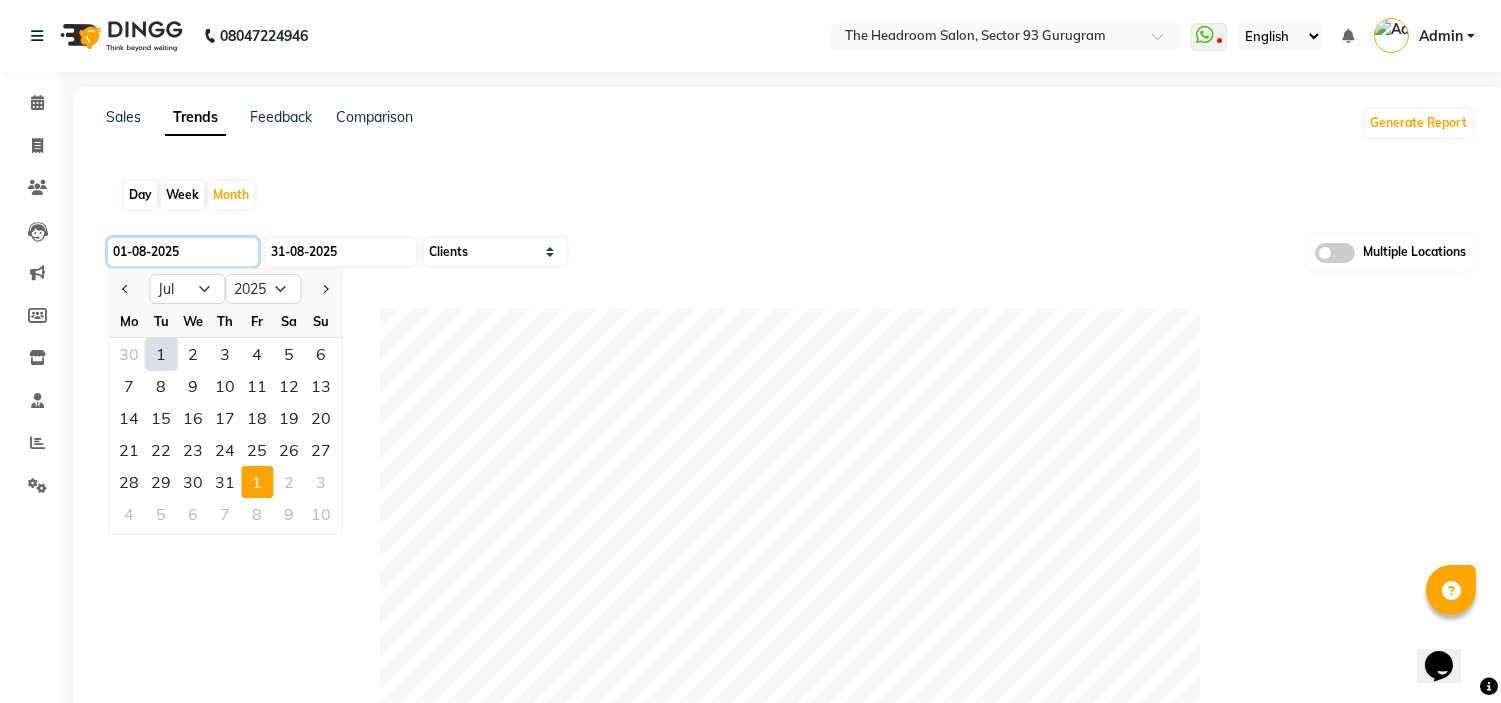 type on "01-07-2025" 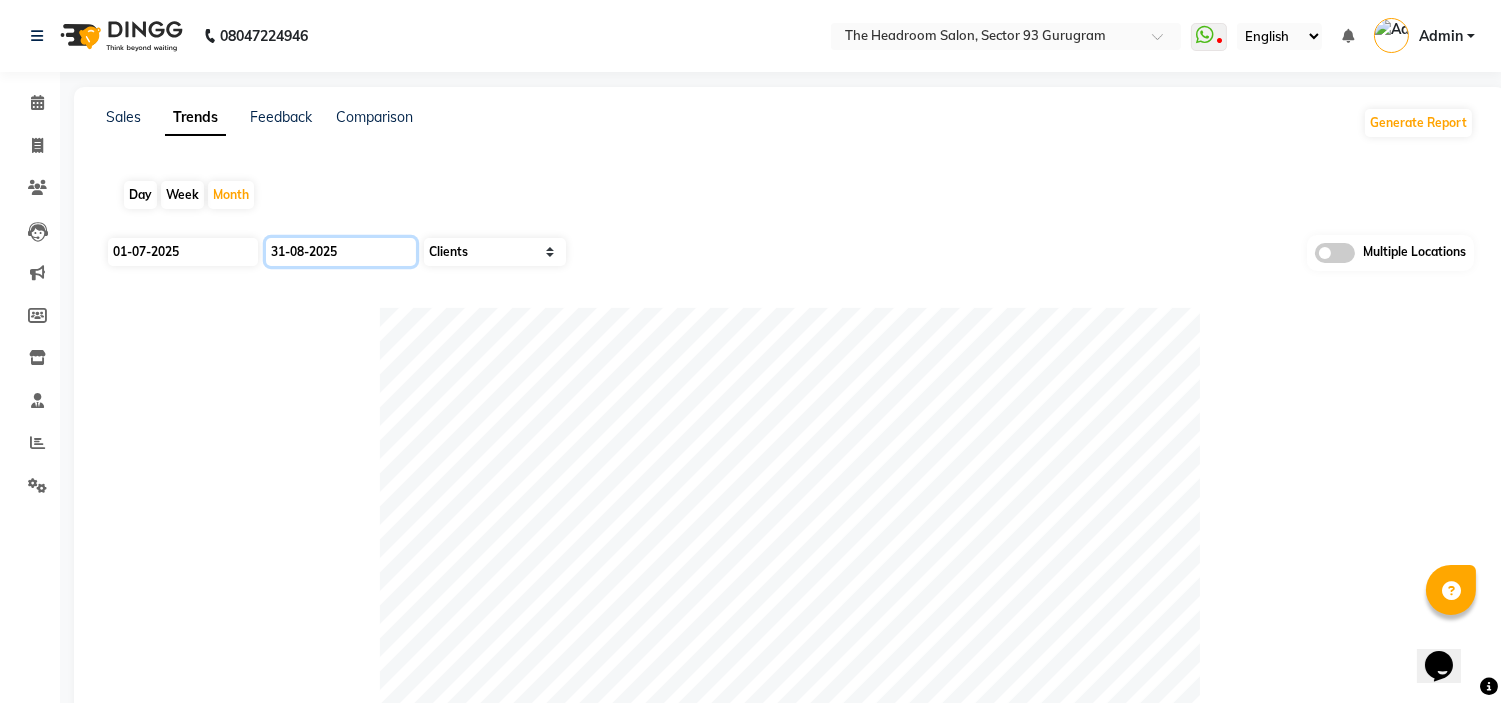 click on "31-08-2025" 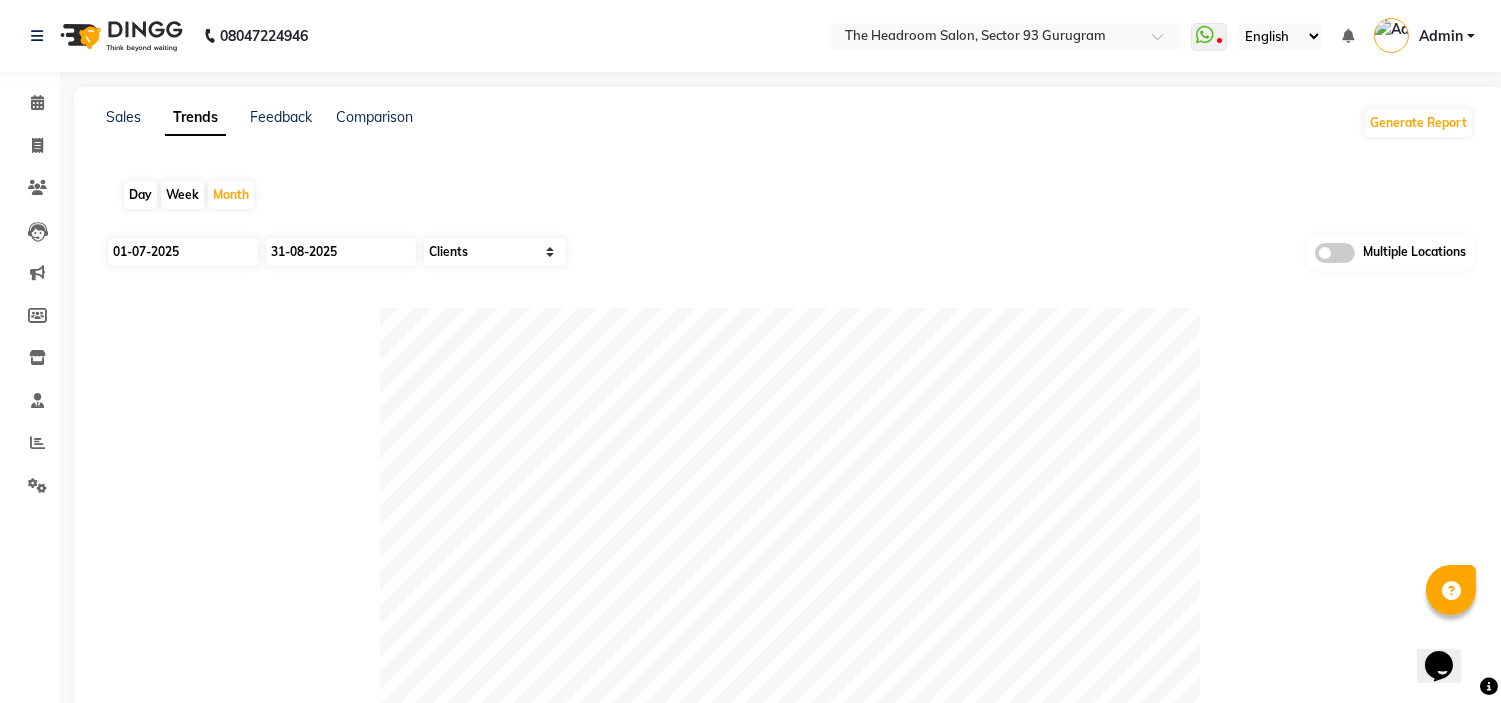 select on "8" 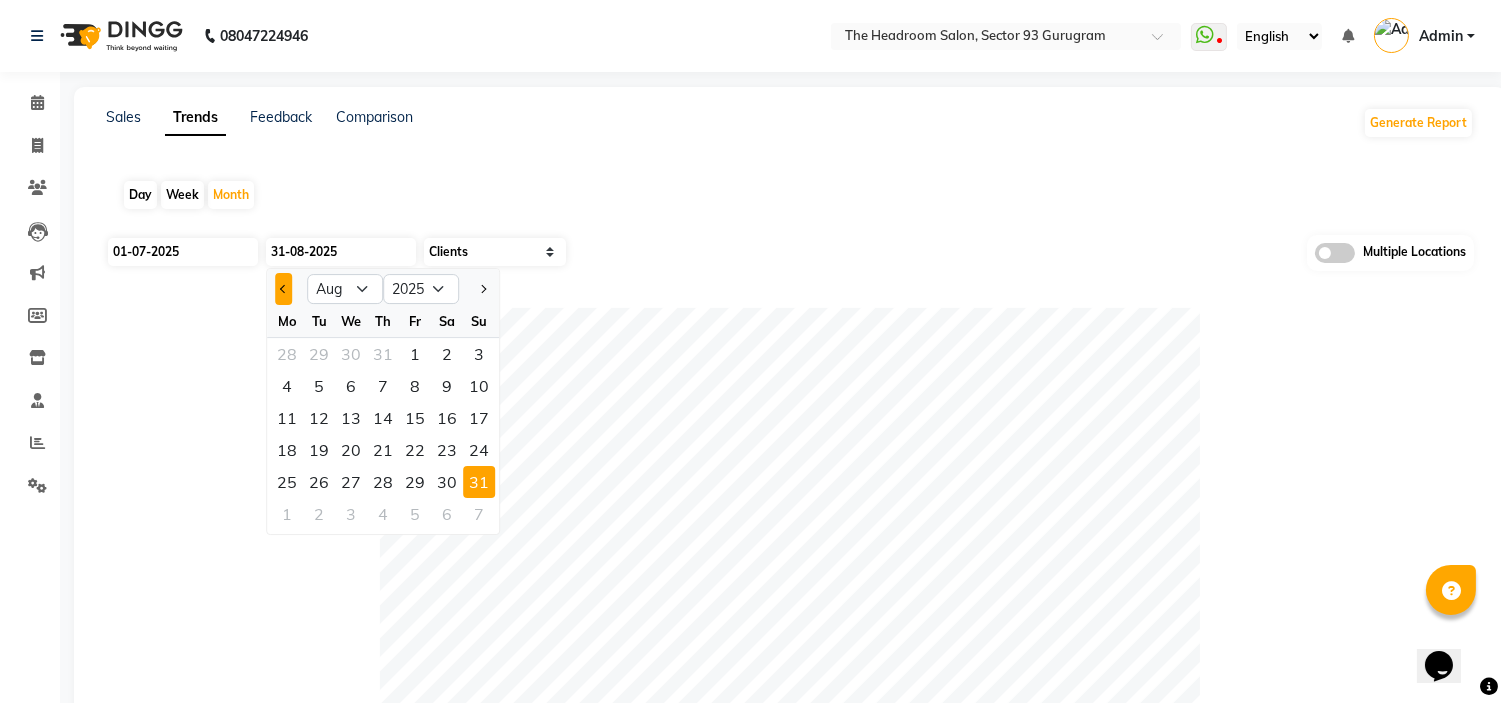 click 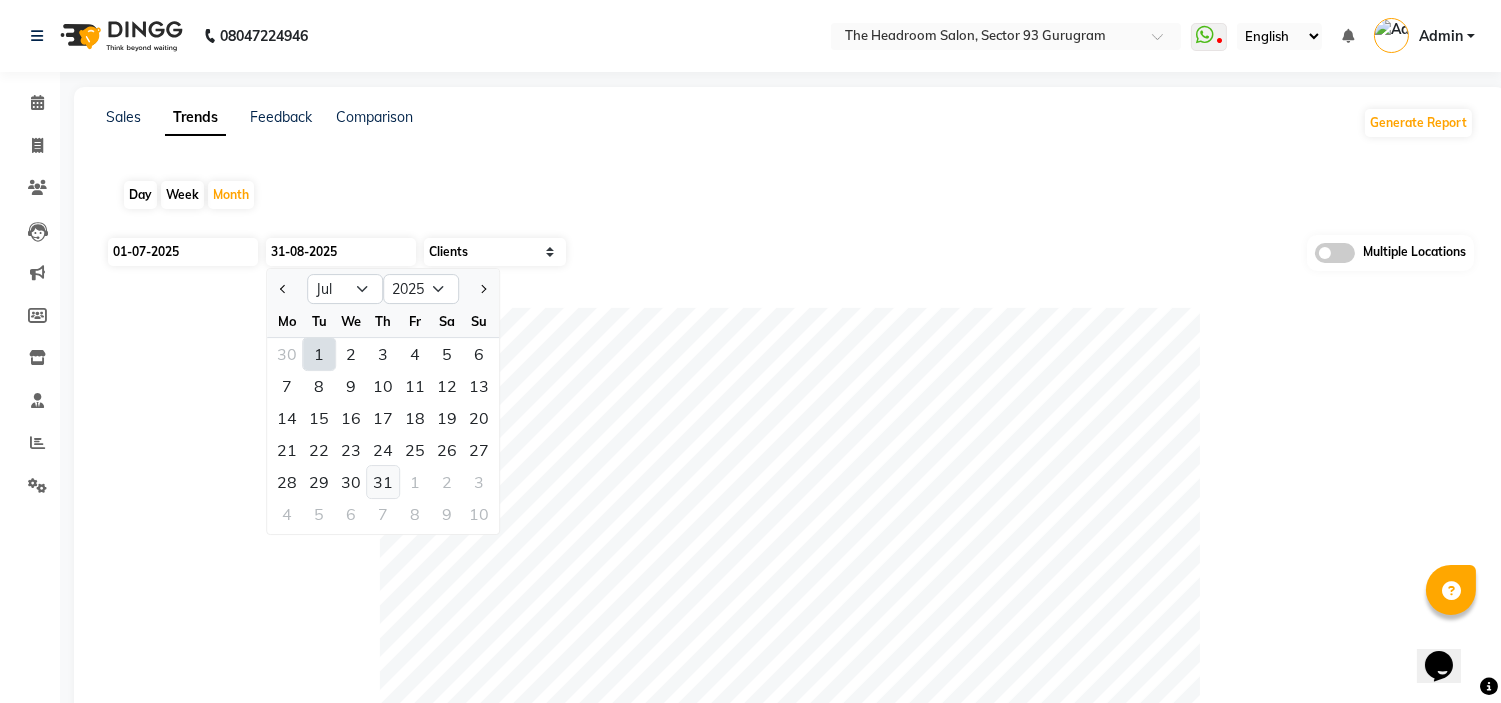 click on "31" 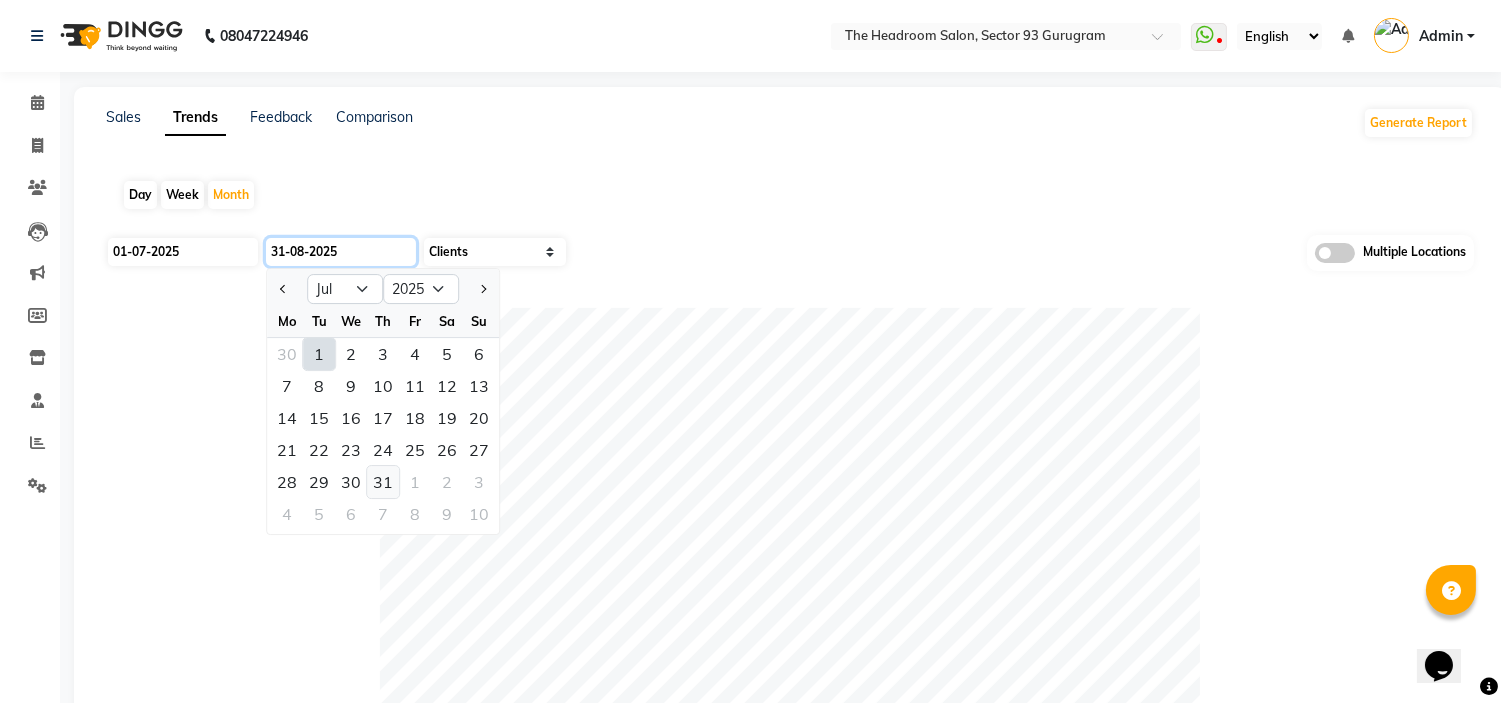 type on "31-07-2025" 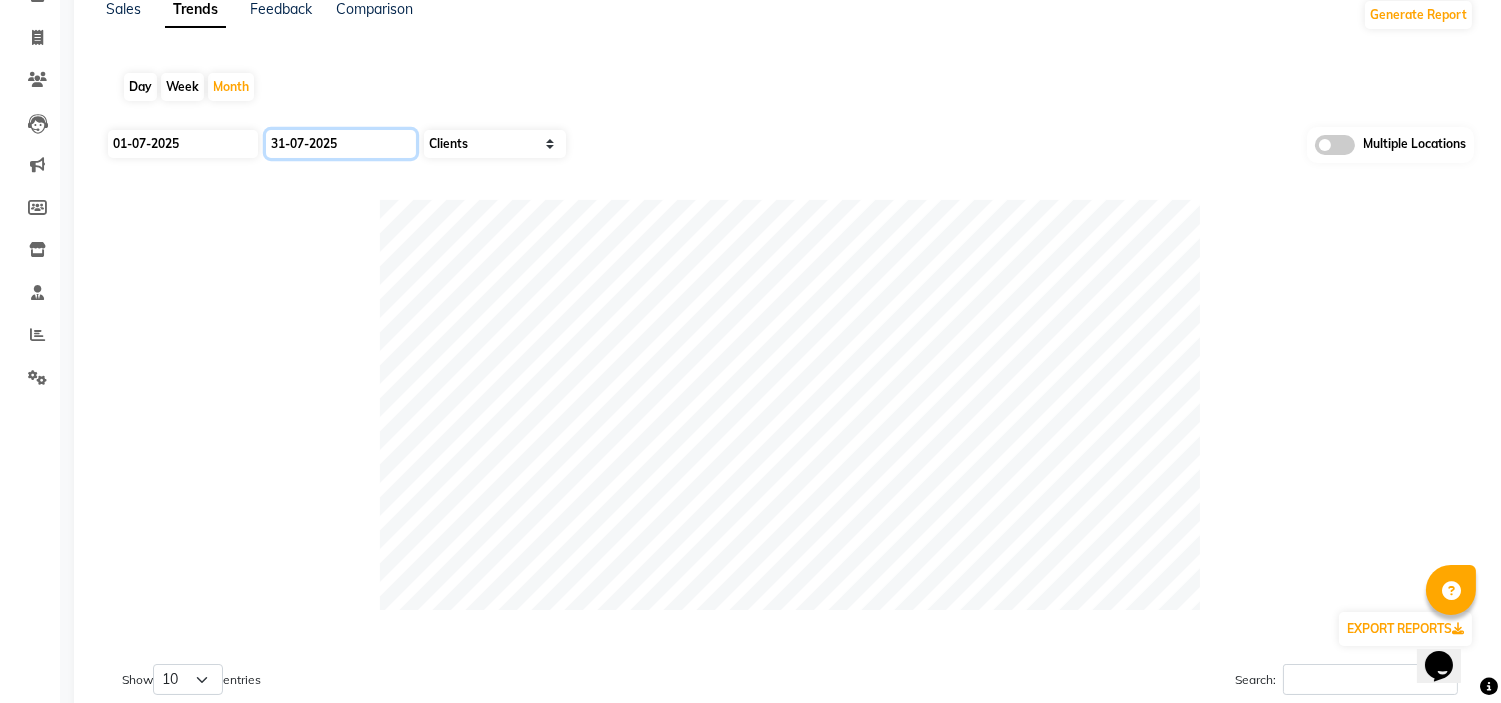 scroll, scrollTop: 112, scrollLeft: 0, axis: vertical 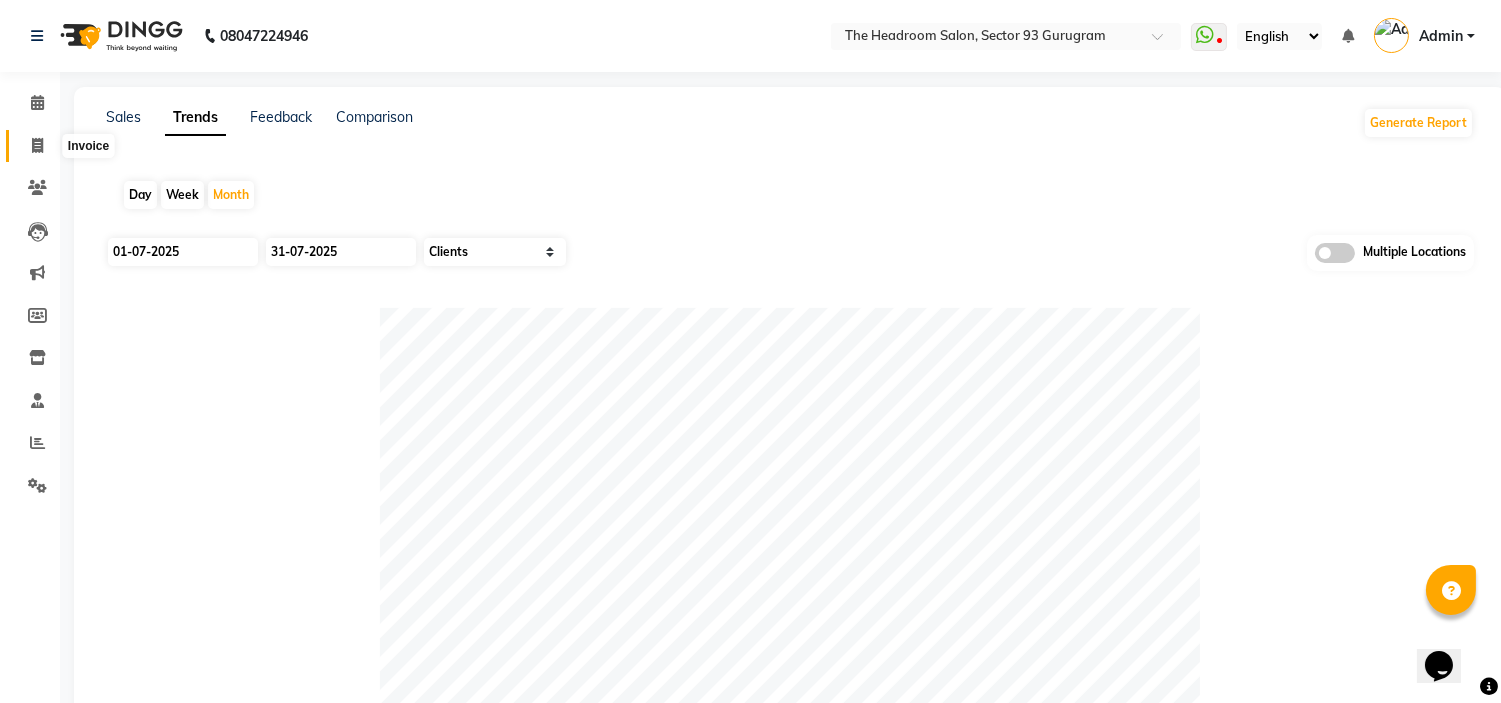 click 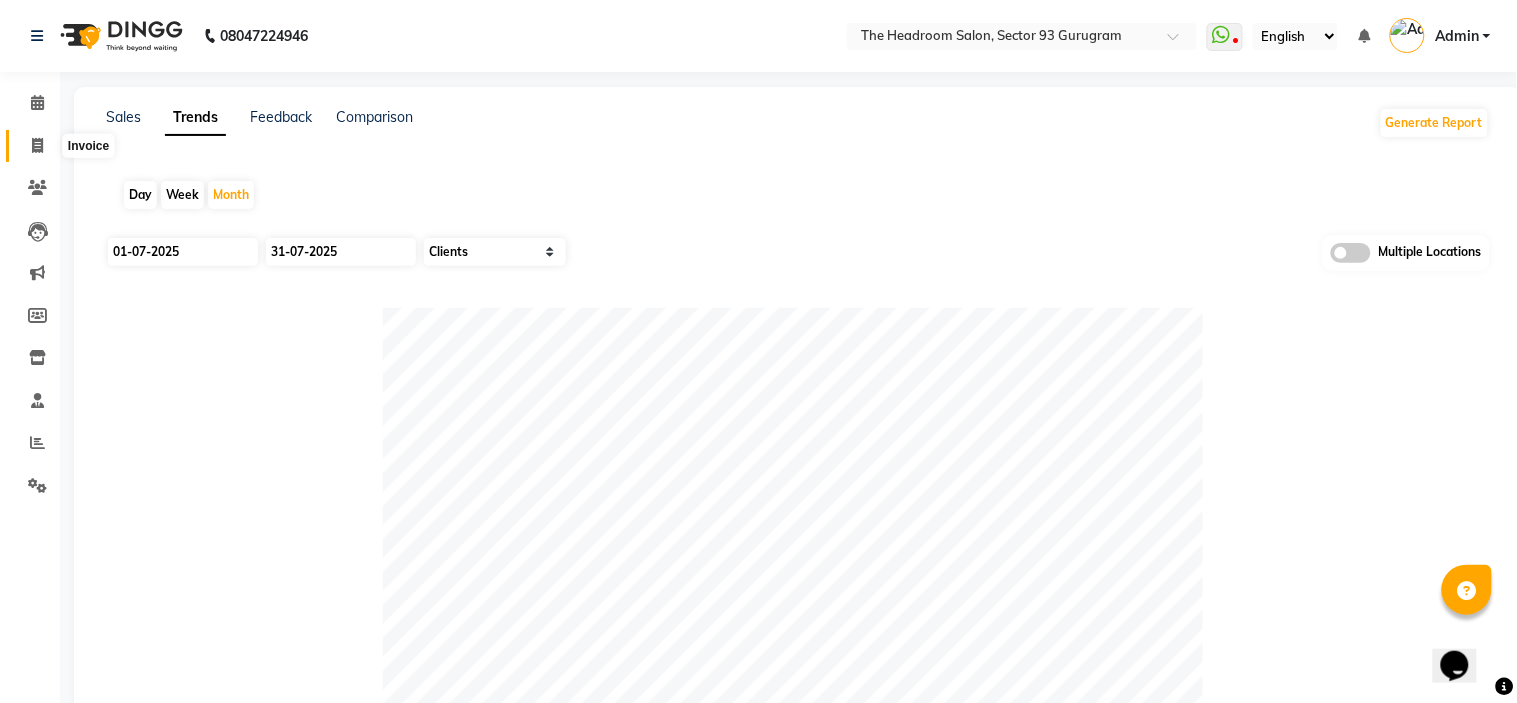 select on "service" 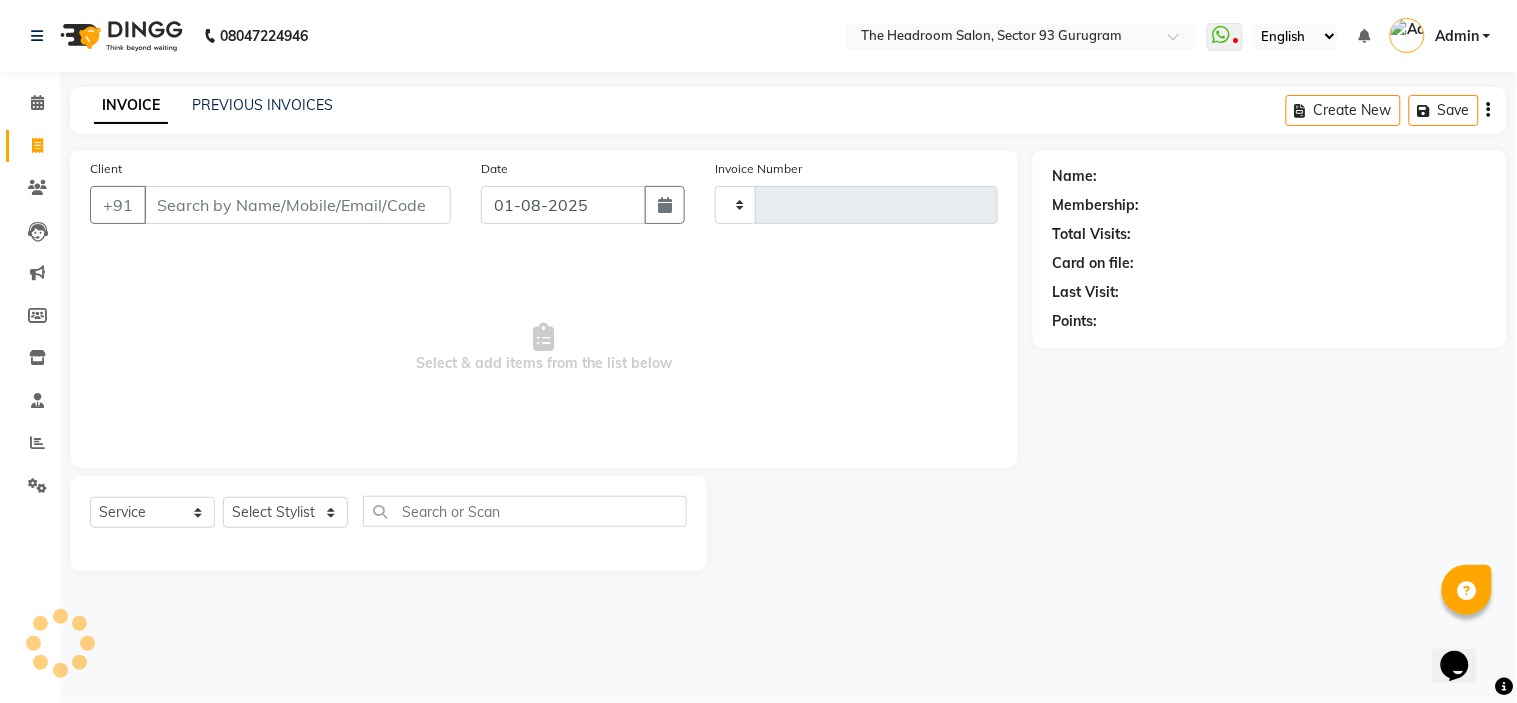 type on "2534" 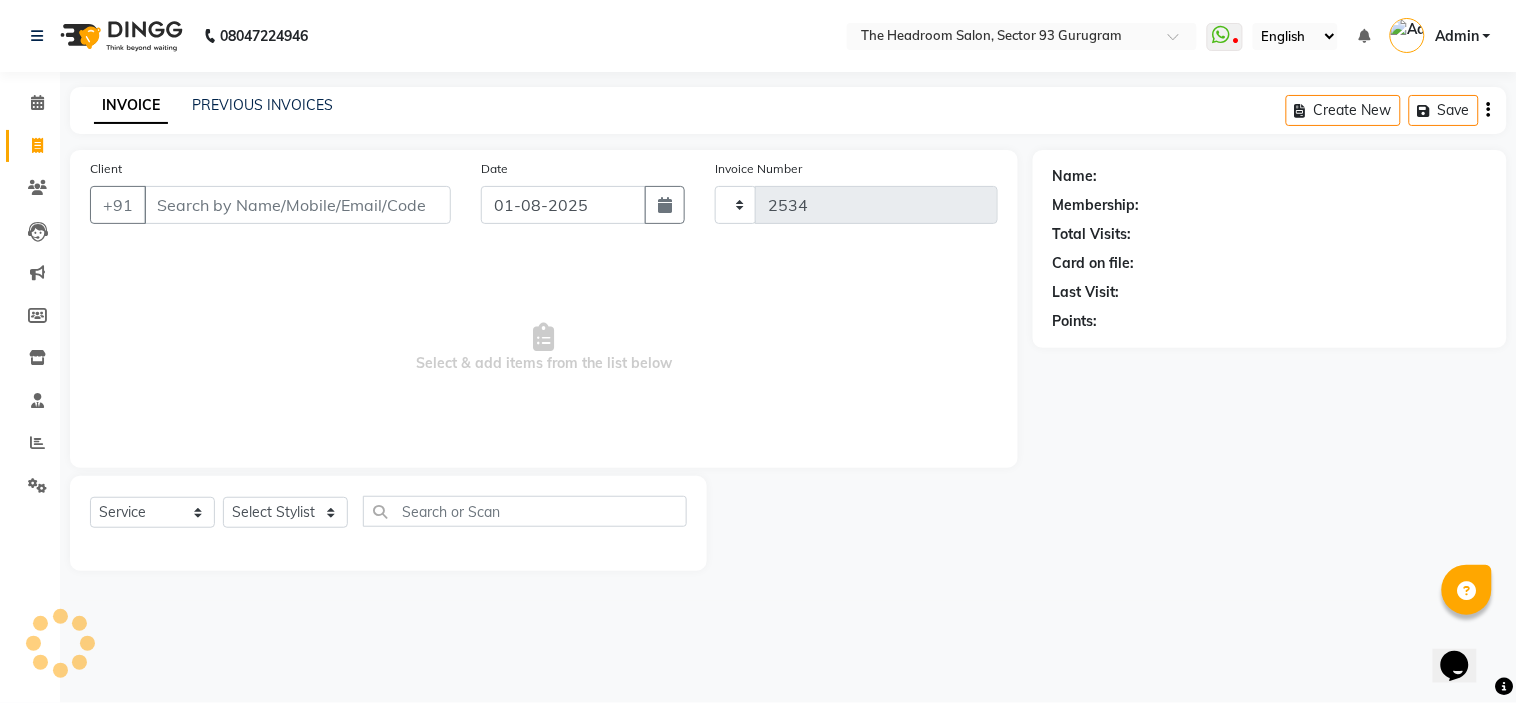 select on "6933" 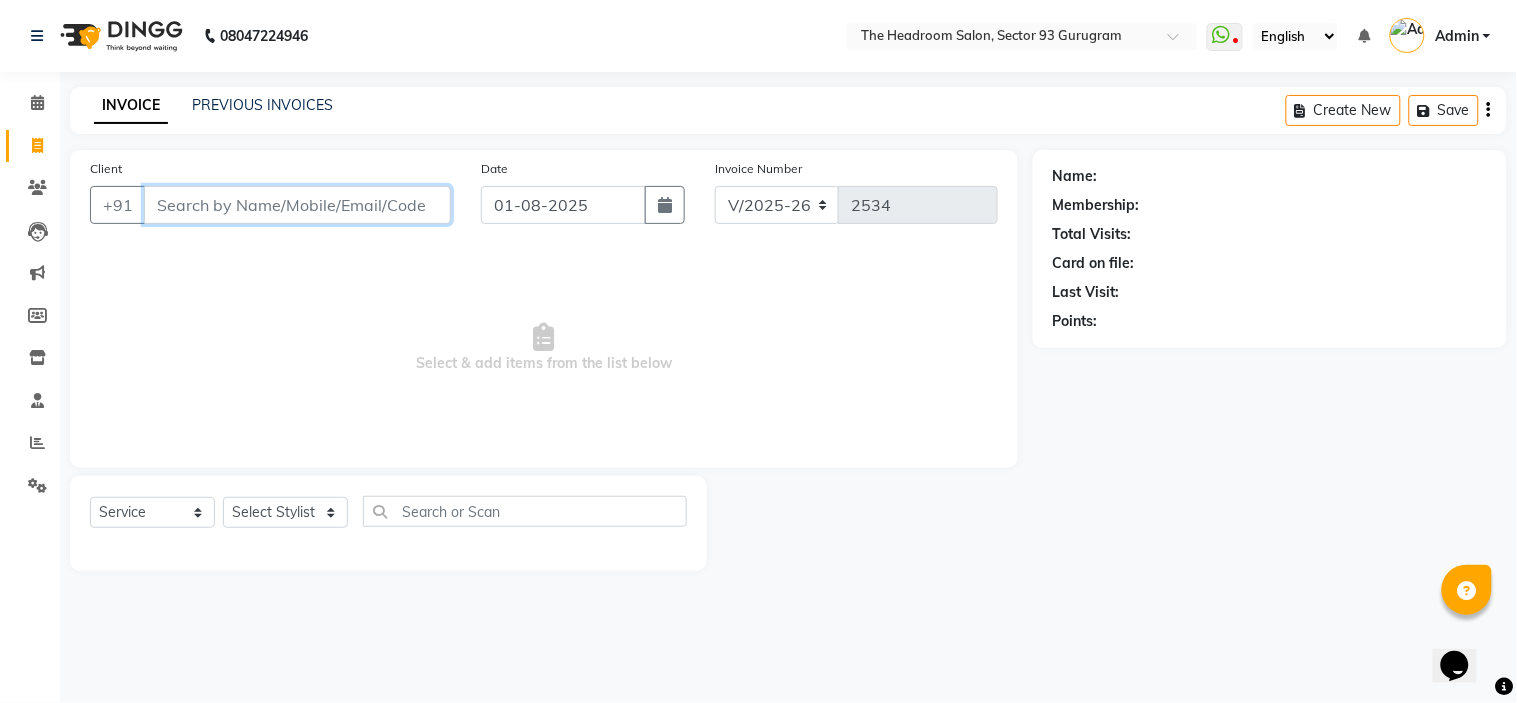 click on "Client" at bounding box center [297, 205] 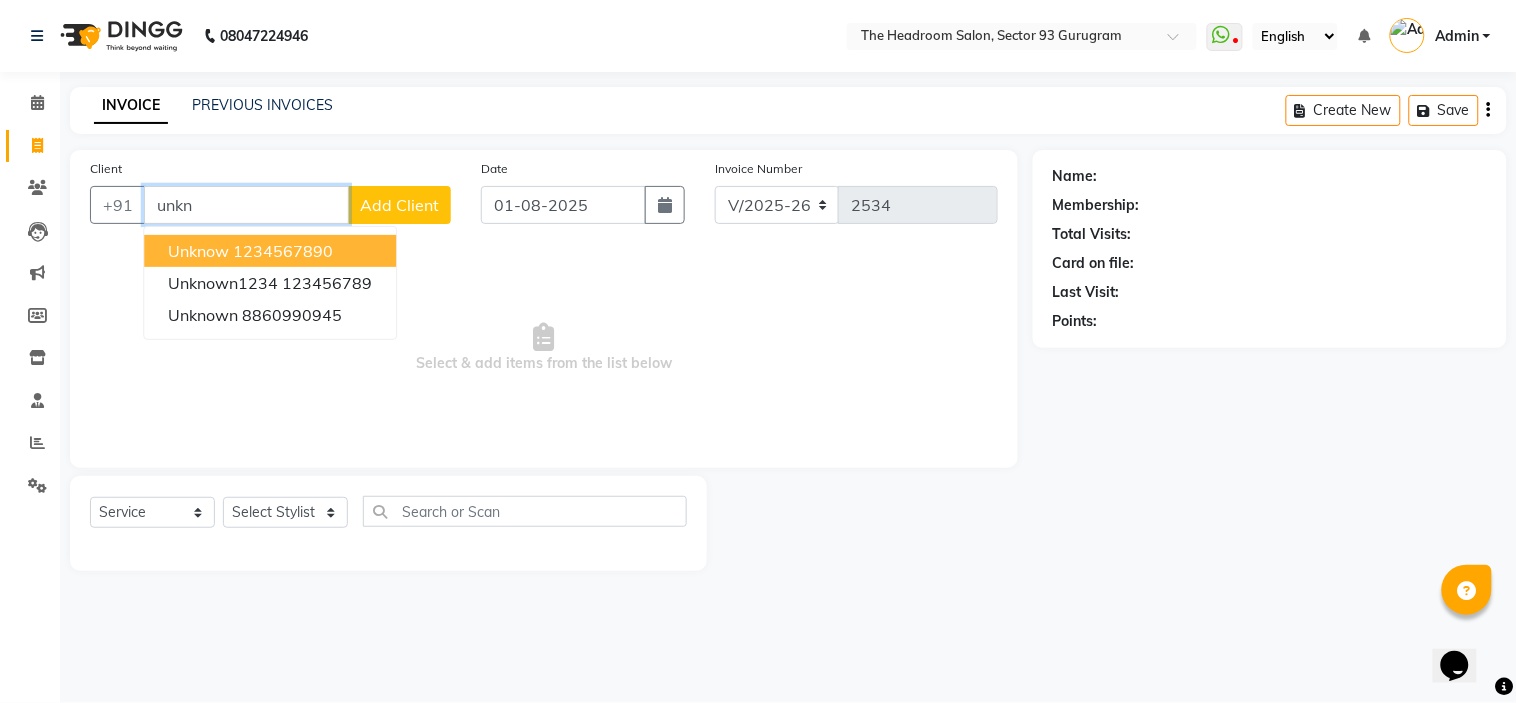 click on "1234567890" at bounding box center [283, 251] 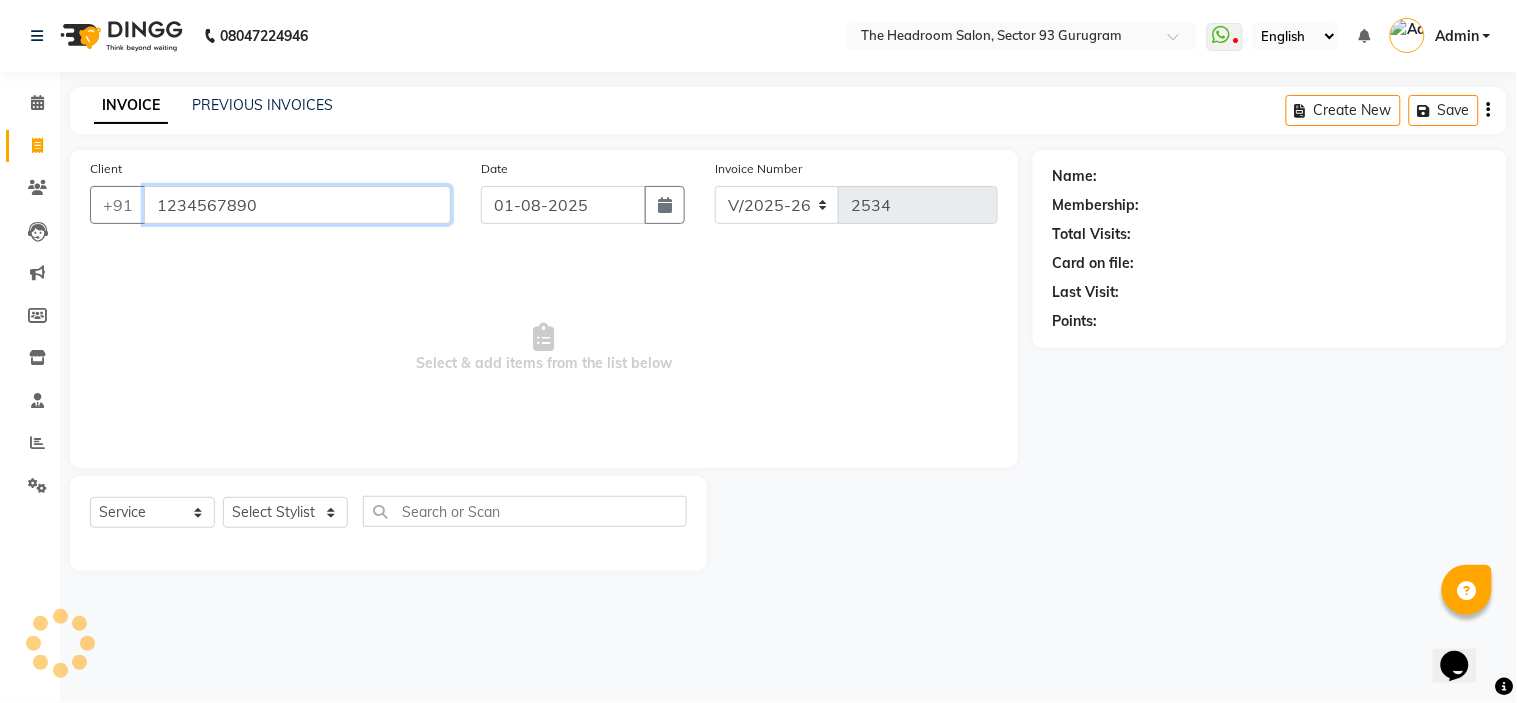 type on "1234567890" 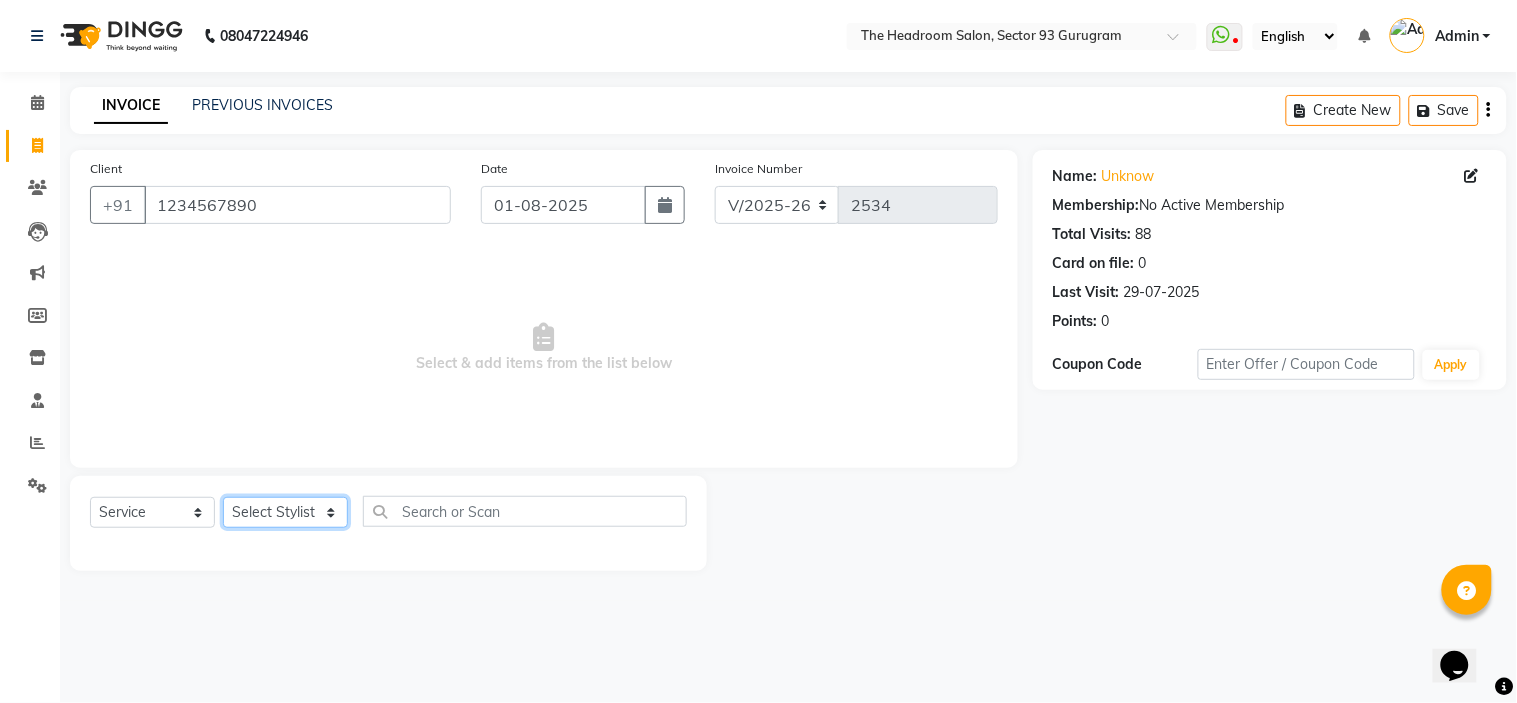 click on "Select Stylist Aditya Ajit Anubha Deepali Faizan Firoz Manager Monika Nakul Shokeen Neetu Pooja Rahul Siraj" 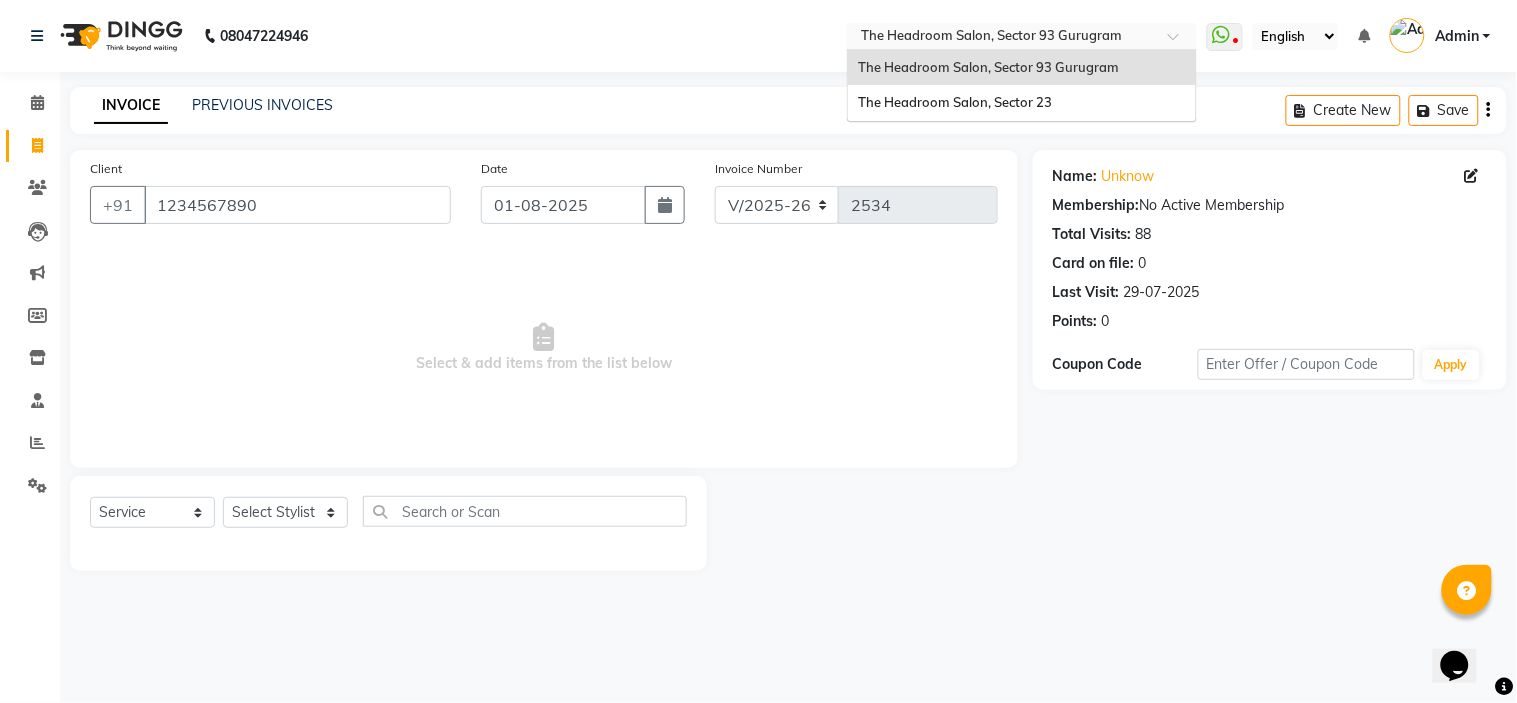 click at bounding box center (1002, 38) 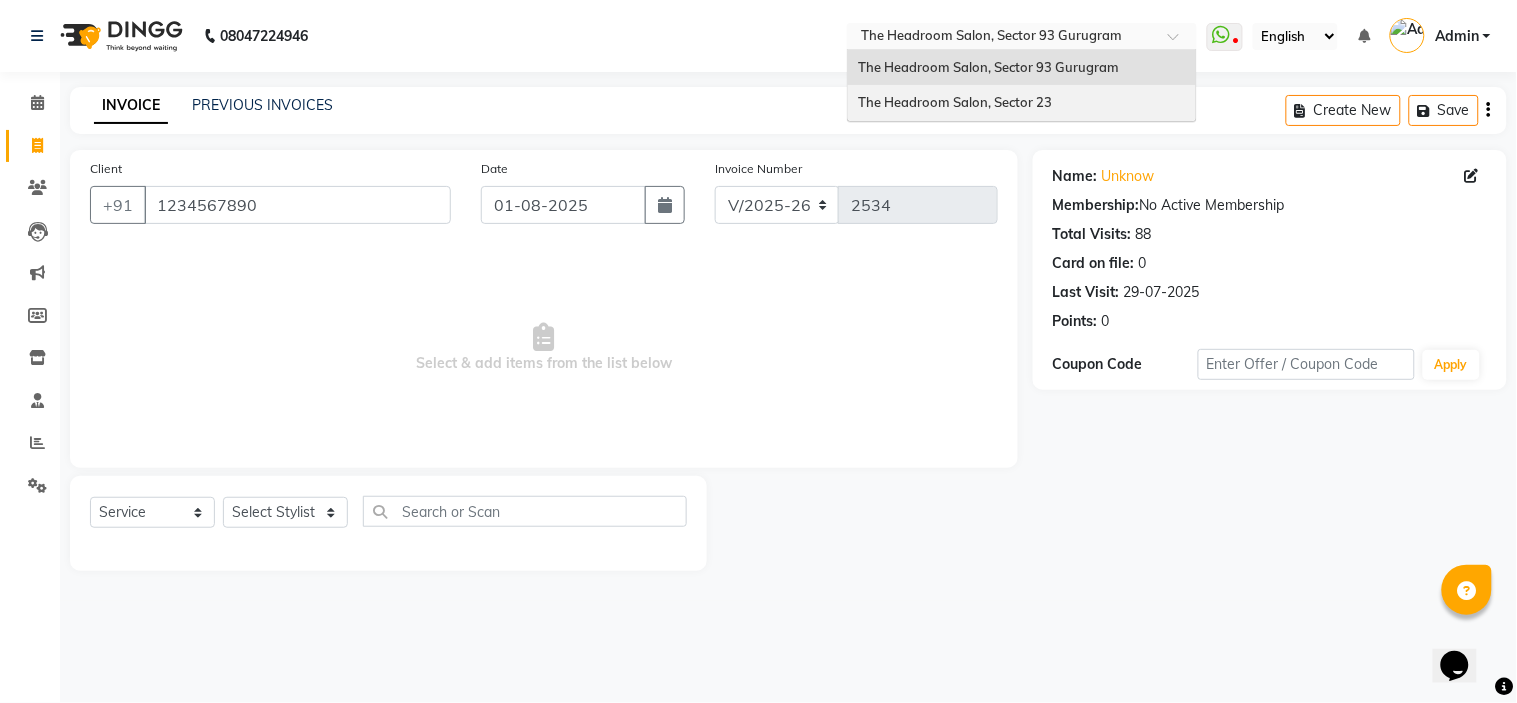 click on "The Headroom Salon, Sector 23" at bounding box center [955, 102] 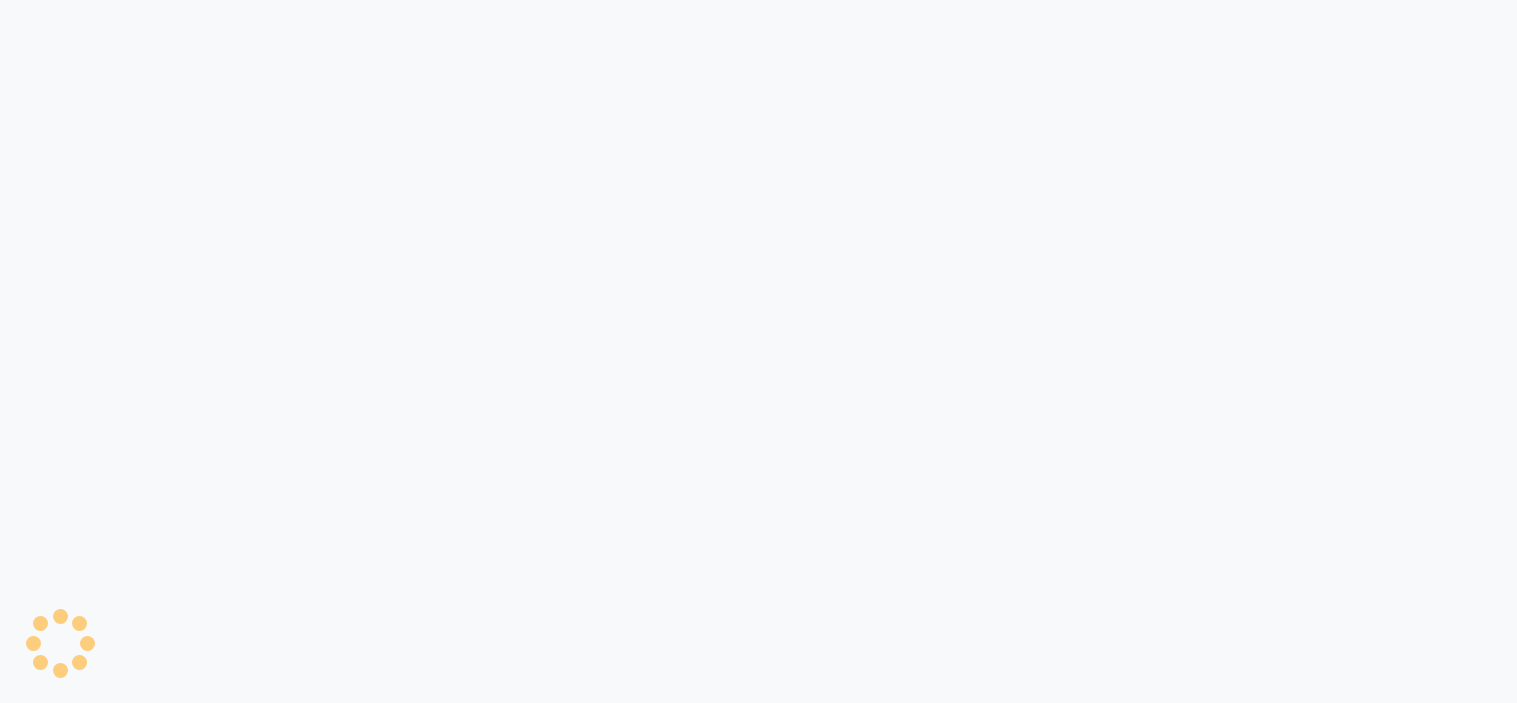 scroll, scrollTop: 0, scrollLeft: 0, axis: both 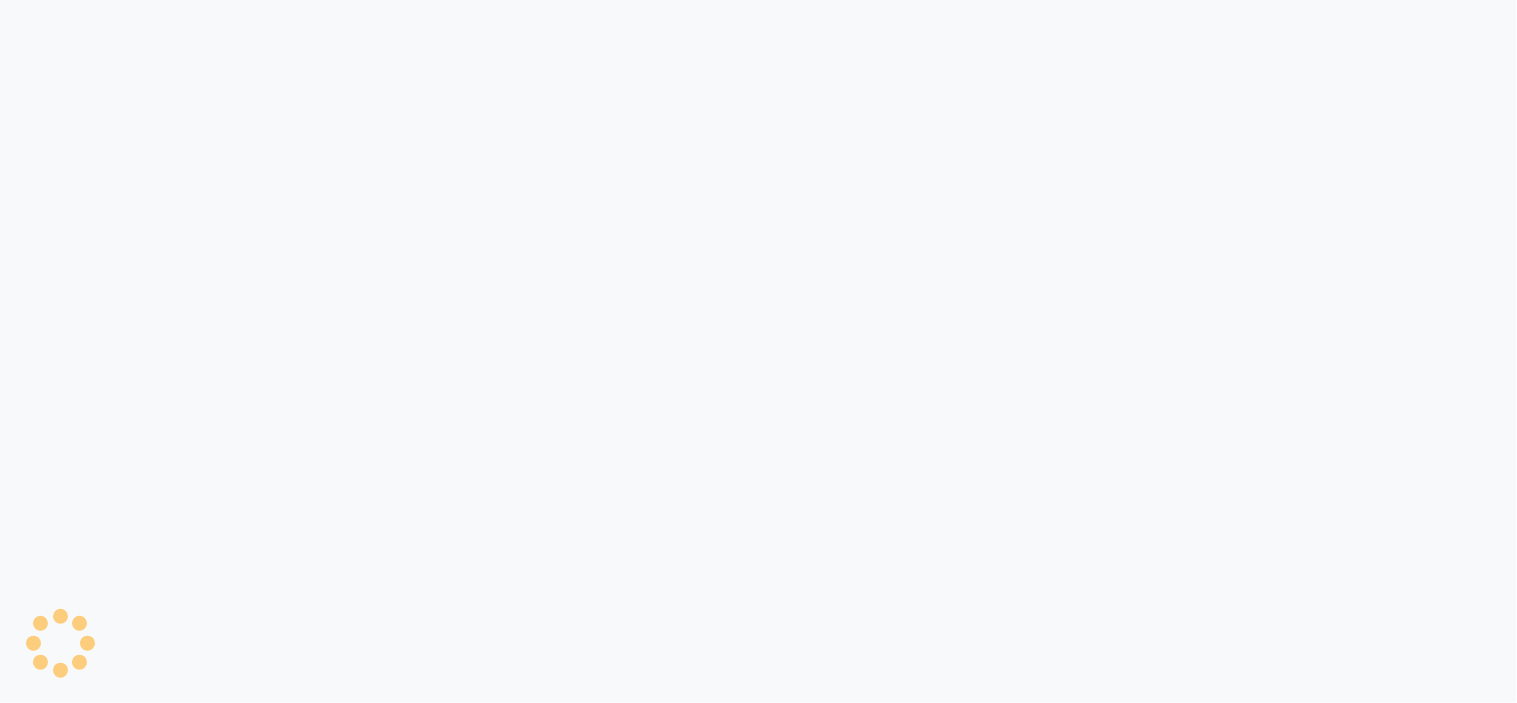 select on "service" 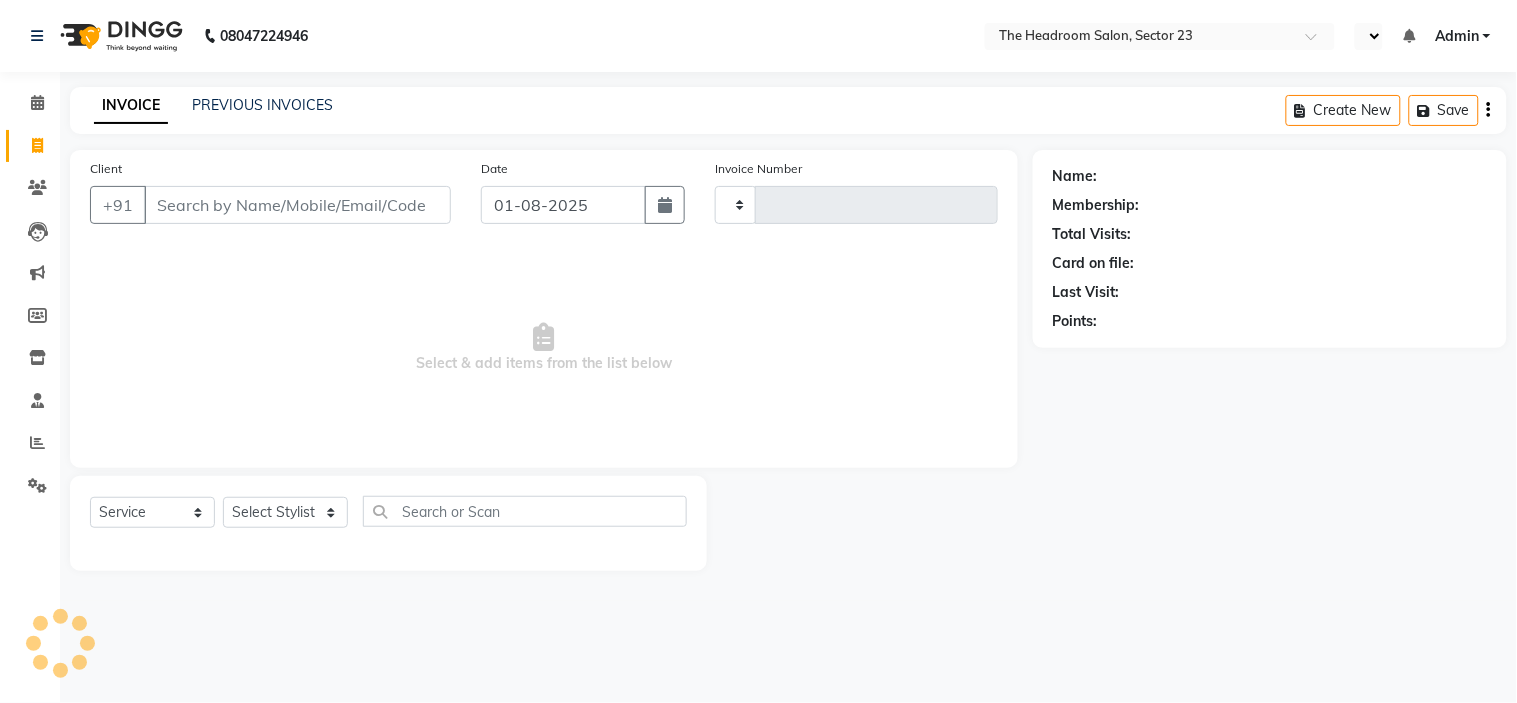 select on "en" 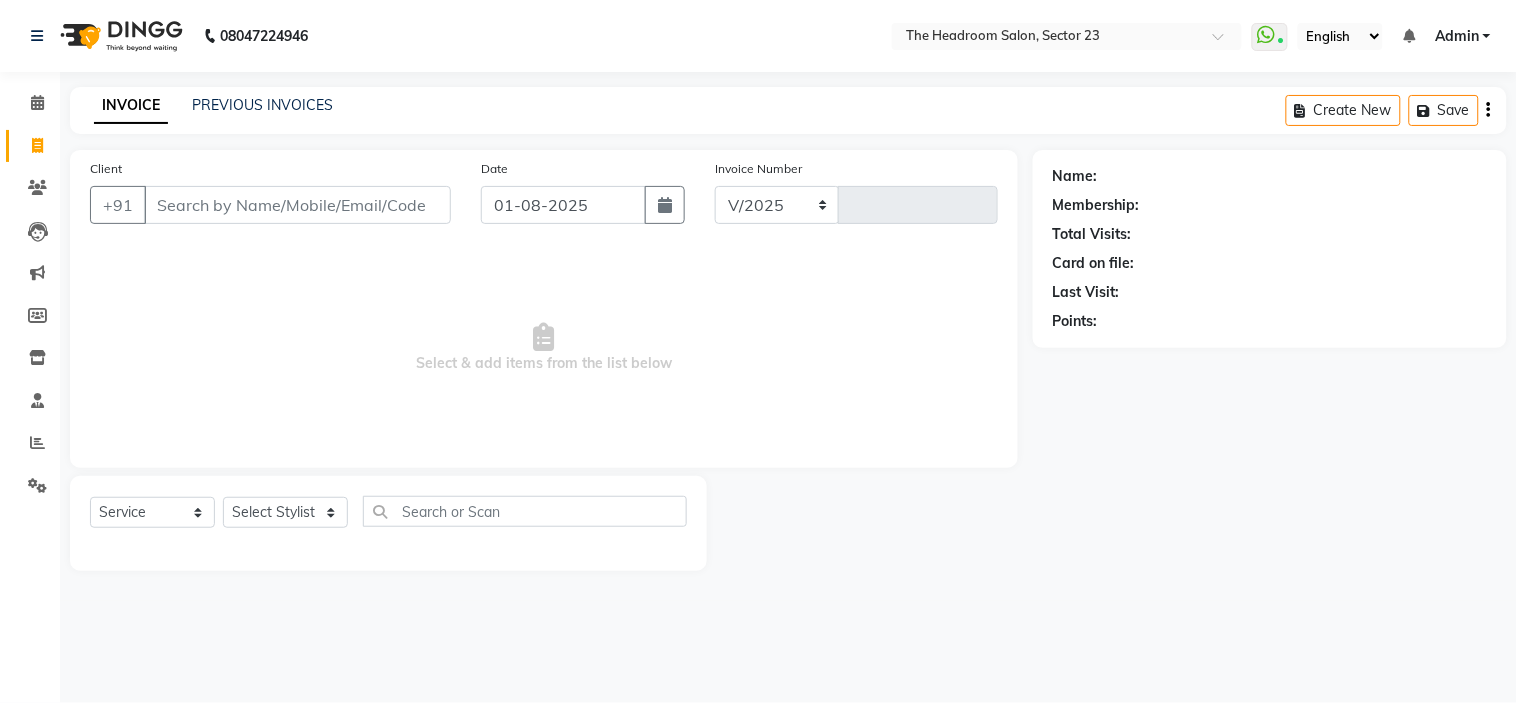 select on "6796" 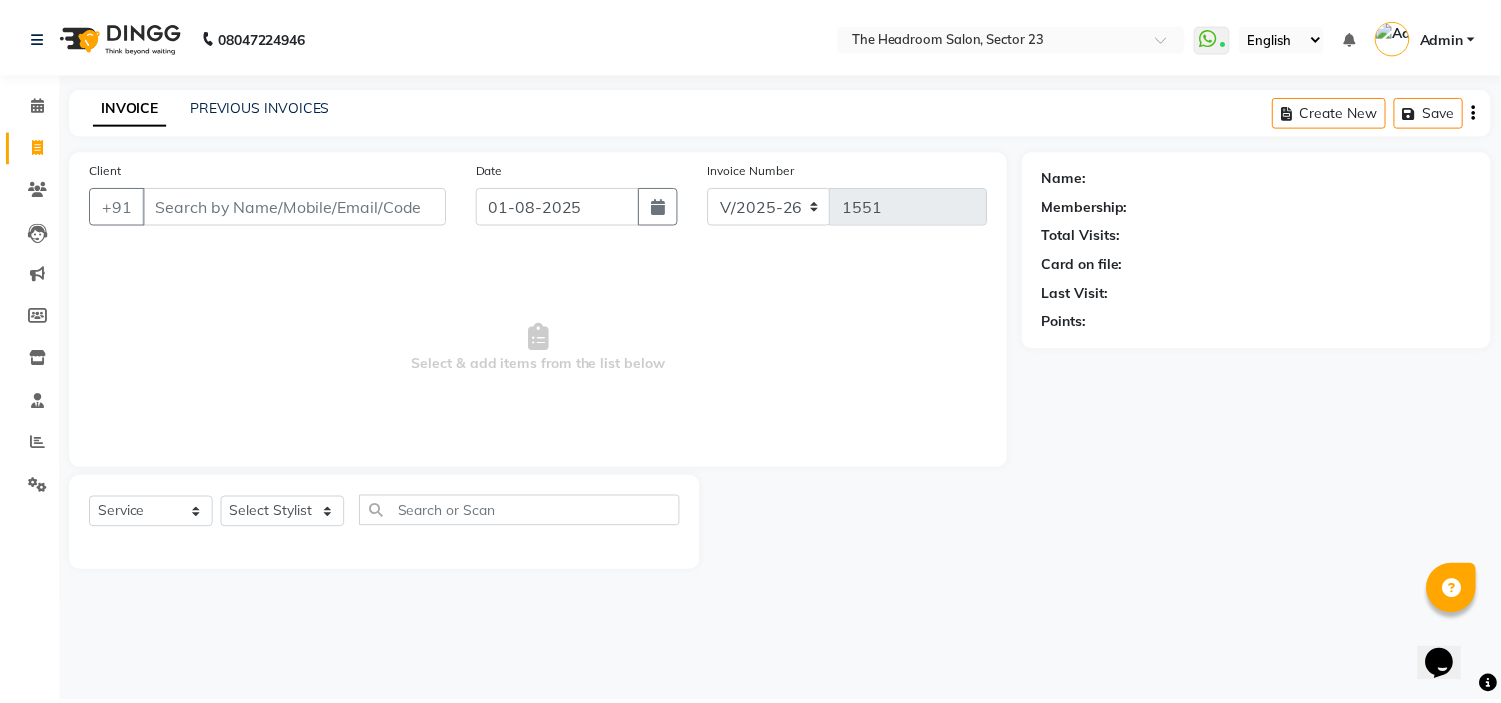 scroll, scrollTop: 0, scrollLeft: 0, axis: both 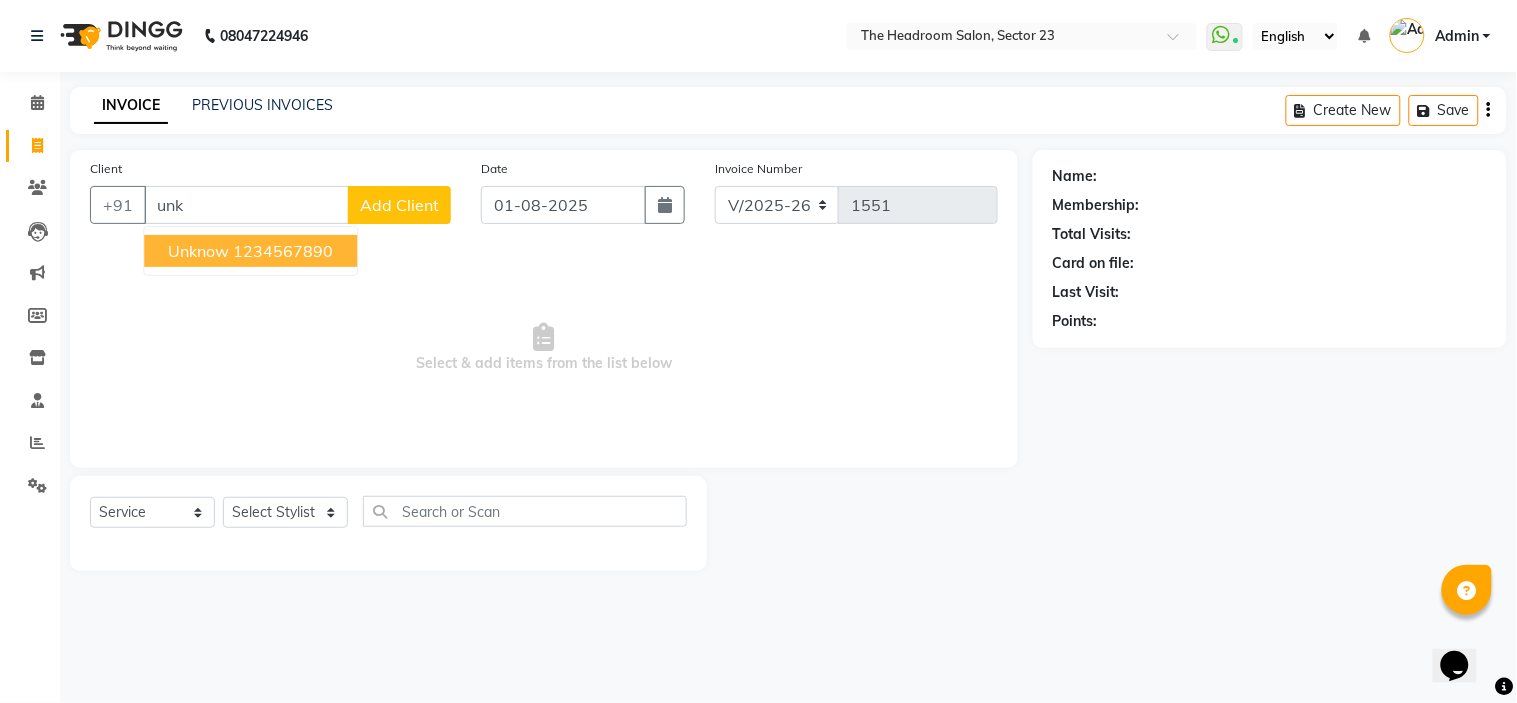 click on "1234567890" at bounding box center [283, 251] 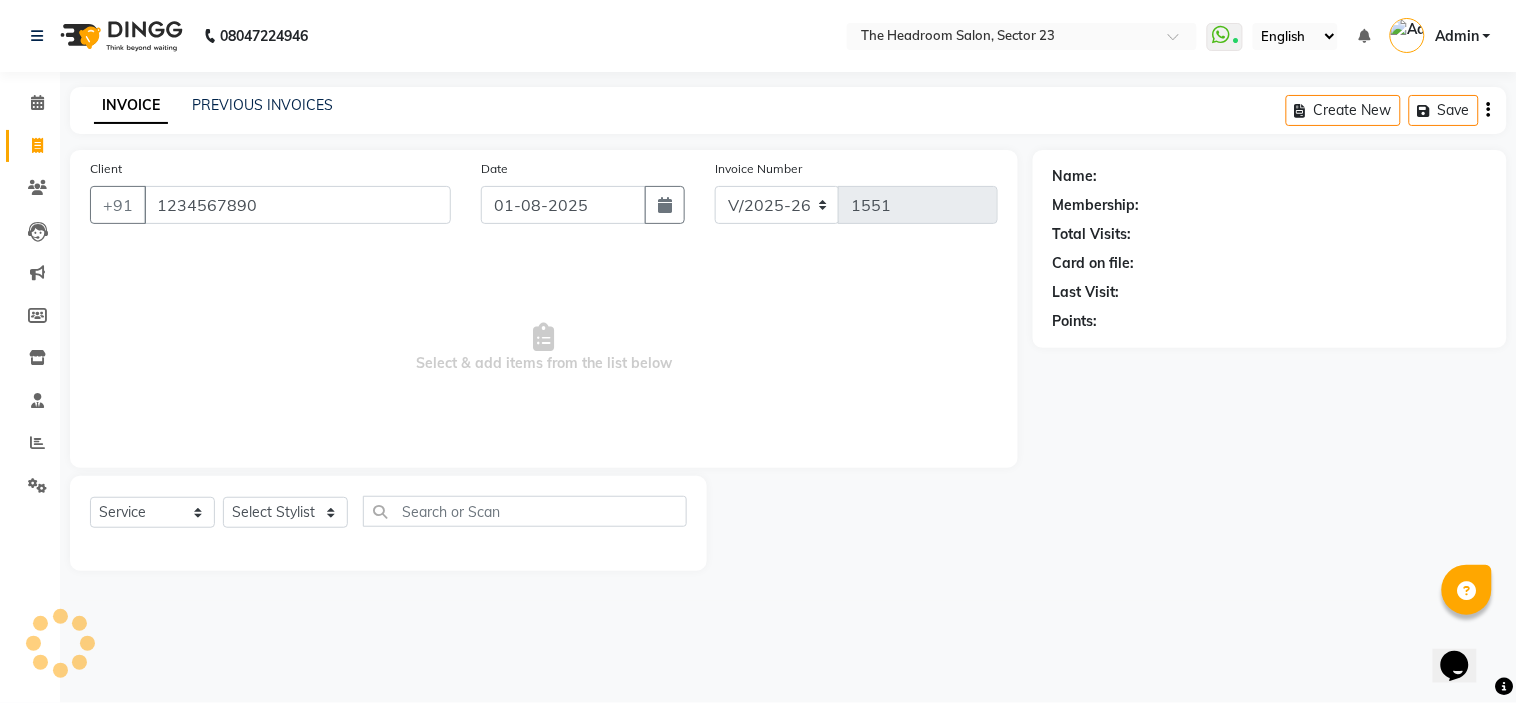 type on "1234567890" 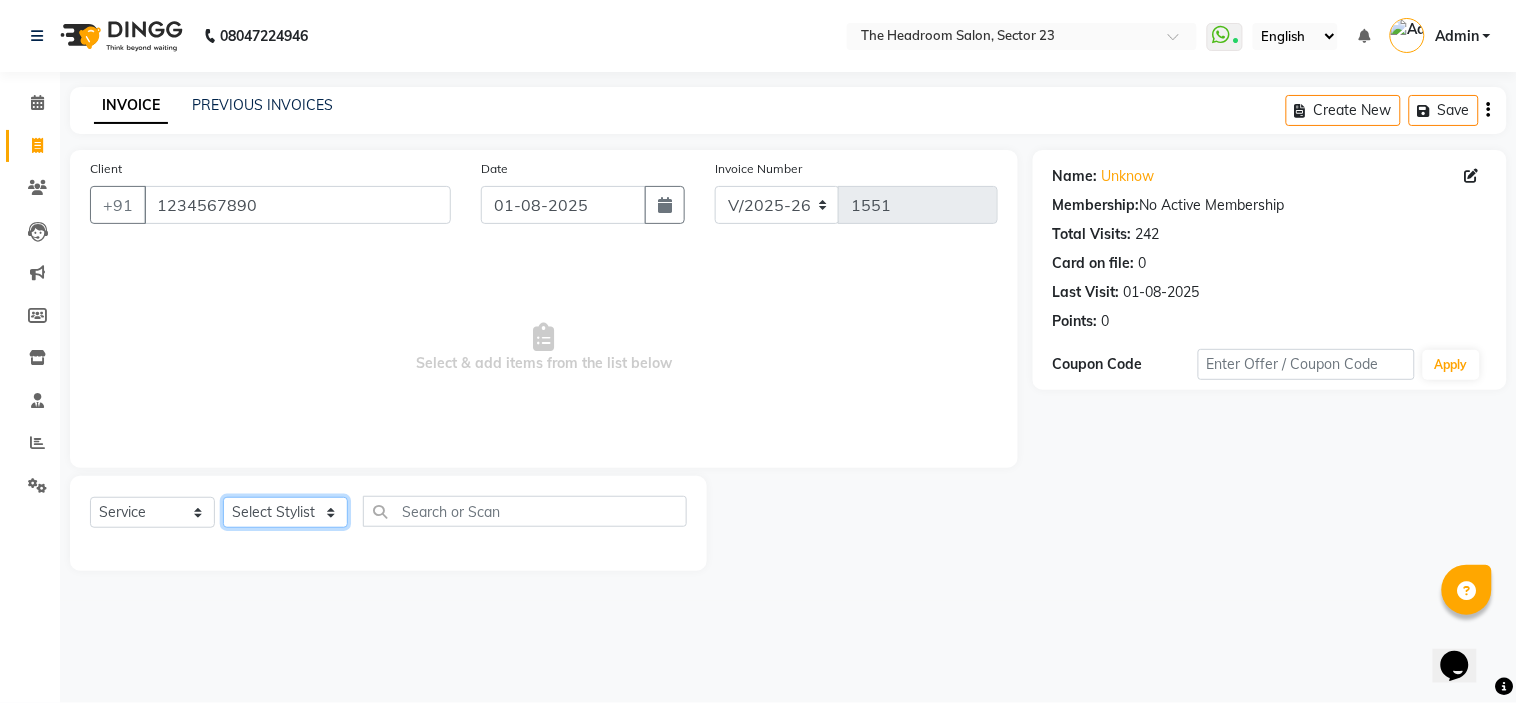 click on "Select Stylist Anjali Anubha Ashok Garima Manager Manju Raju Rohit Shahbaz" 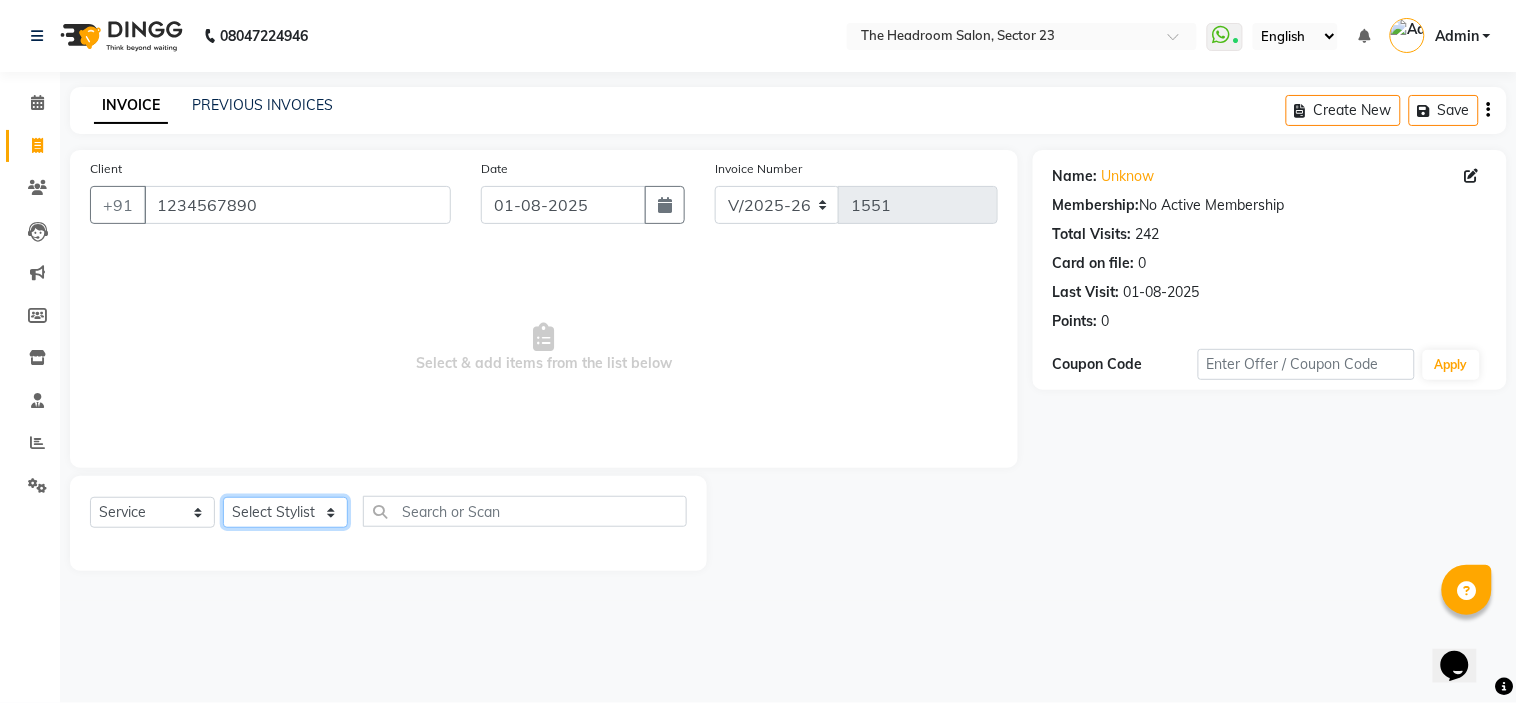 select on "53424" 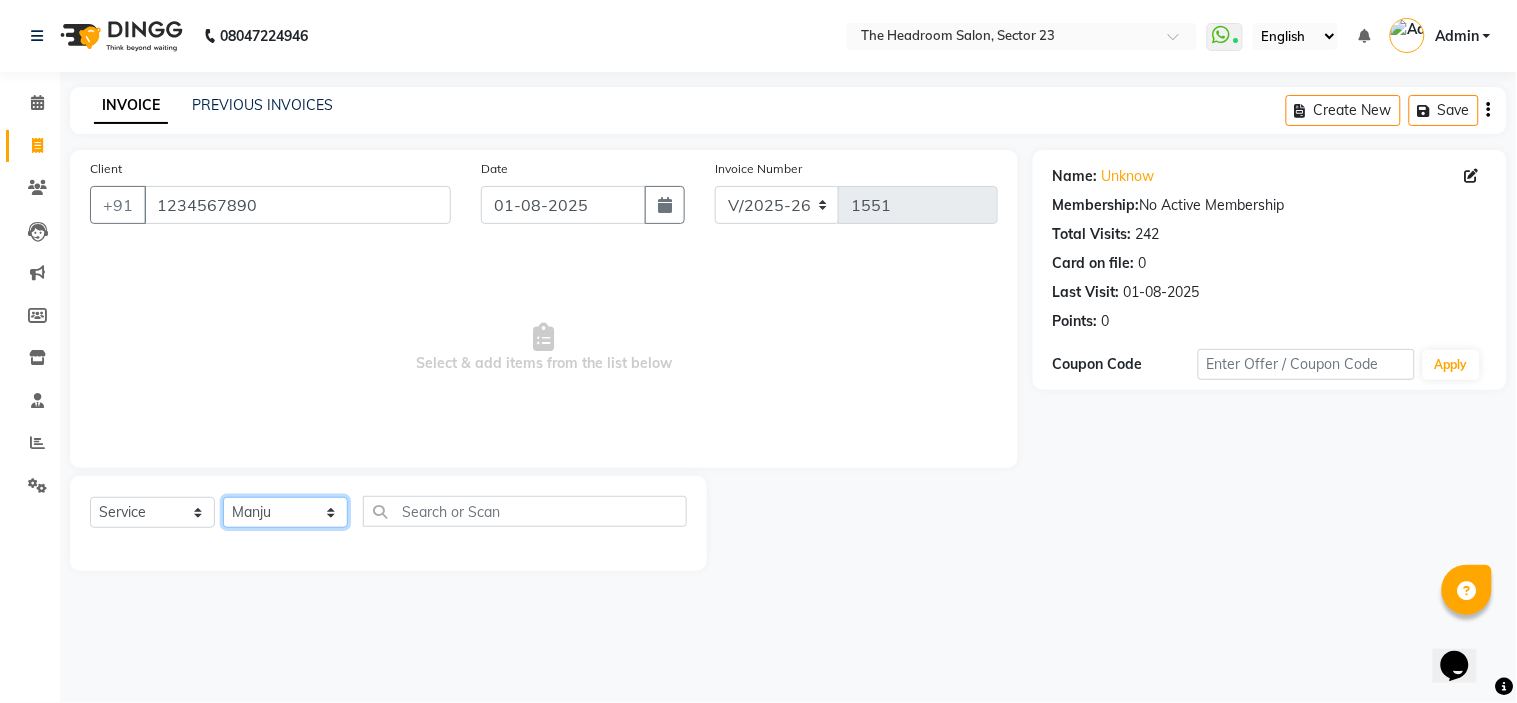 click on "Select Stylist Anjali Anubha Ashok Garima Manager Manju Raju Rohit Shahbaz" 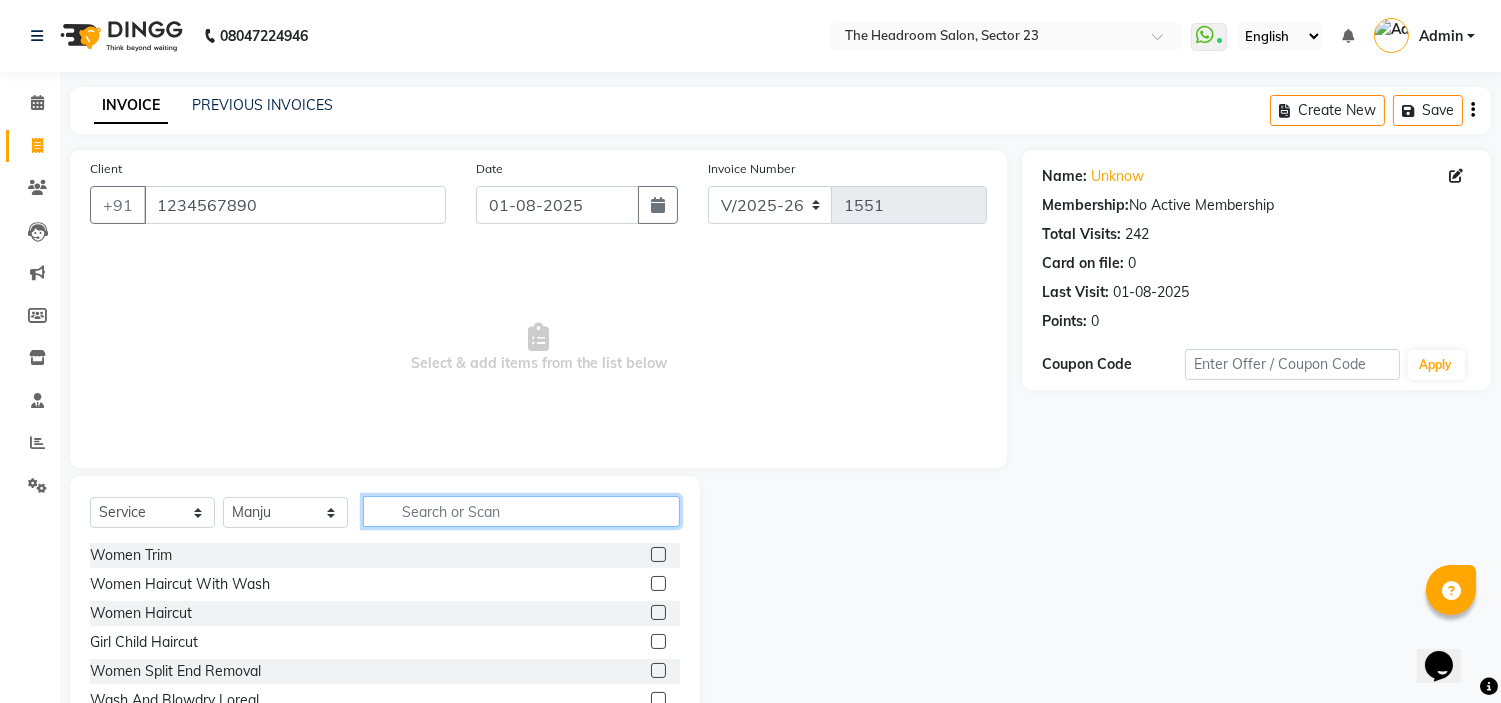 click 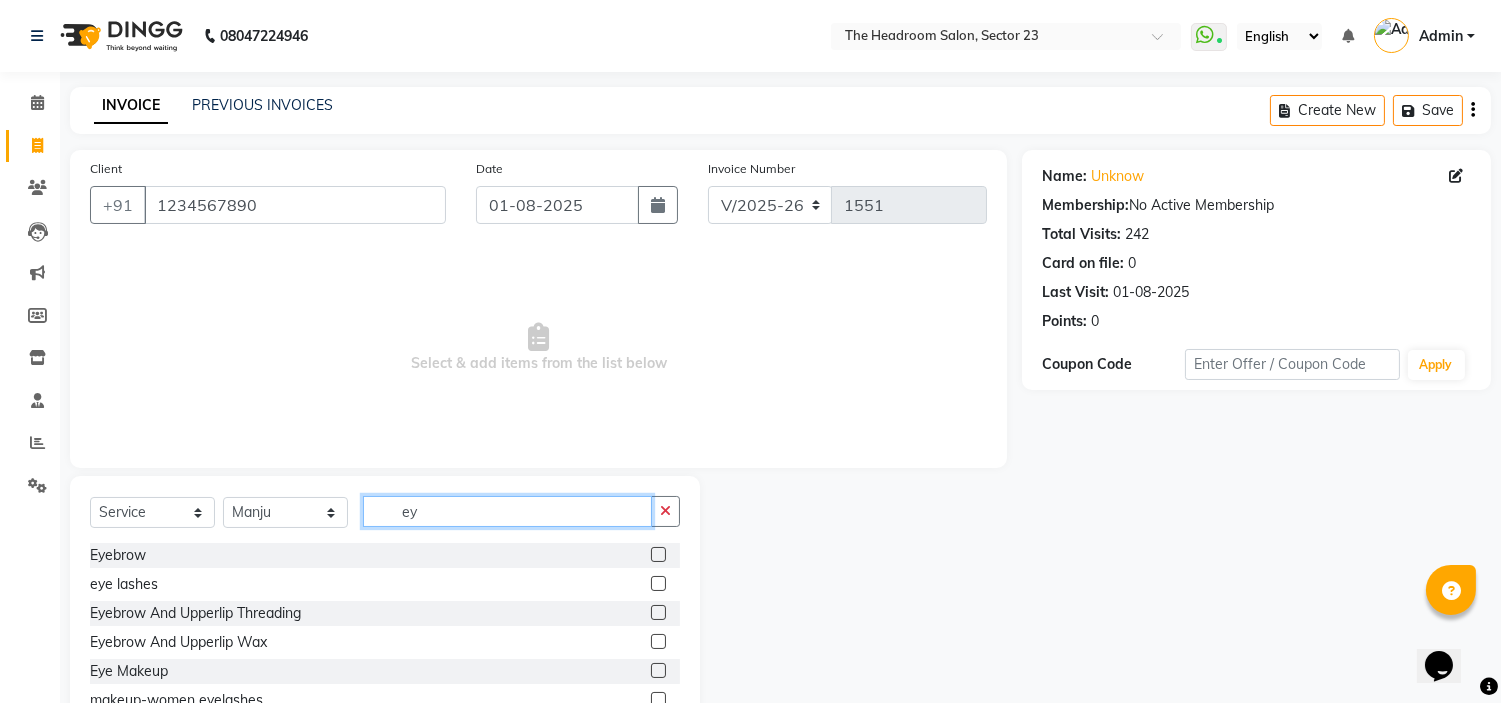 type on "e" 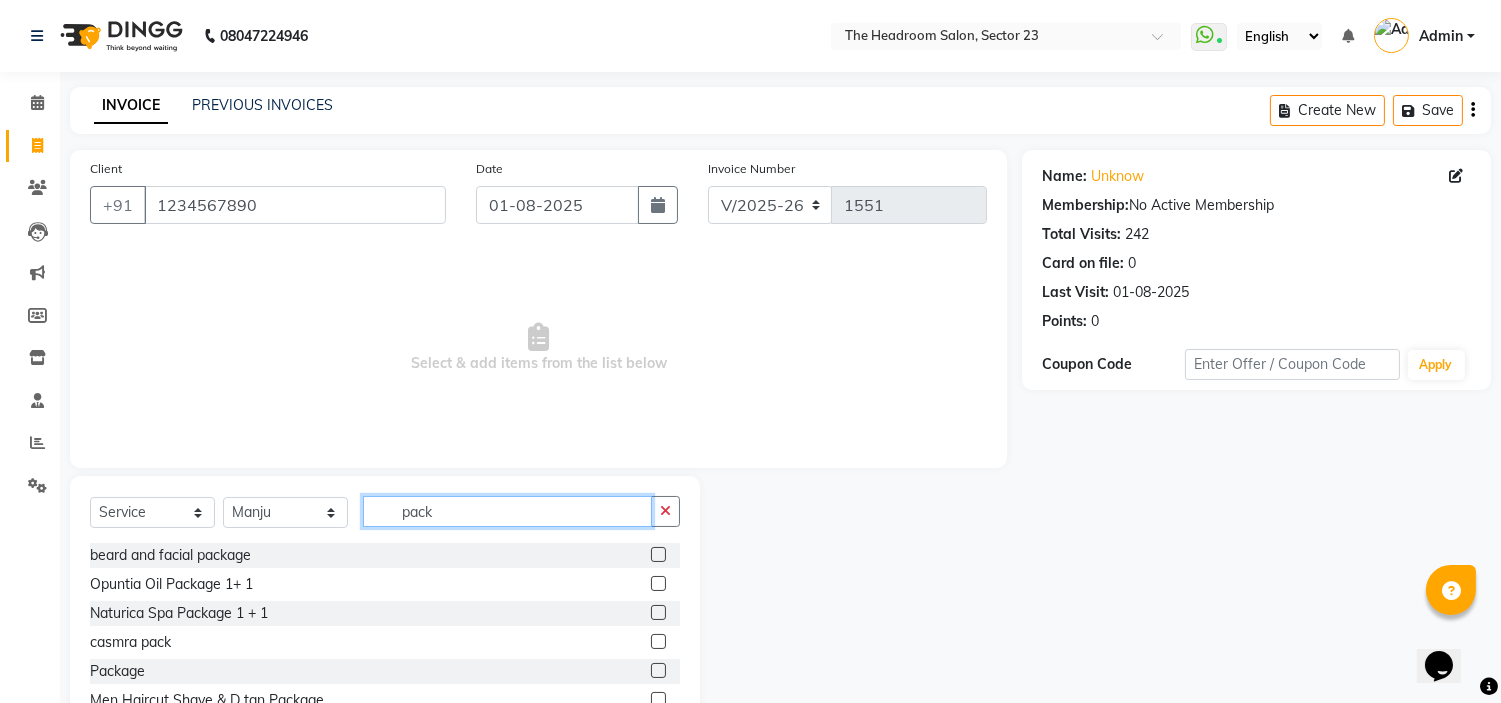 type on "pack" 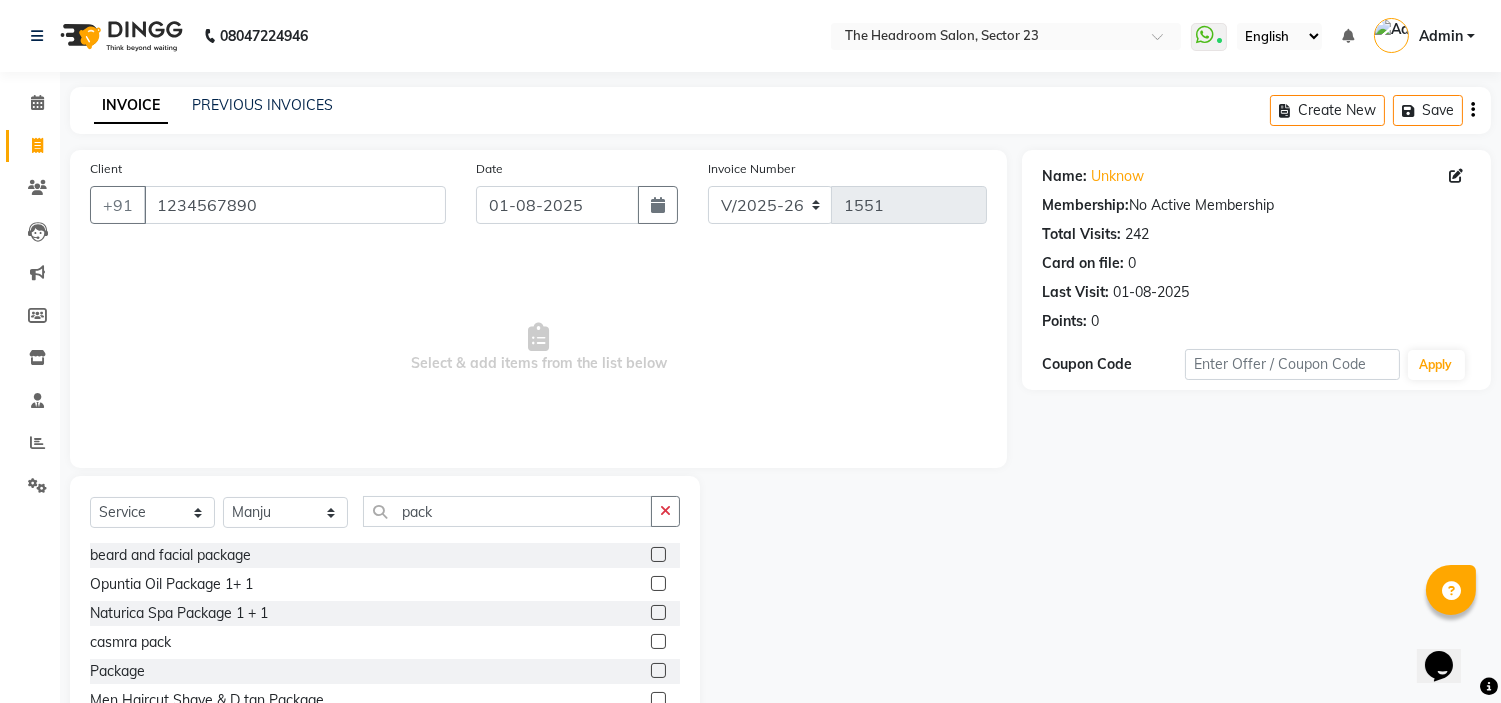 click 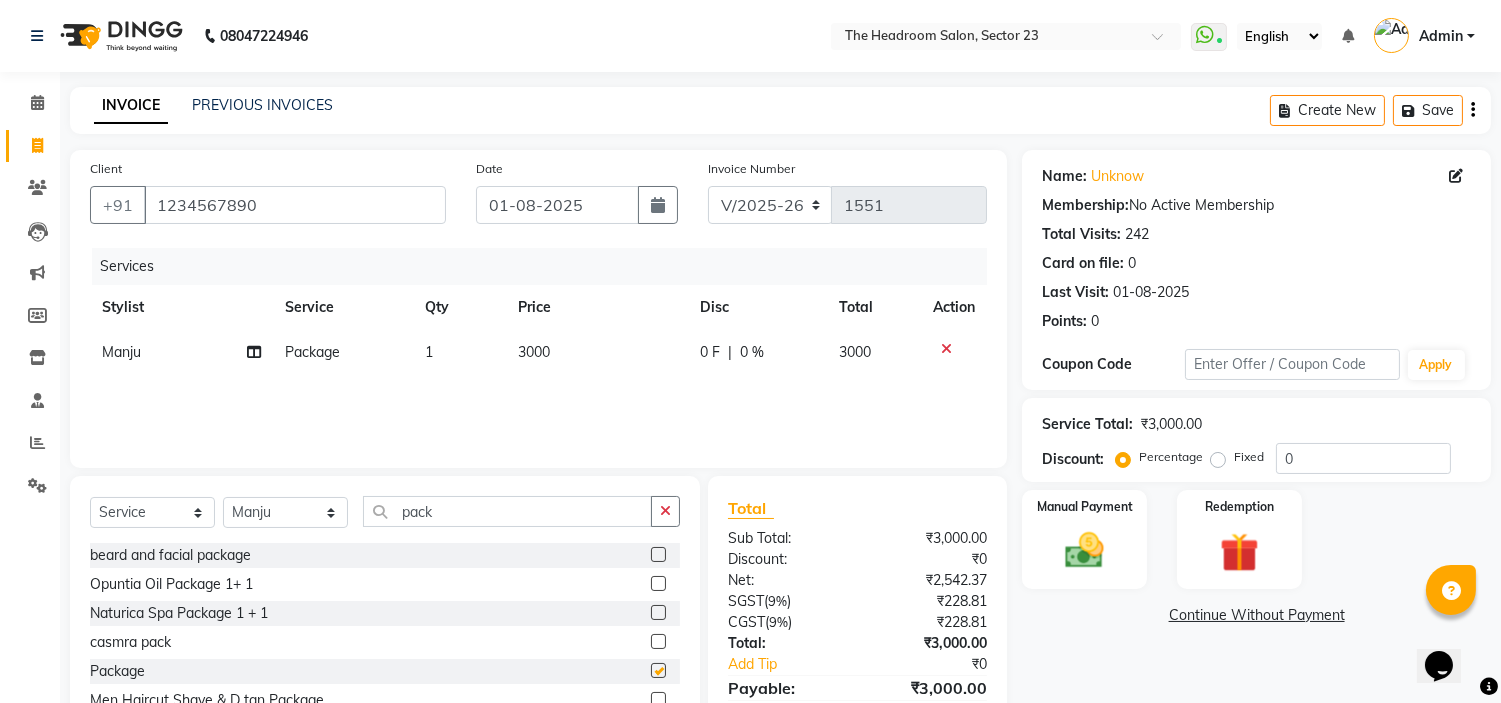 checkbox on "false" 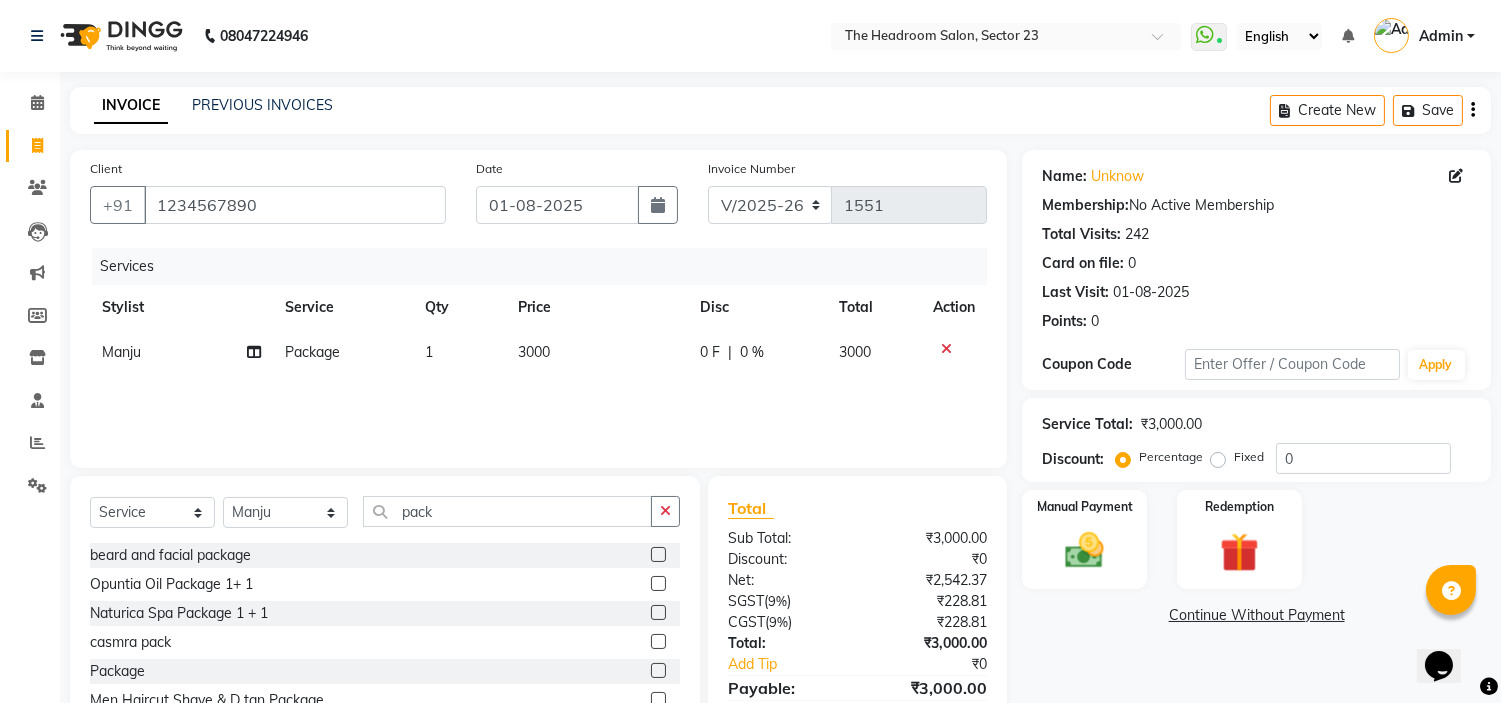 click on "3000" 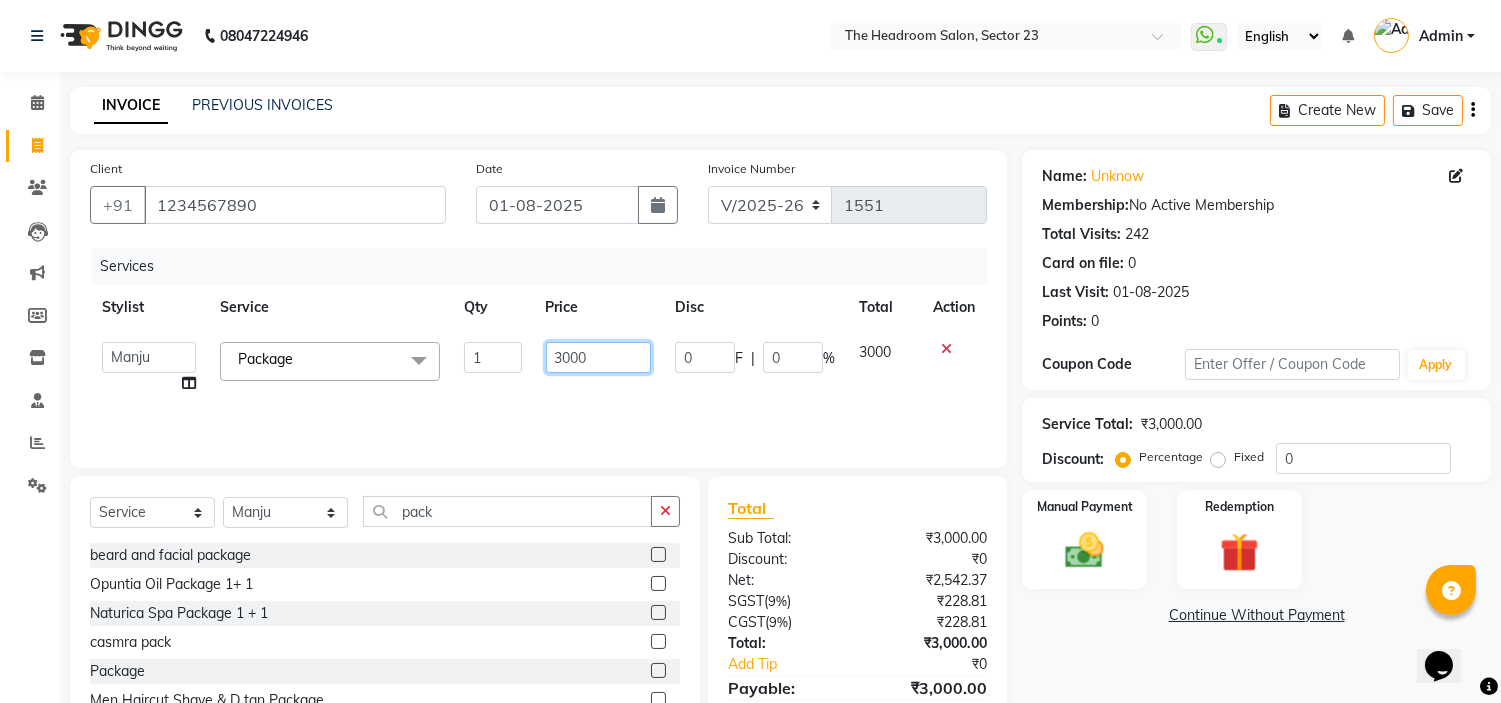 click on "3000" 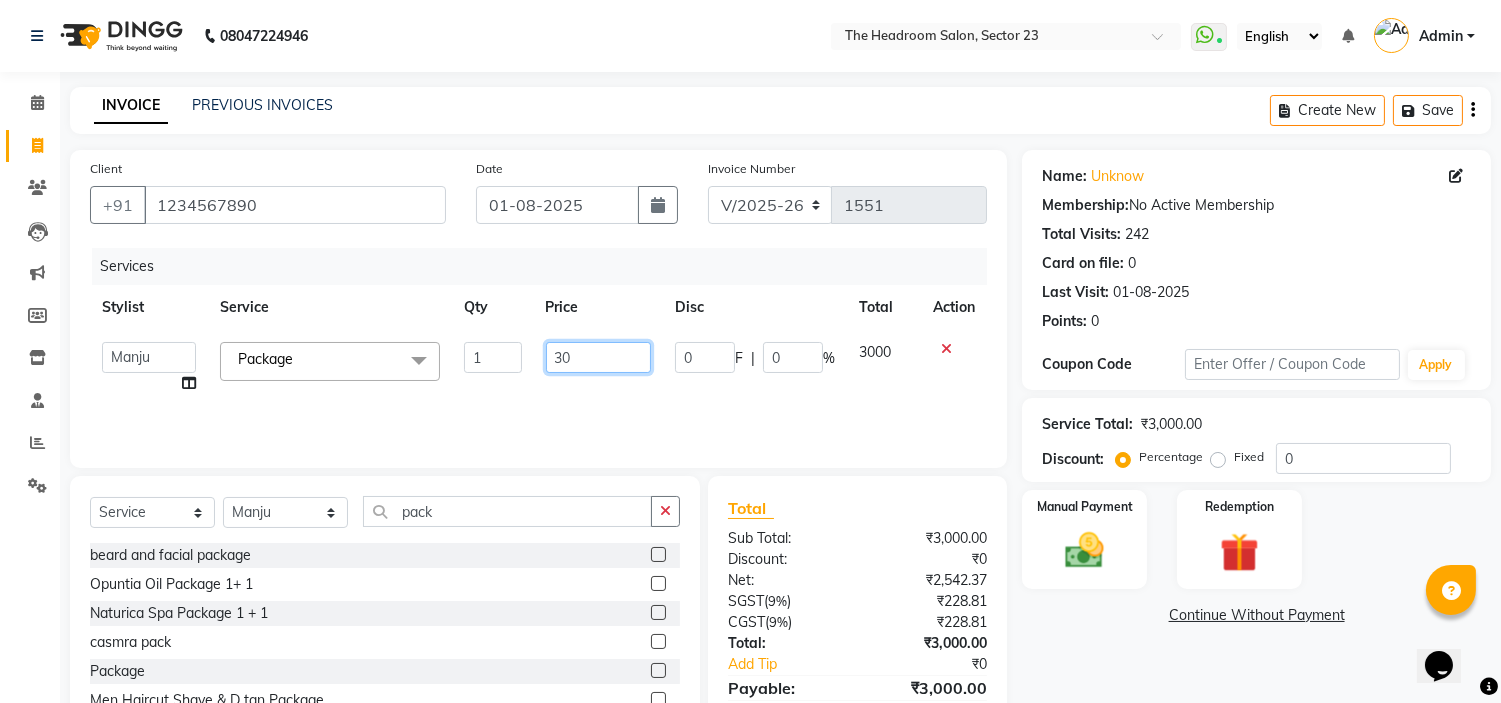 type on "3" 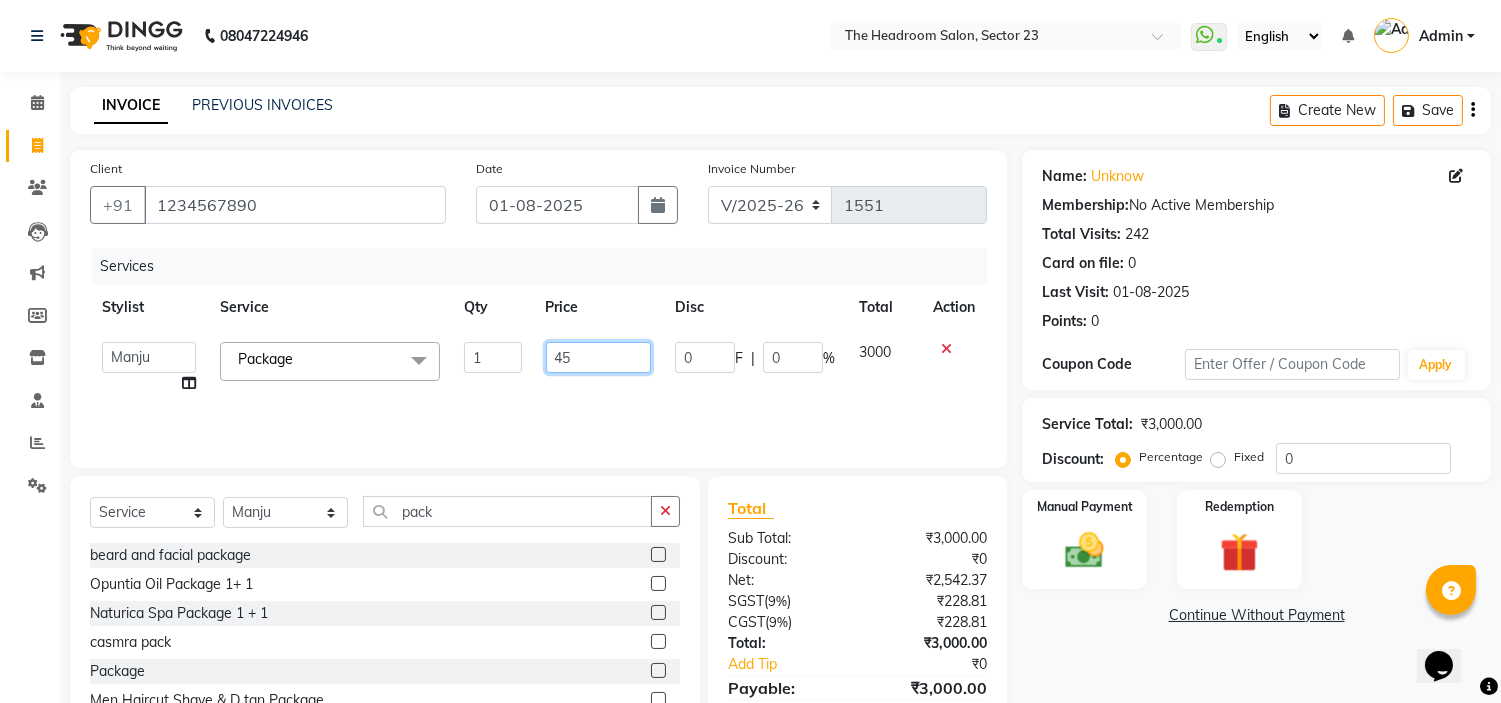 click on "45" 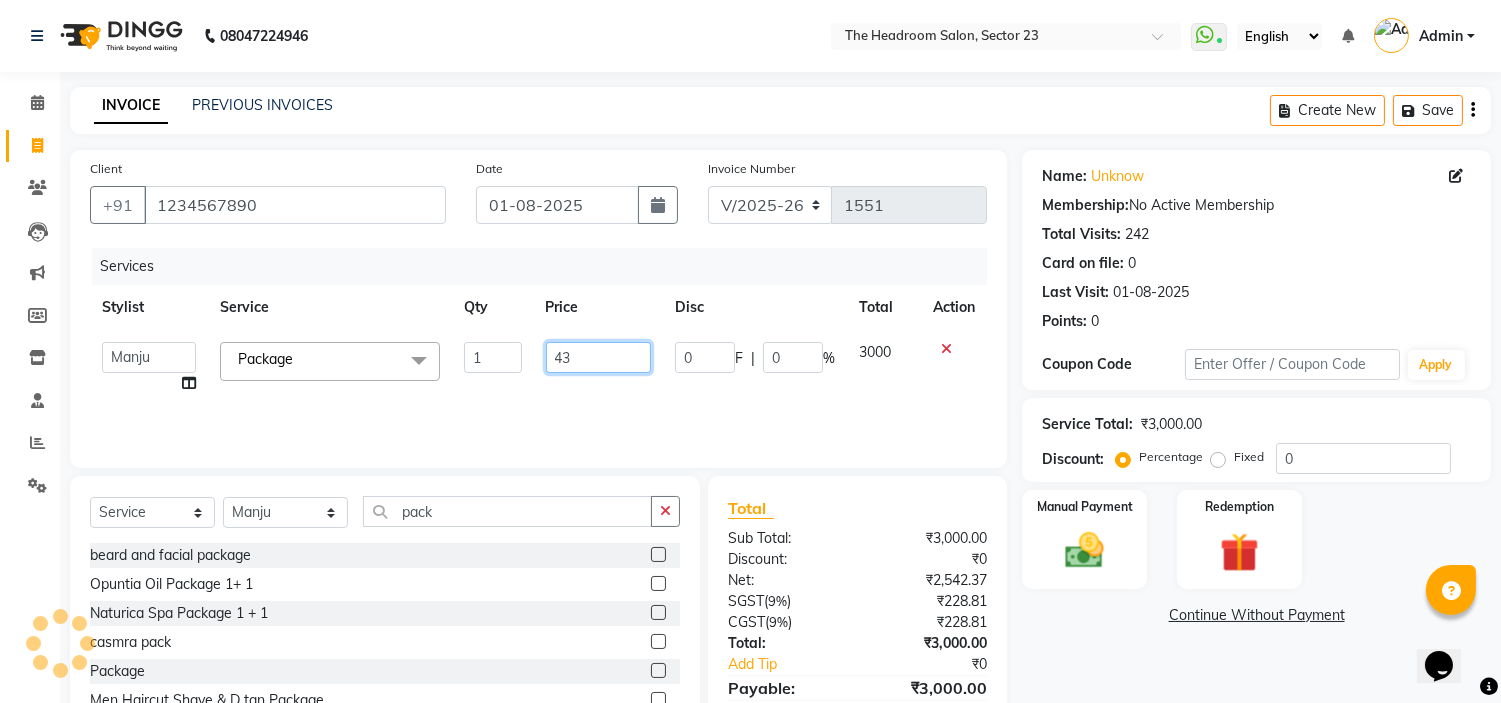 type on "430" 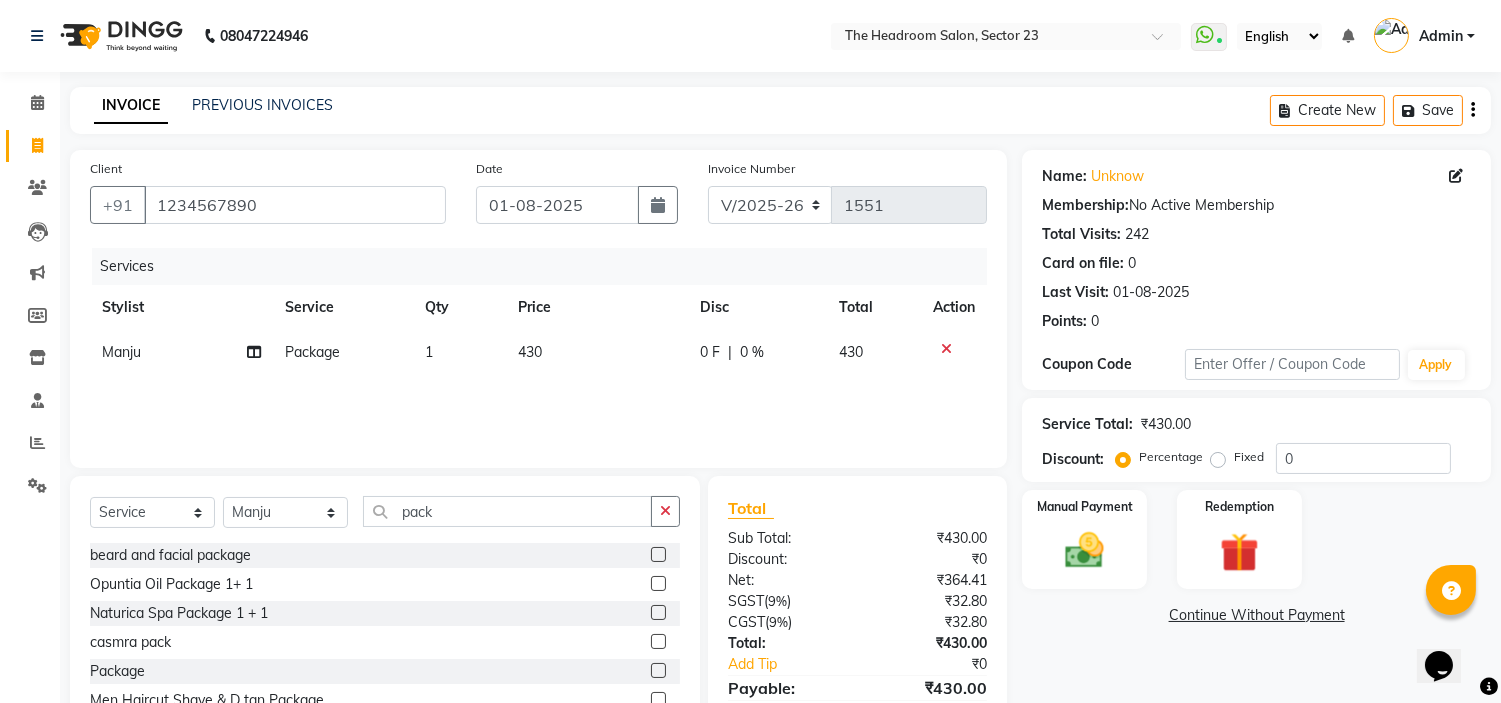 click on "Name: [NAME] Membership:  No Active Membership  Total Visits:  [NUMBER] Card on file:  [NUMBER] Last Visit:   [DATE] Points:   [NUMBER]  Coupon Code Apply Service Total:  [CURRENCY][NUMBER]  Discount:  Percentage   Fixed  [NUMBER] Manual Payment Redemption  Continue Without Payment" 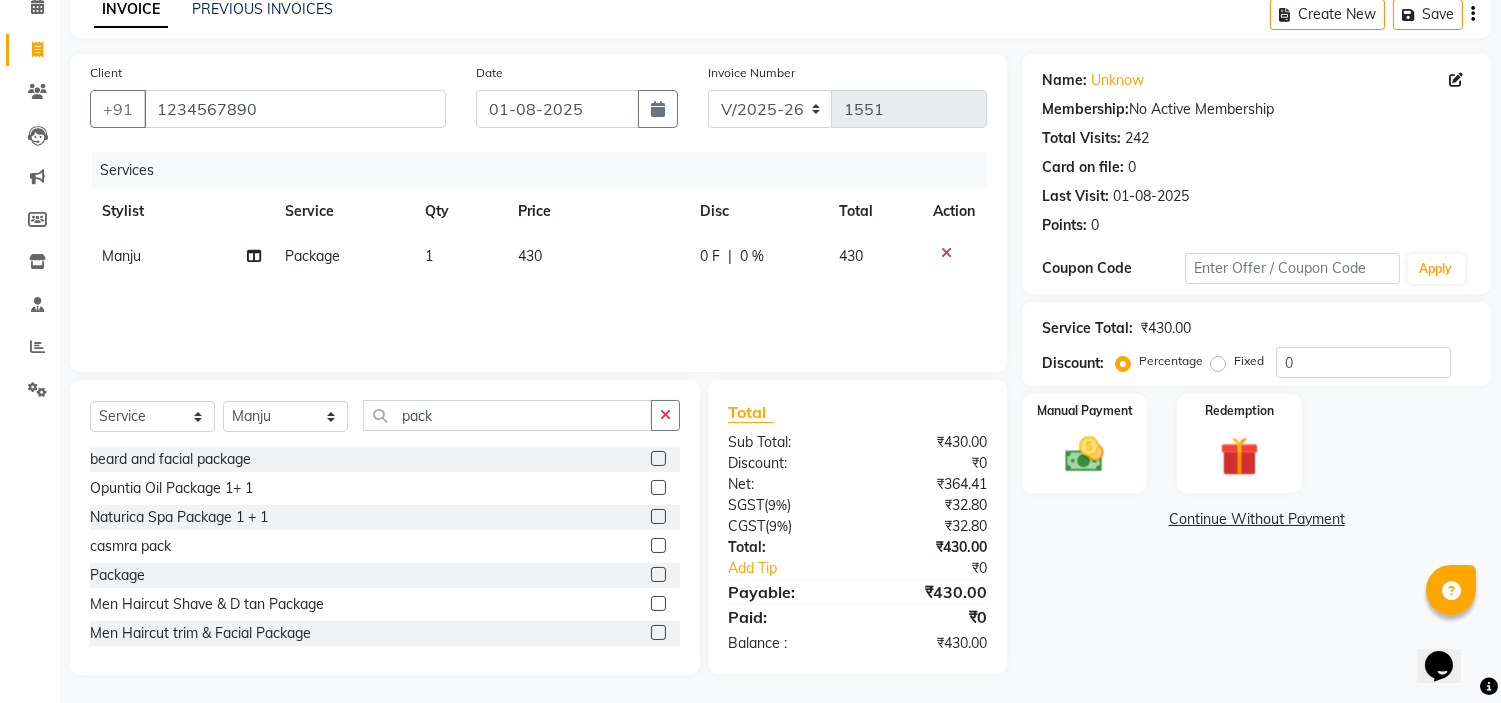 scroll, scrollTop: 97, scrollLeft: 0, axis: vertical 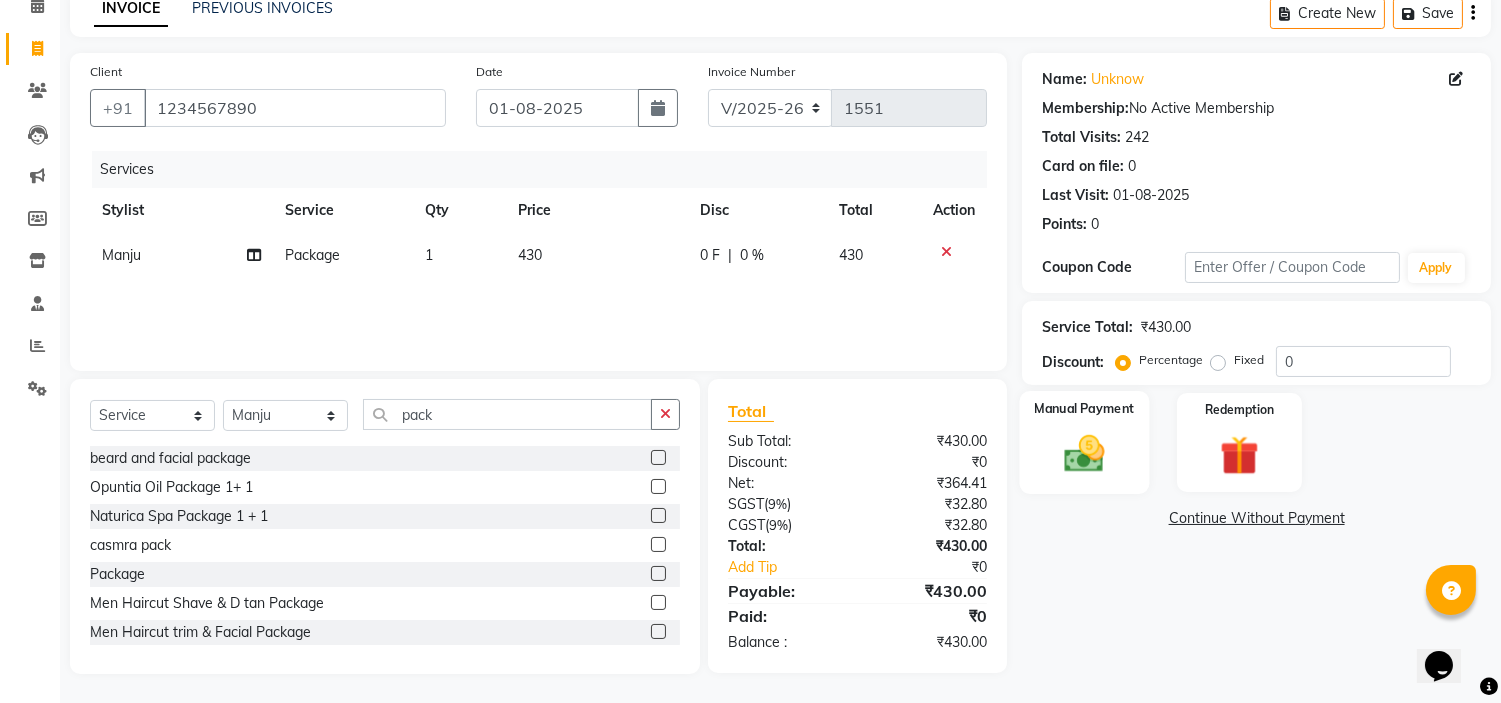 click 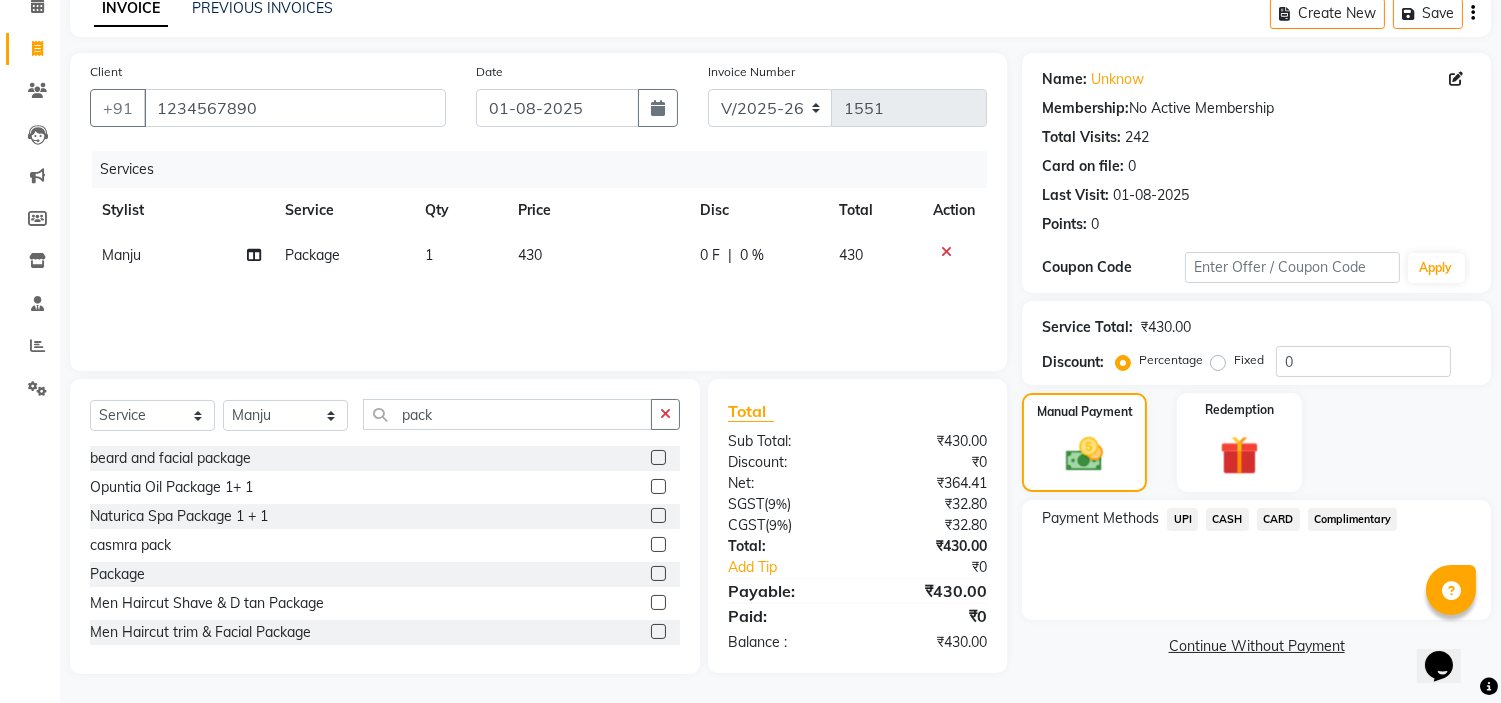 click on "UPI" 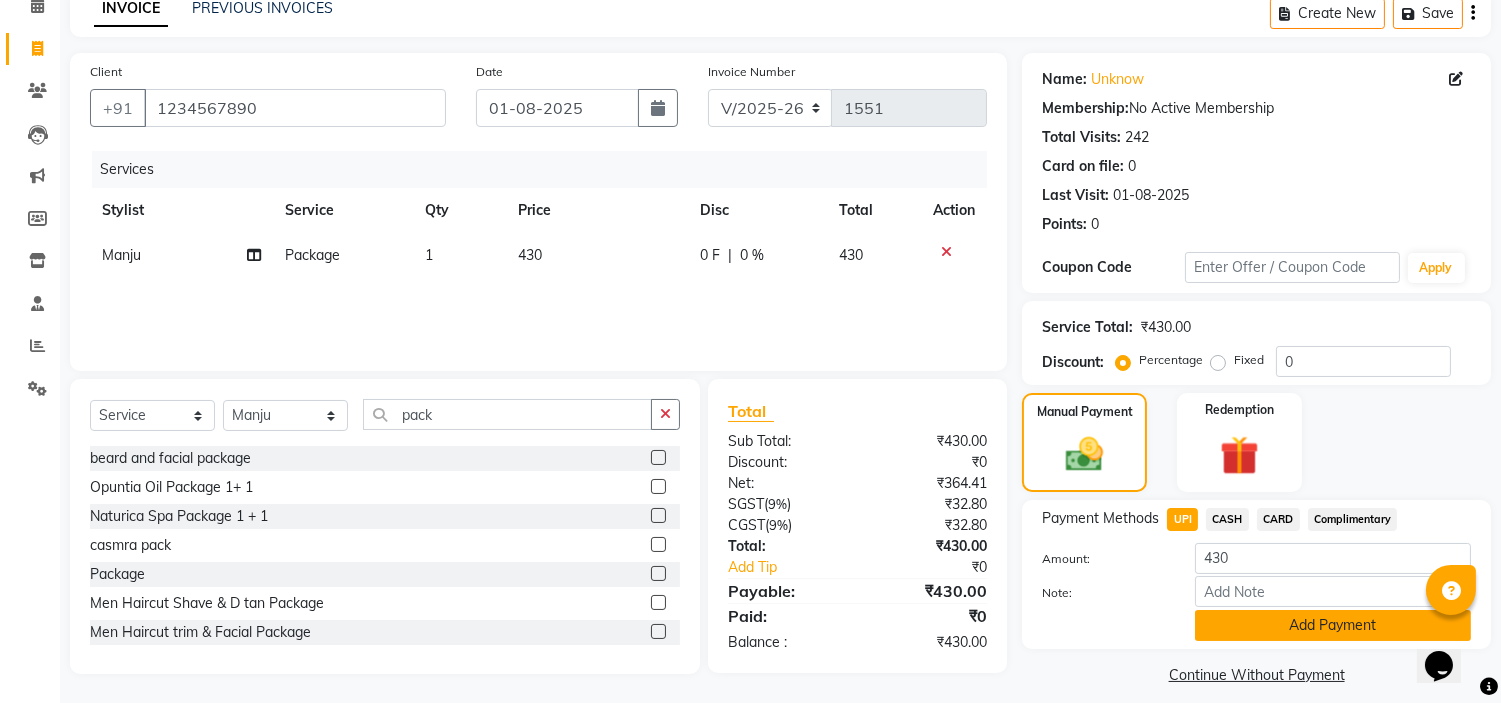click on "Add Payment" 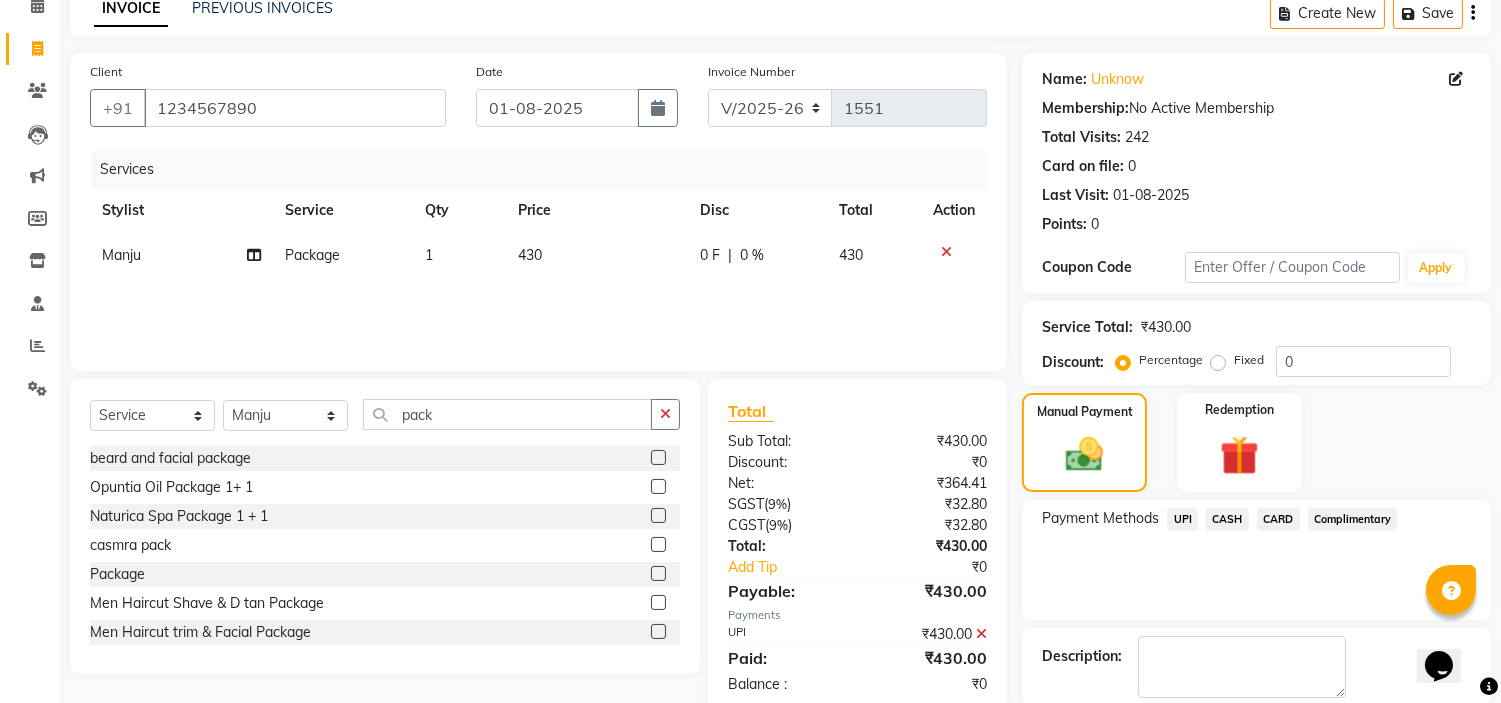 scroll, scrollTop: 196, scrollLeft: 0, axis: vertical 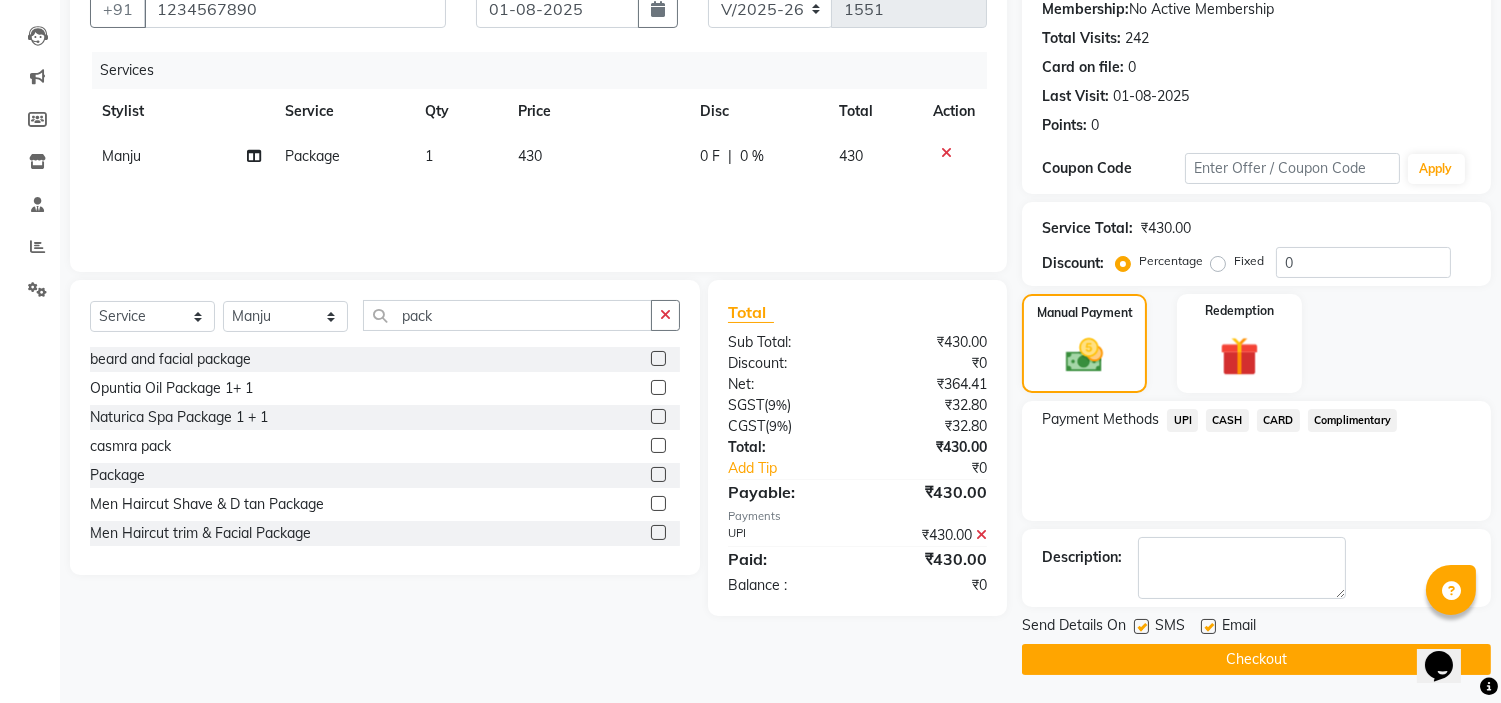 click on "Checkout" 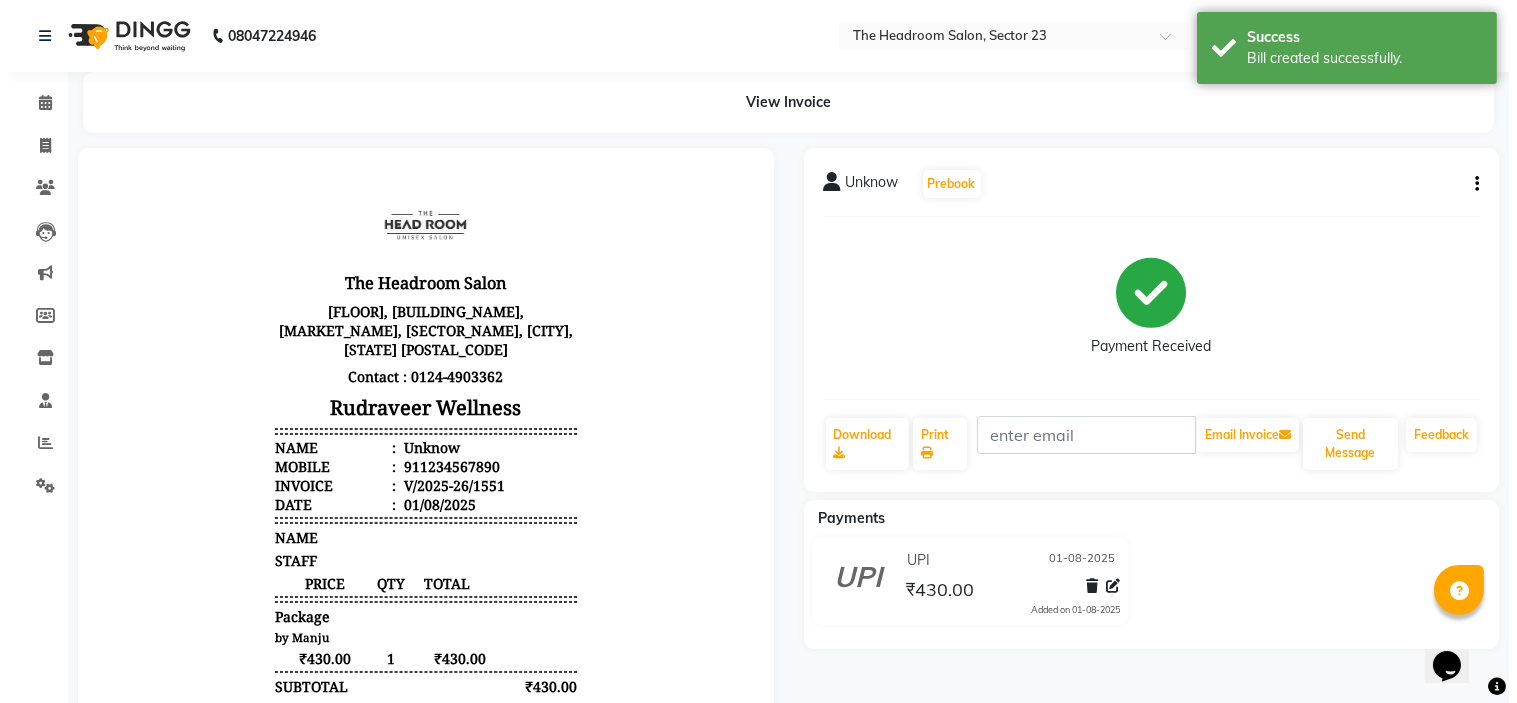 scroll, scrollTop: 0, scrollLeft: 0, axis: both 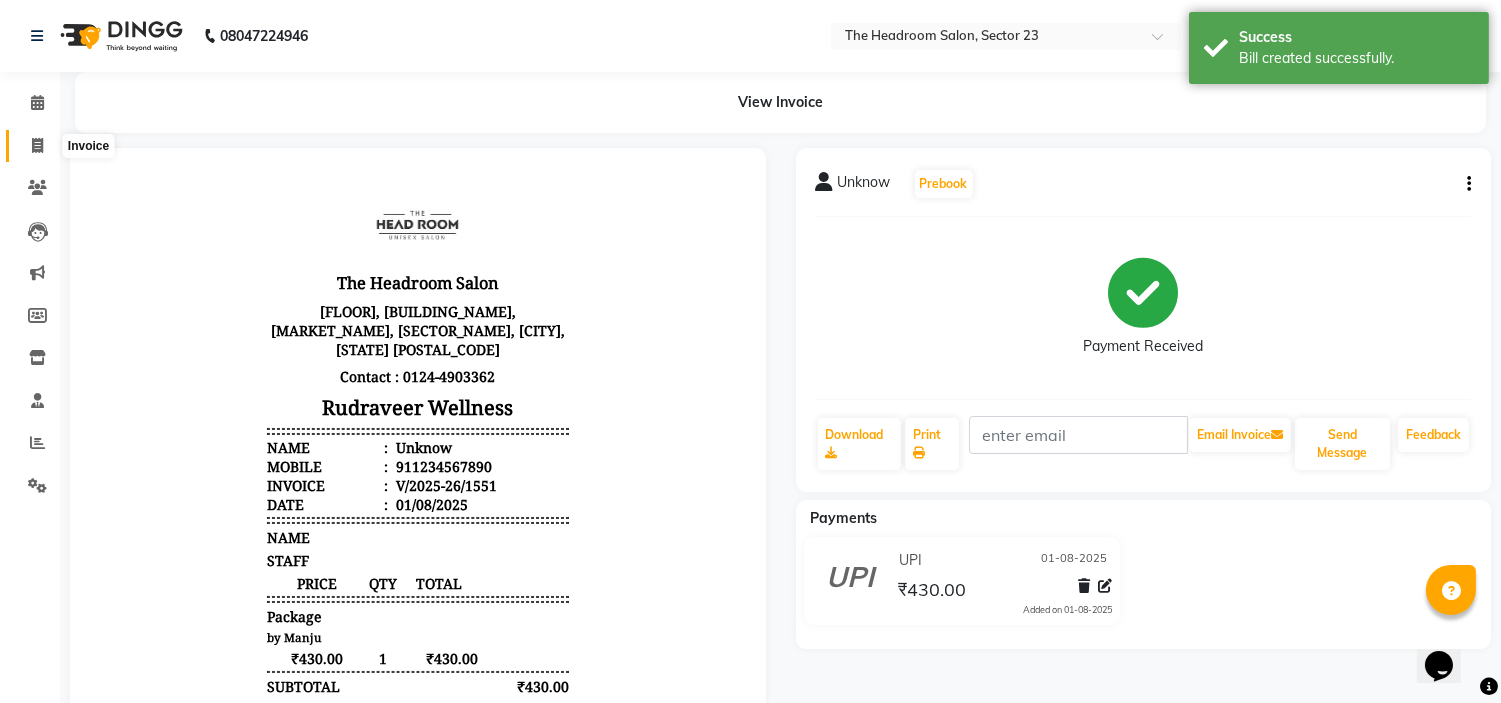click 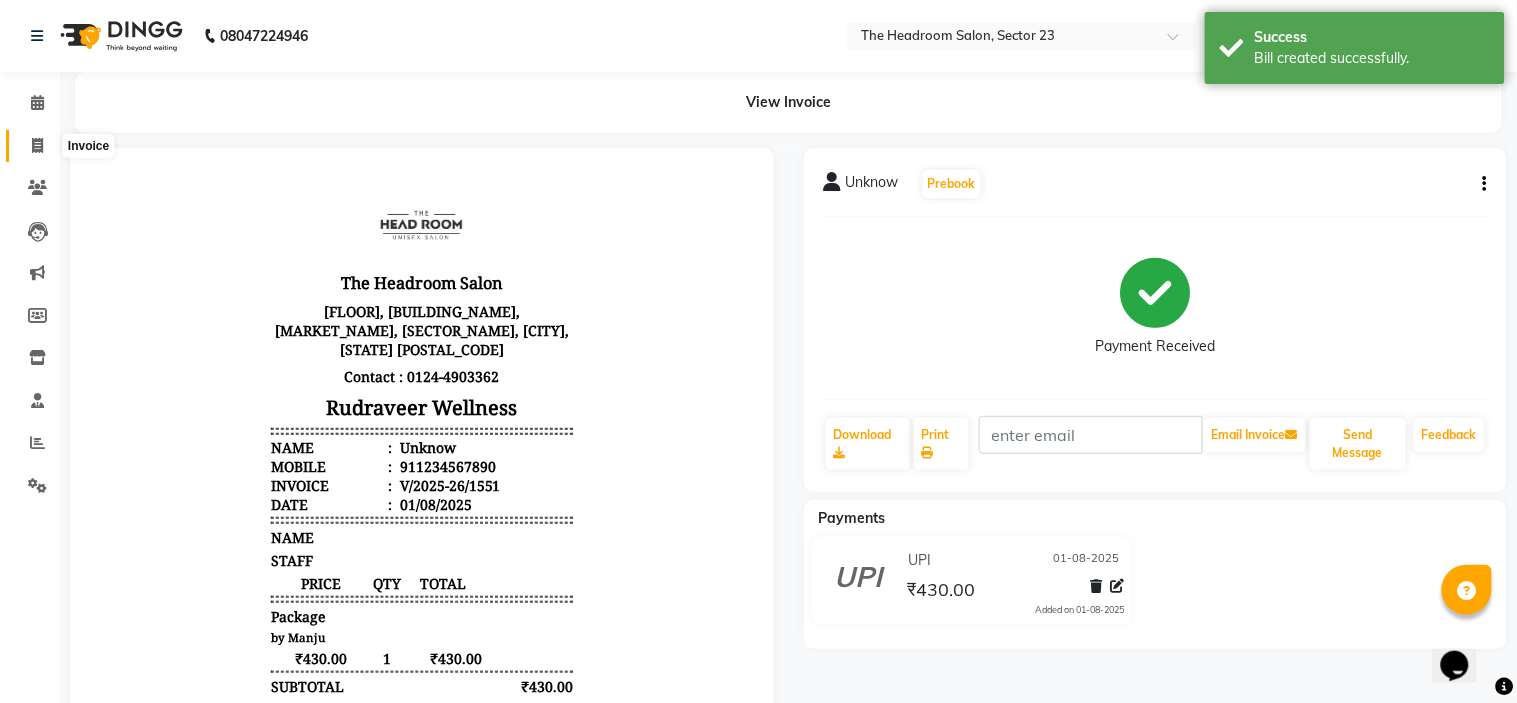 select on "service" 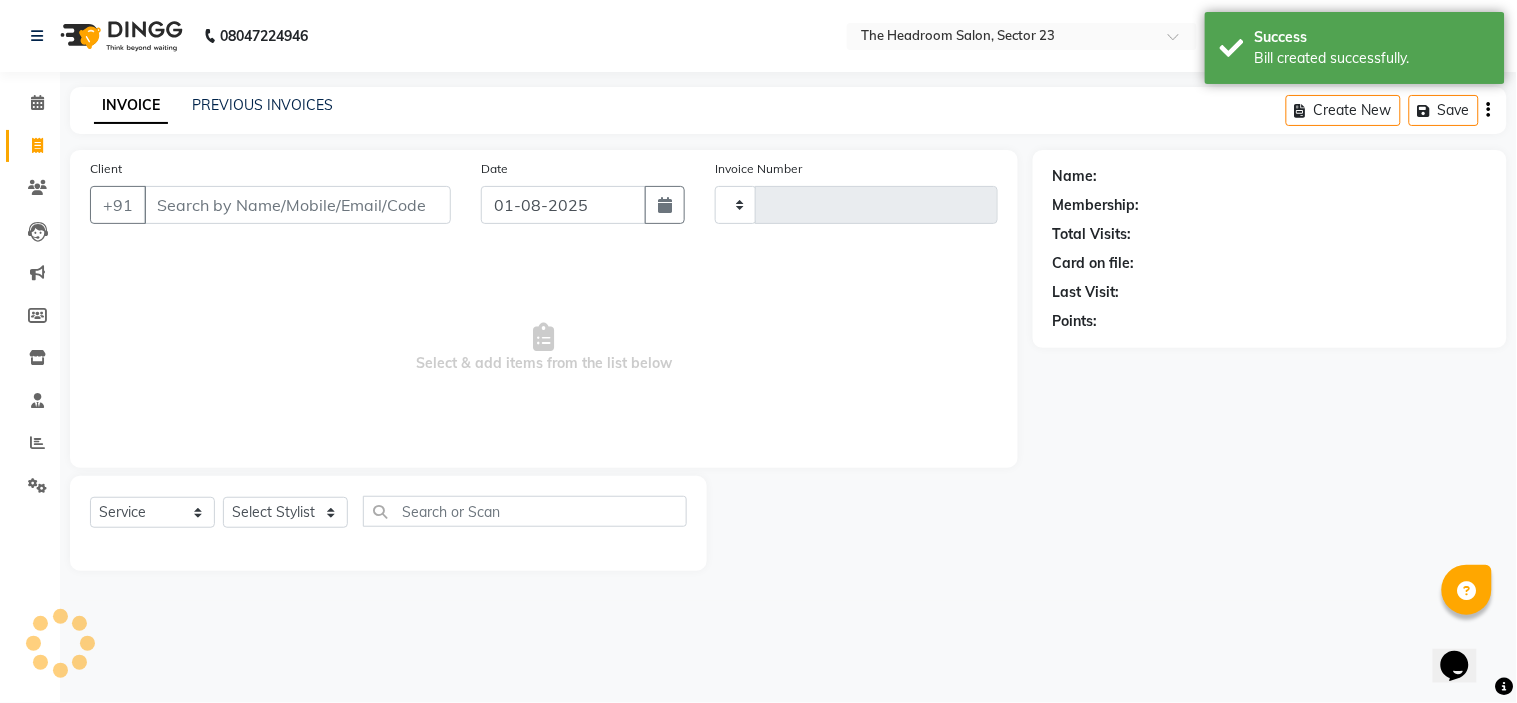 type on "1552" 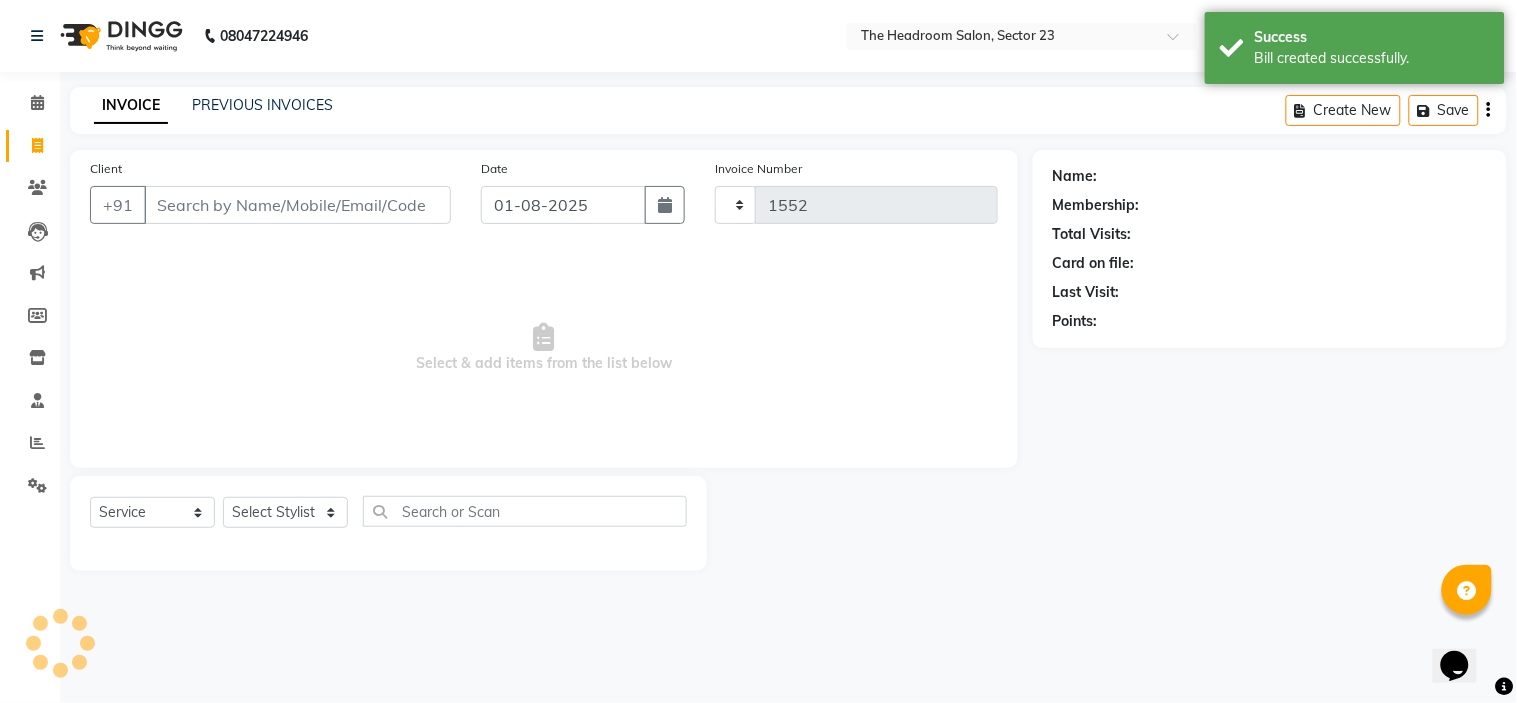 select on "6796" 